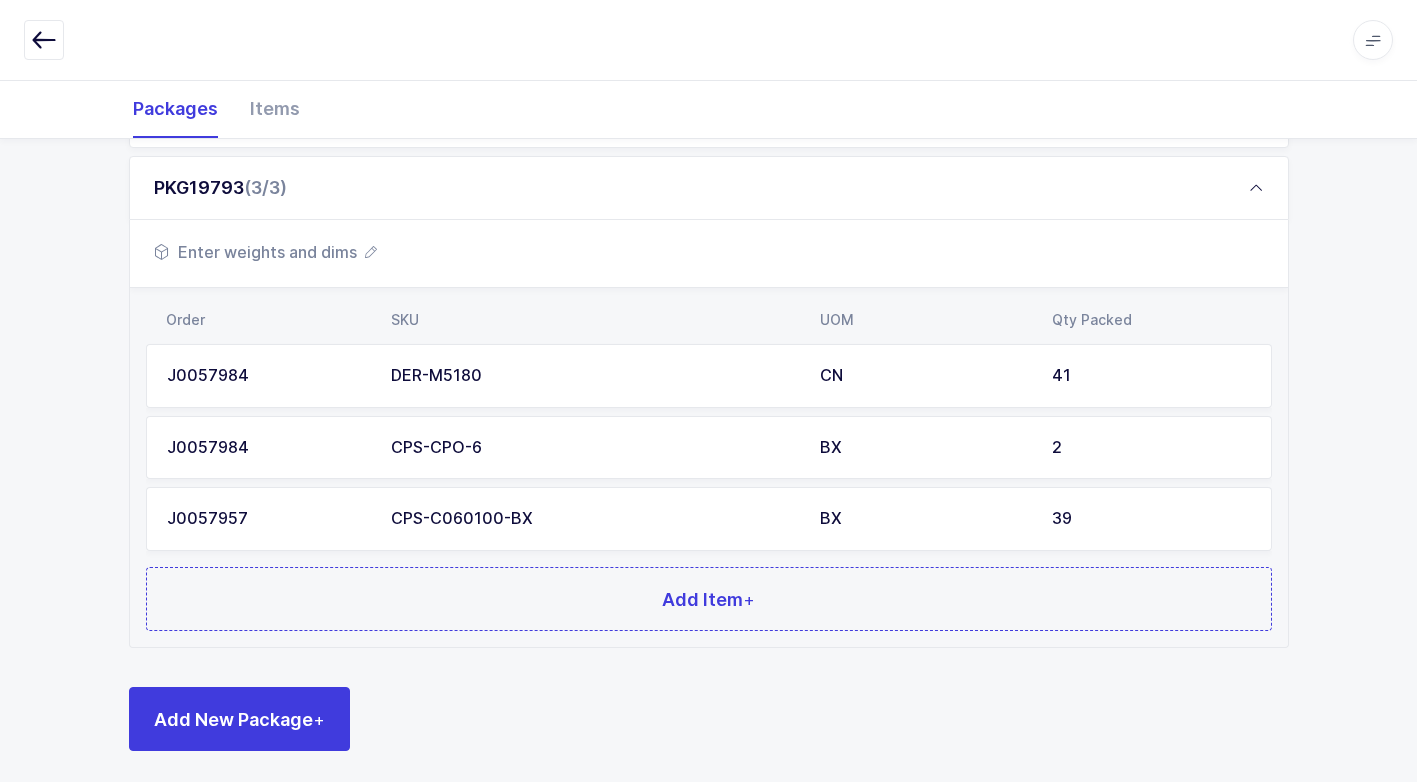 scroll, scrollTop: 440, scrollLeft: 0, axis: vertical 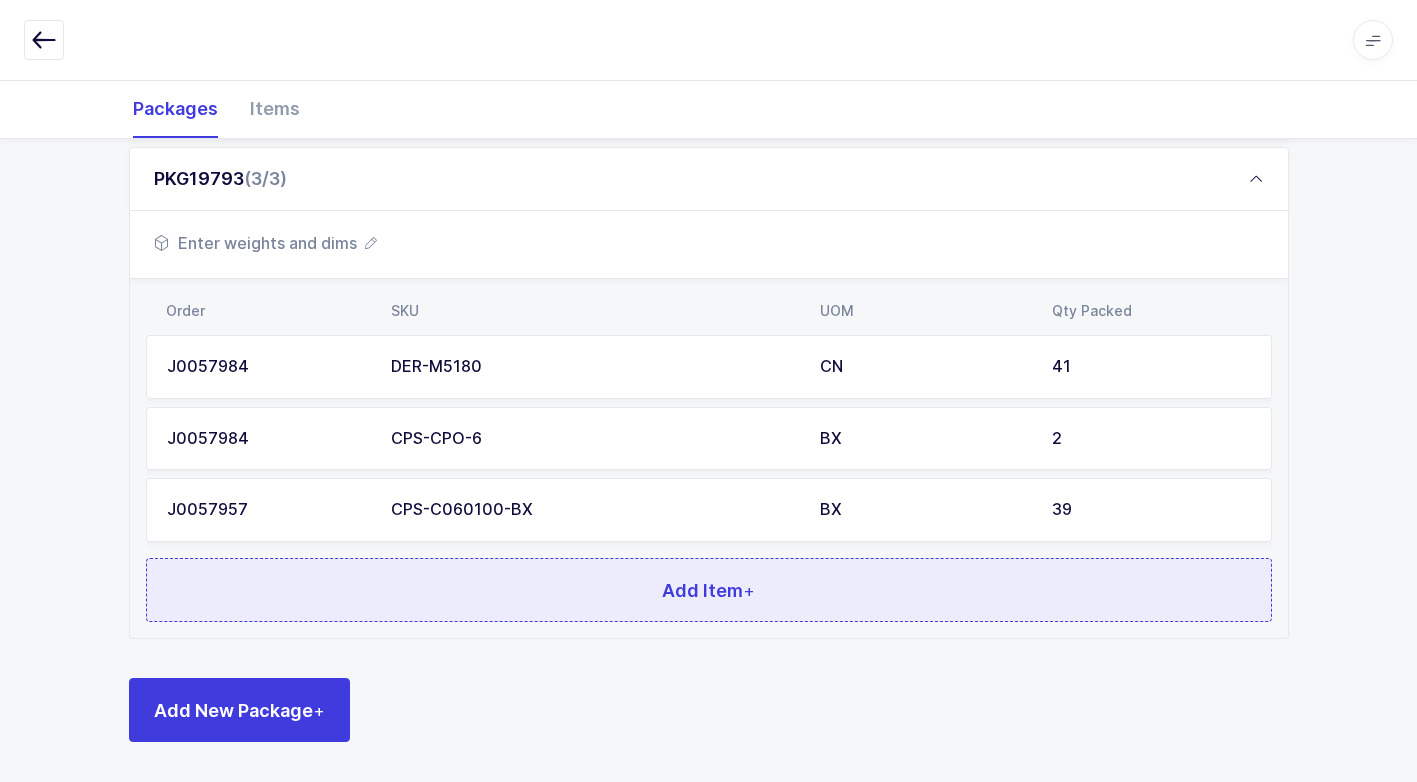 click on "Add Item  +" at bounding box center (709, 590) 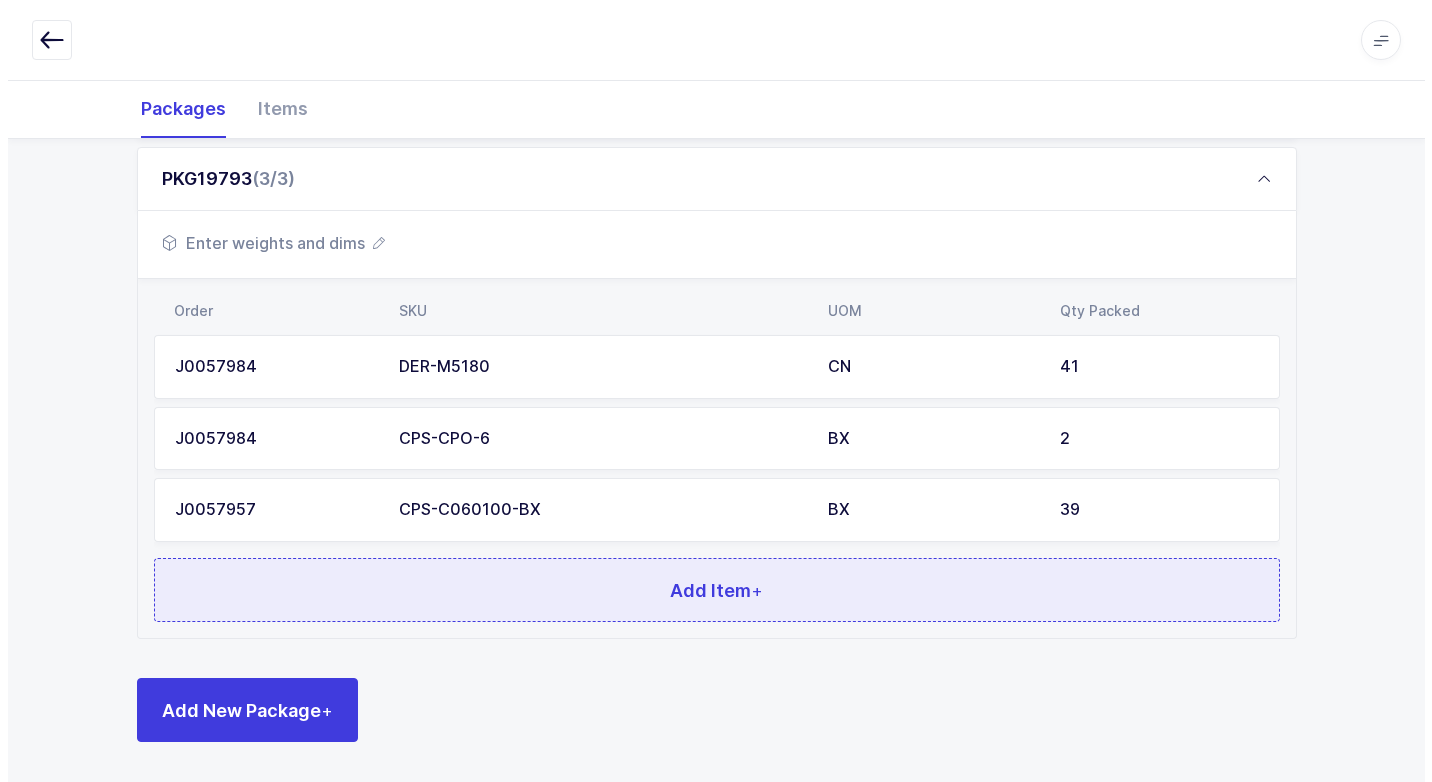 scroll, scrollTop: 0, scrollLeft: 0, axis: both 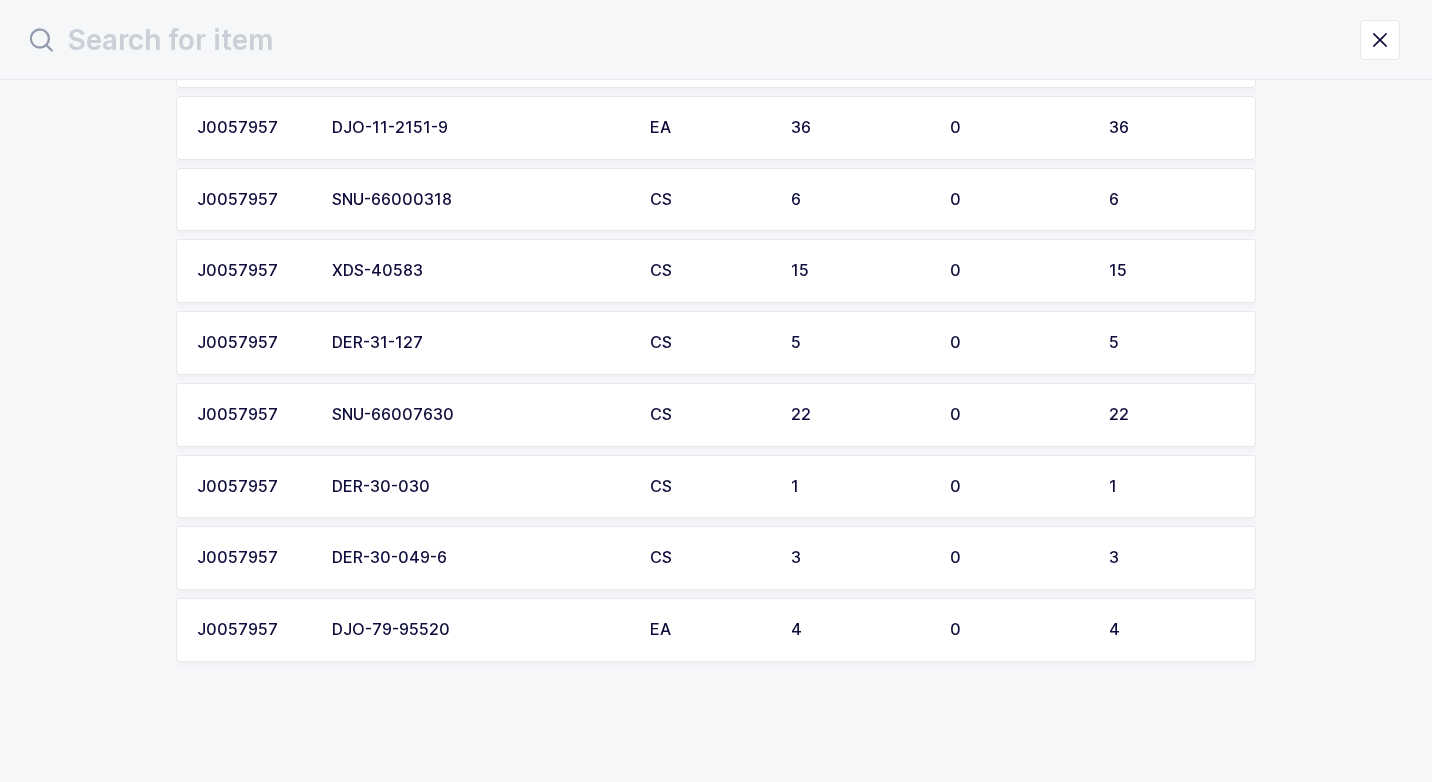 click on "DER-30-049-6" at bounding box center [479, 558] 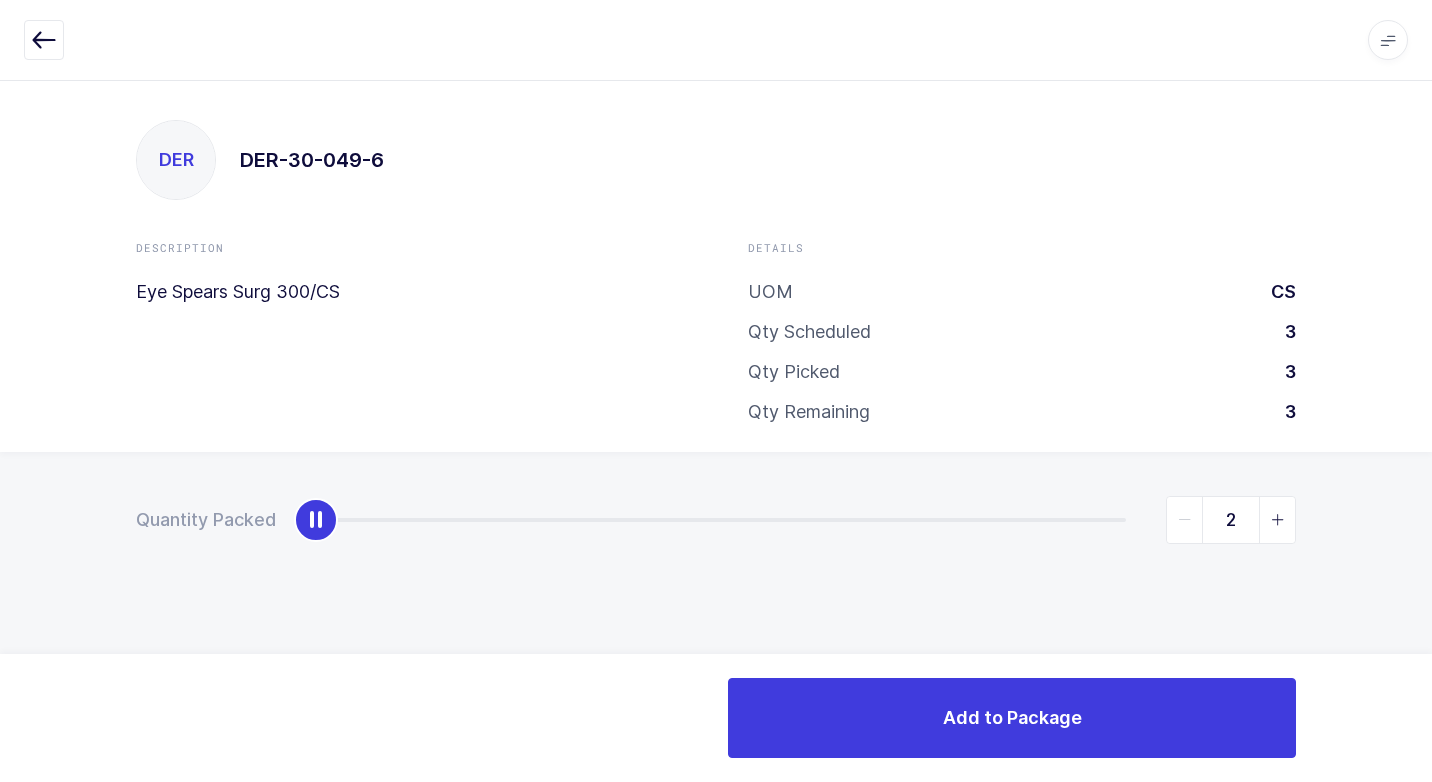 type on "3" 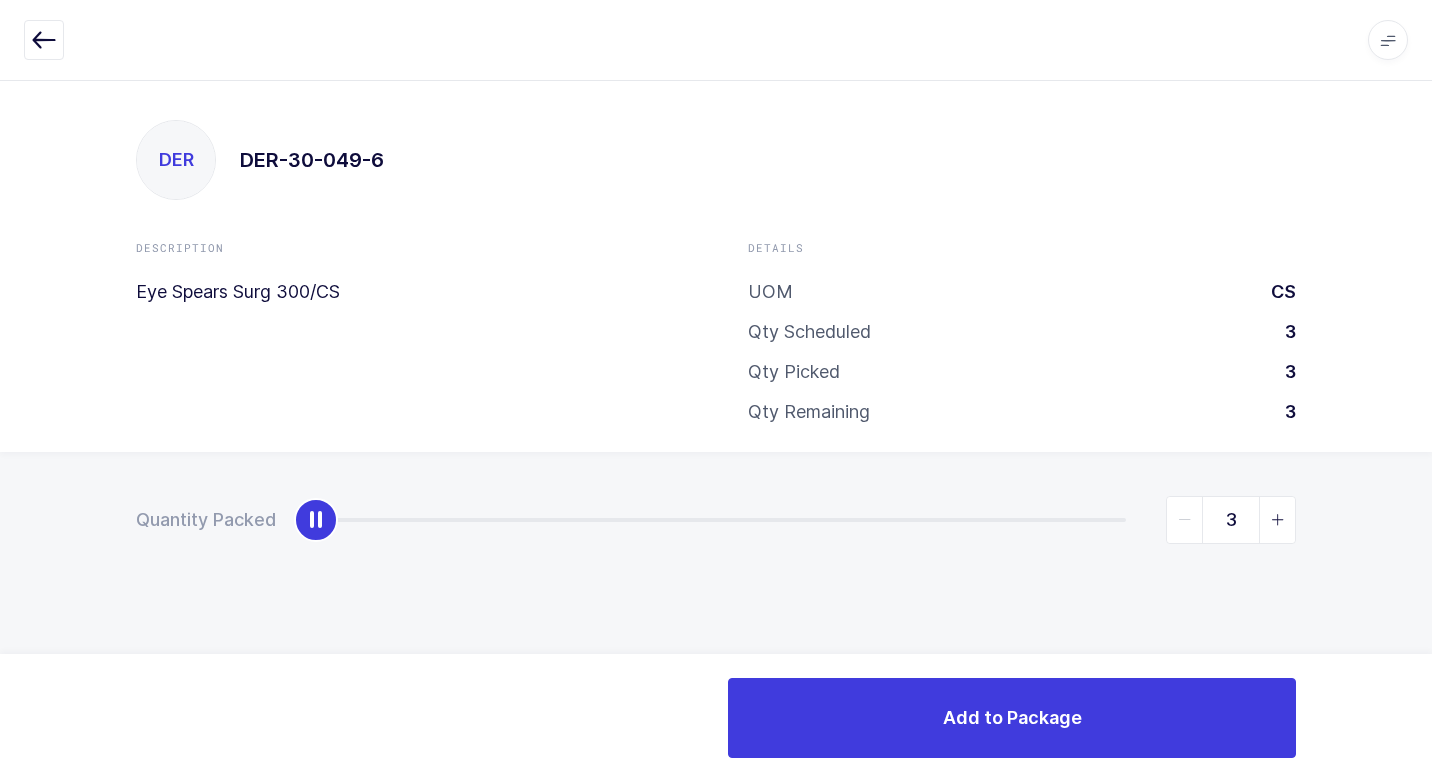 drag, startPoint x: 327, startPoint y: 533, endPoint x: 1323, endPoint y: 761, distance: 1021.7632 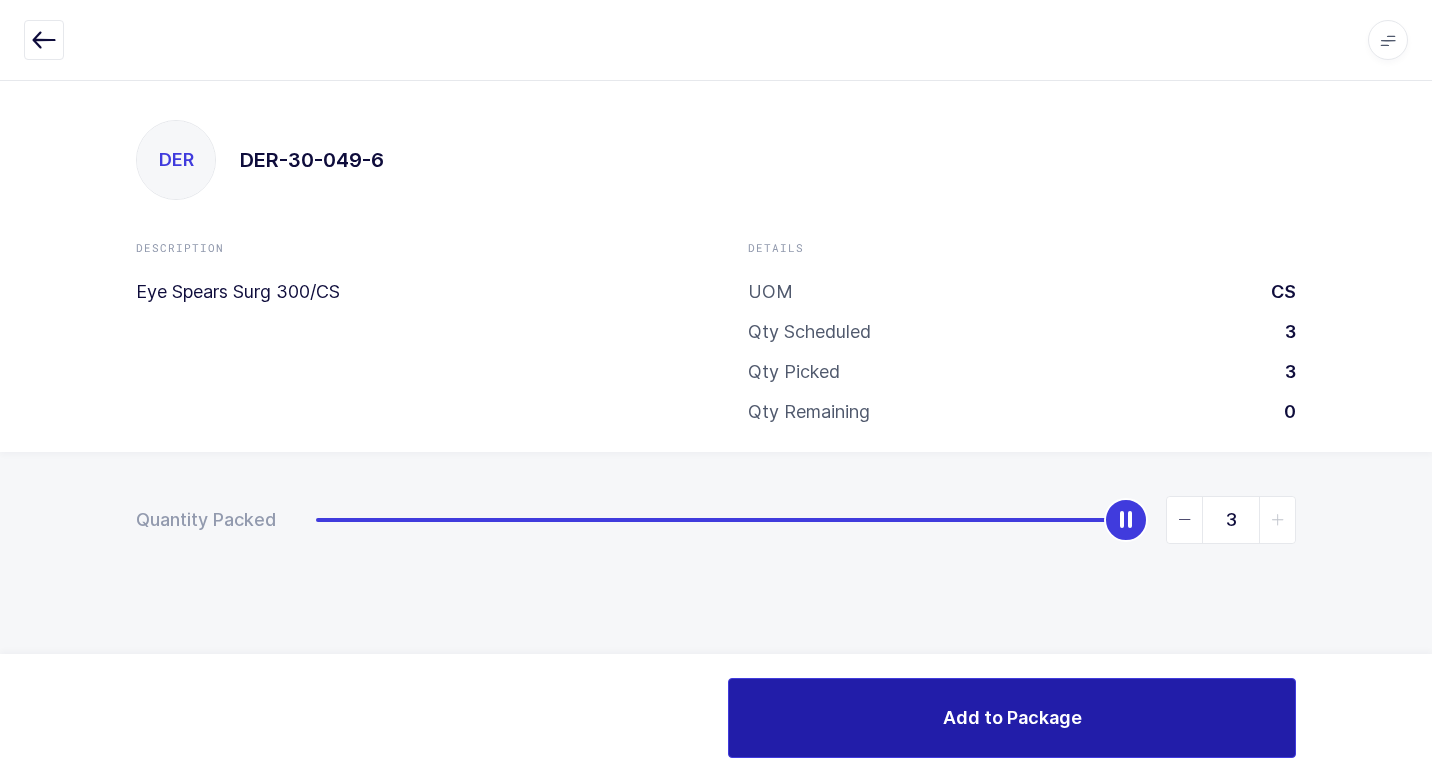 drag, startPoint x: 864, startPoint y: 707, endPoint x: 875, endPoint y: 714, distance: 13.038404 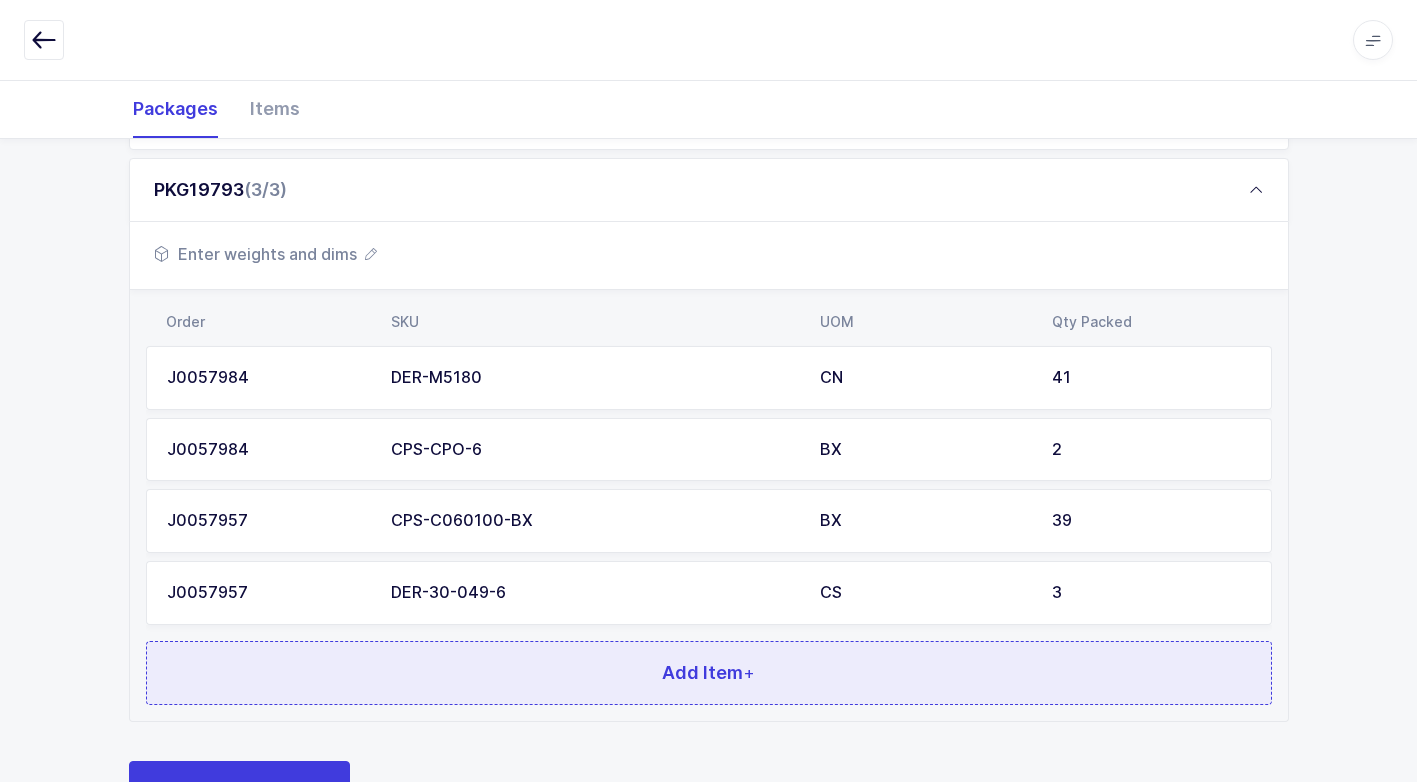 scroll, scrollTop: 512, scrollLeft: 0, axis: vertical 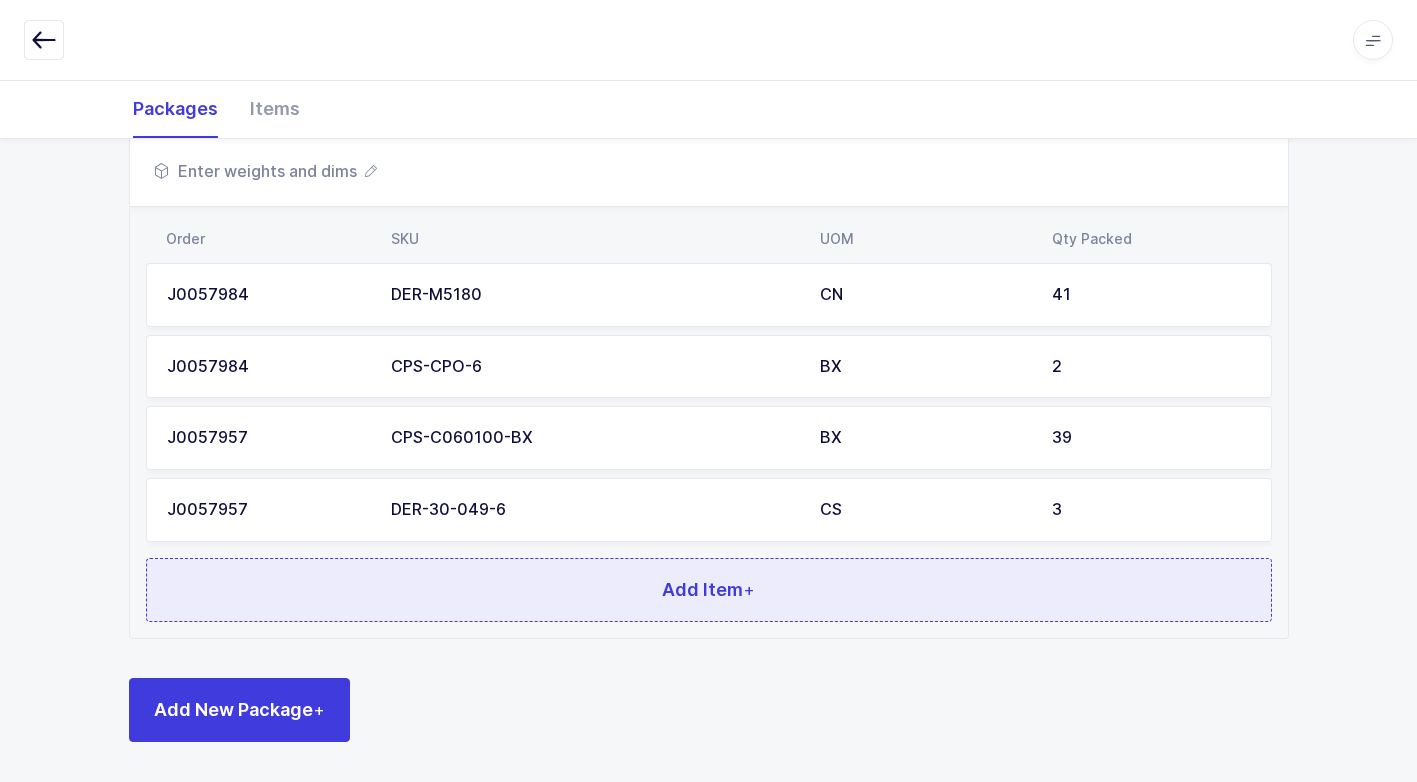 click on "Add Item  +" at bounding box center (709, 590) 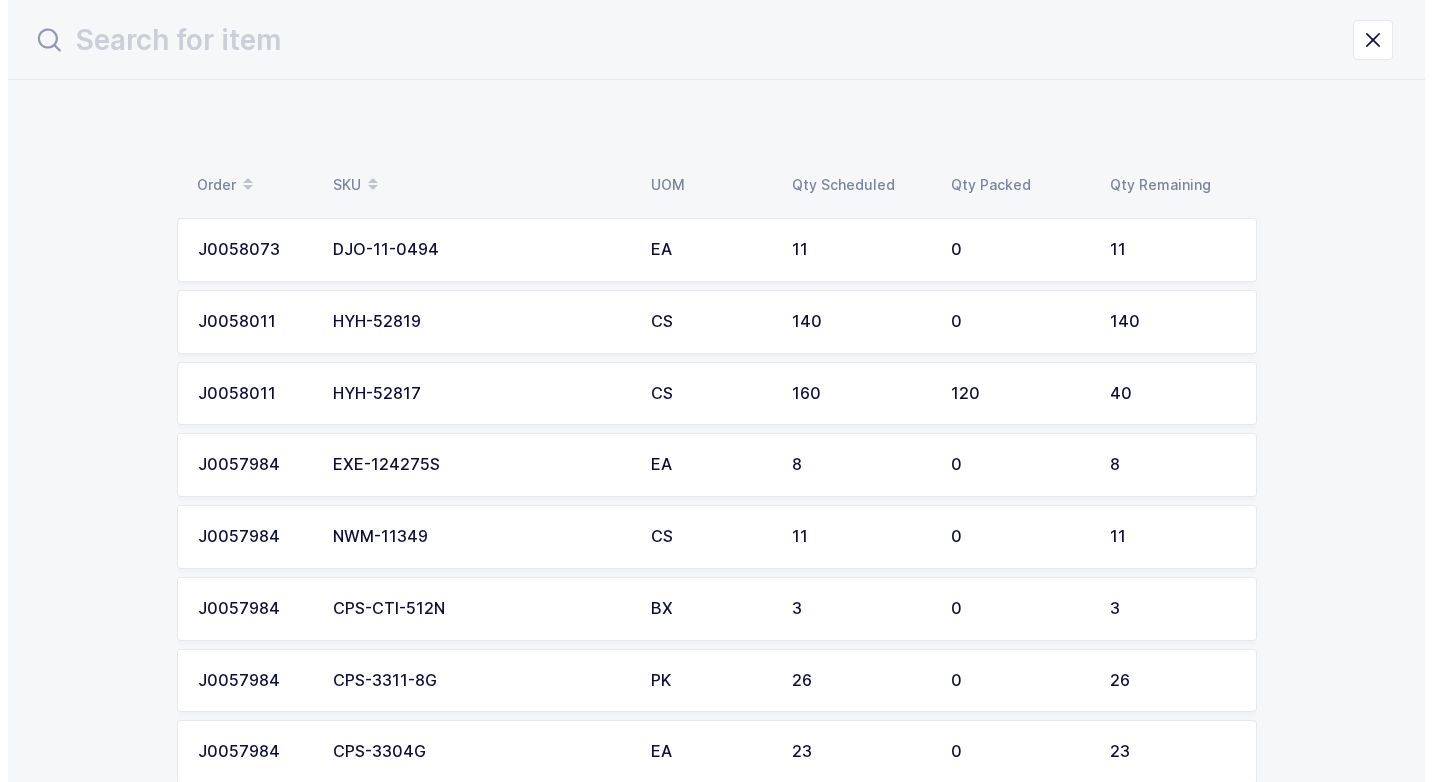 scroll, scrollTop: 0, scrollLeft: 0, axis: both 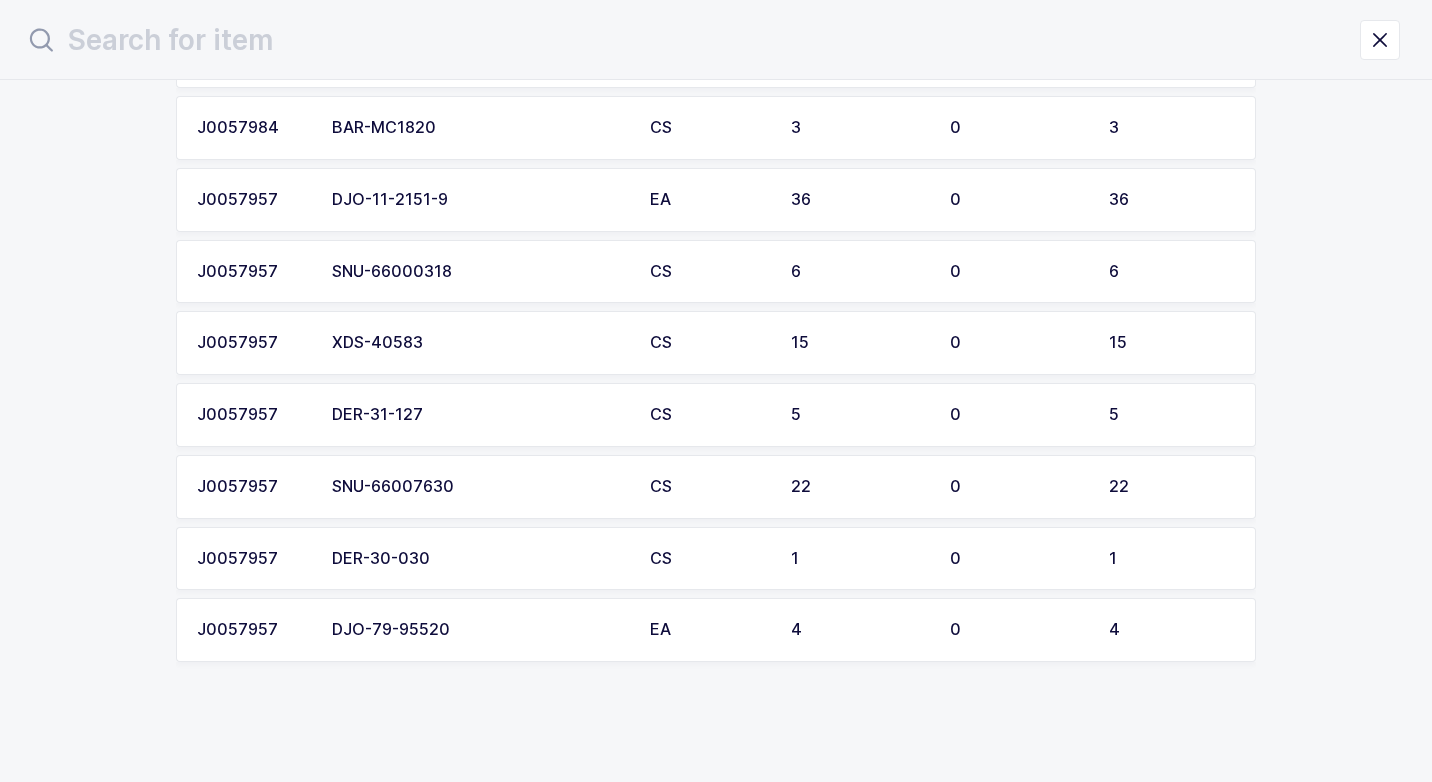 click on "DER-31-127" at bounding box center [479, 415] 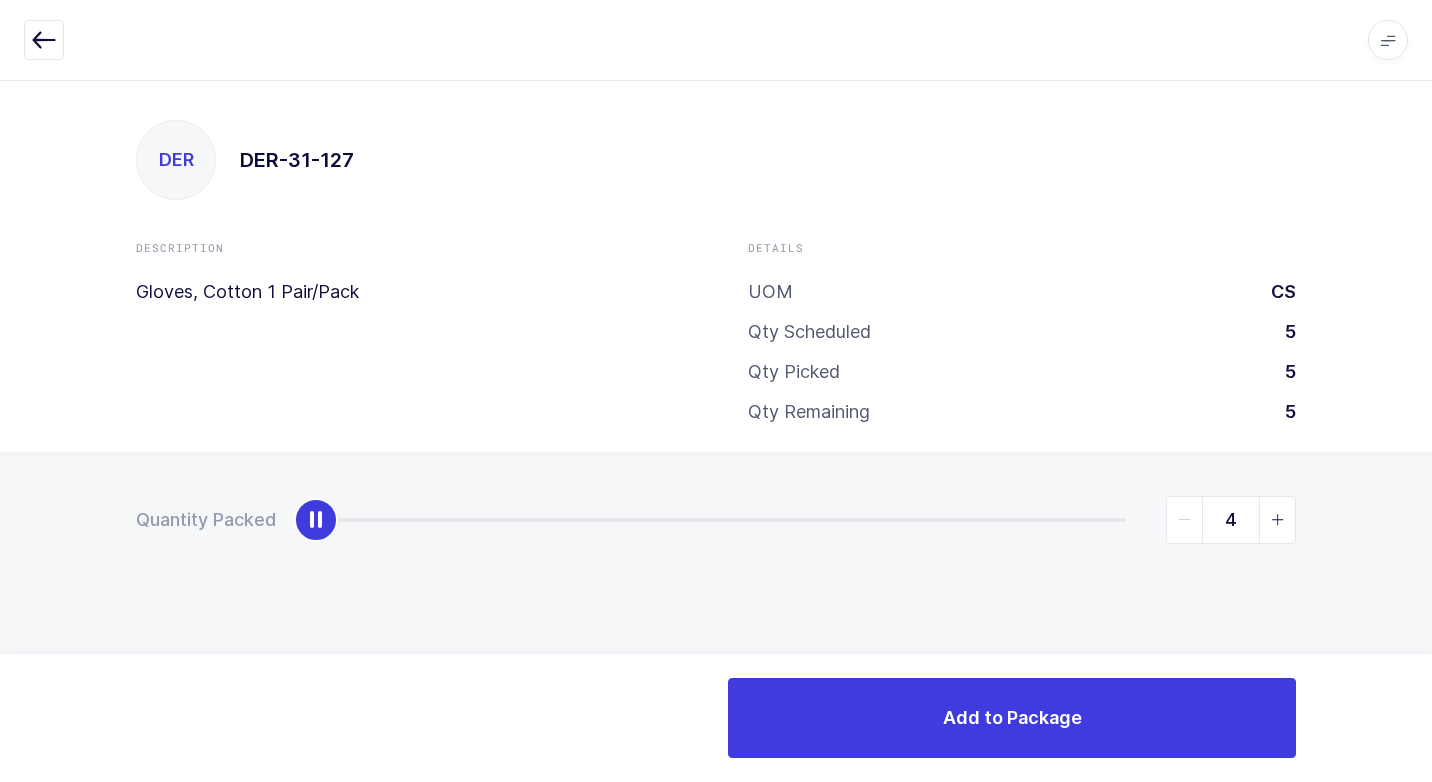 type on "5" 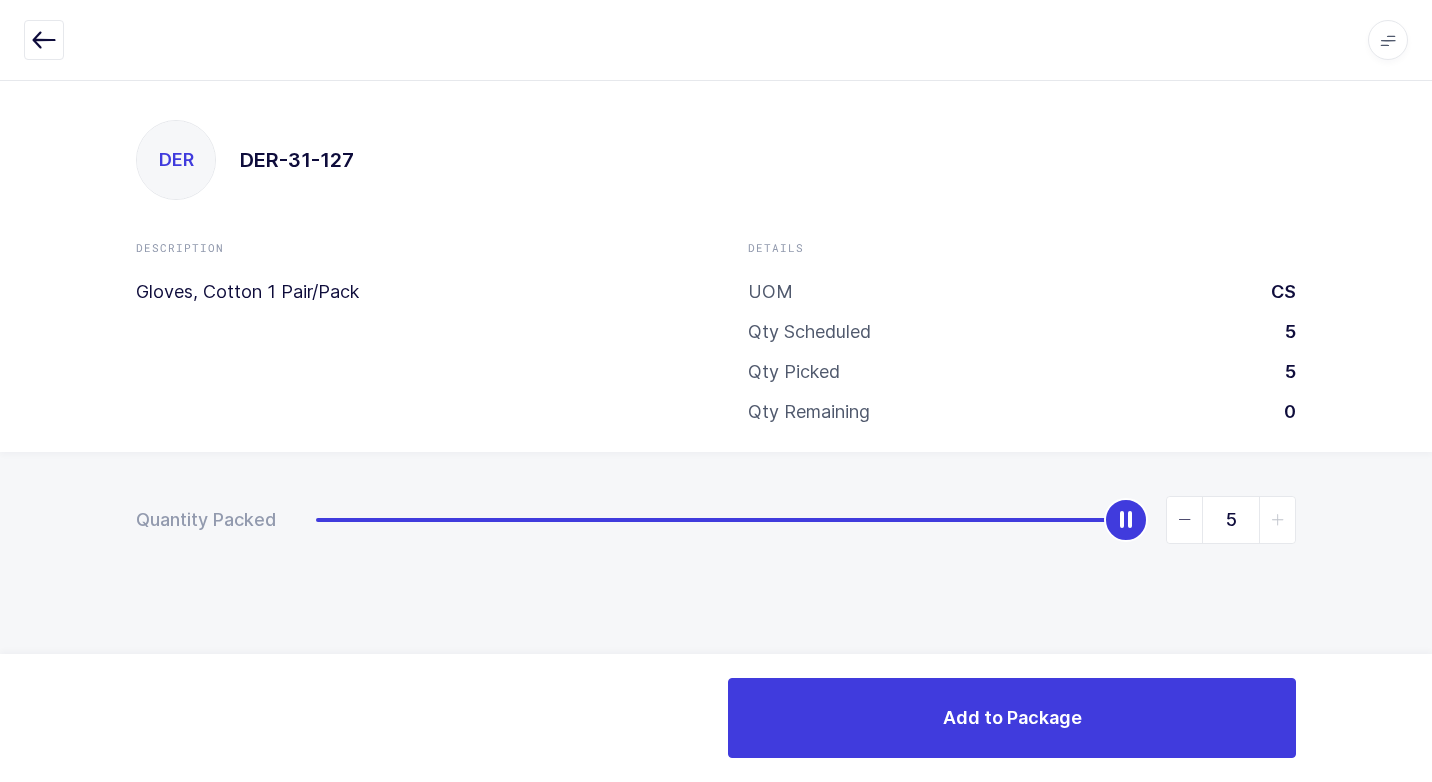 drag, startPoint x: 353, startPoint y: 530, endPoint x: 1388, endPoint y: 686, distance: 1046.6906 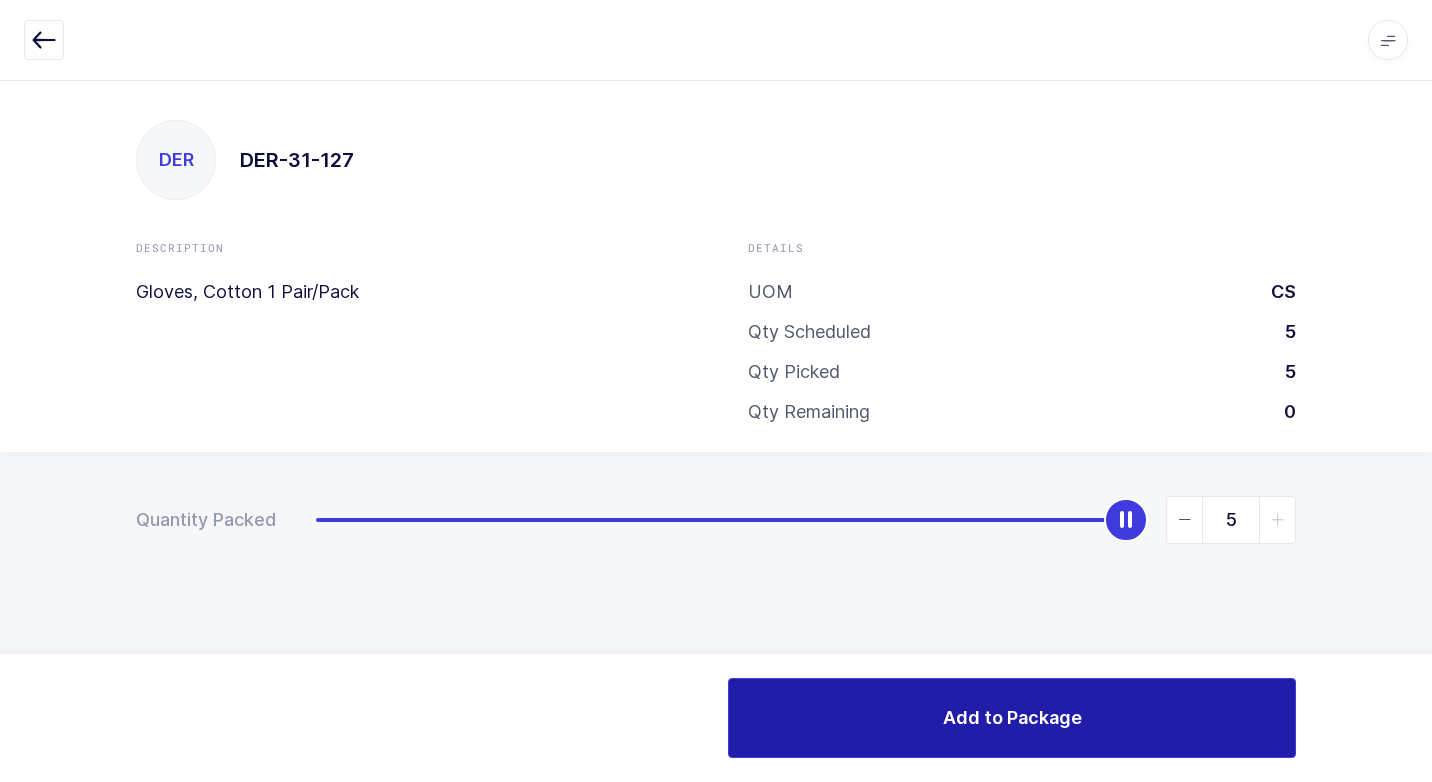 click on "Add to Package" at bounding box center [1012, 717] 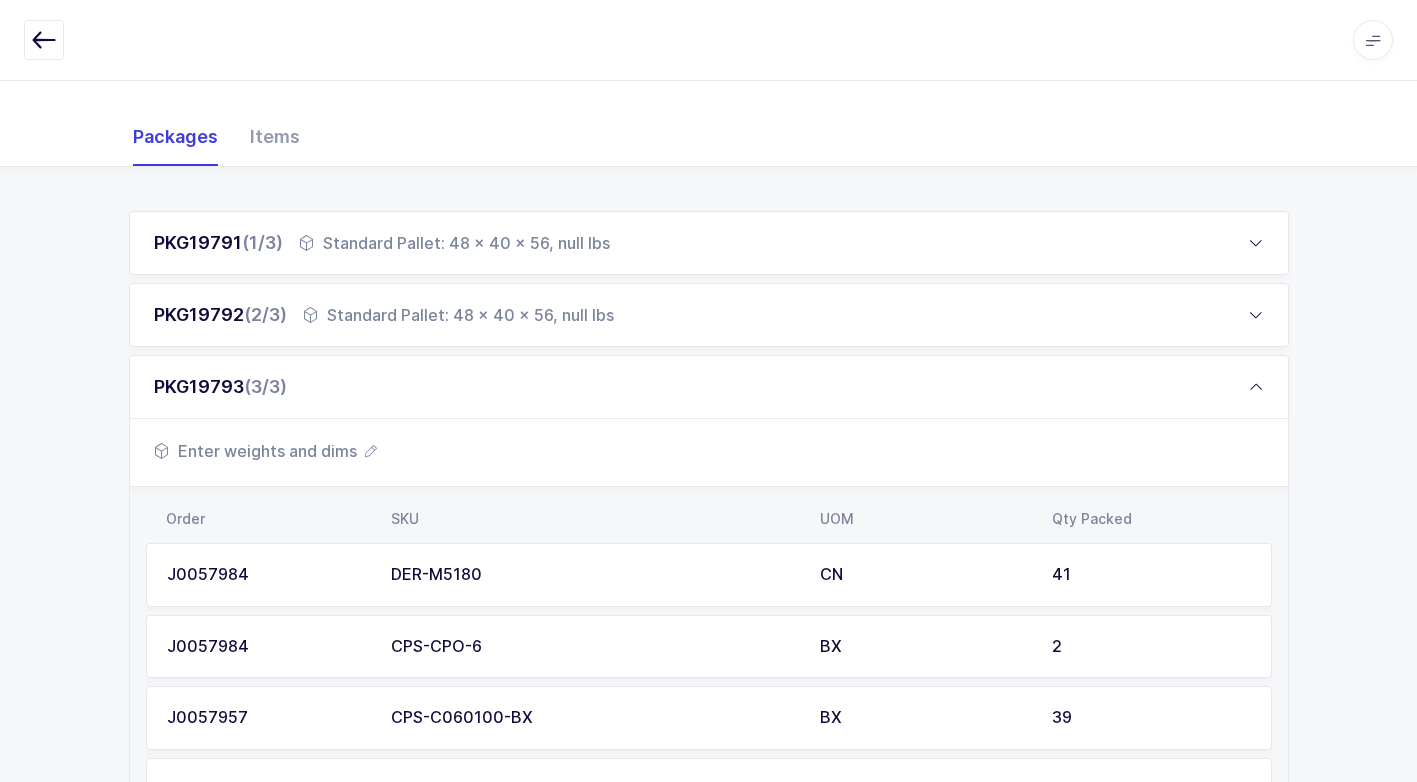 scroll, scrollTop: 584, scrollLeft: 0, axis: vertical 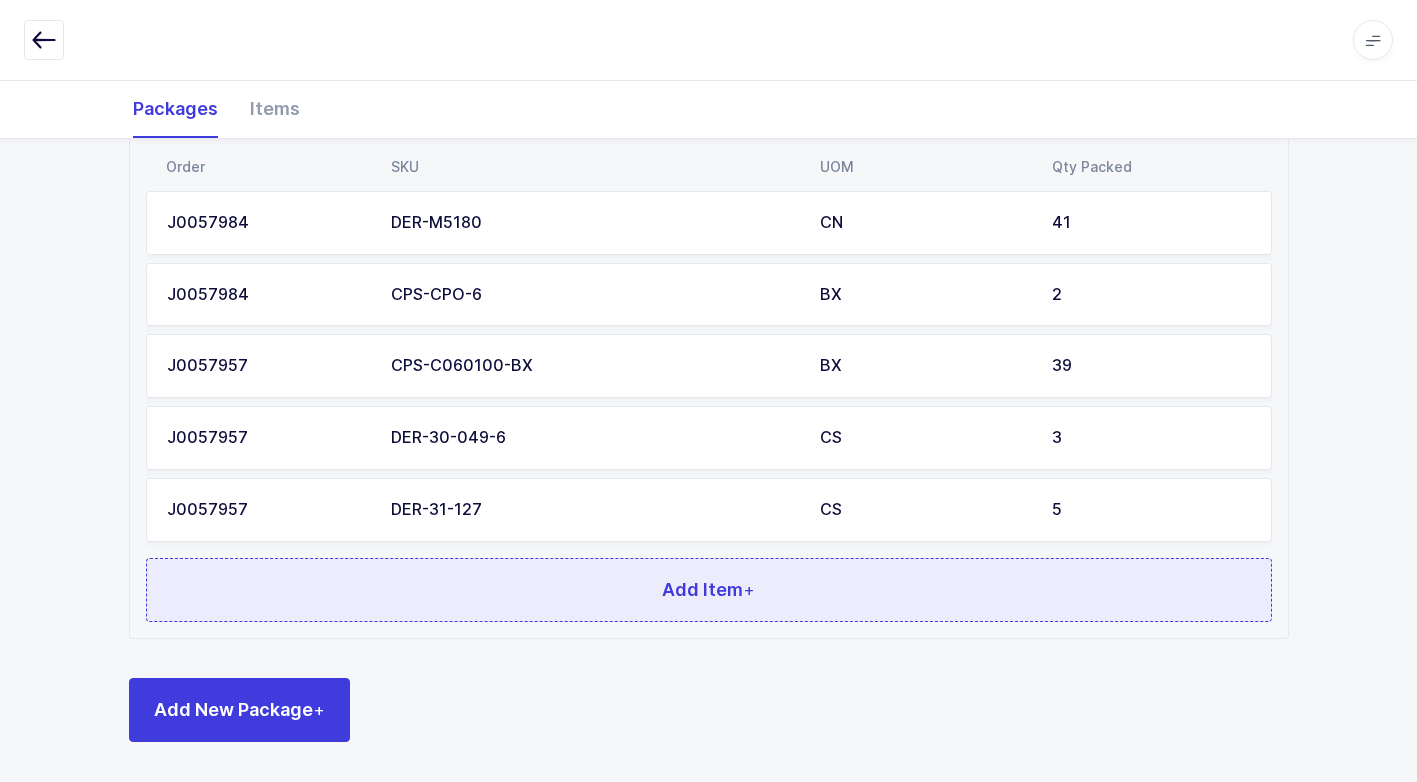 click on "Add Item  +" at bounding box center [709, 590] 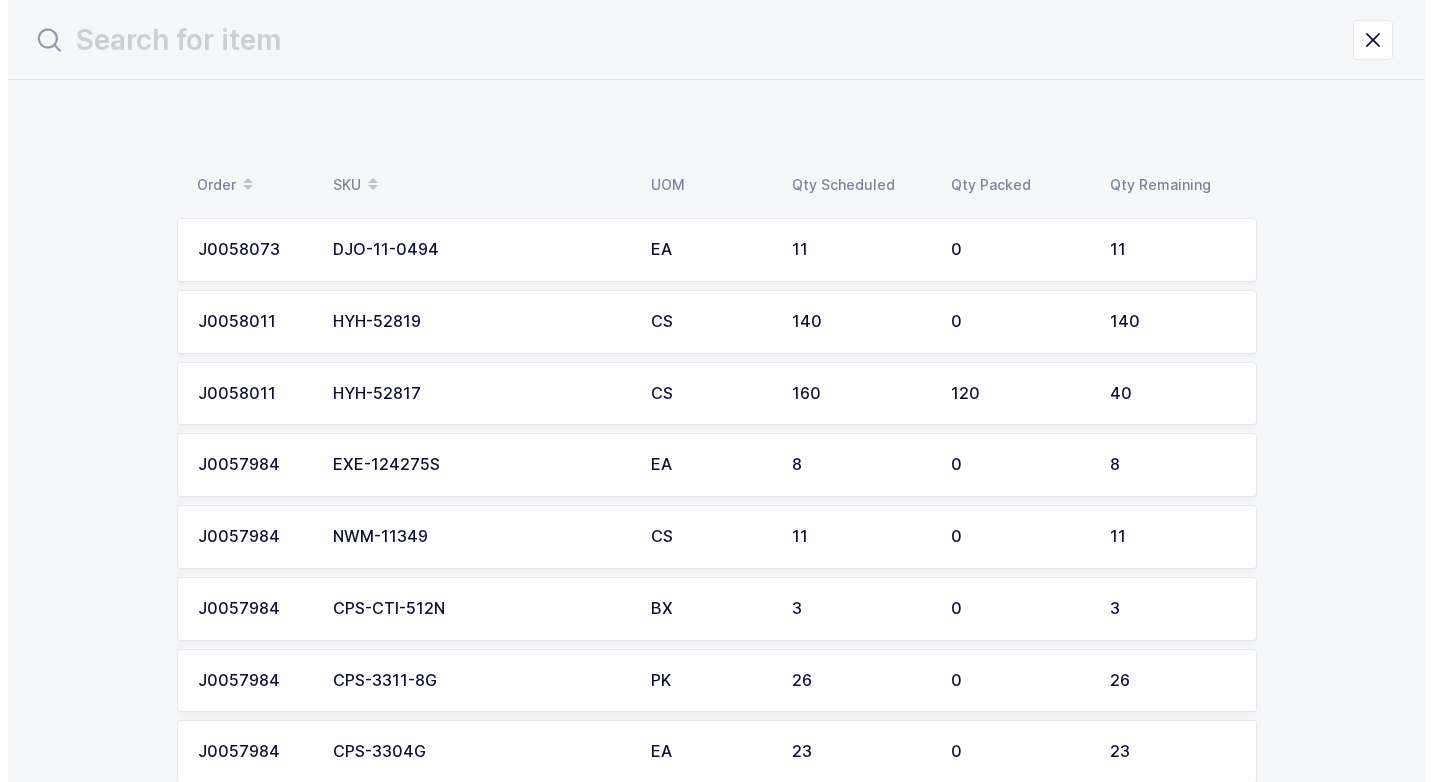 scroll, scrollTop: 0, scrollLeft: 0, axis: both 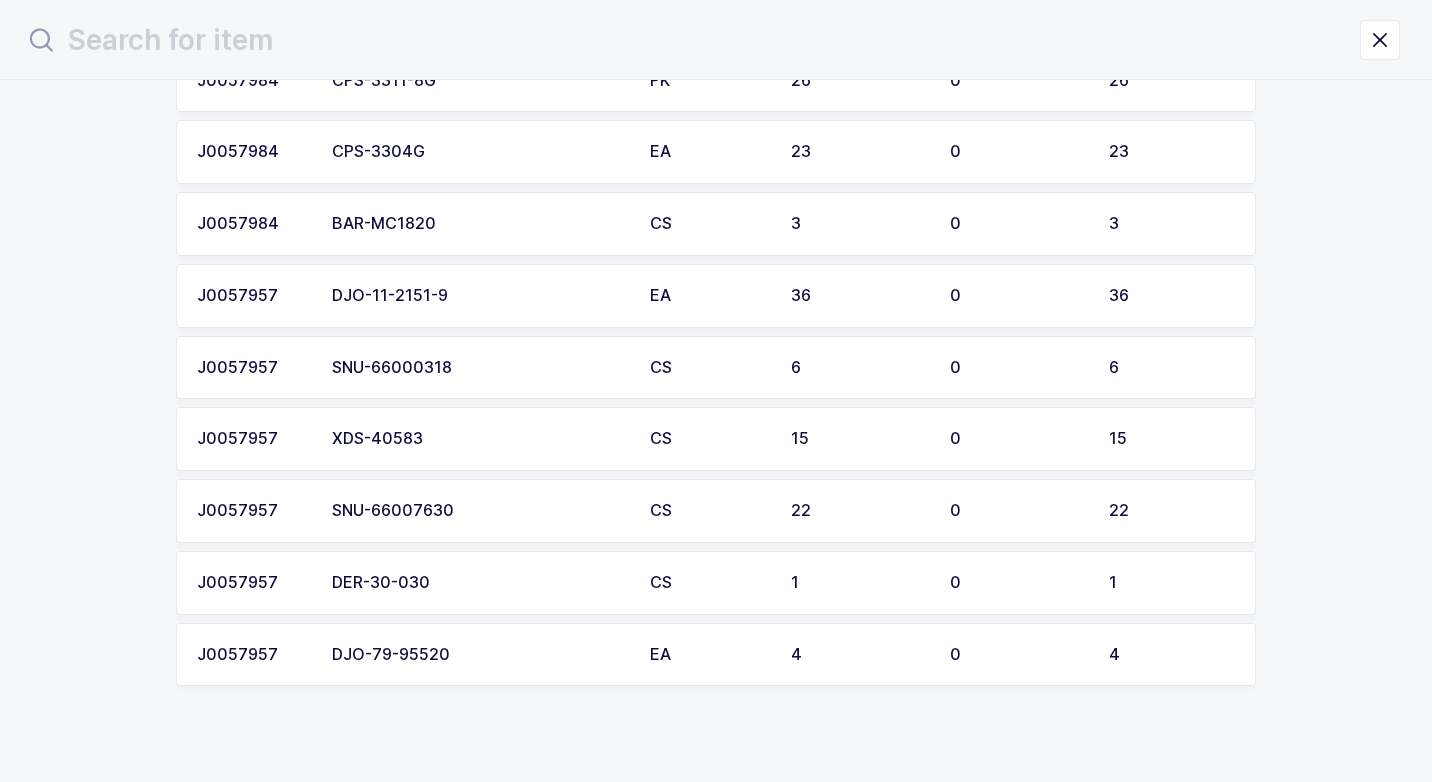 click on "SNU-66007630" at bounding box center [479, 511] 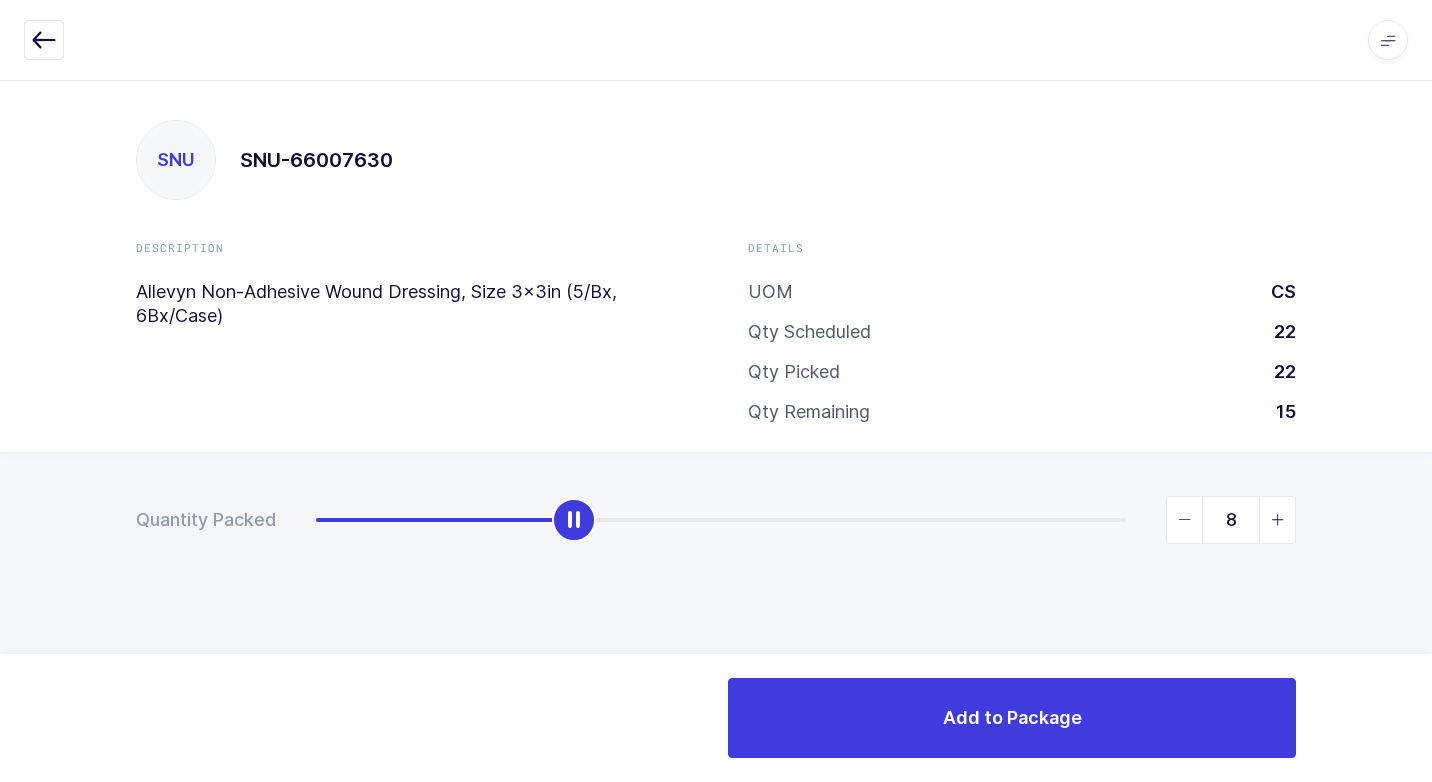 type on "9" 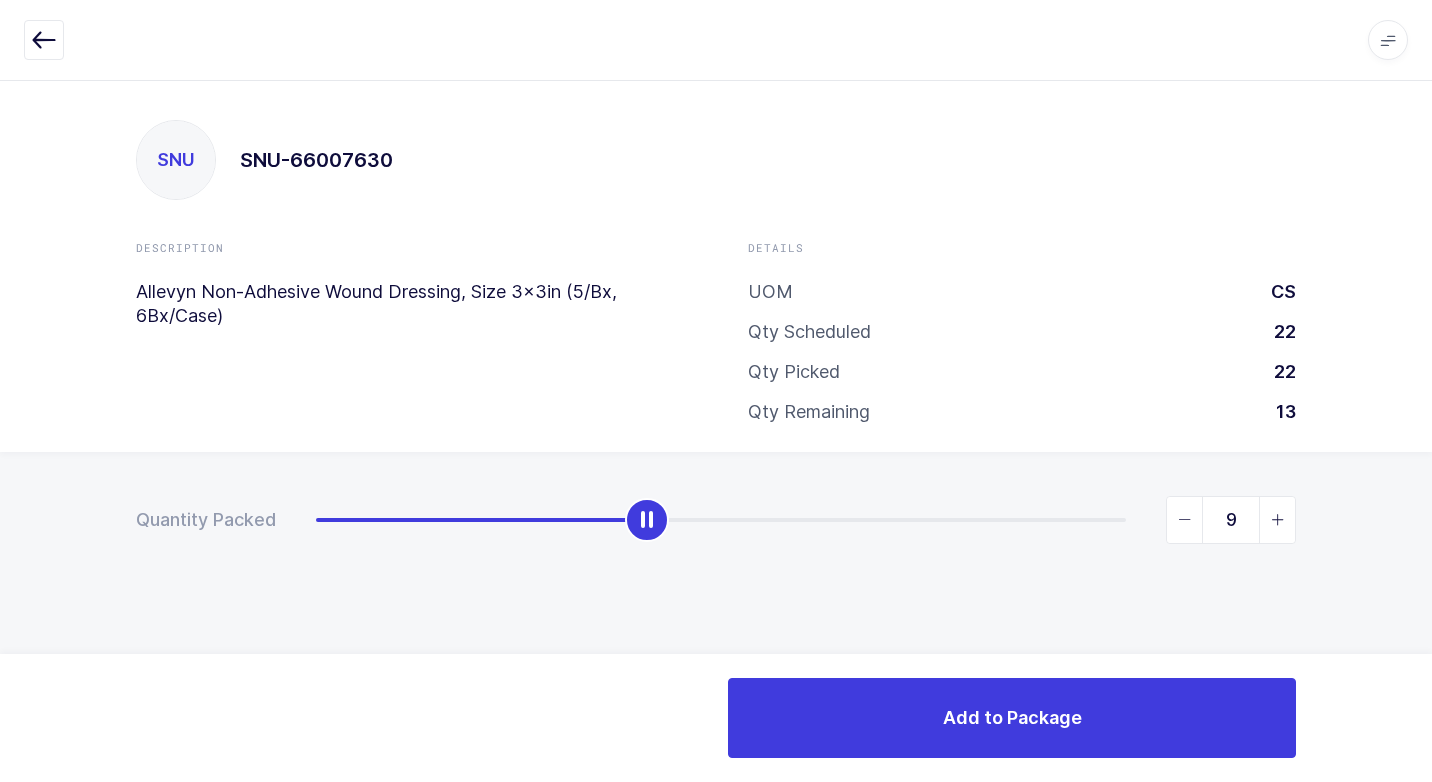 drag, startPoint x: 308, startPoint y: 526, endPoint x: 636, endPoint y: 583, distance: 332.9159 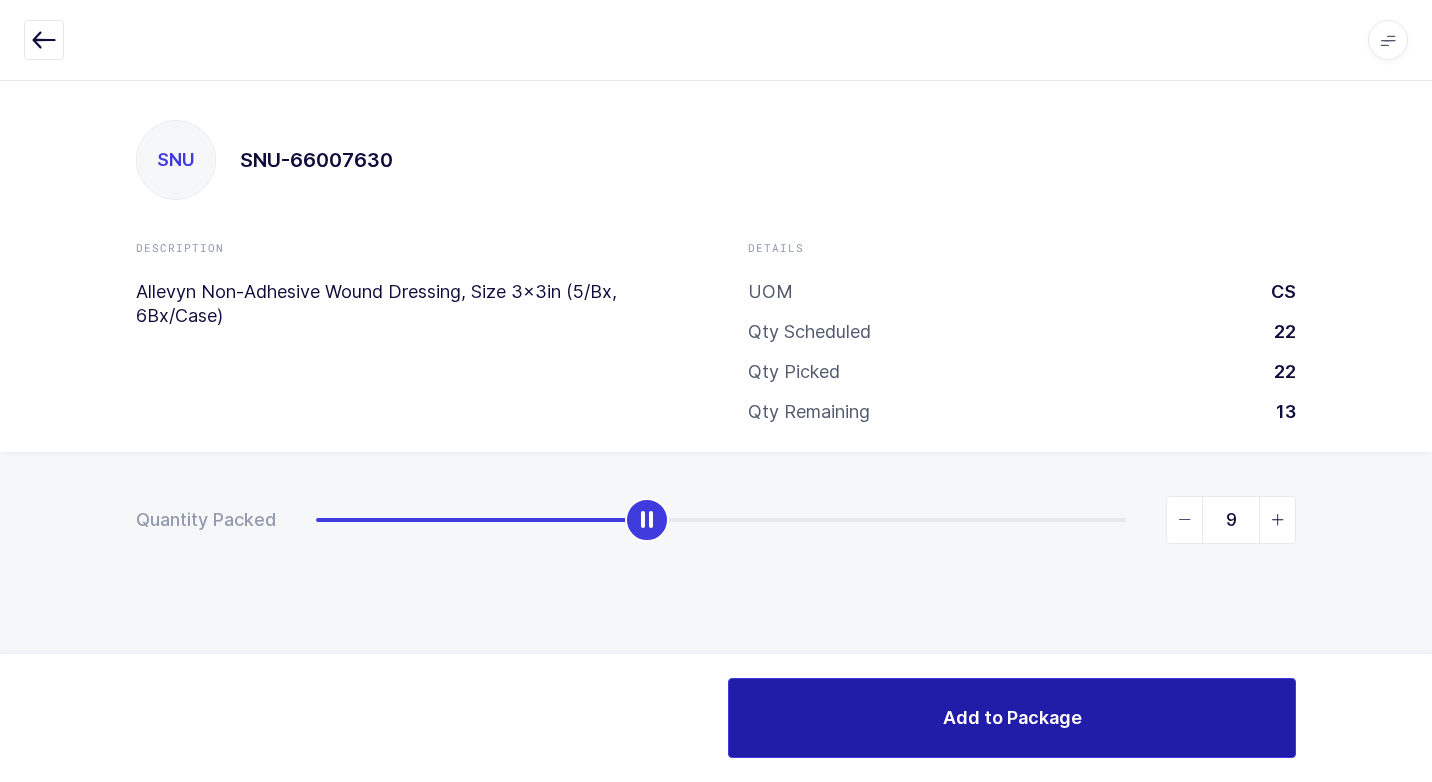 click on "Add to Package" at bounding box center (1012, 718) 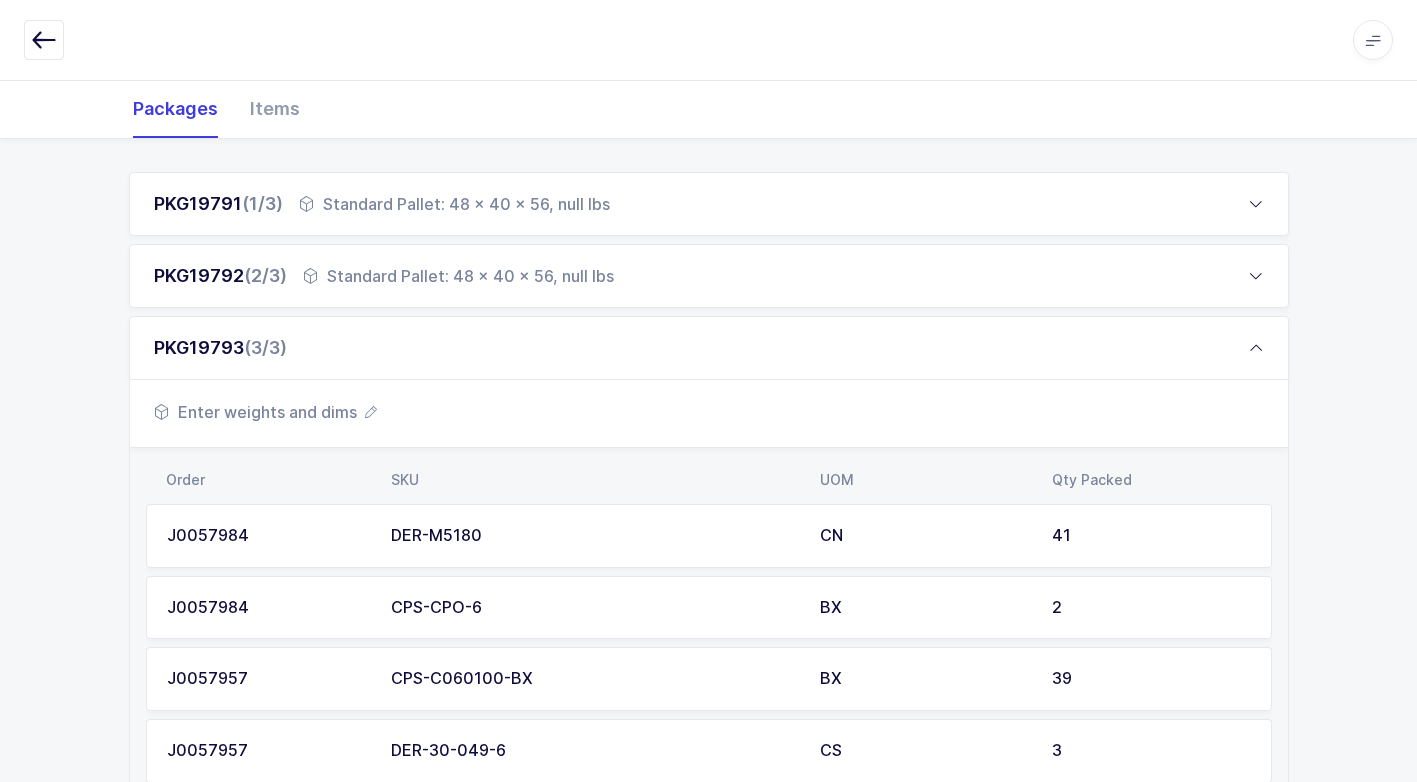 scroll, scrollTop: 500, scrollLeft: 0, axis: vertical 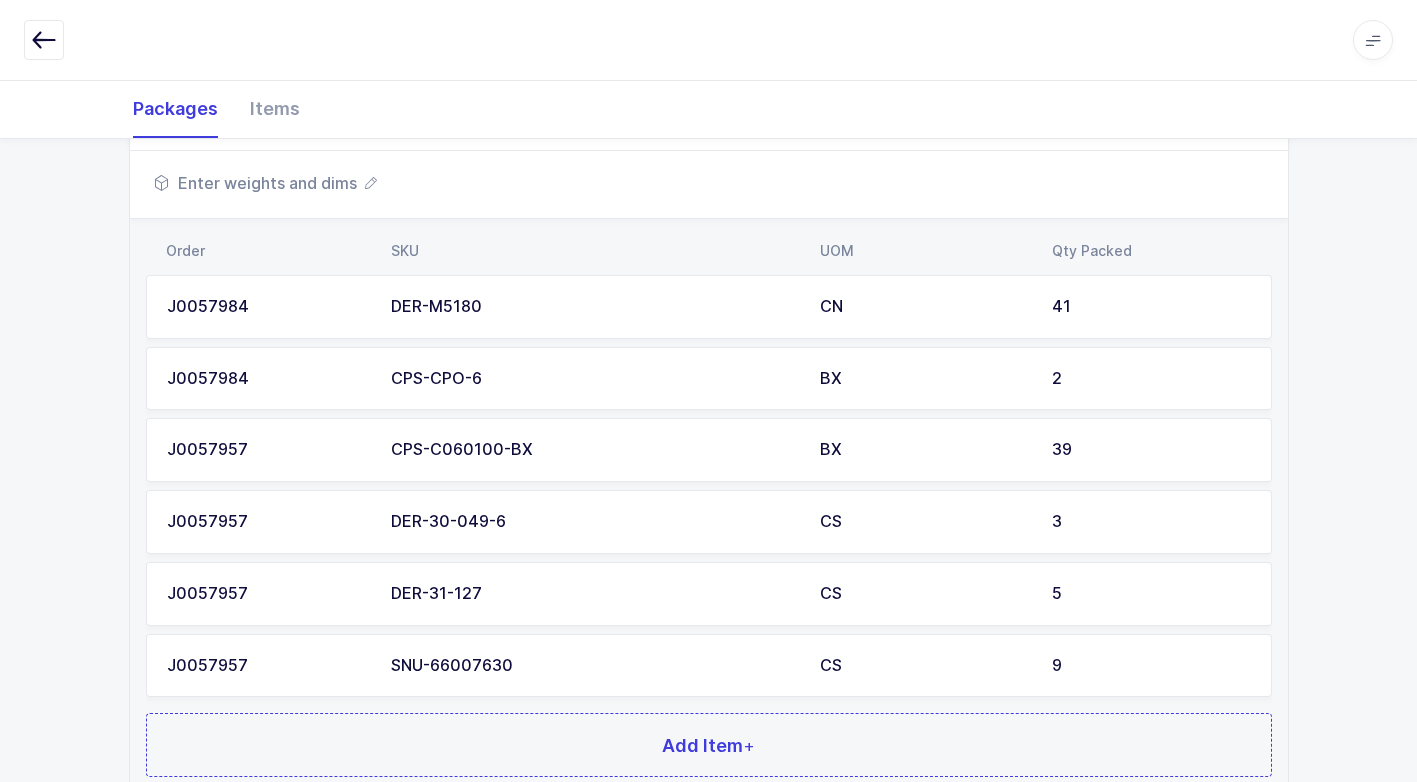 click on "Enter weights and dims" at bounding box center (265, 183) 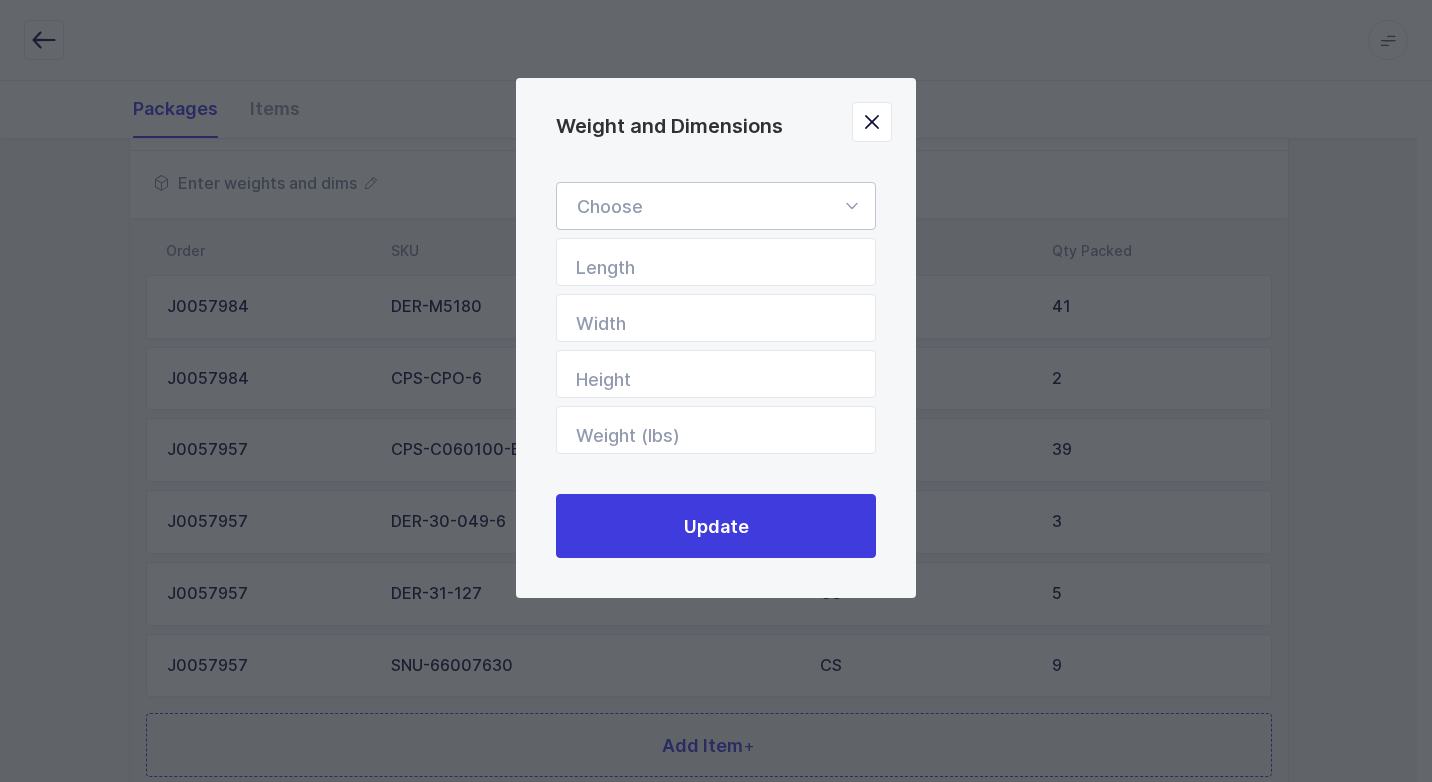click at bounding box center (851, 206) 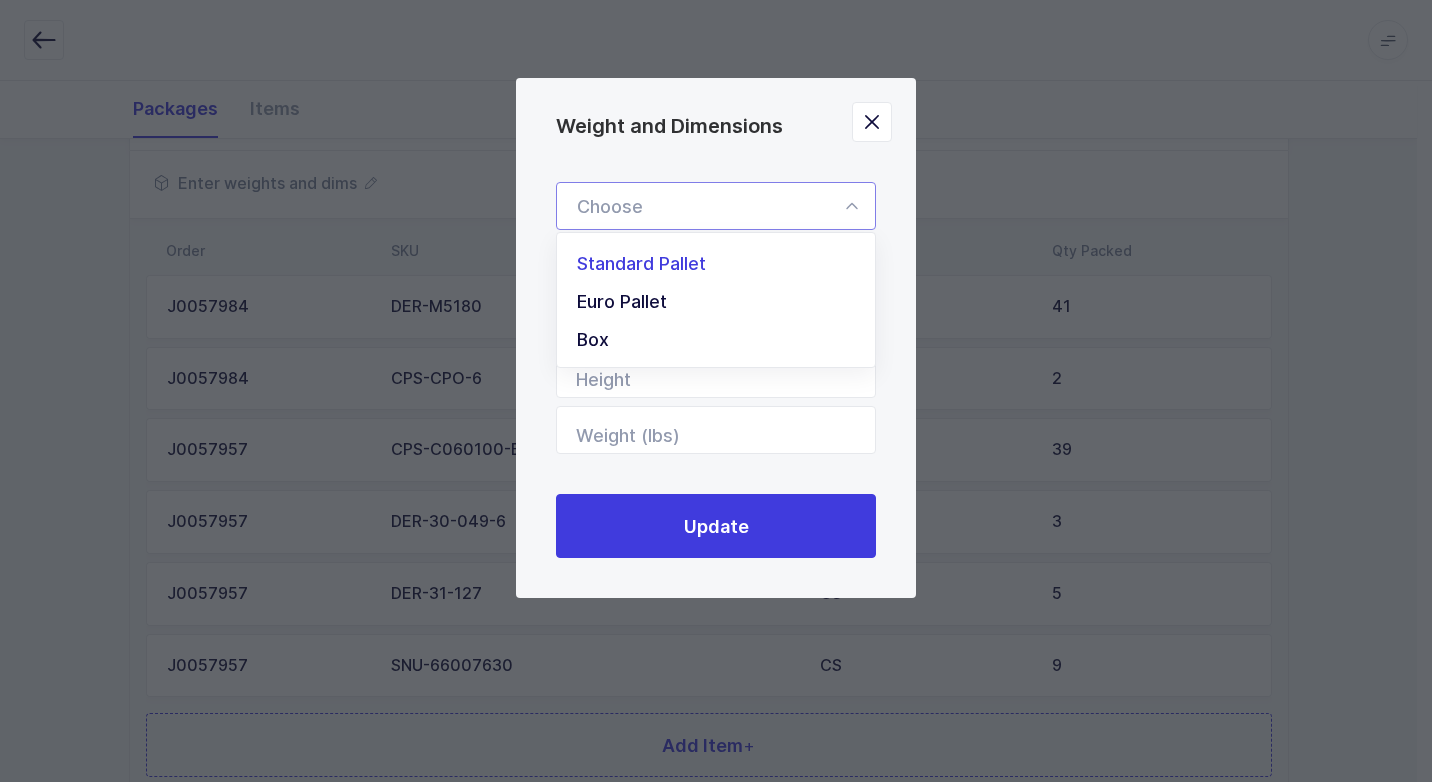 click on "Standard Pallet" at bounding box center (723, 264) 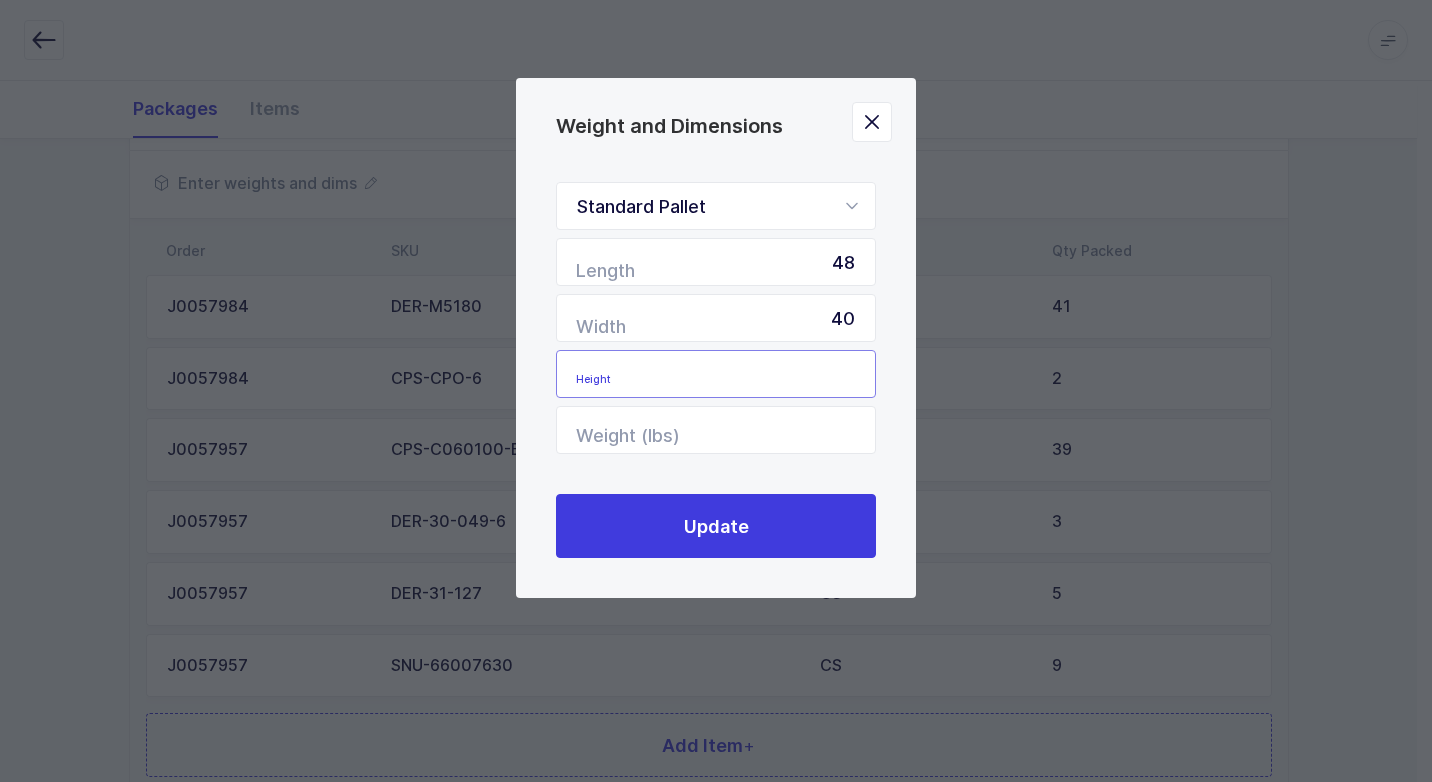 click at bounding box center (716, 374) 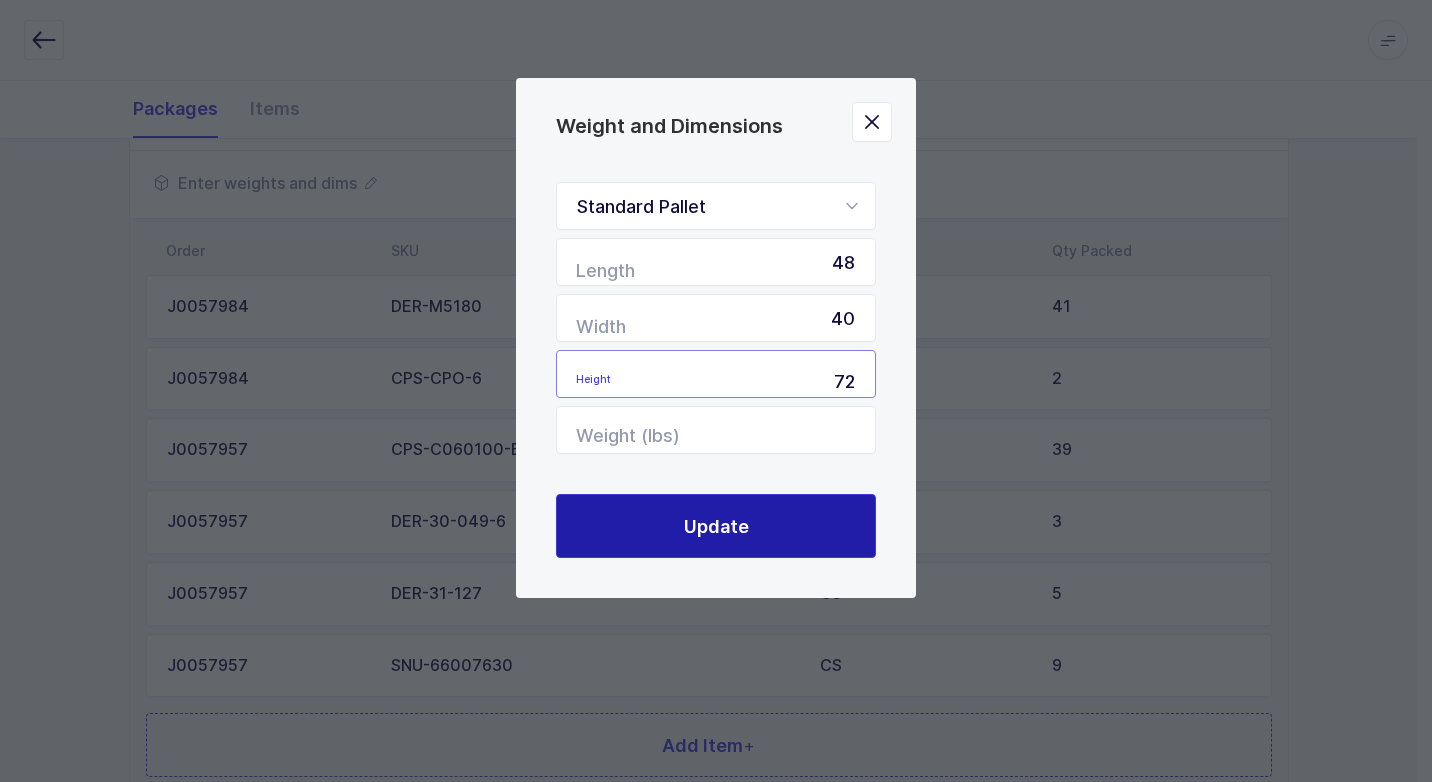 type on "72" 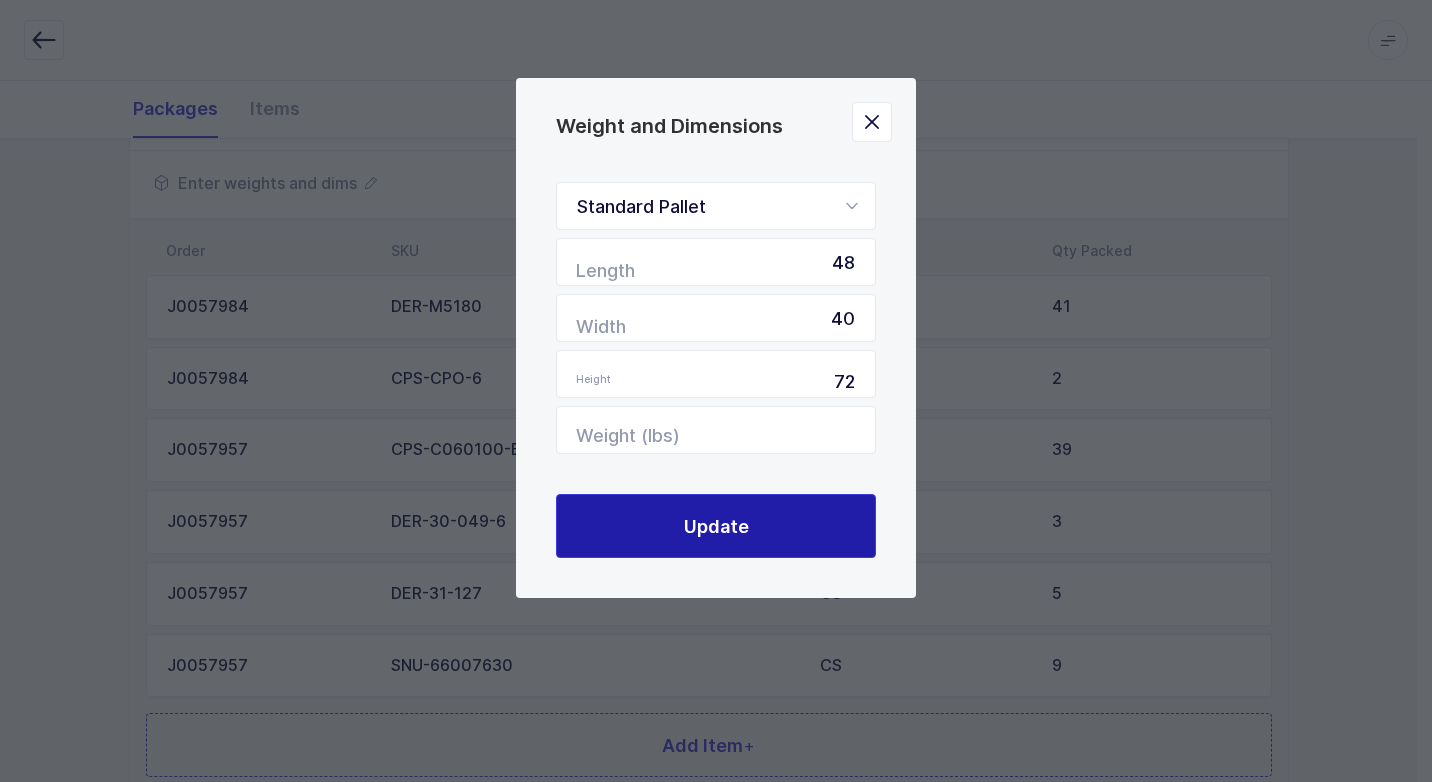click on "Update" at bounding box center (716, 526) 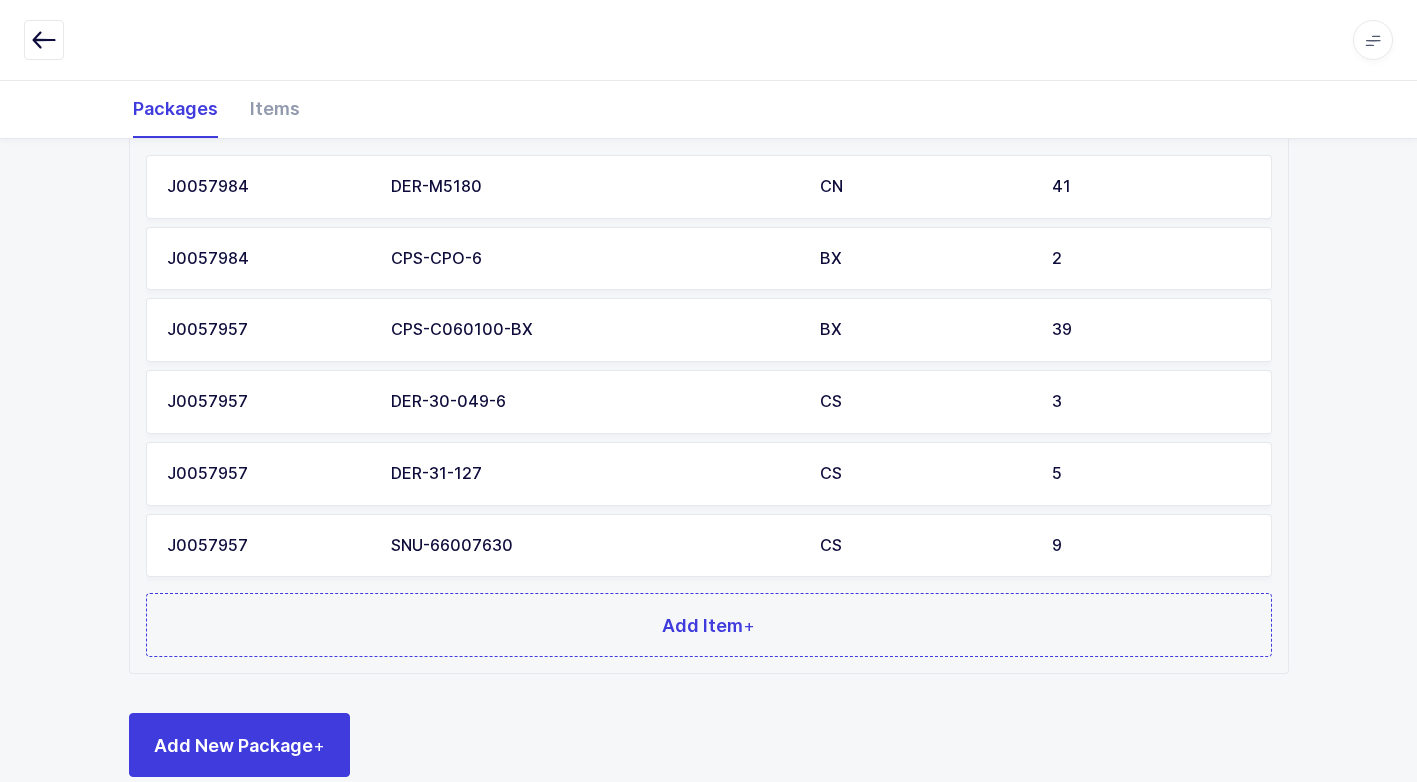 scroll, scrollTop: 655, scrollLeft: 0, axis: vertical 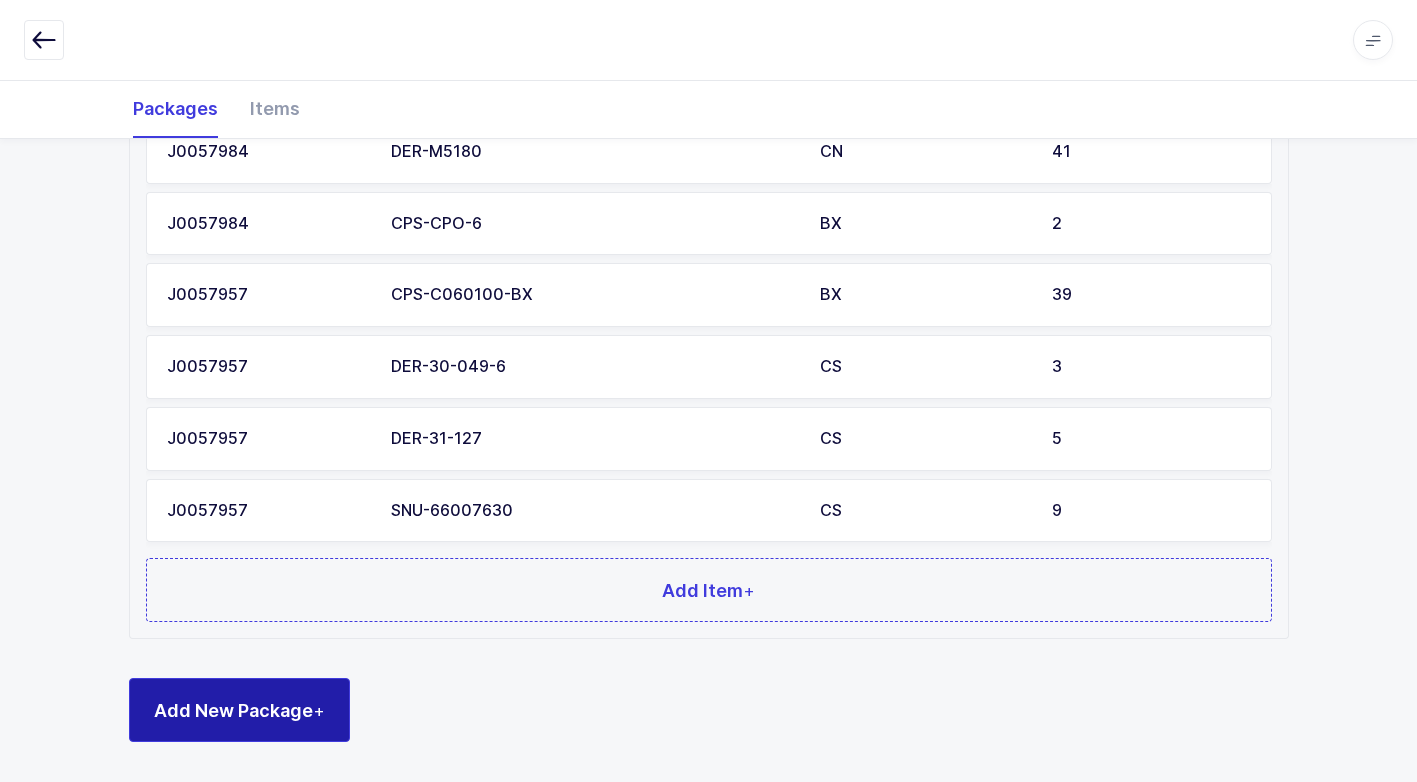 click on "Add New Package  +" at bounding box center (239, 710) 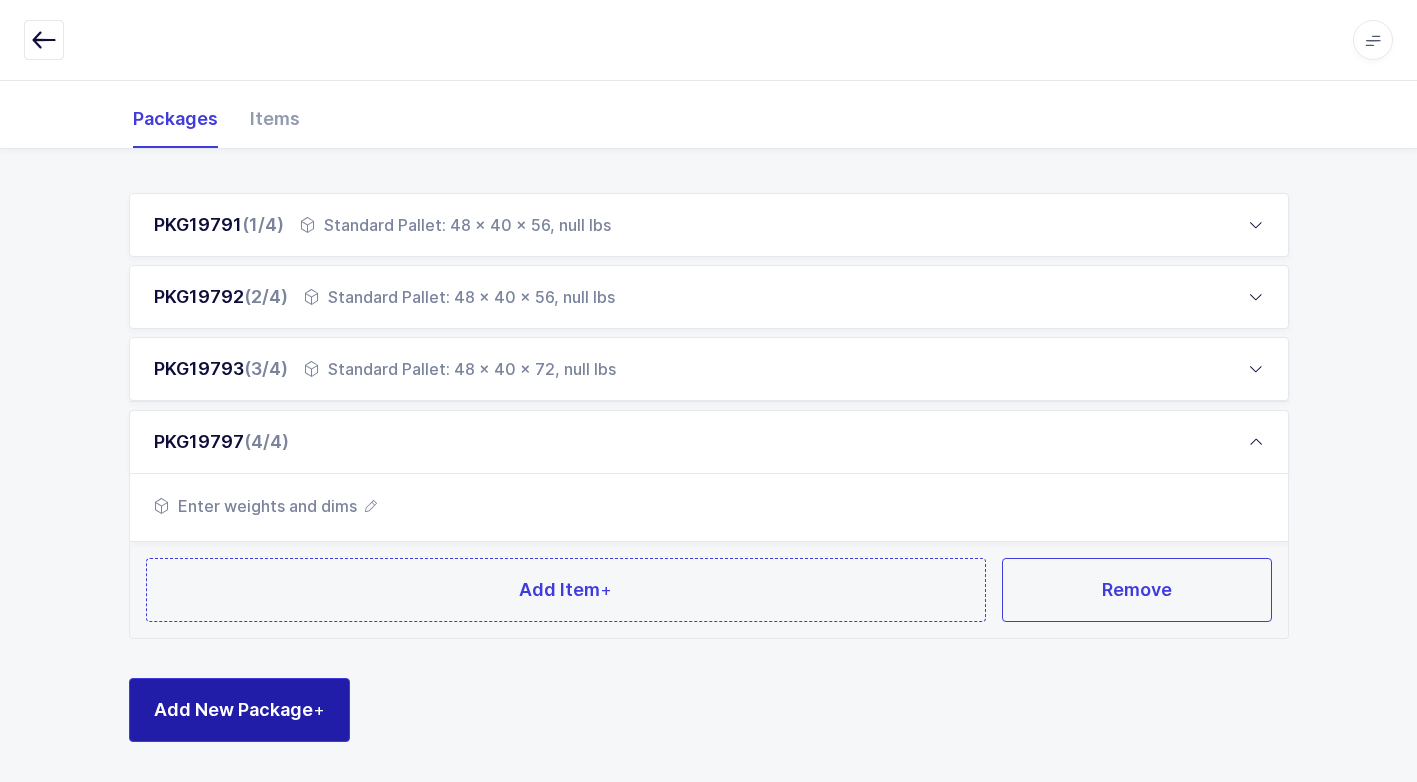 scroll, scrollTop: 249, scrollLeft: 0, axis: vertical 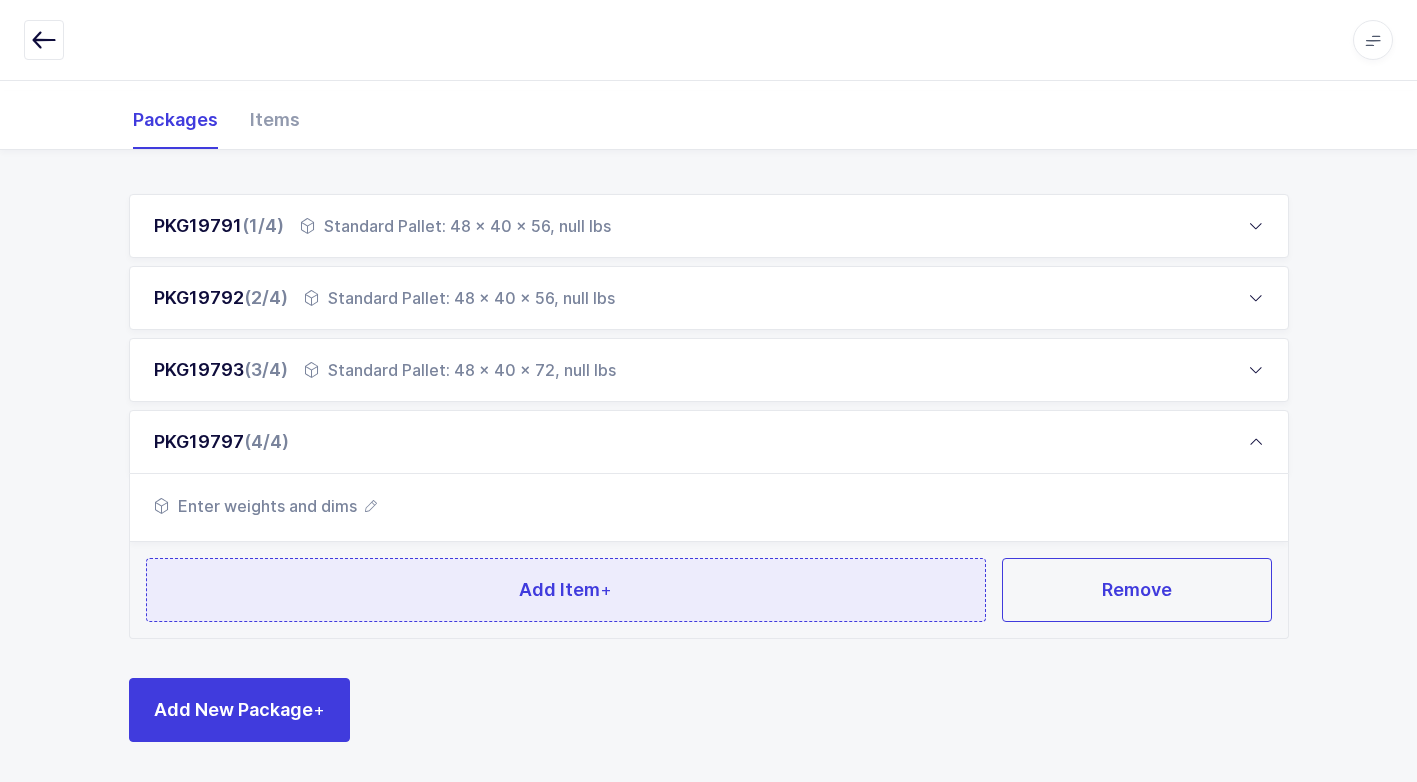 click on "Add Item  +" at bounding box center (566, 590) 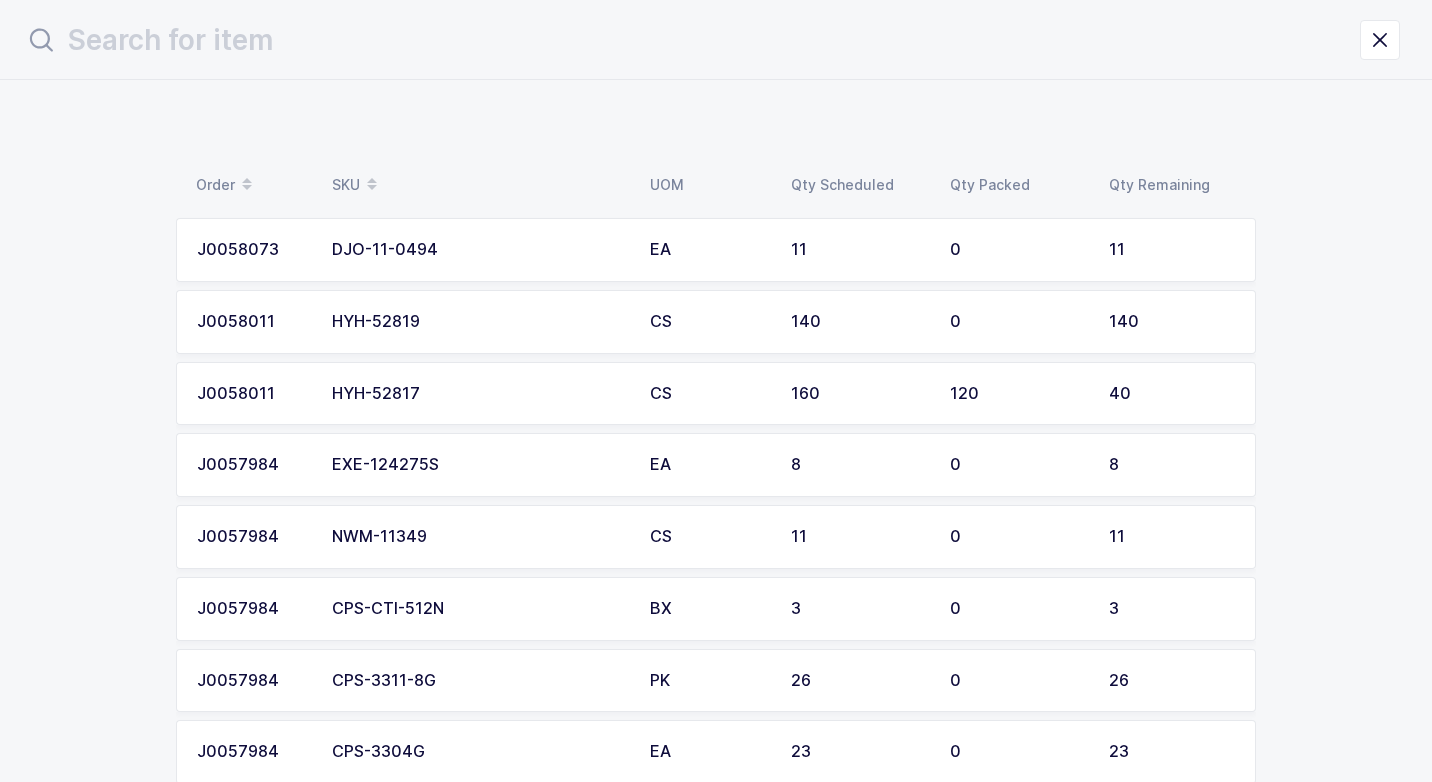 click on "HYH-52819" at bounding box center [479, 322] 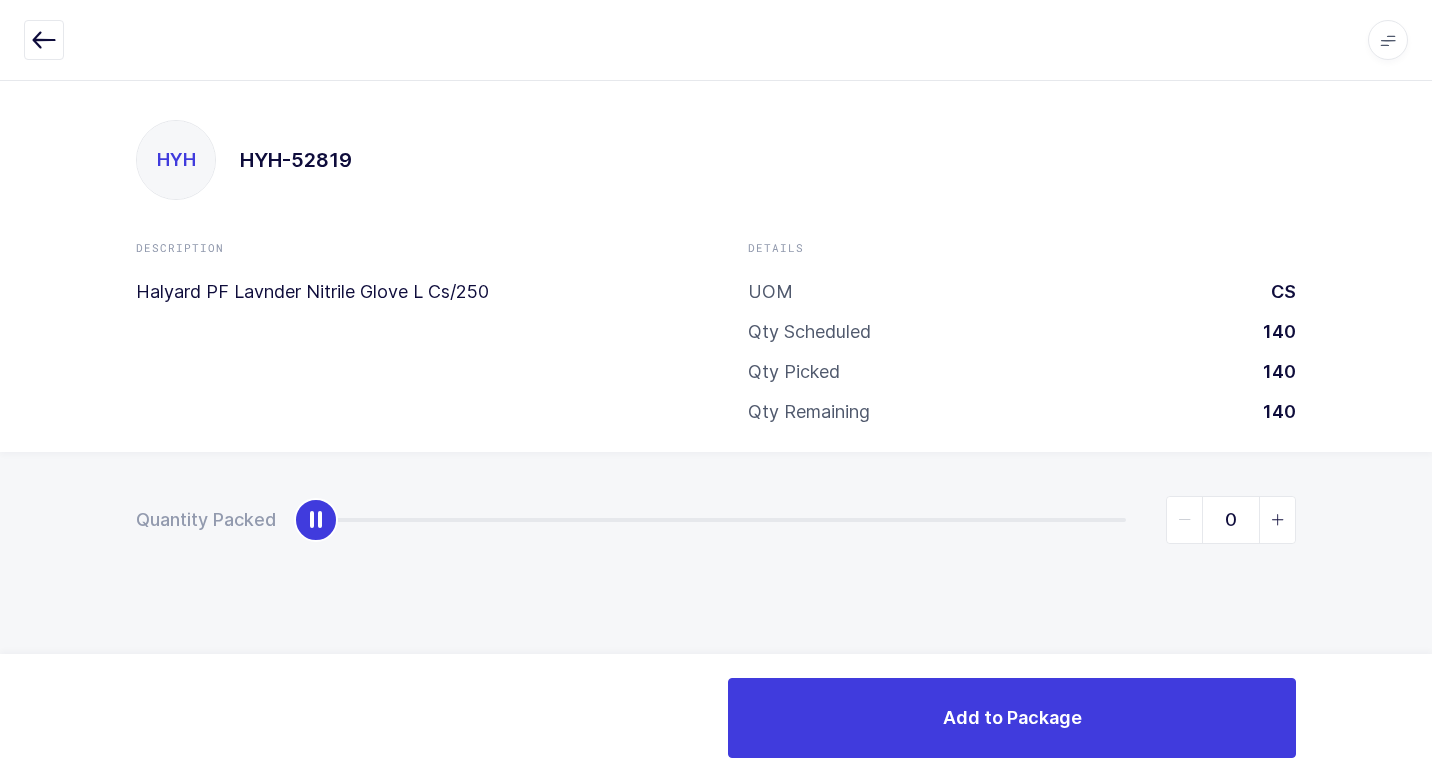 click at bounding box center (316, 520) 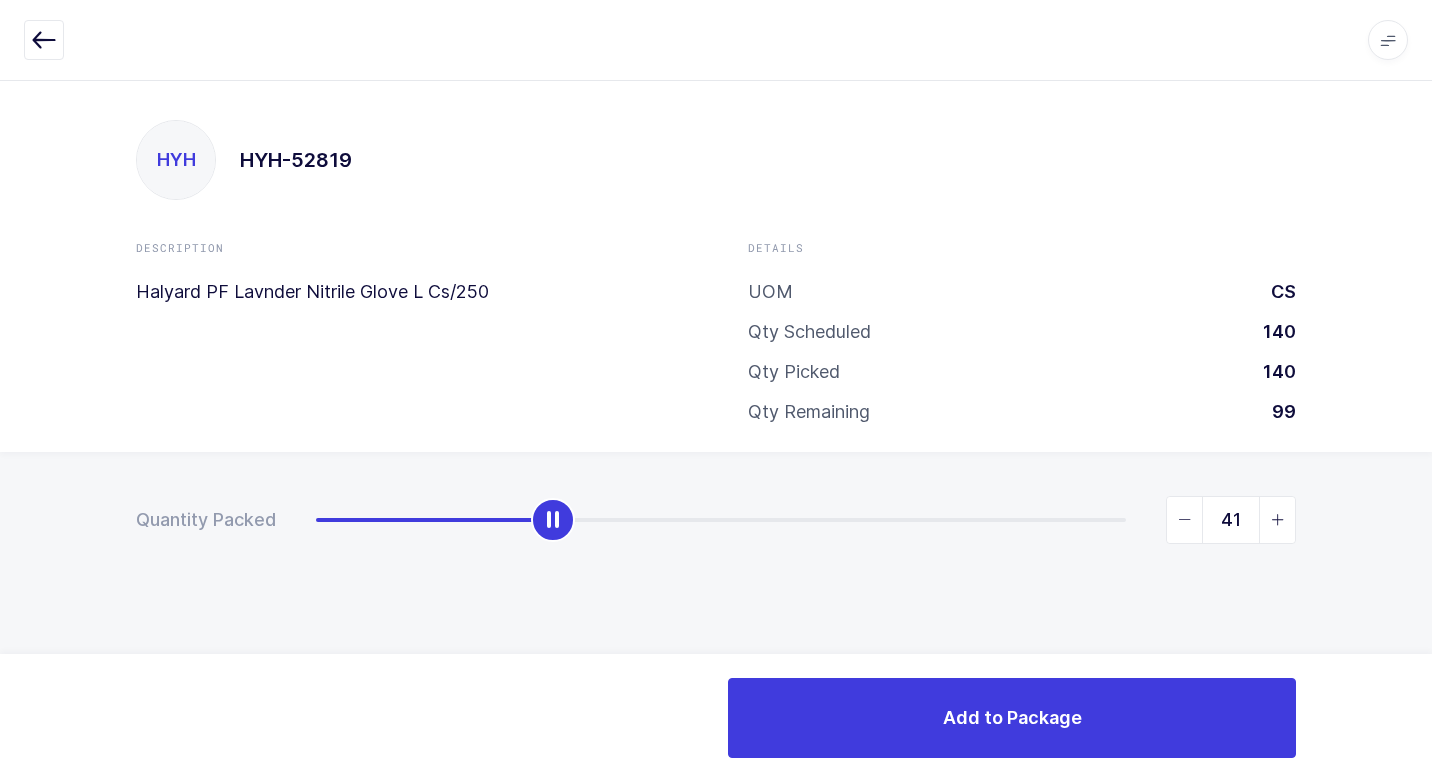 type on "40" 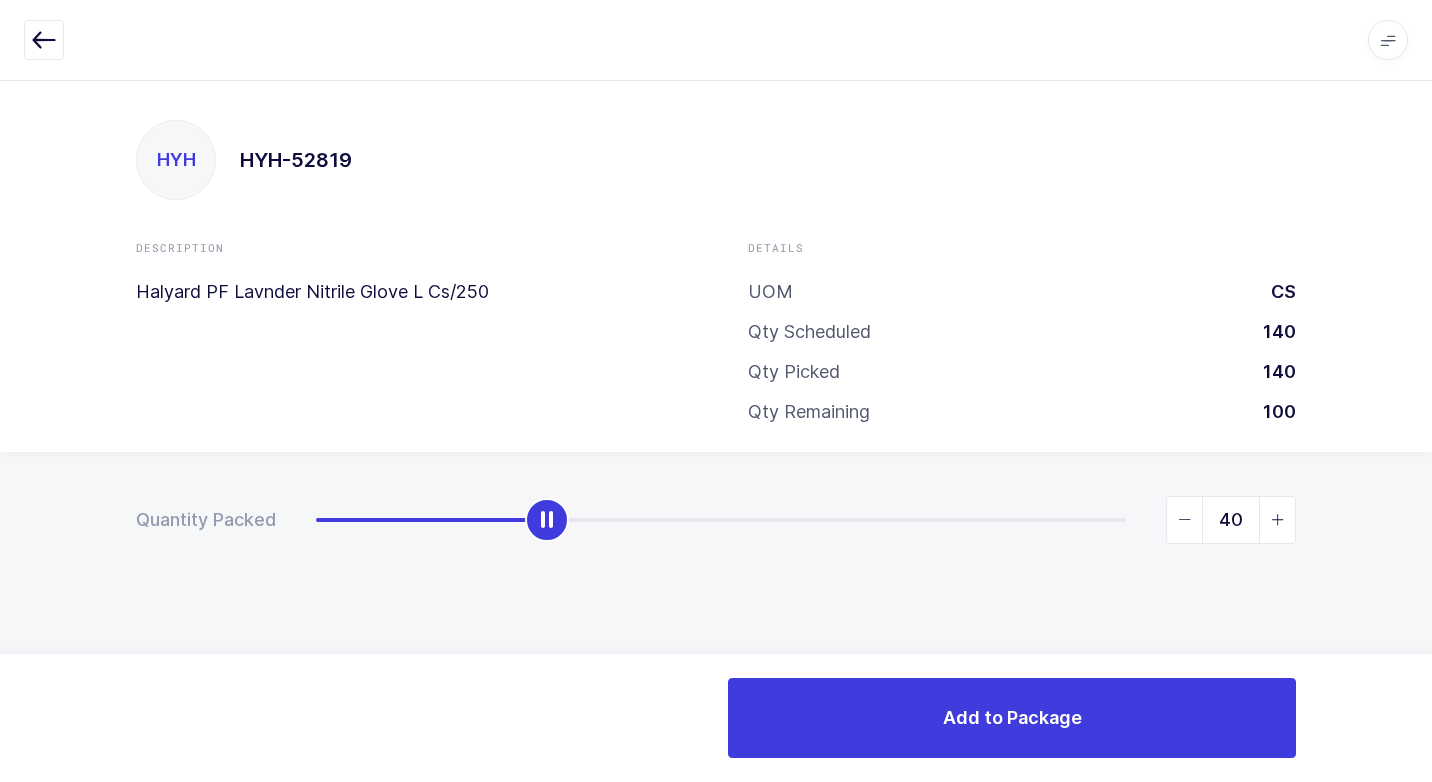drag, startPoint x: 310, startPoint y: 526, endPoint x: 541, endPoint y: 538, distance: 231.31148 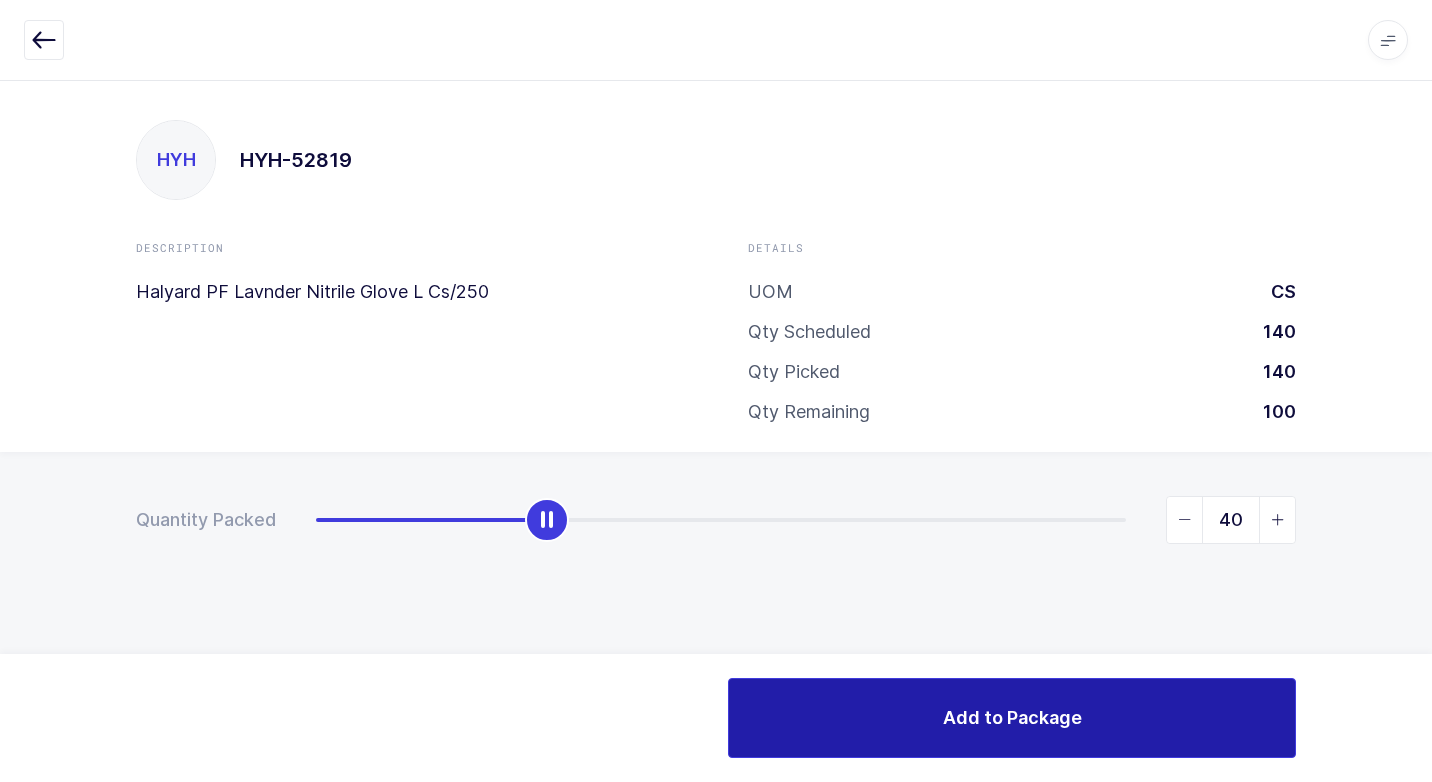 click on "Add to Package" at bounding box center [1012, 718] 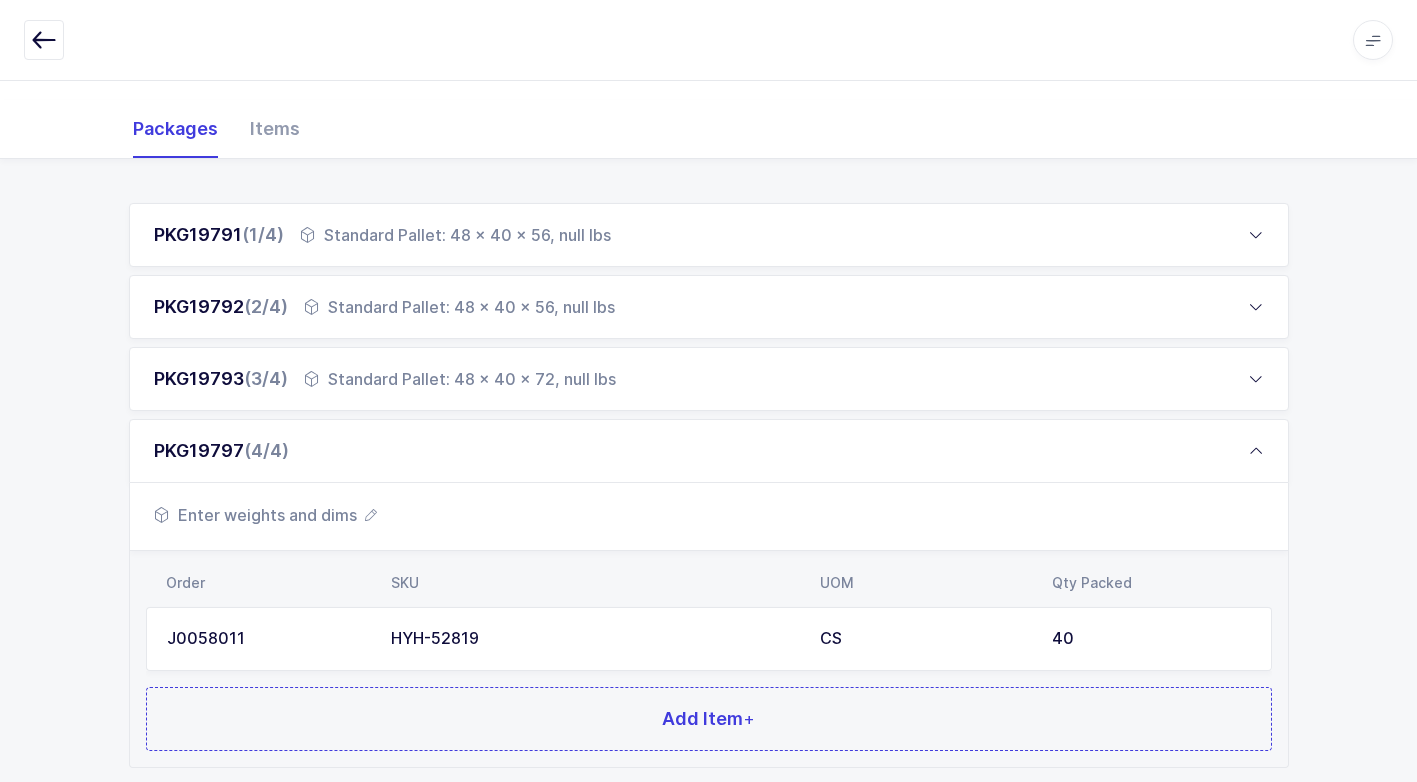 scroll, scrollTop: 369, scrollLeft: 0, axis: vertical 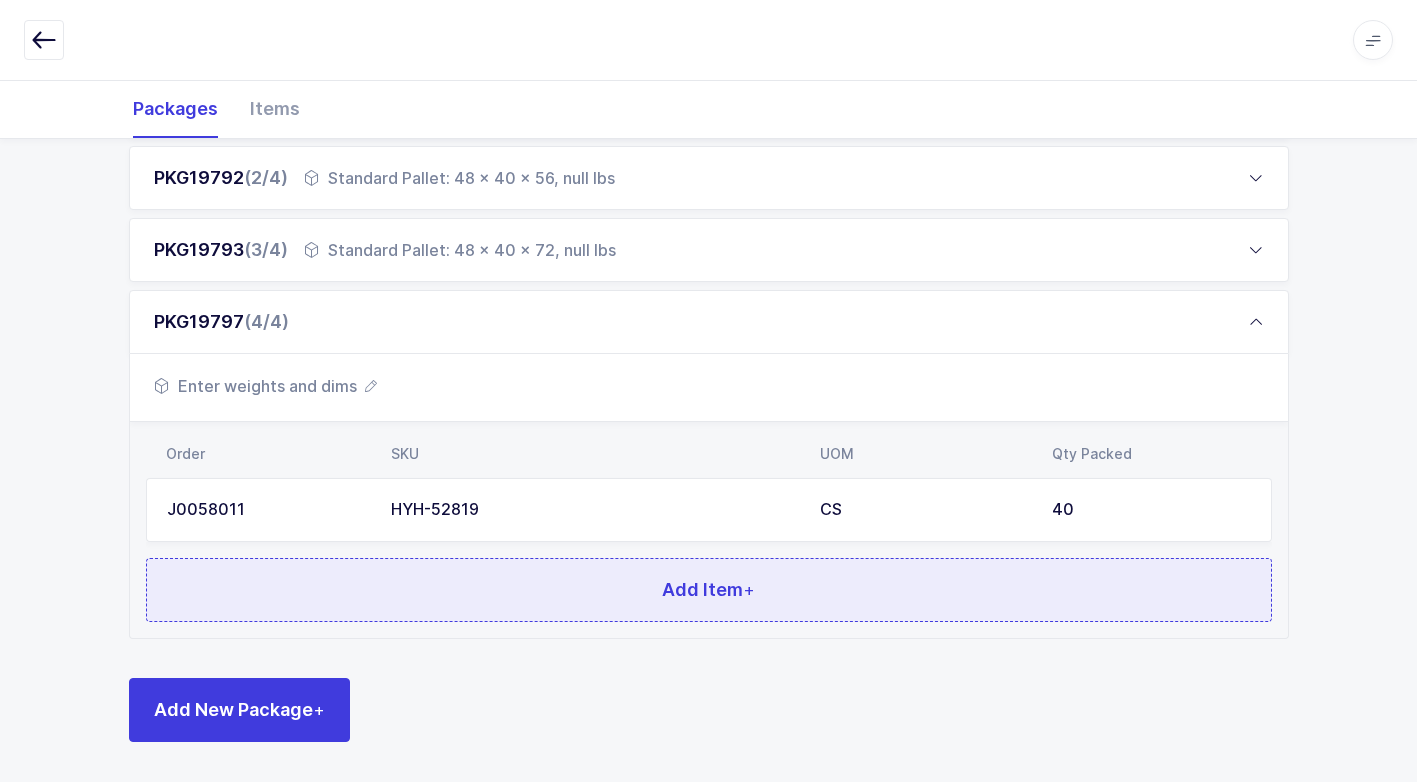click on "Add Item  +" at bounding box center (709, 590) 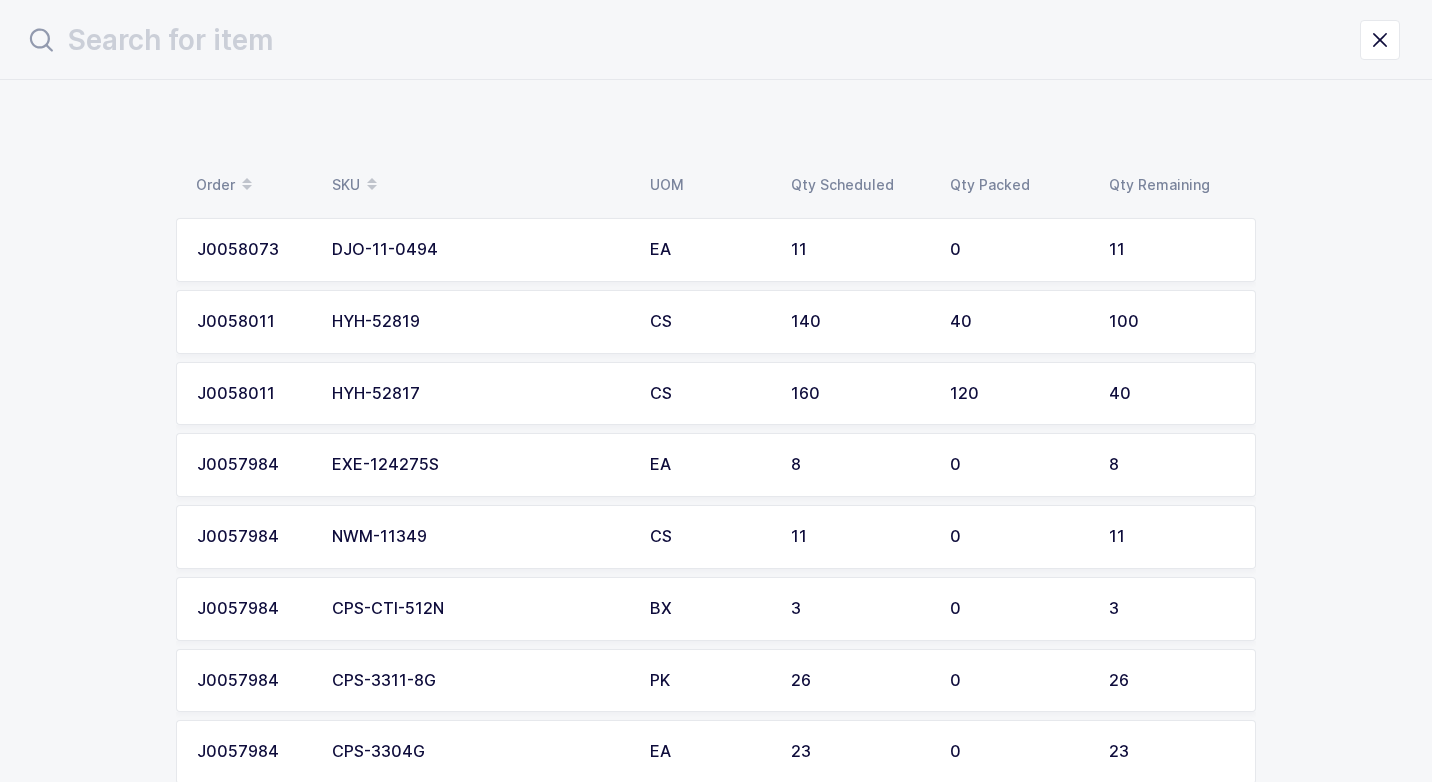 click on "HYH-52817" at bounding box center [479, 394] 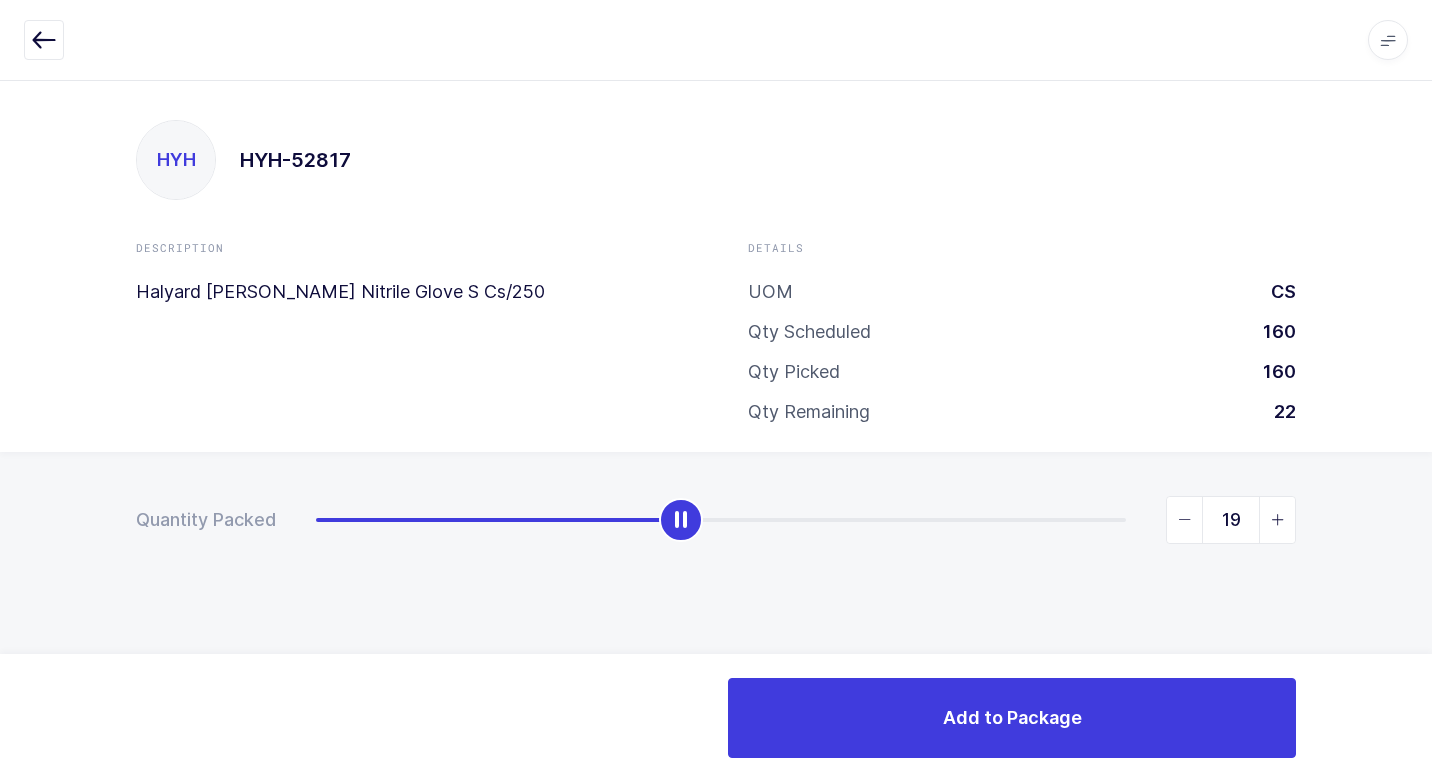 type on "20" 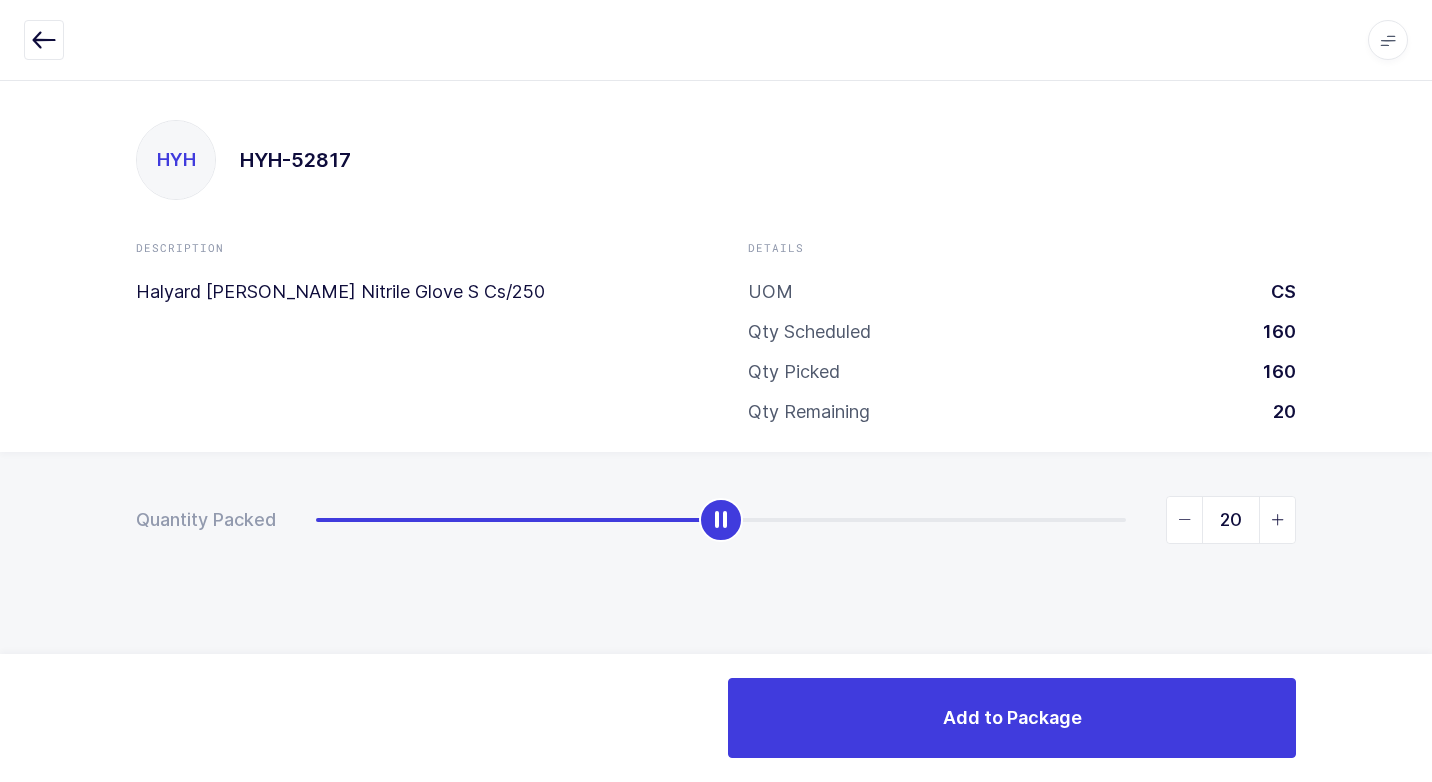 drag, startPoint x: 313, startPoint y: 524, endPoint x: 708, endPoint y: 539, distance: 395.2847 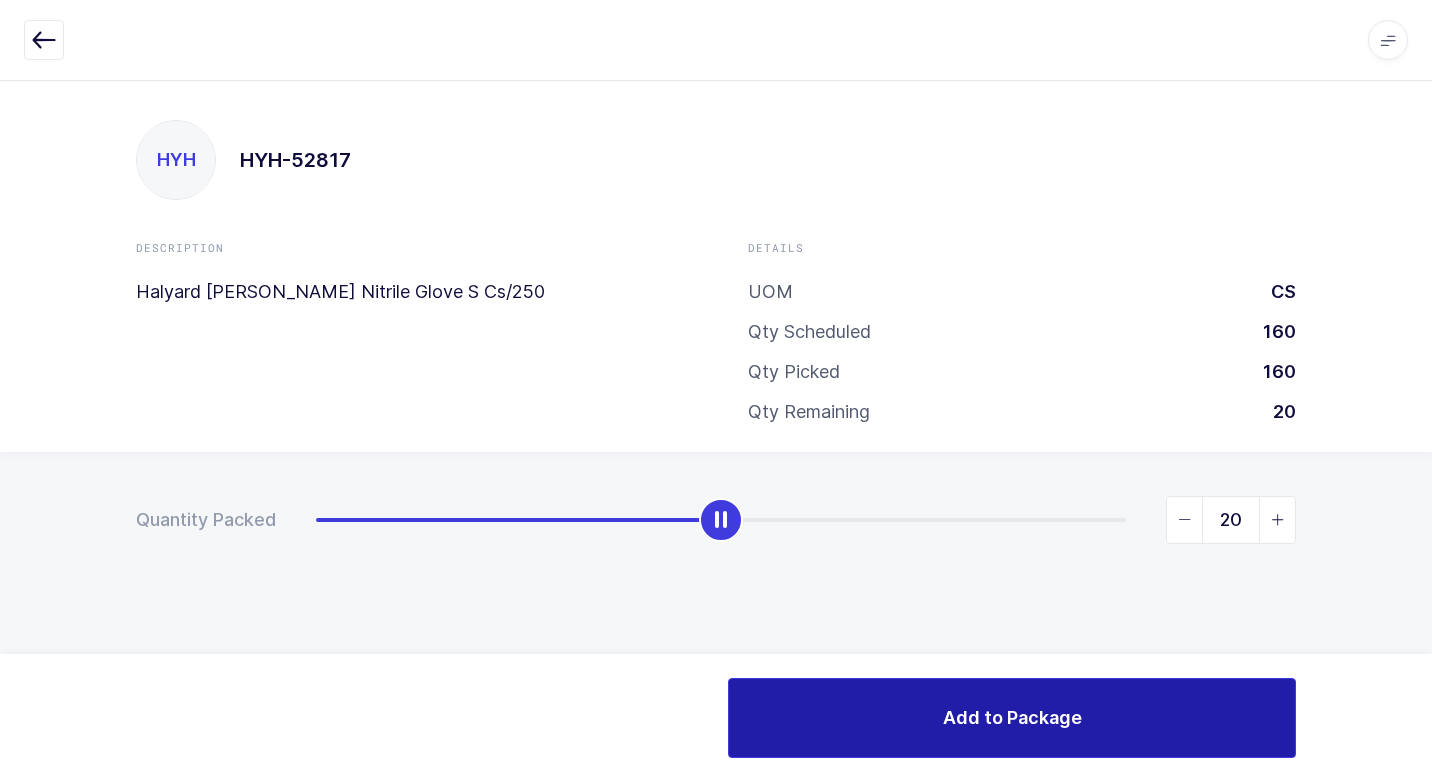 click on "Add to Package" at bounding box center (1012, 718) 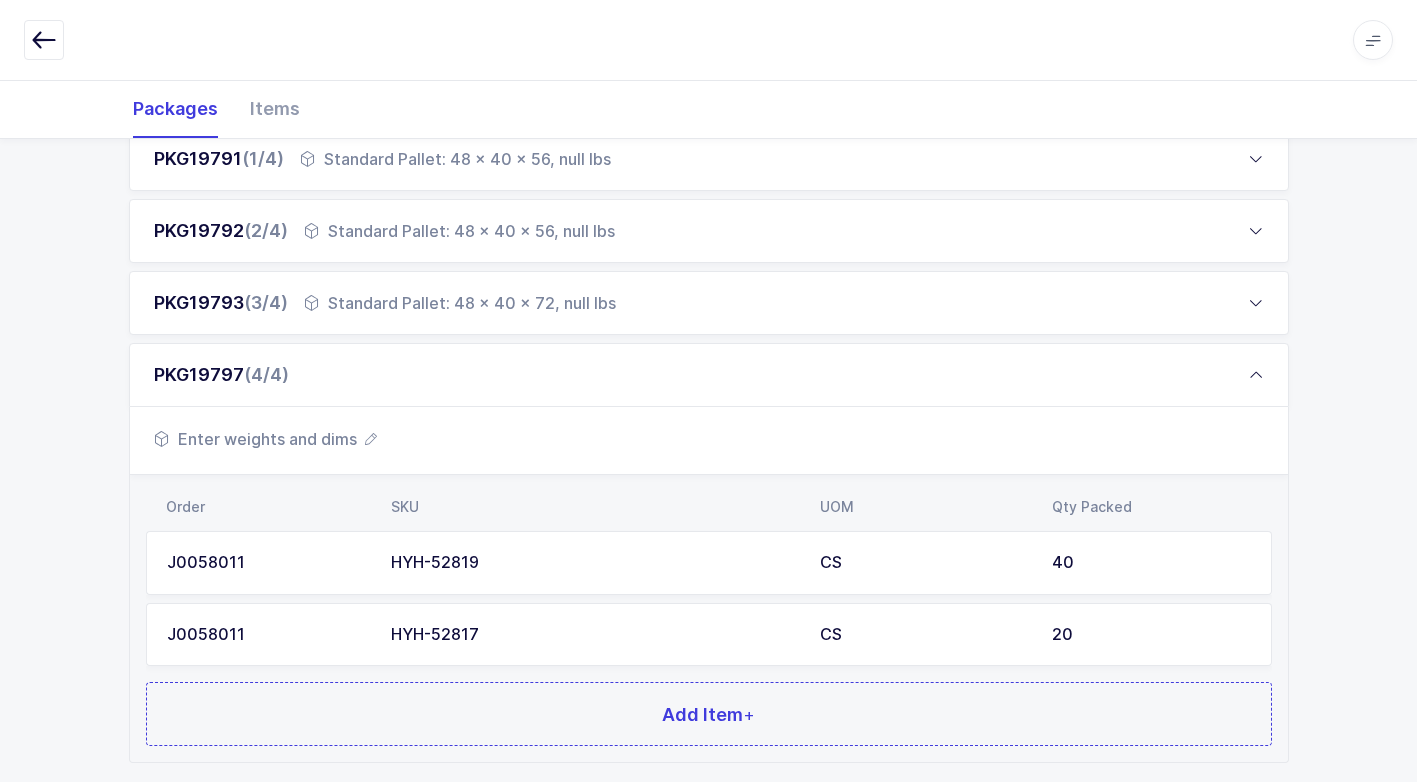 scroll, scrollTop: 440, scrollLeft: 0, axis: vertical 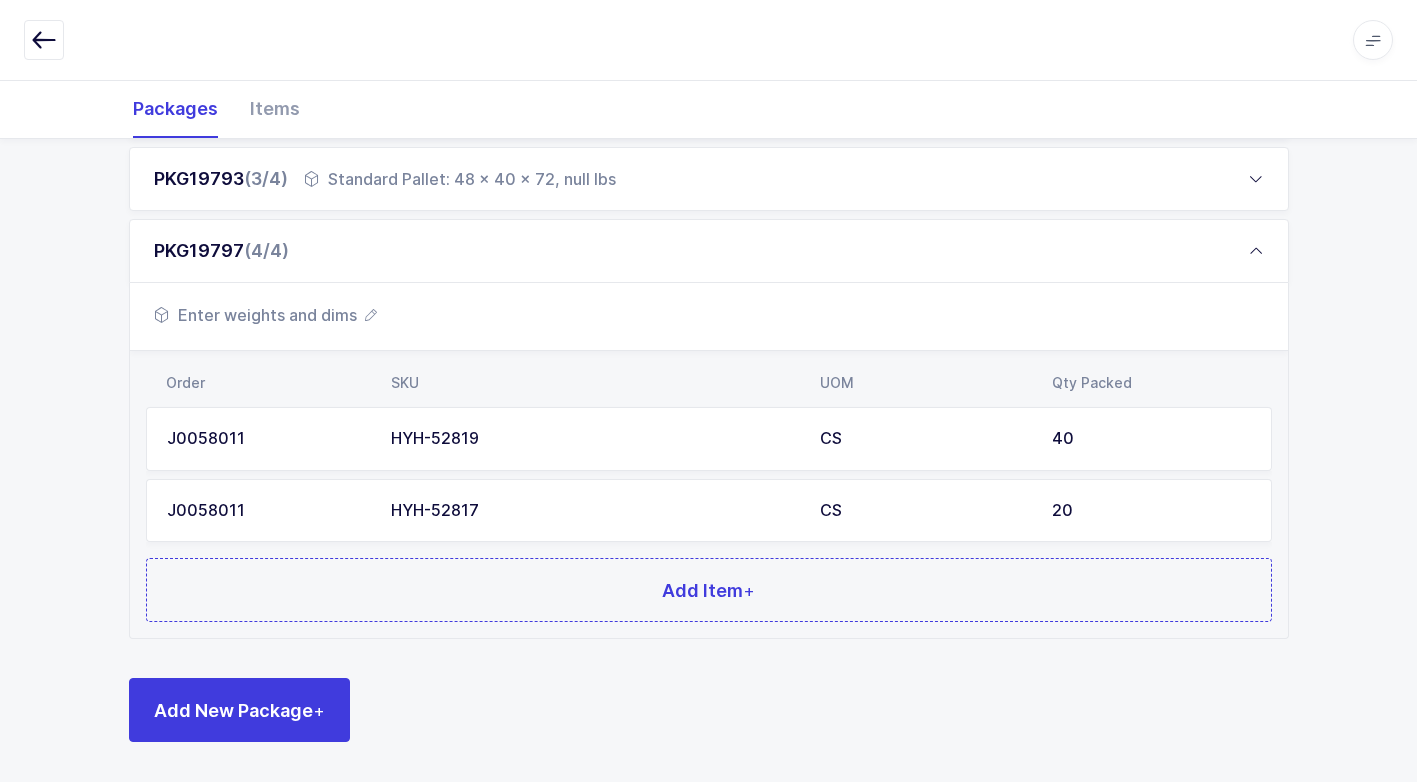 click on "Enter weights and dims" at bounding box center [265, 315] 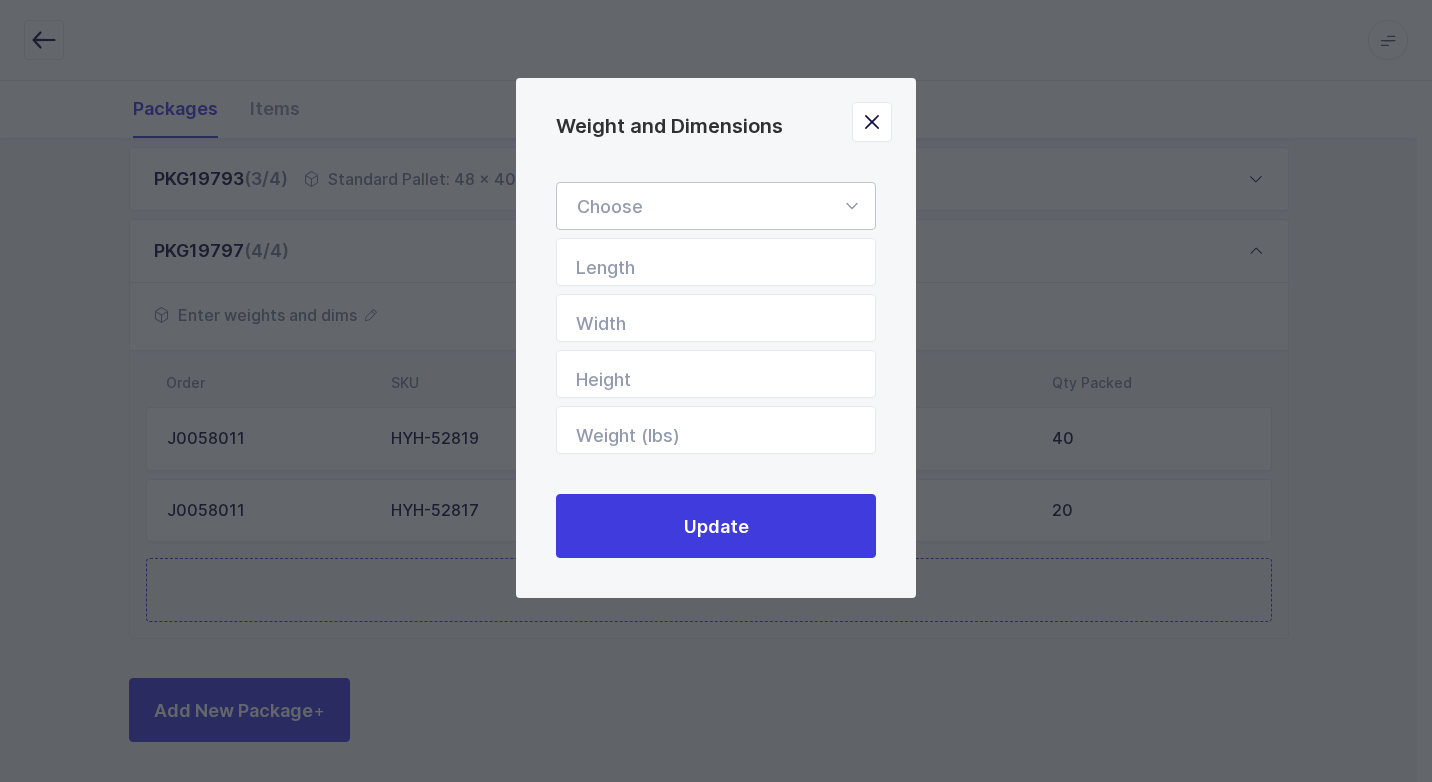 click at bounding box center [851, 206] 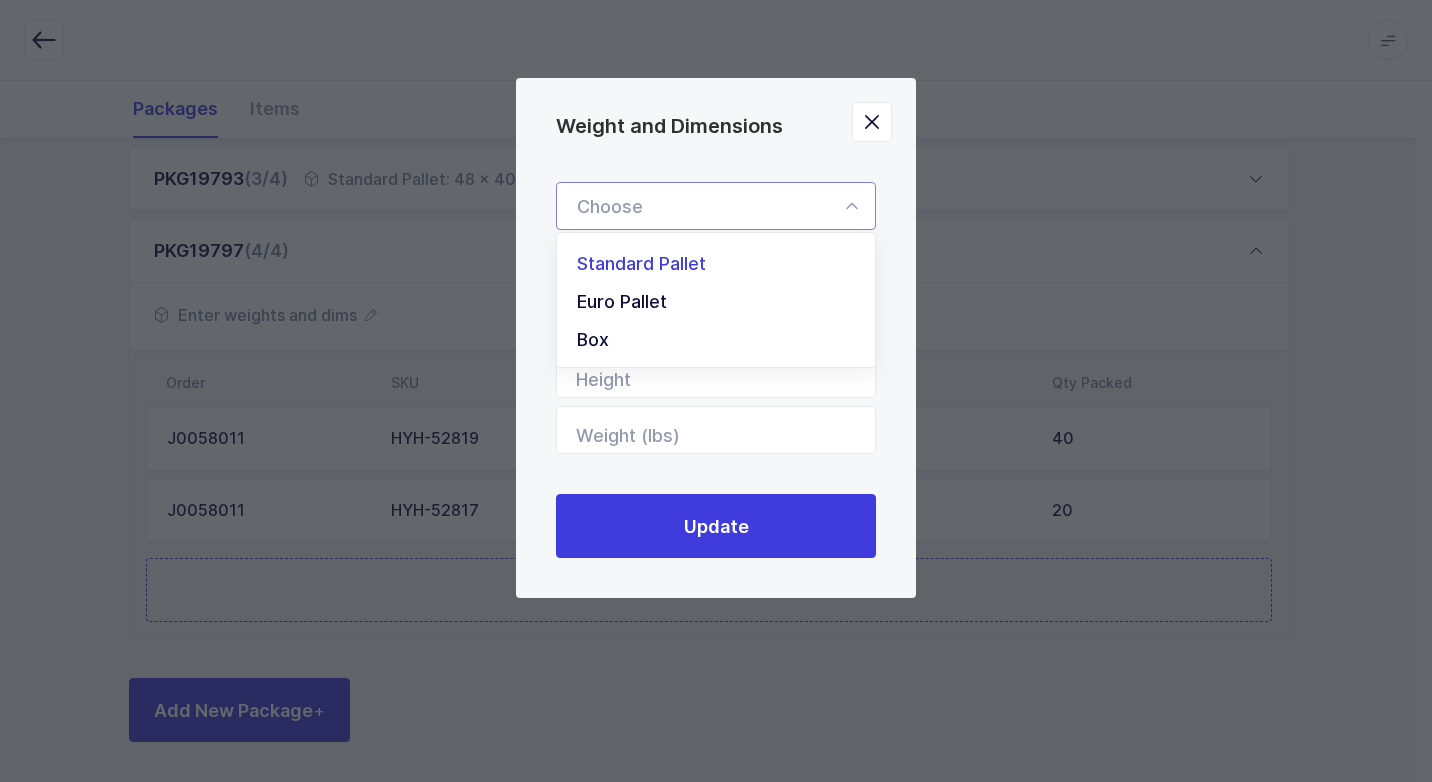 drag, startPoint x: 774, startPoint y: 263, endPoint x: 753, endPoint y: 269, distance: 21.84033 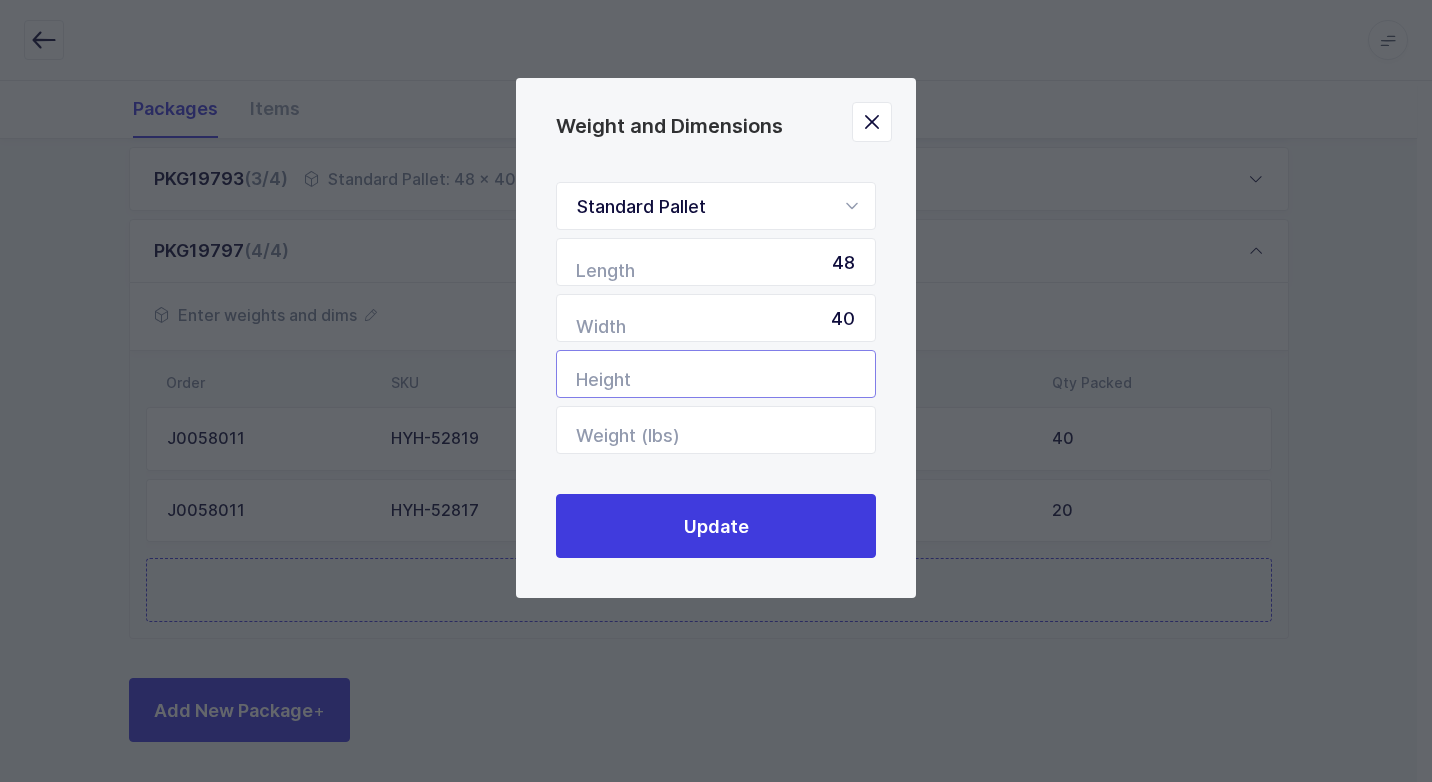 click at bounding box center (716, 374) 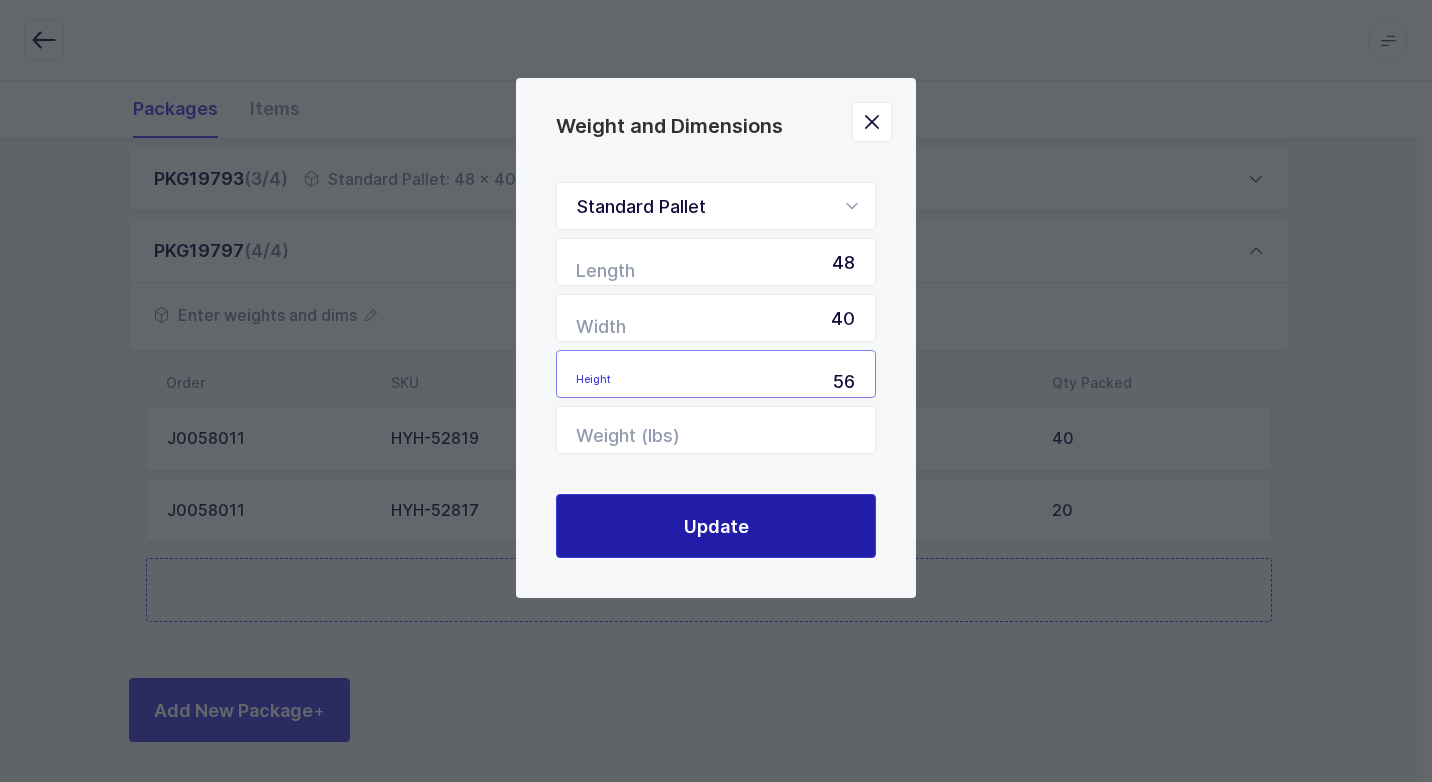 type on "56" 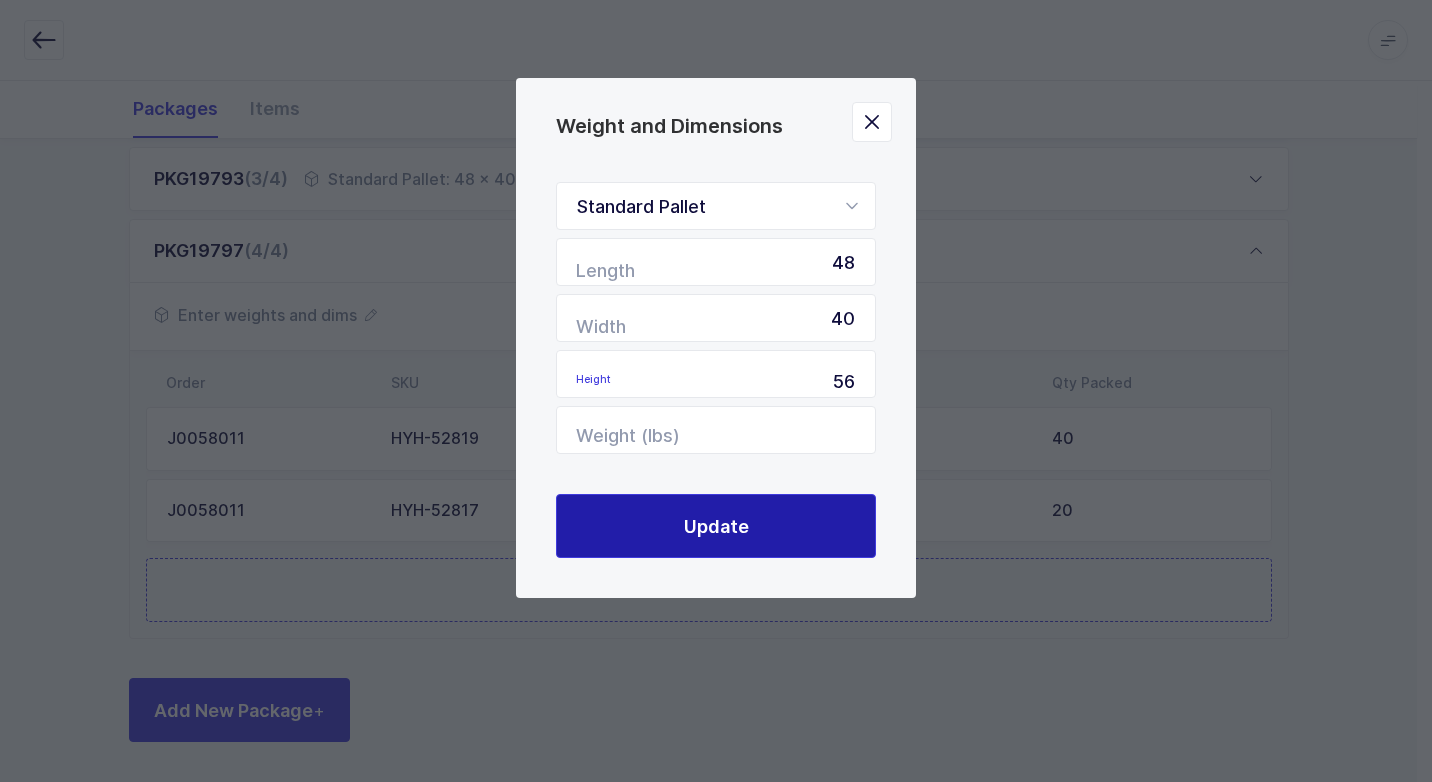 click on "Update" at bounding box center [716, 526] 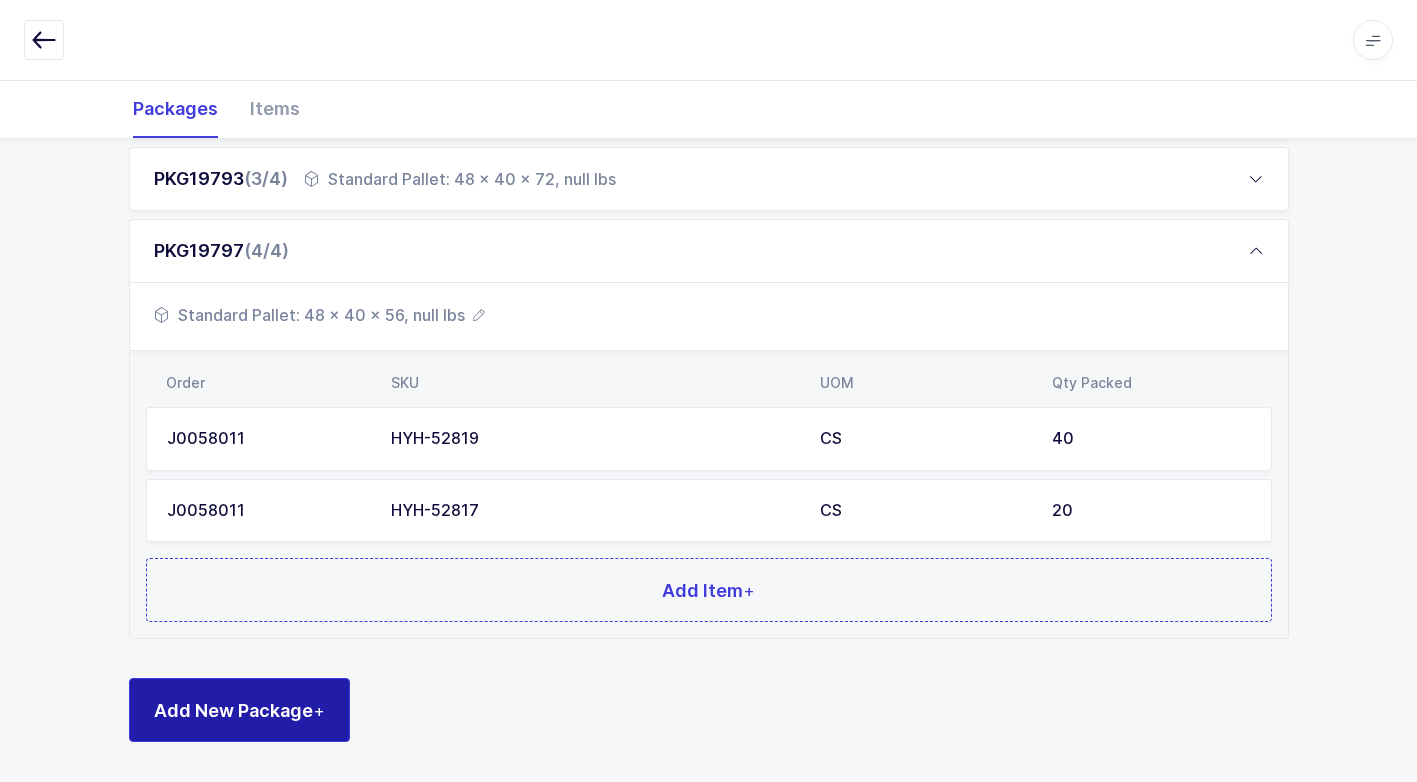 click on "Add New Package  +" at bounding box center [239, 710] 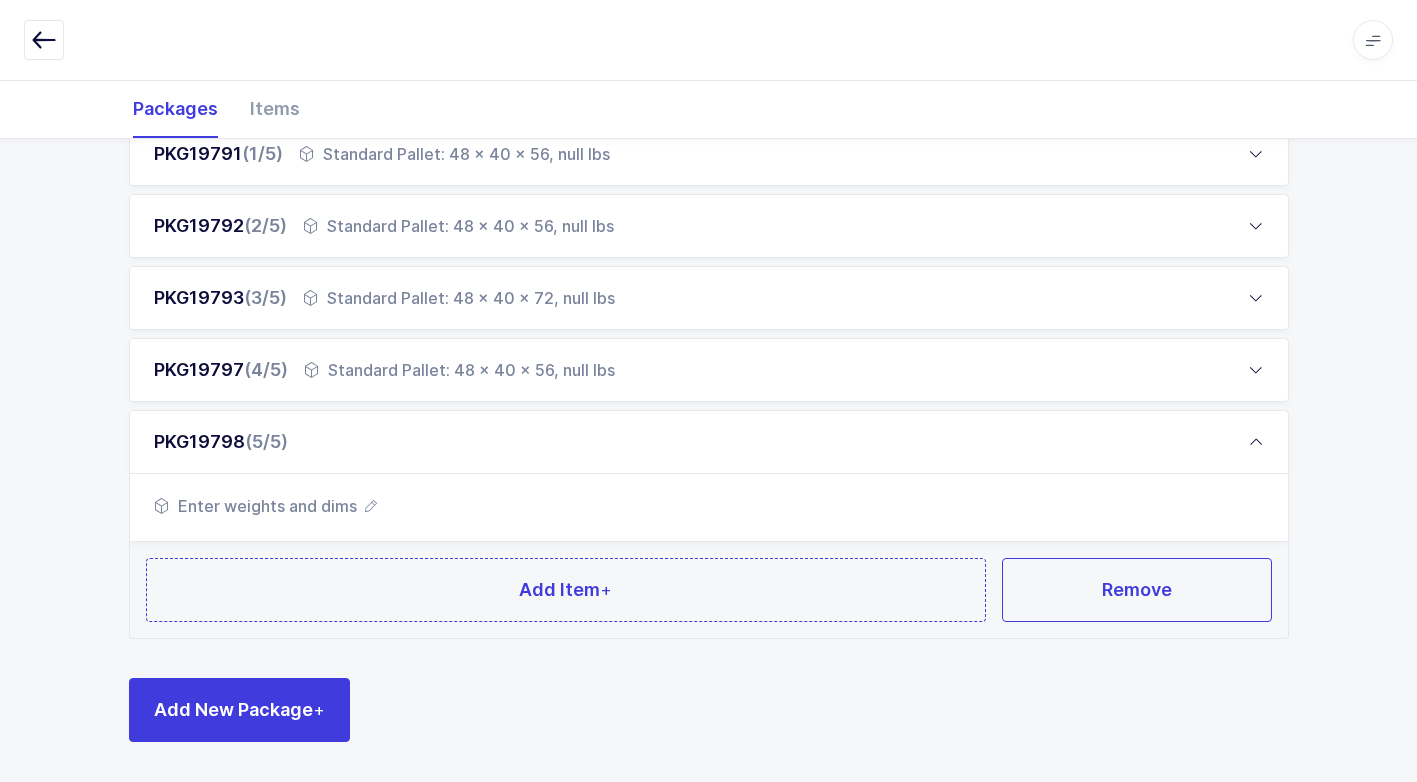 scroll, scrollTop: 321, scrollLeft: 0, axis: vertical 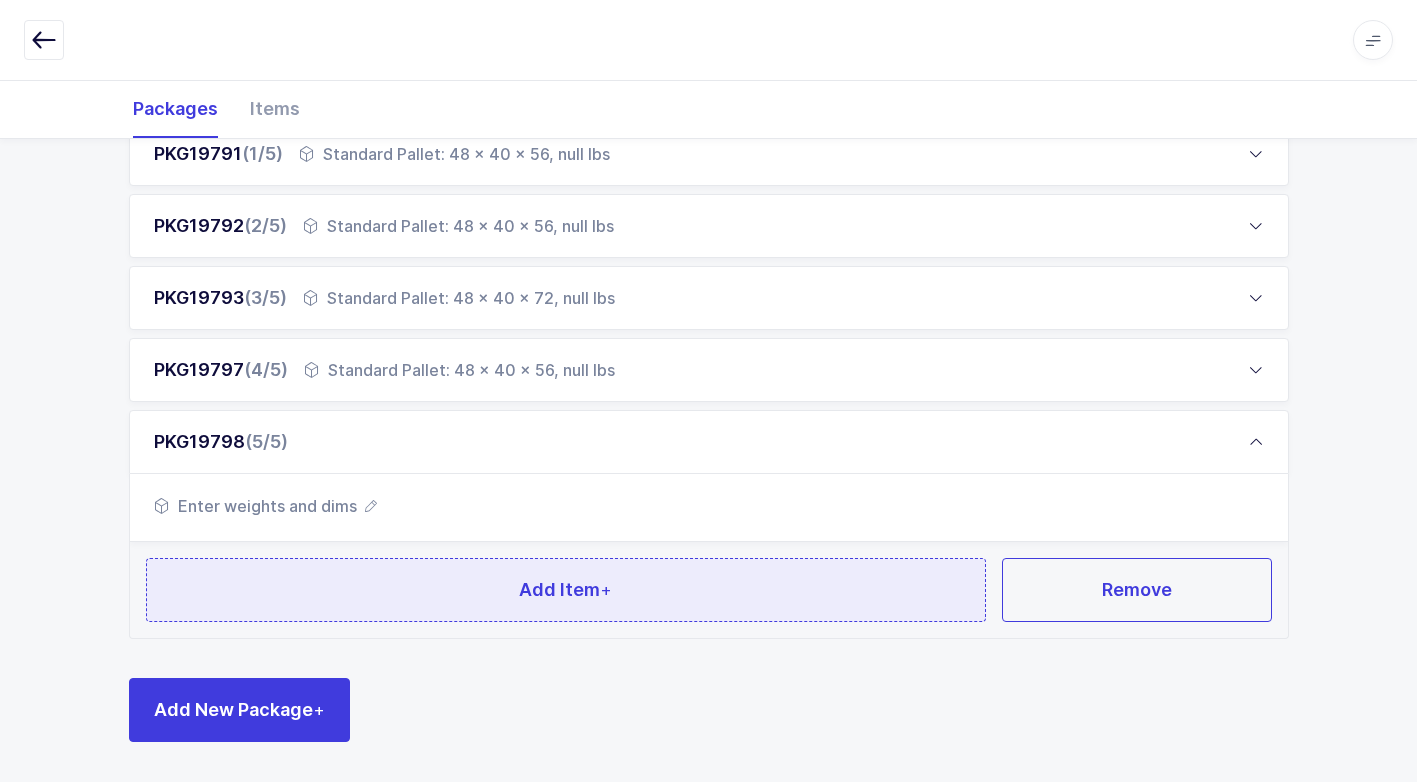 click on "Add Item  +" at bounding box center [566, 590] 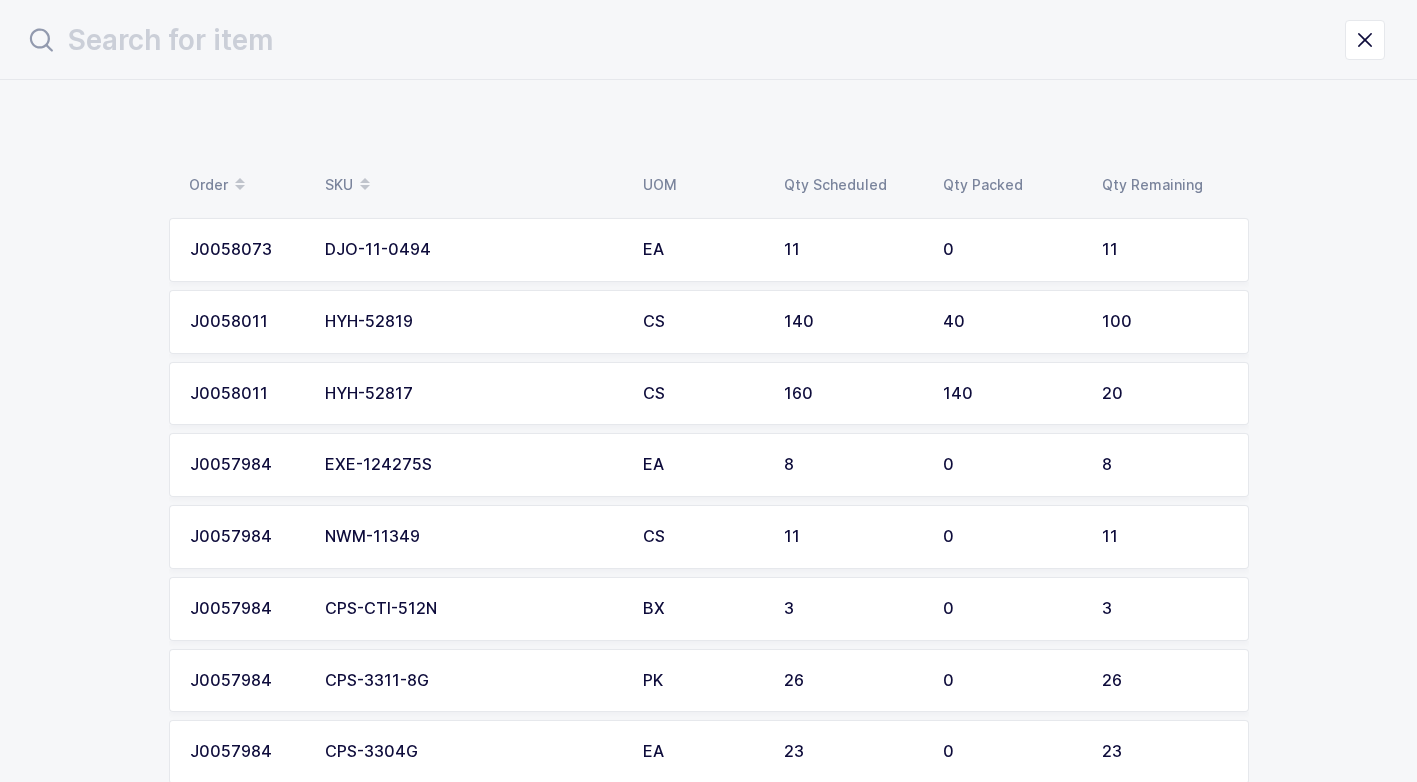 scroll, scrollTop: 0, scrollLeft: 0, axis: both 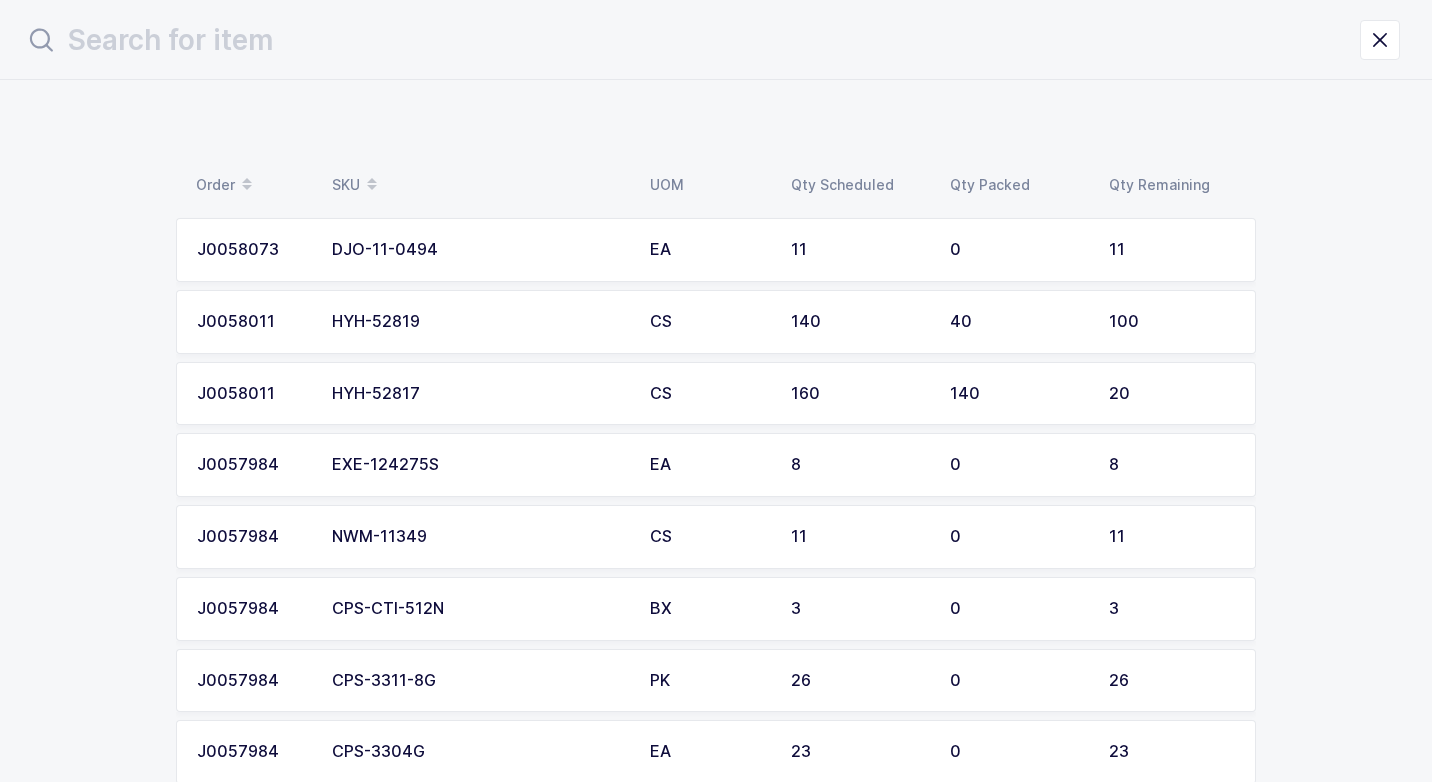 click on "HYH-52817" at bounding box center (479, 394) 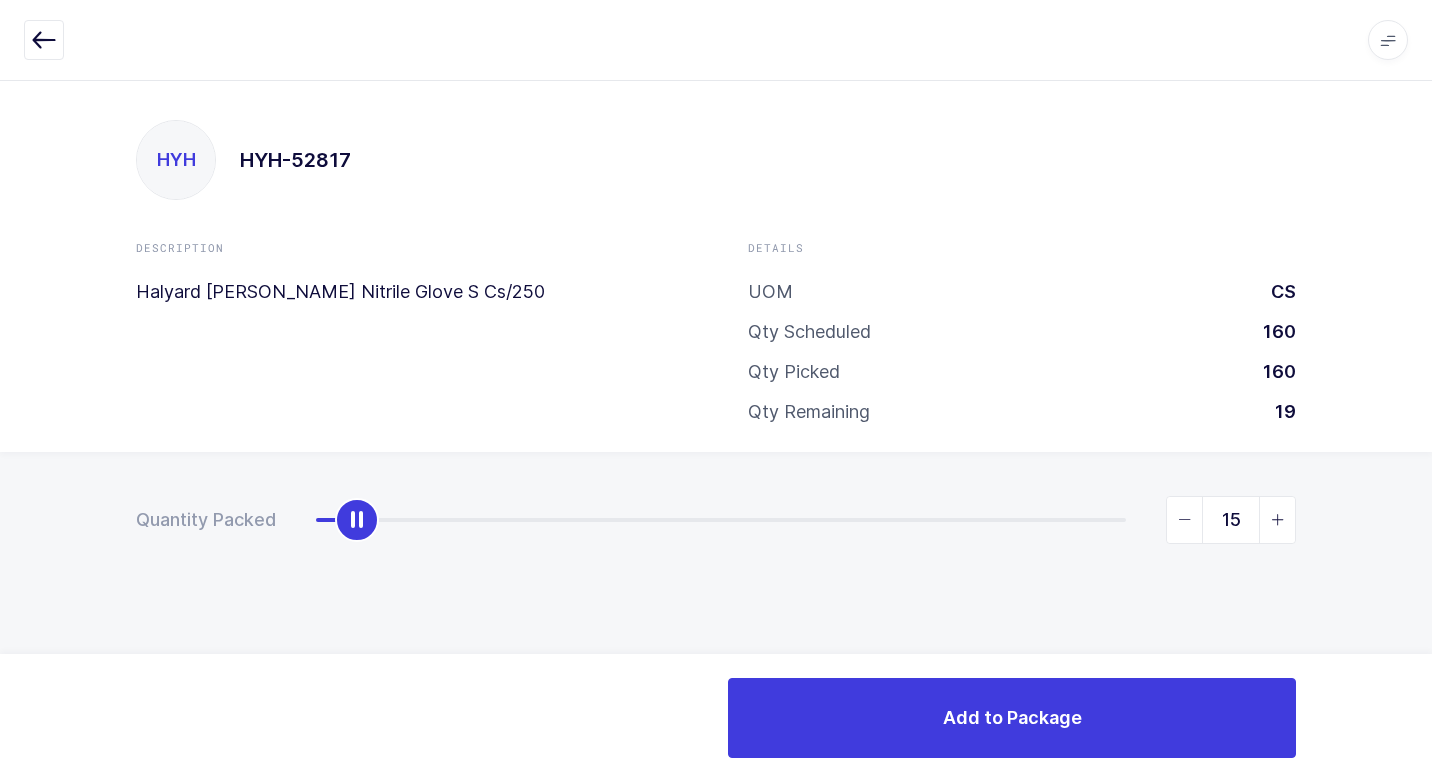 type on "20" 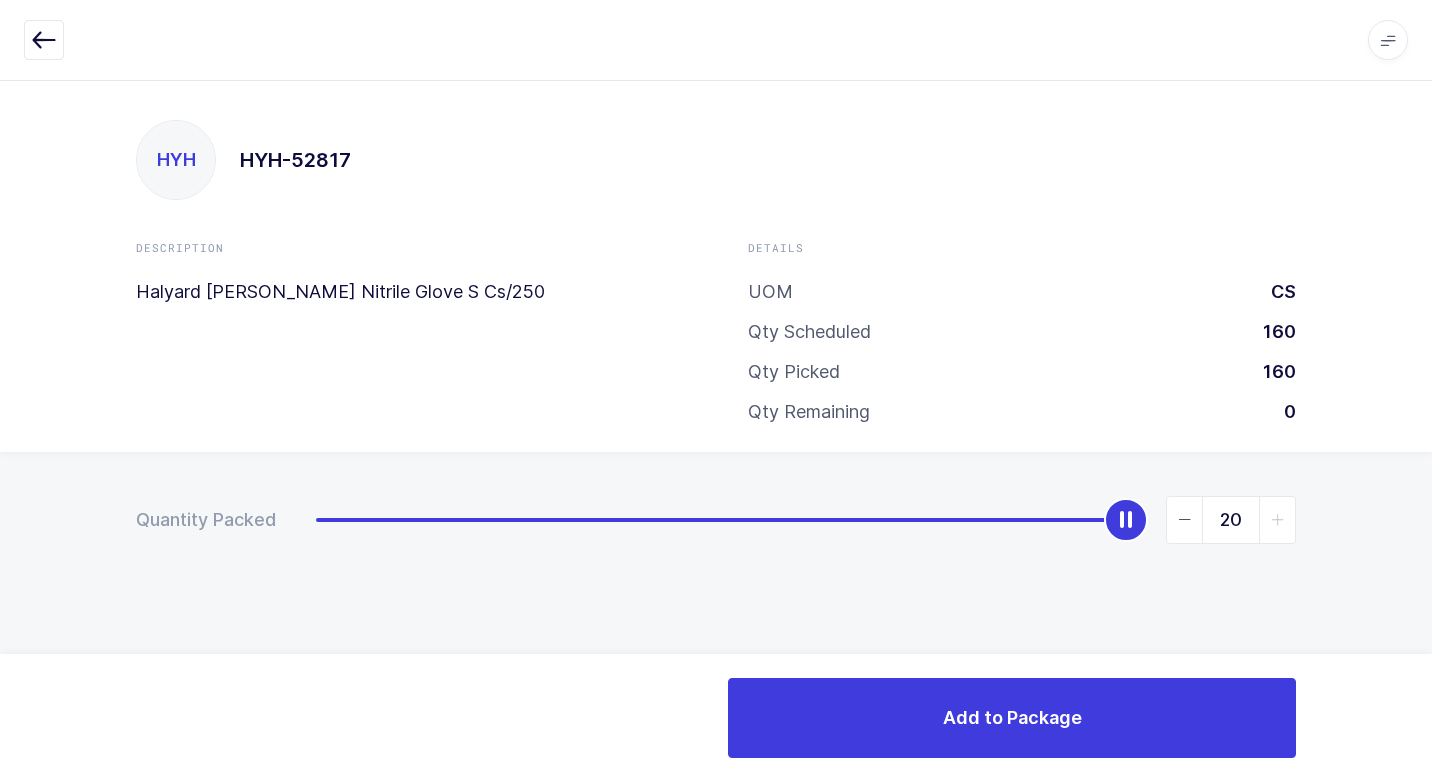 drag, startPoint x: 313, startPoint y: 525, endPoint x: 1435, endPoint y: 440, distance: 1125.2151 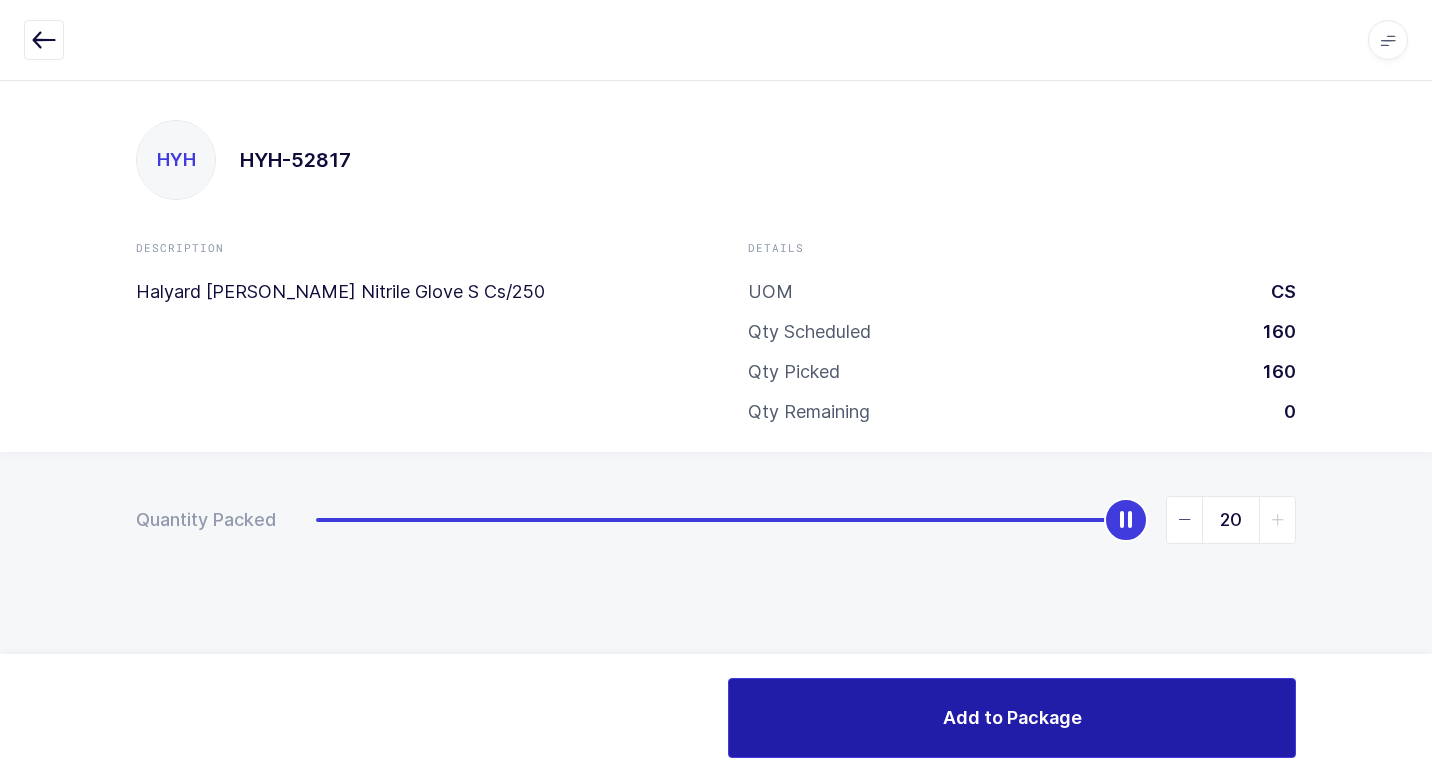 click on "Add to Package" at bounding box center (1012, 718) 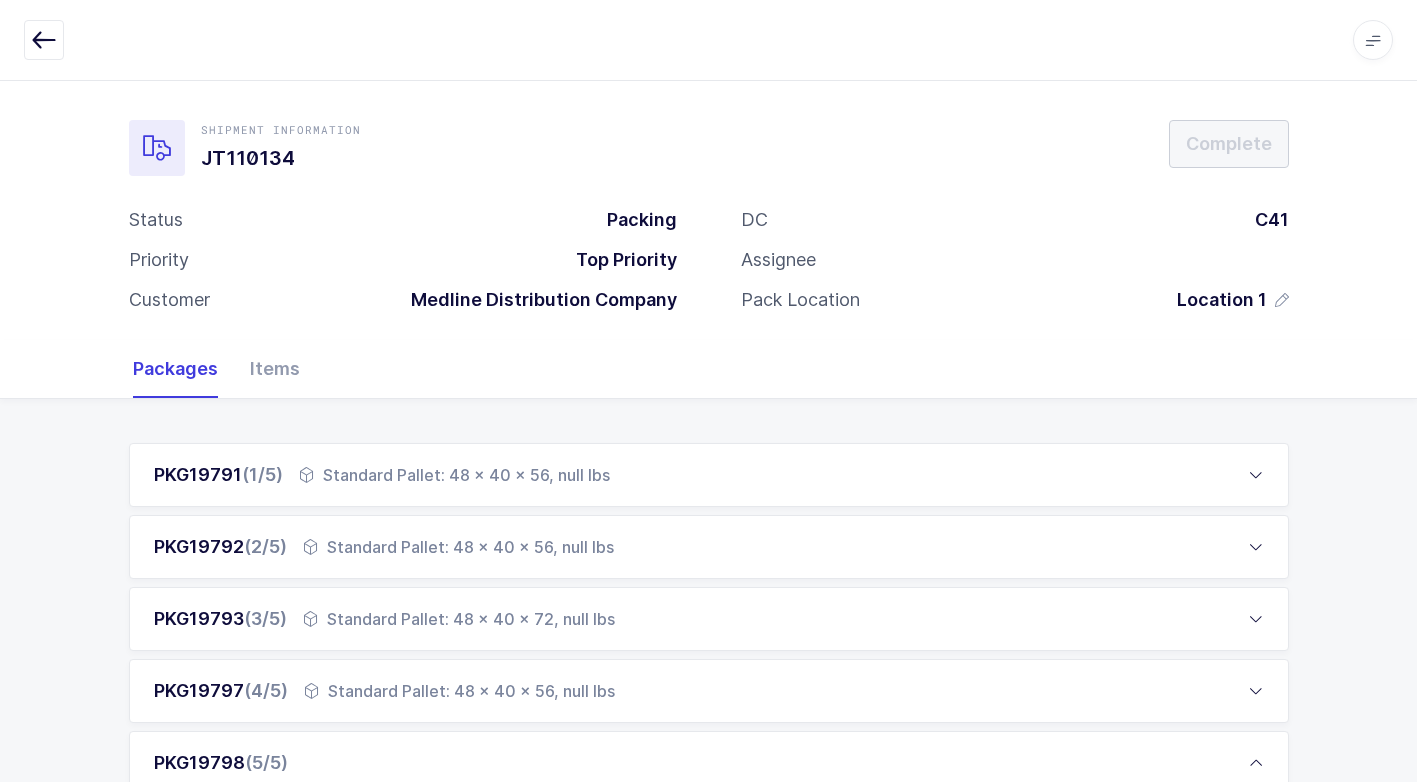 scroll, scrollTop: 441, scrollLeft: 0, axis: vertical 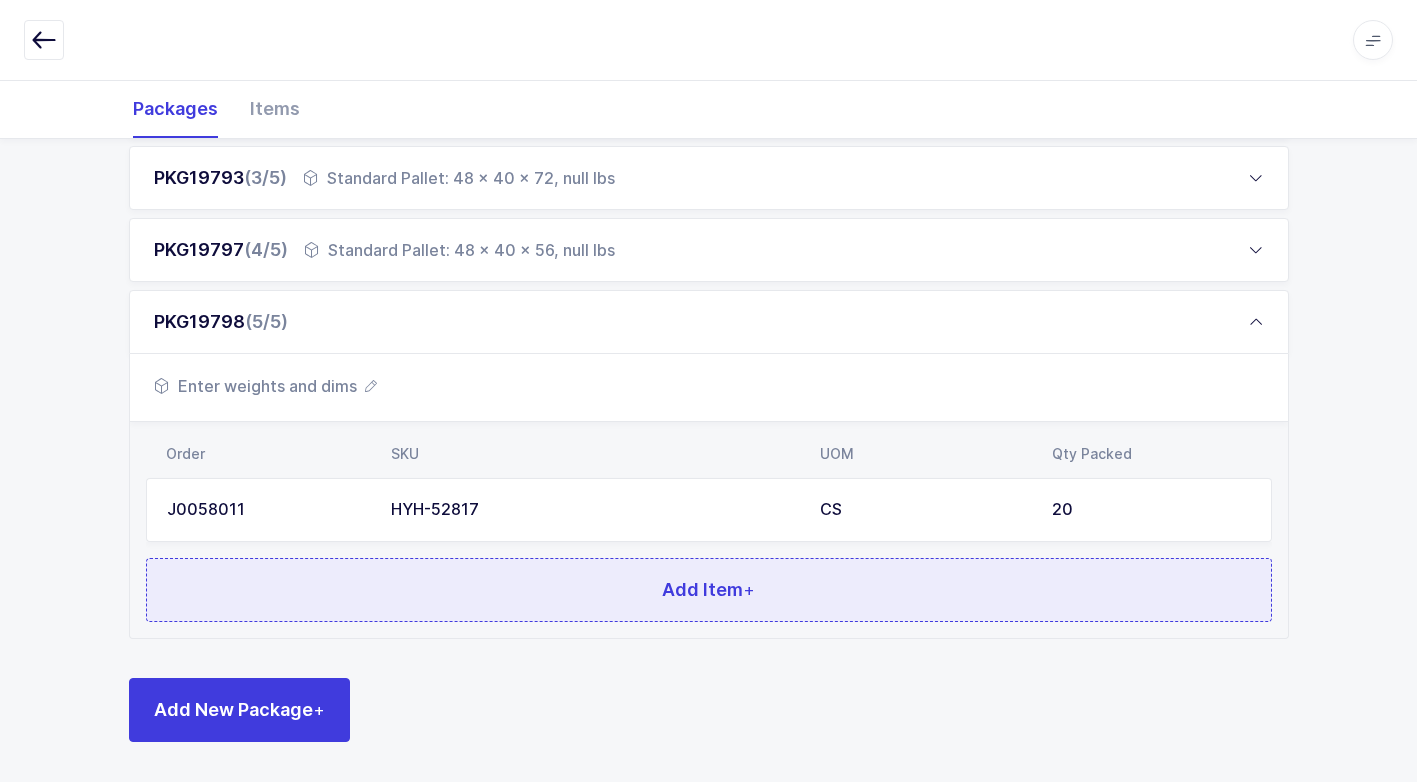 drag, startPoint x: 542, startPoint y: 597, endPoint x: 539, endPoint y: 610, distance: 13.341664 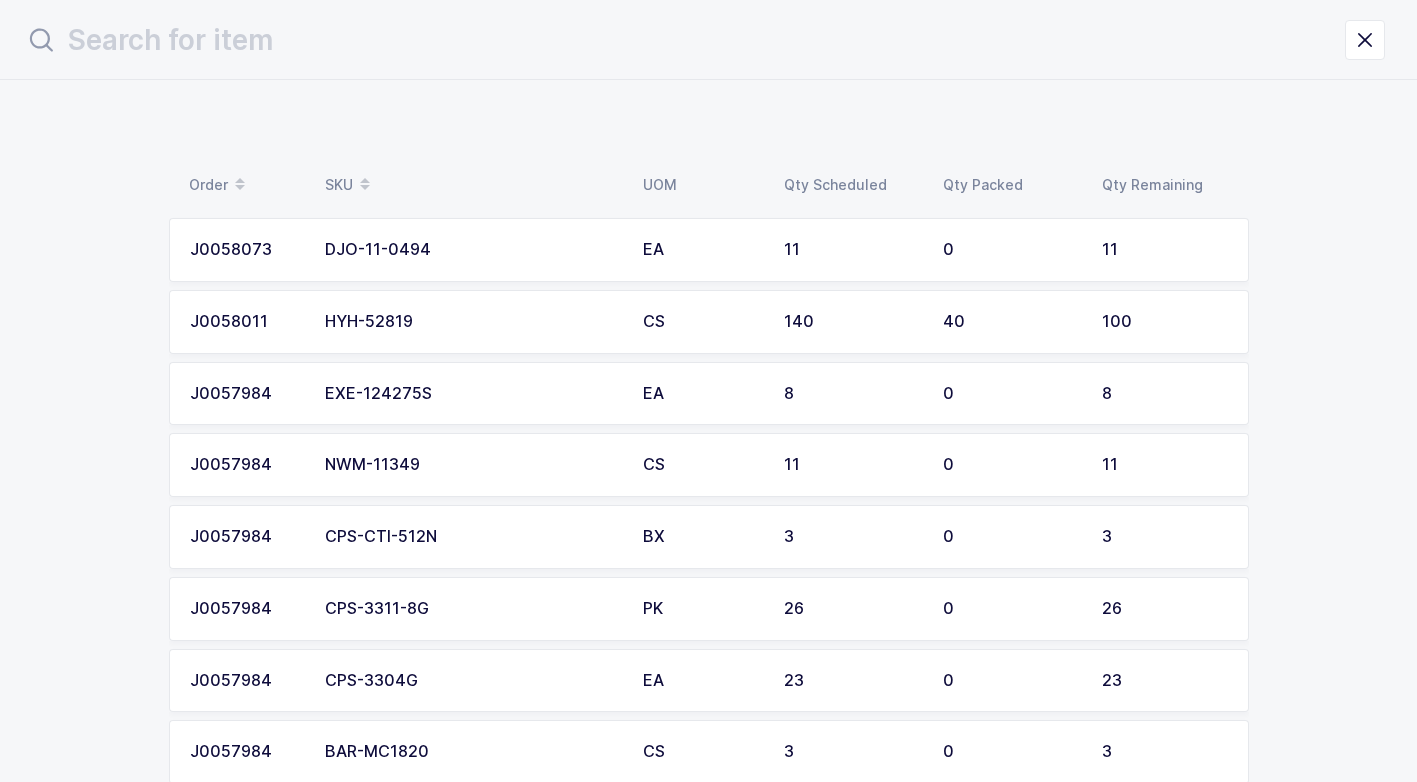 scroll, scrollTop: 0, scrollLeft: 0, axis: both 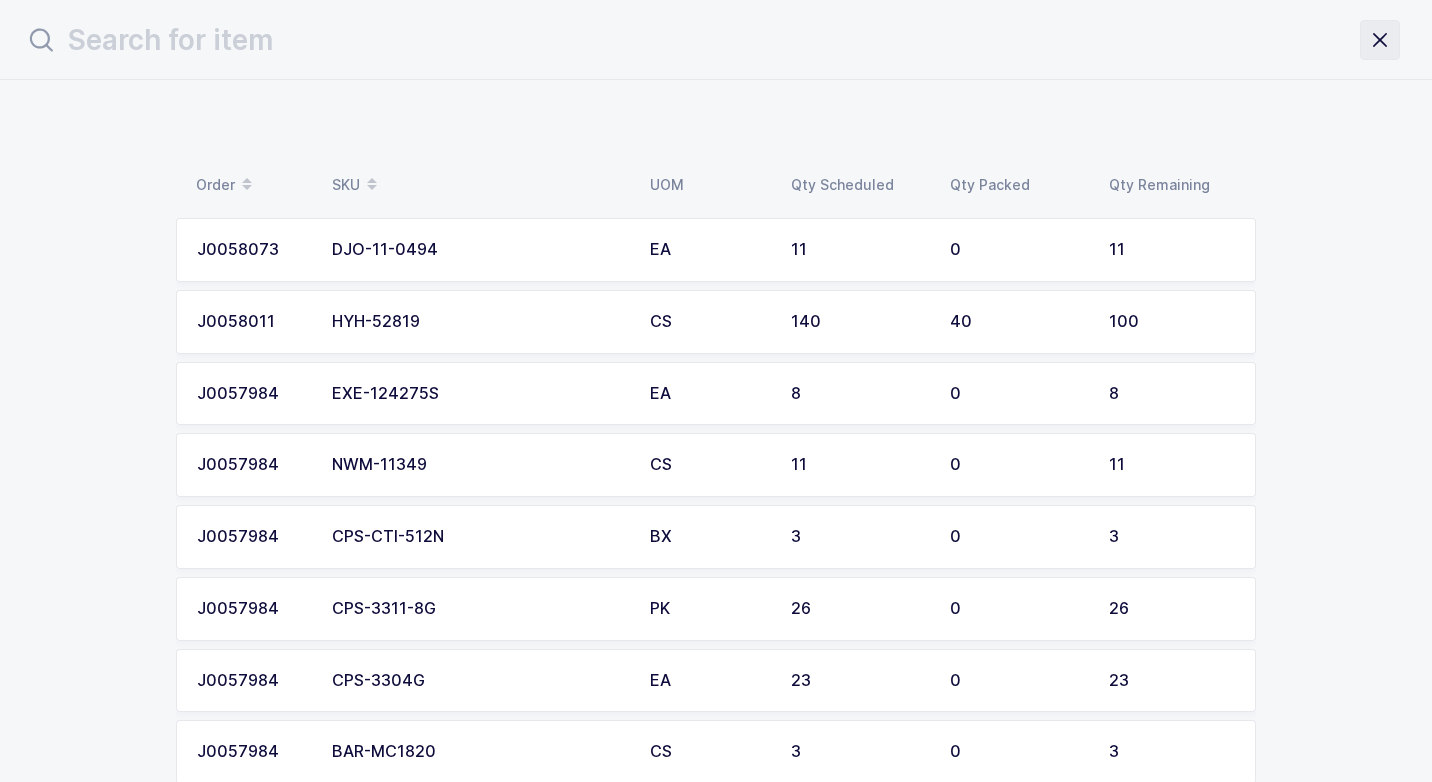 click at bounding box center (1380, 40) 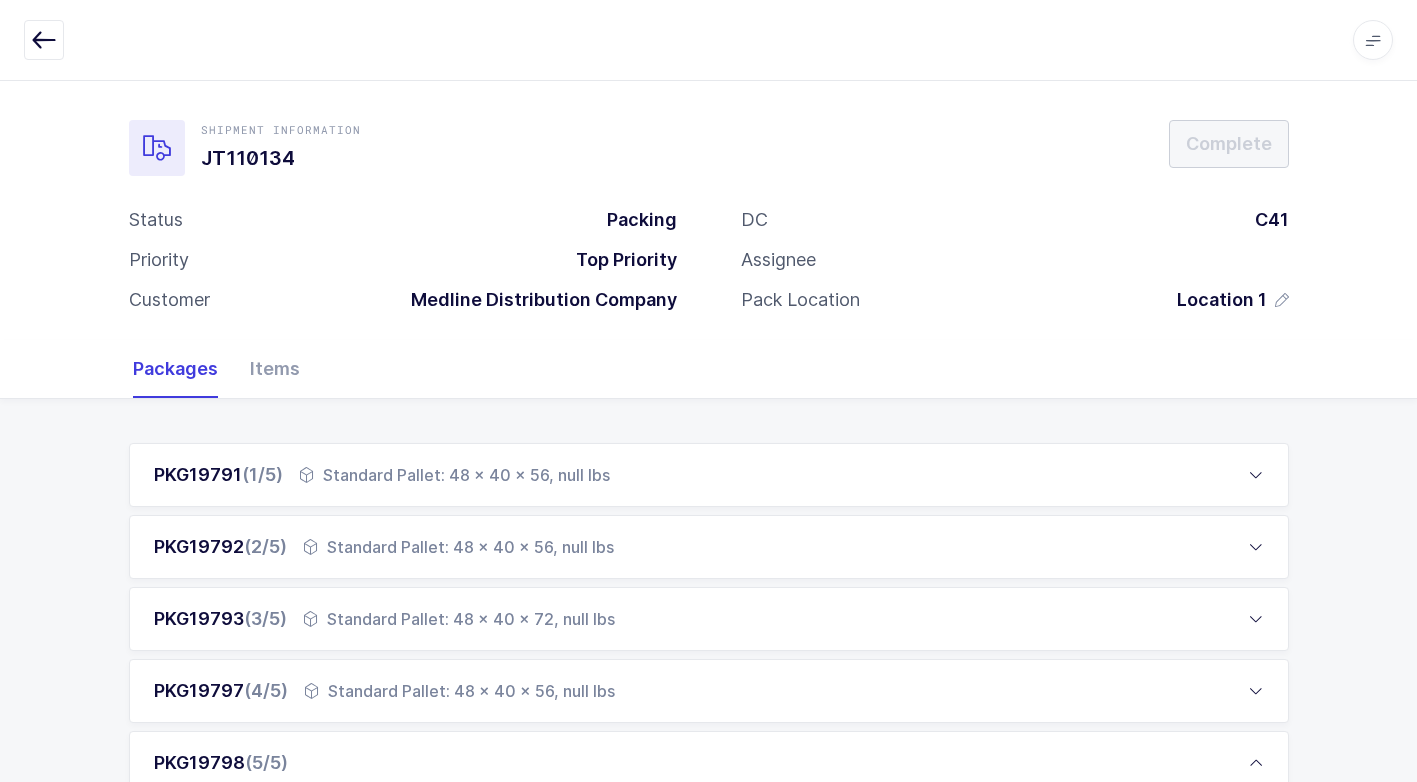scroll, scrollTop: 441, scrollLeft: 0, axis: vertical 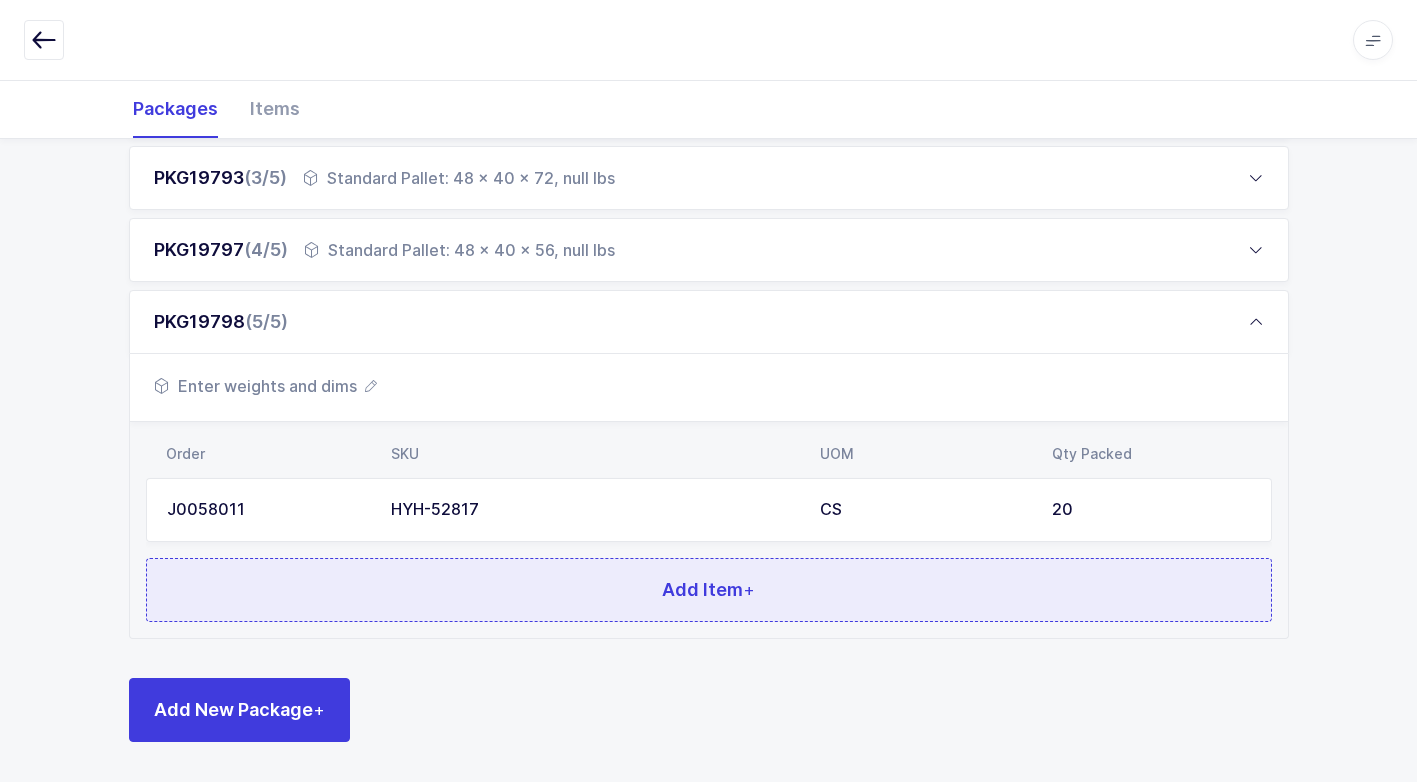 click on "Add Item  +" at bounding box center [709, 590] 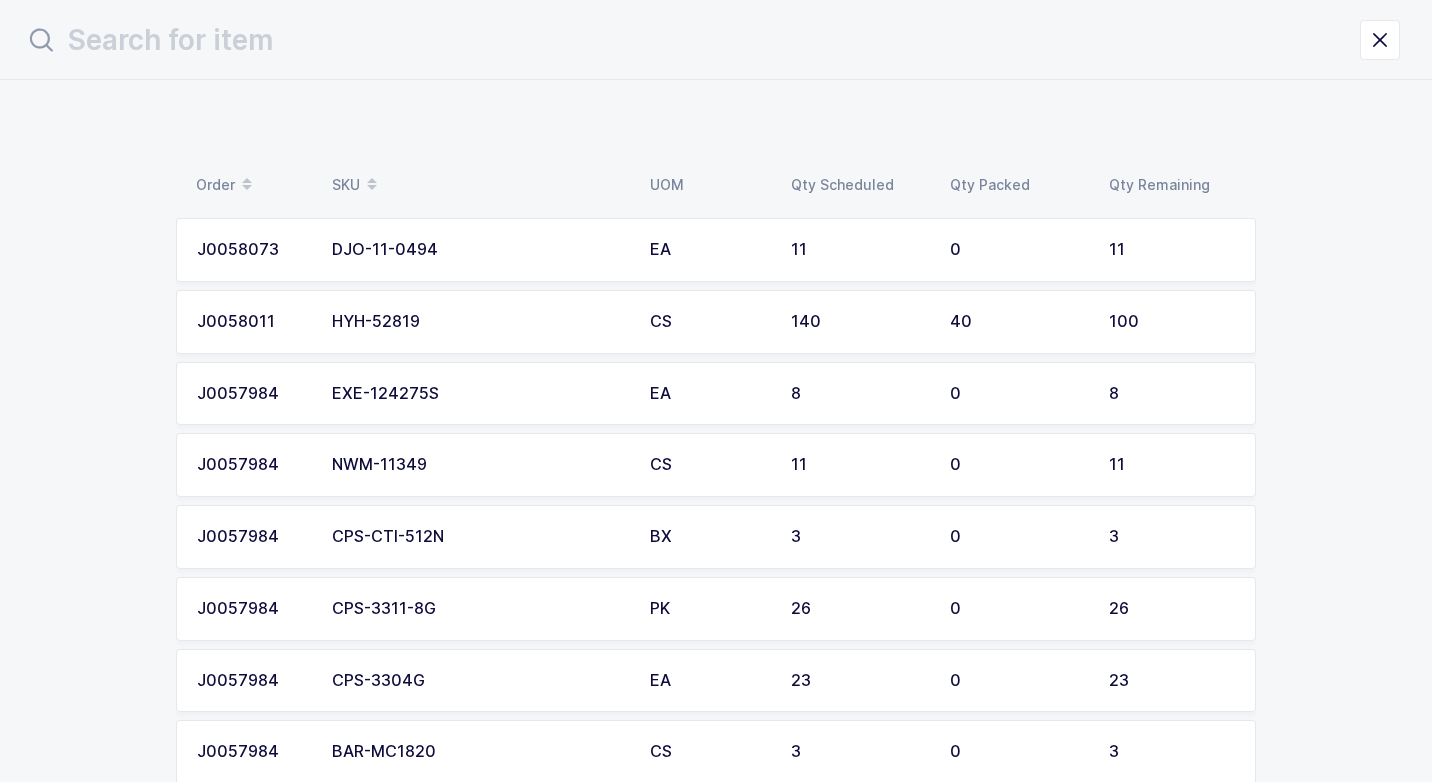 click on "HYH-52819" at bounding box center [479, 322] 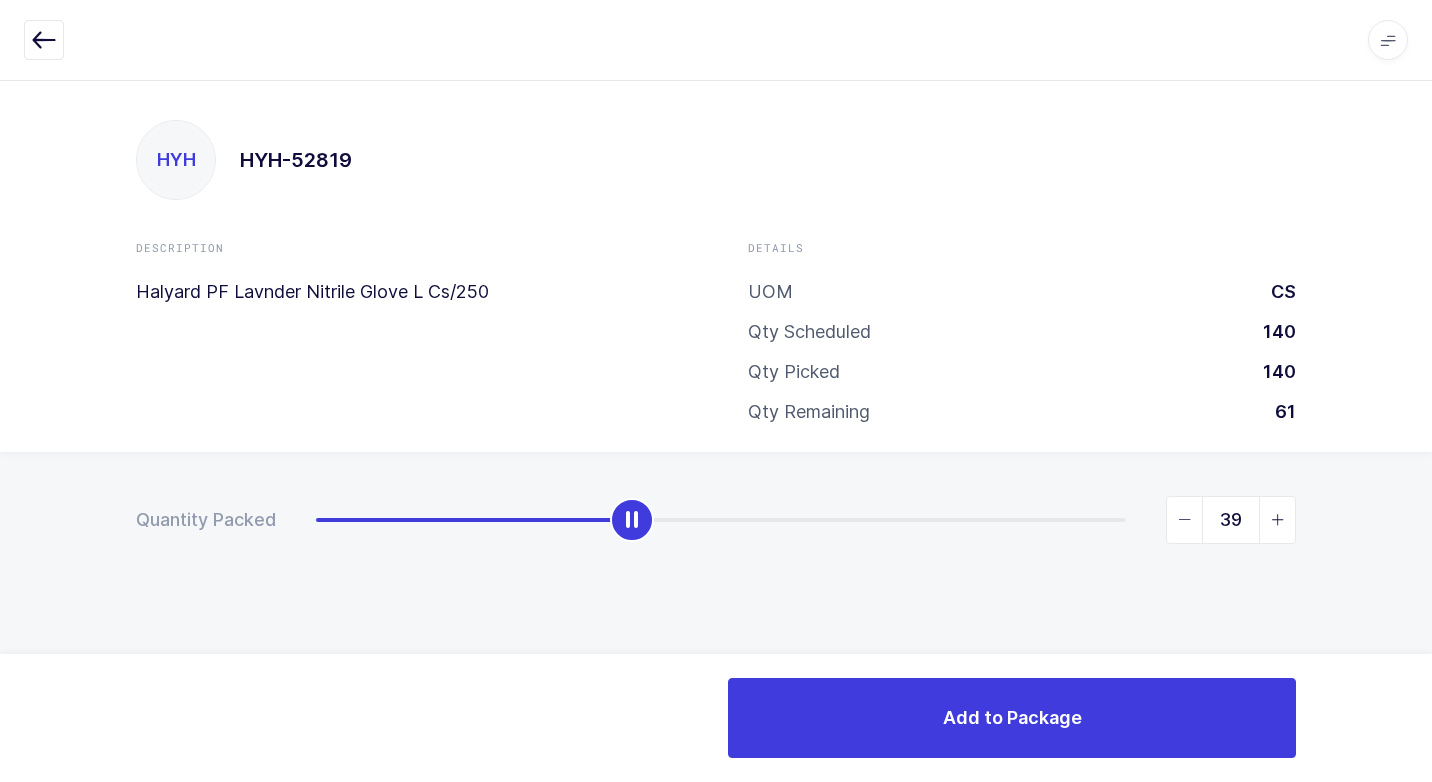 type on "40" 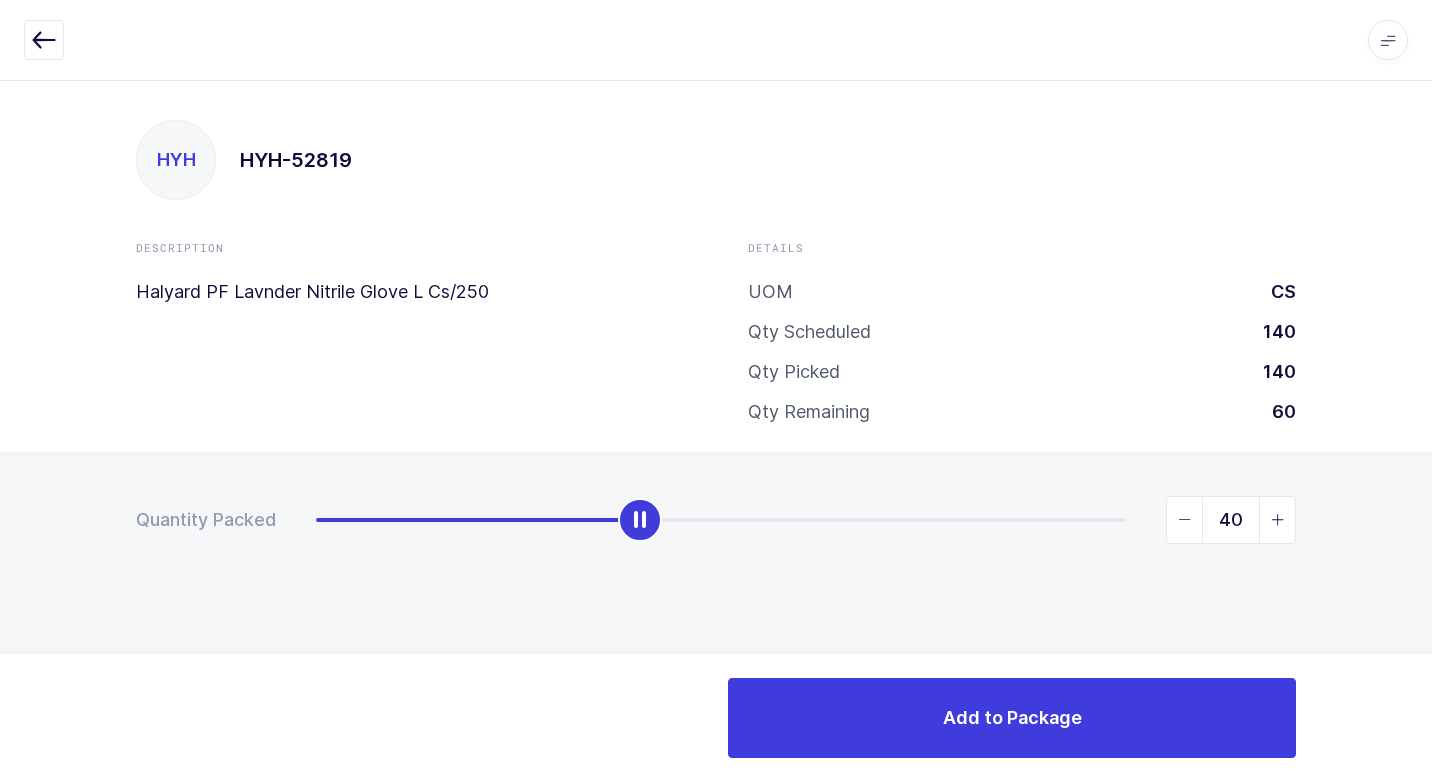 drag, startPoint x: 319, startPoint y: 535, endPoint x: 644, endPoint y: 447, distance: 336.70312 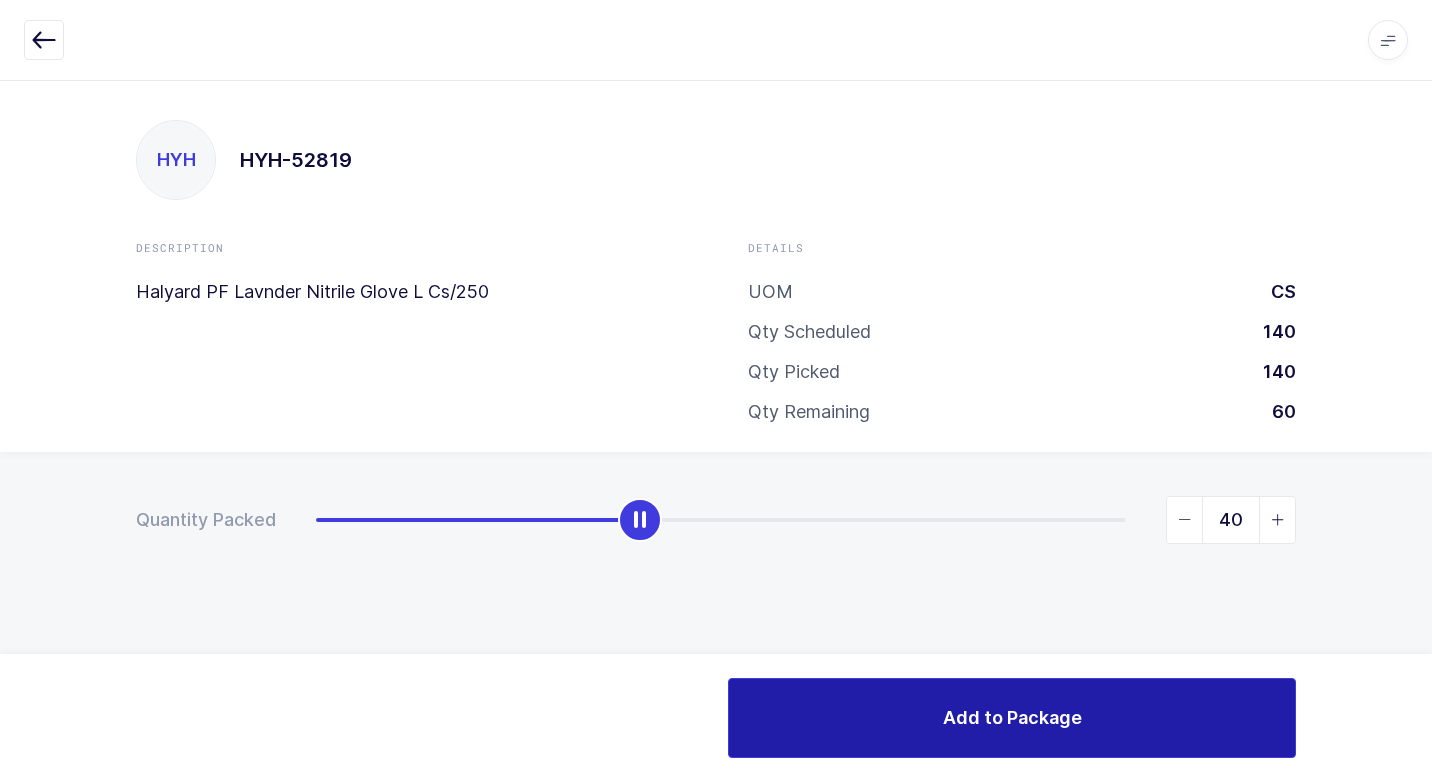 click on "Add to Package" at bounding box center [1012, 718] 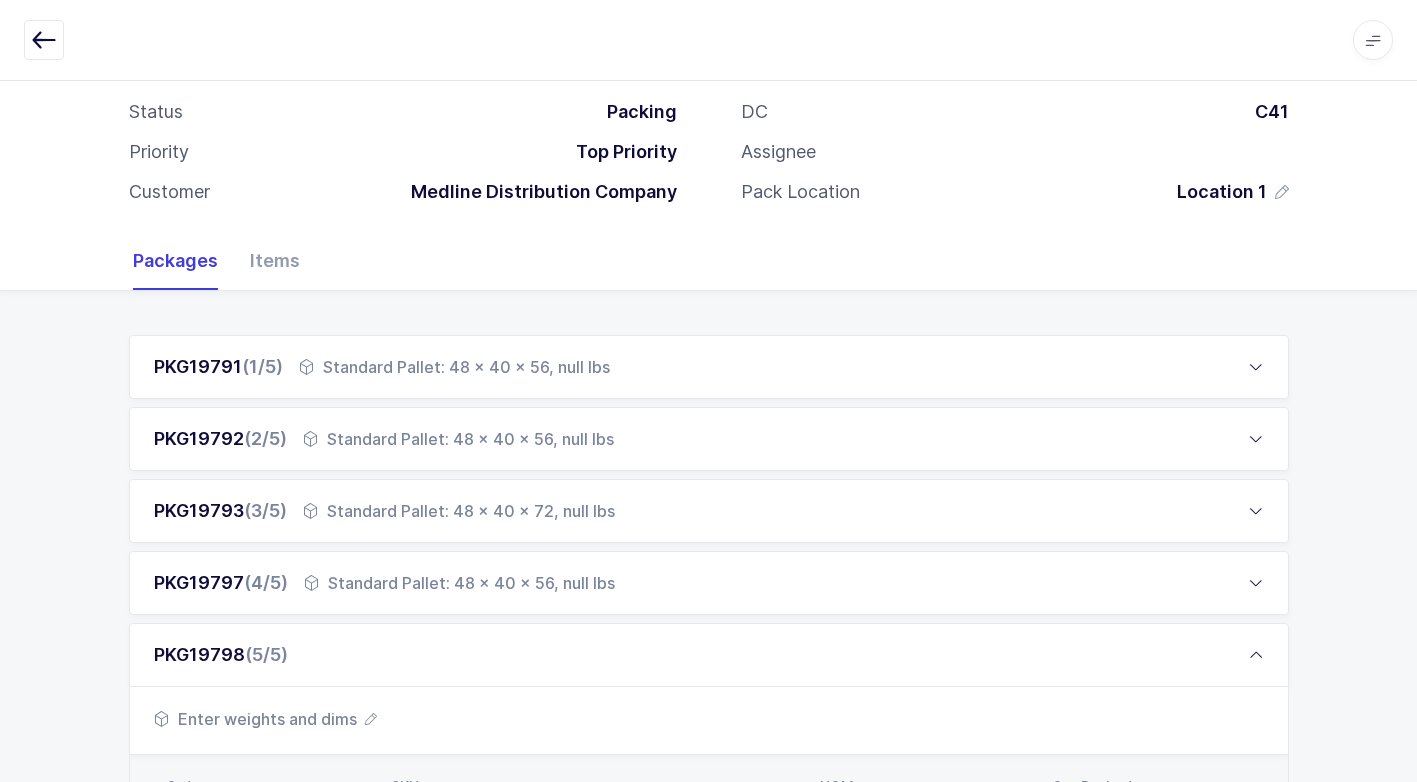 scroll, scrollTop: 400, scrollLeft: 0, axis: vertical 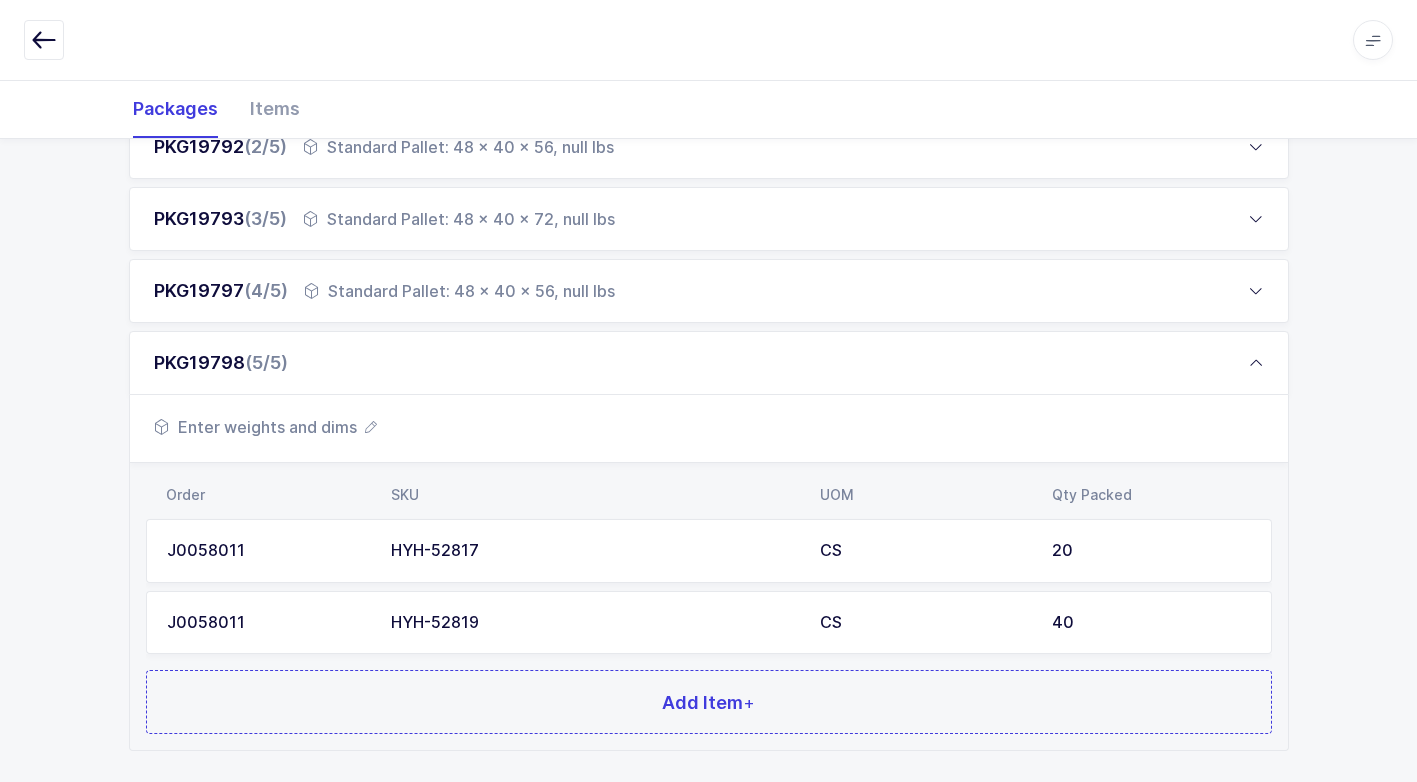 click on "Enter weights and dims" at bounding box center (265, 427) 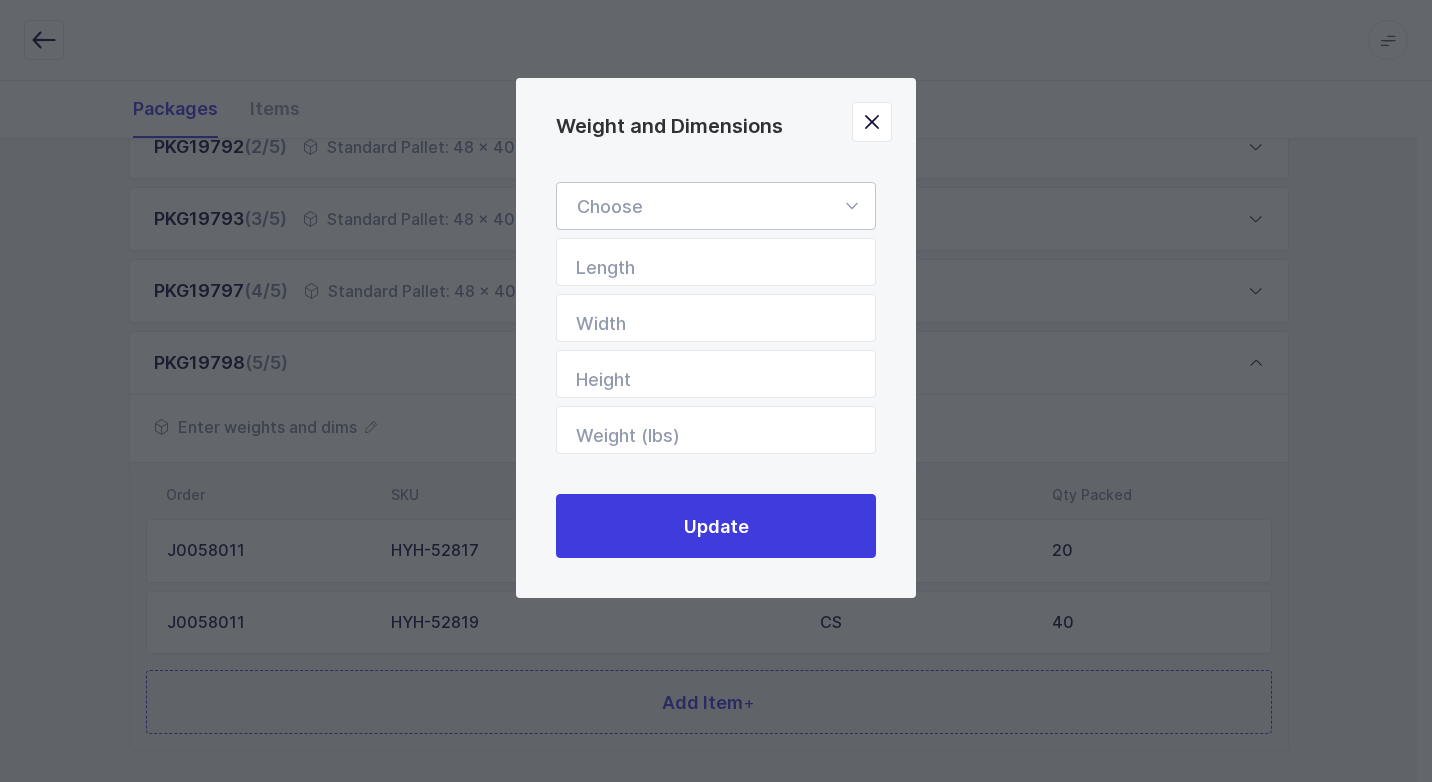click at bounding box center (851, 206) 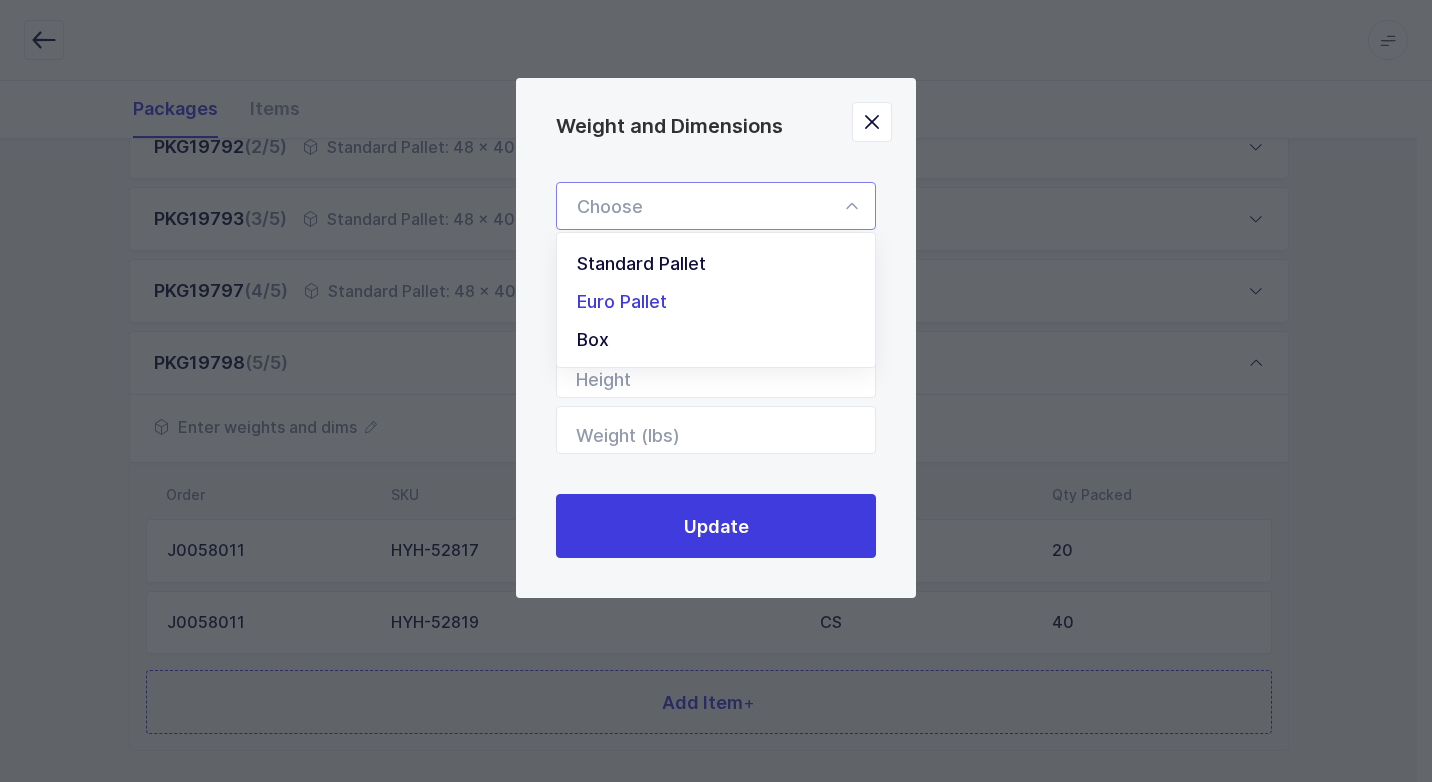 click on "Euro Pallet" at bounding box center (723, 302) 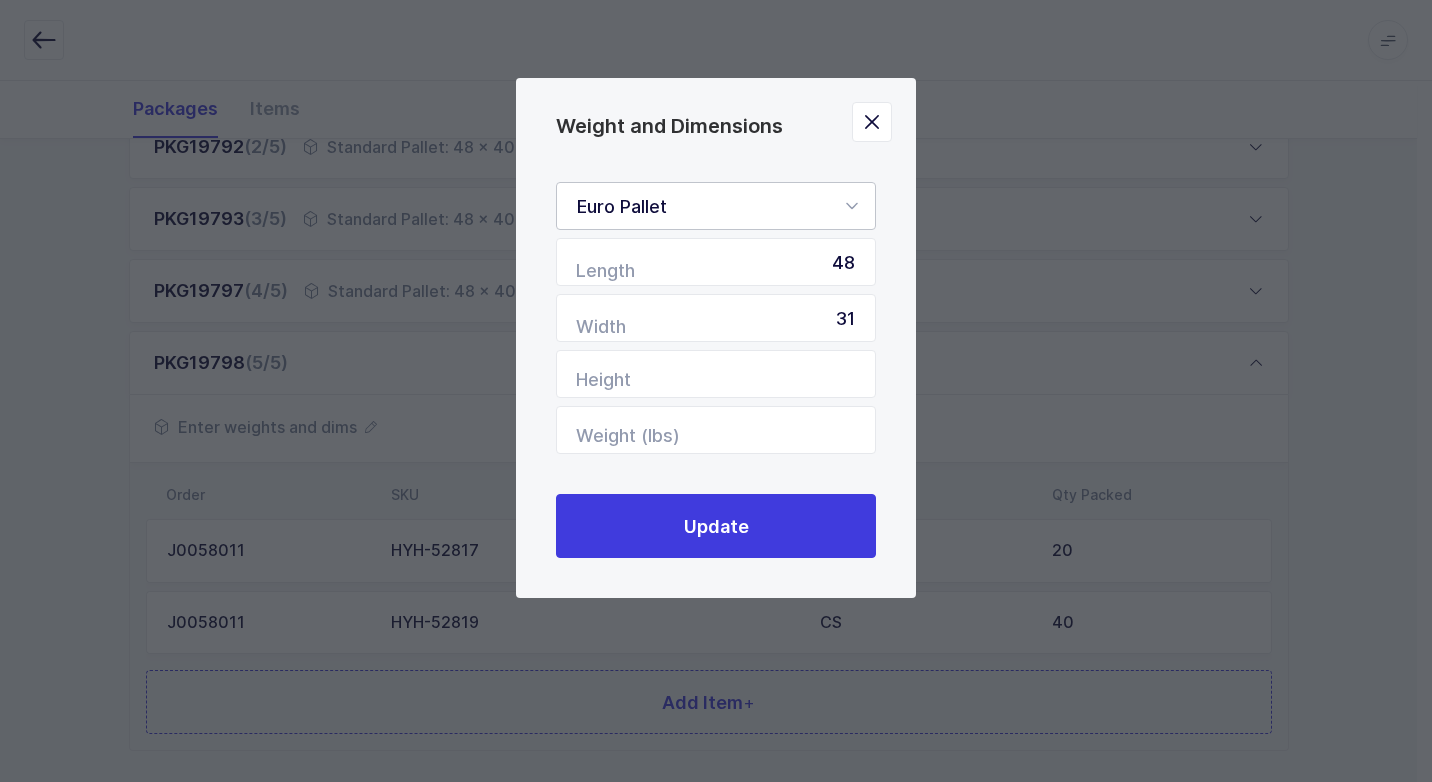 click at bounding box center (851, 206) 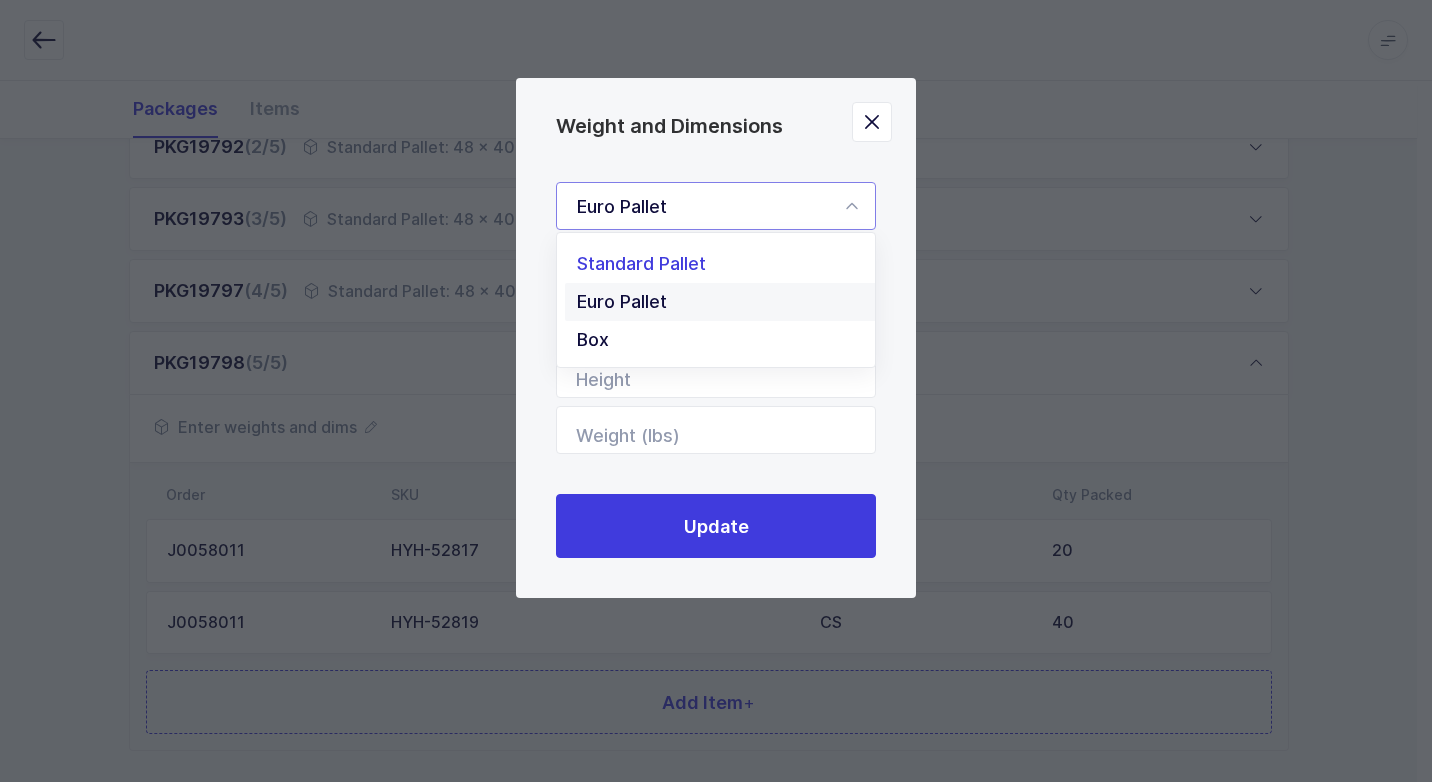 click on "Standard Pallet" at bounding box center (723, 264) 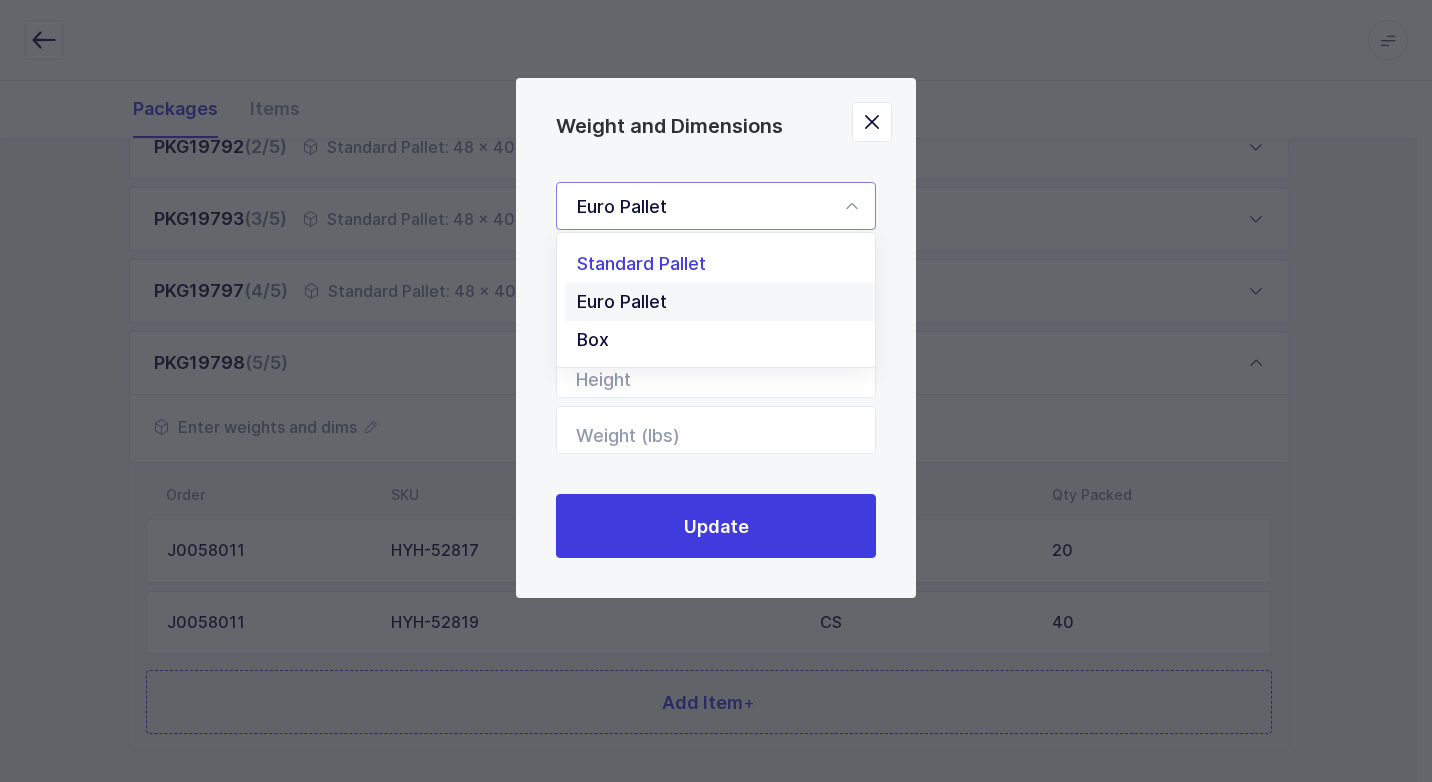 type on "Standard Pallet" 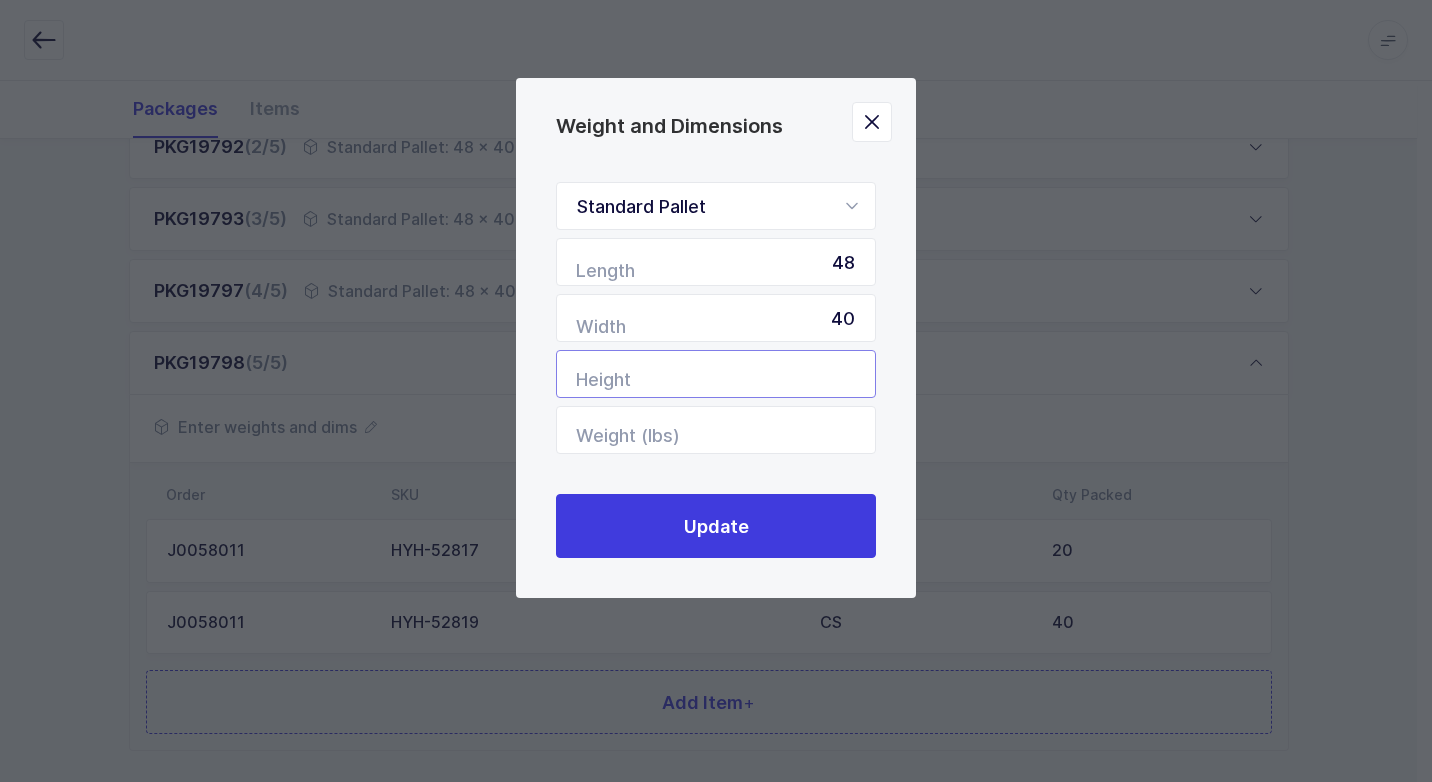 click at bounding box center [716, 374] 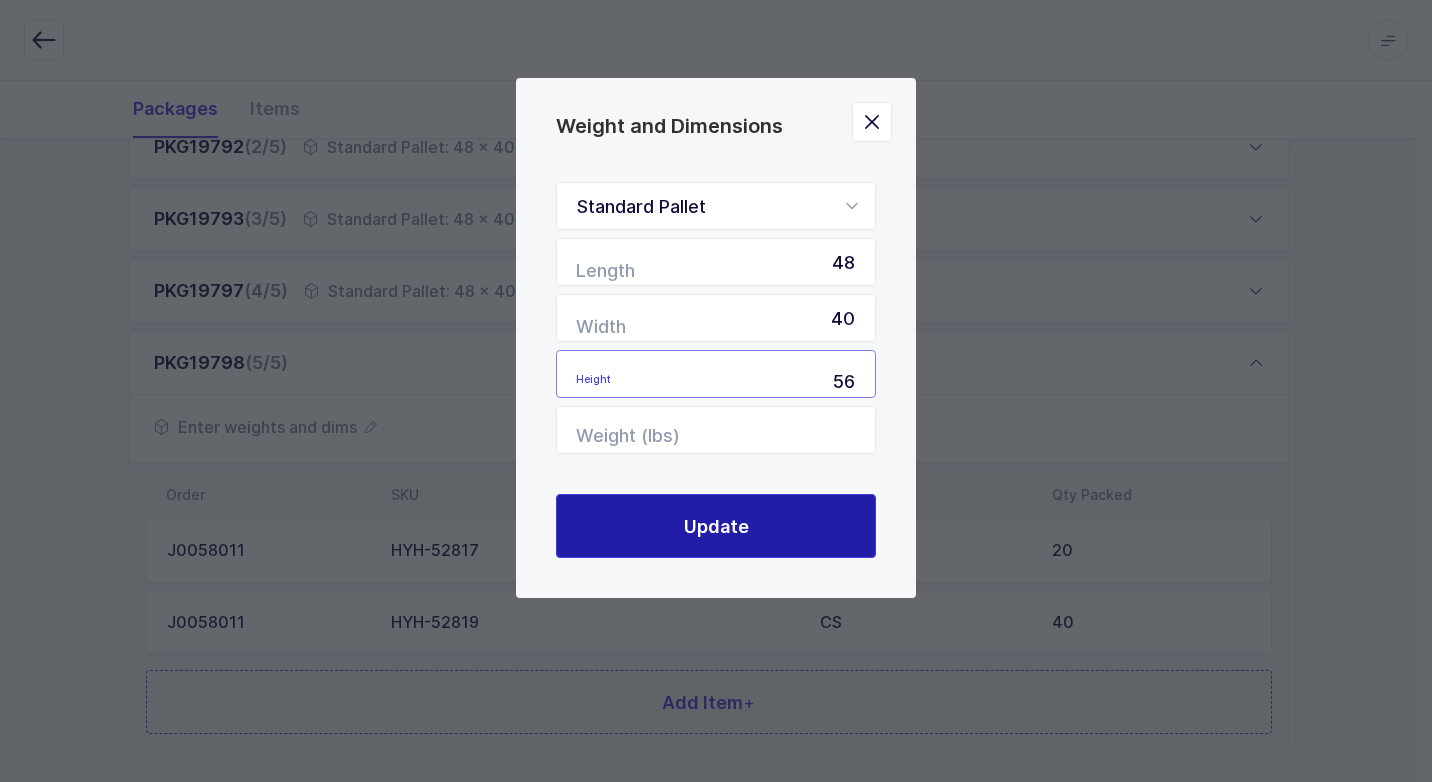 type on "56" 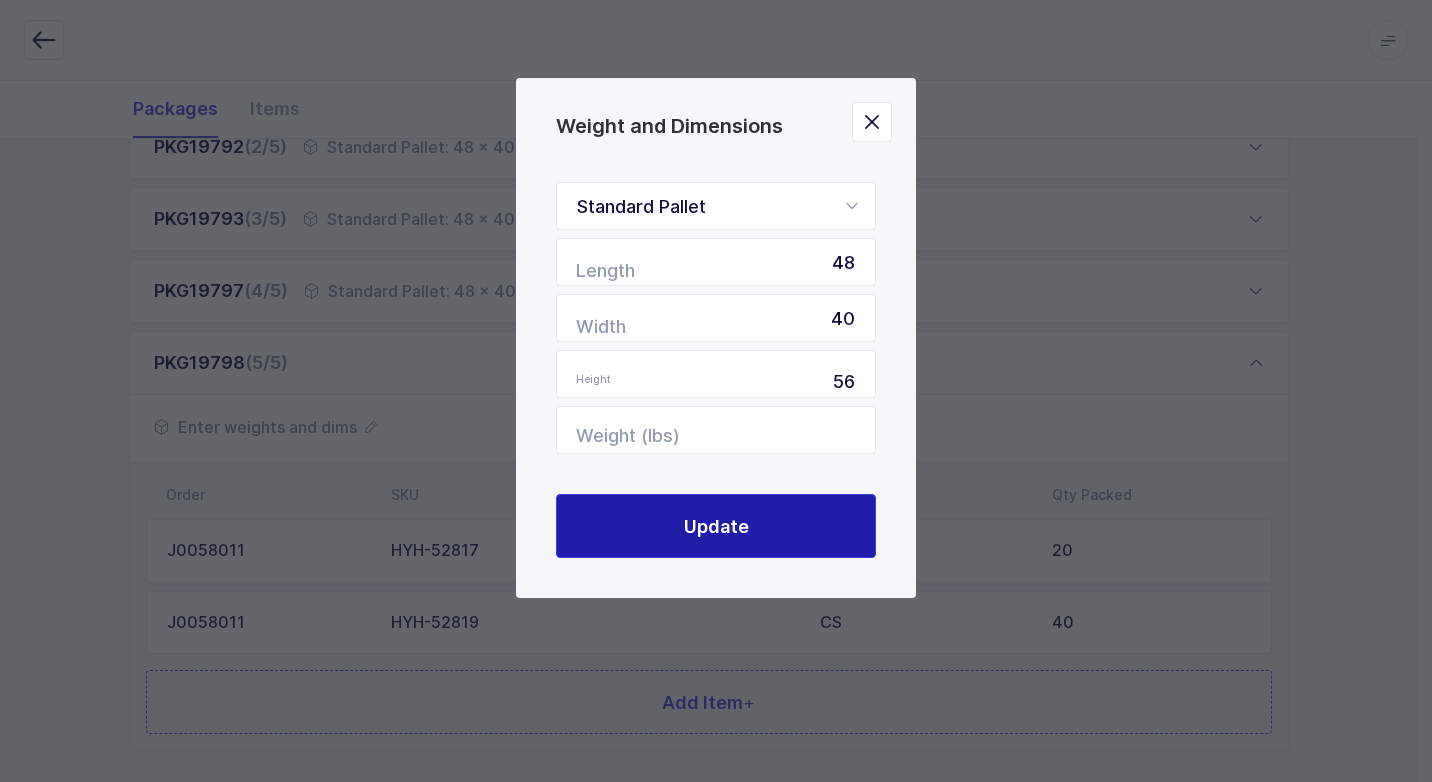 click on "Update" at bounding box center [716, 526] 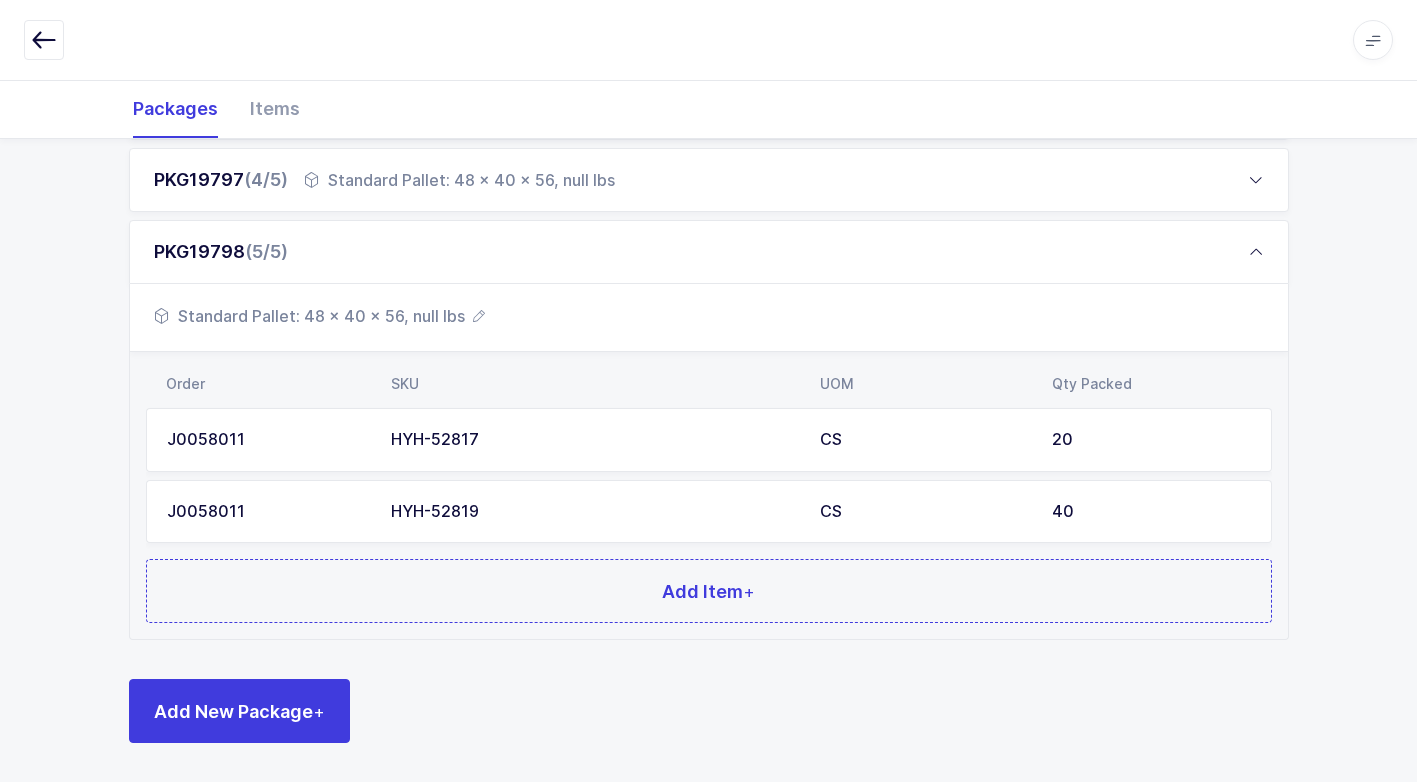 scroll, scrollTop: 512, scrollLeft: 0, axis: vertical 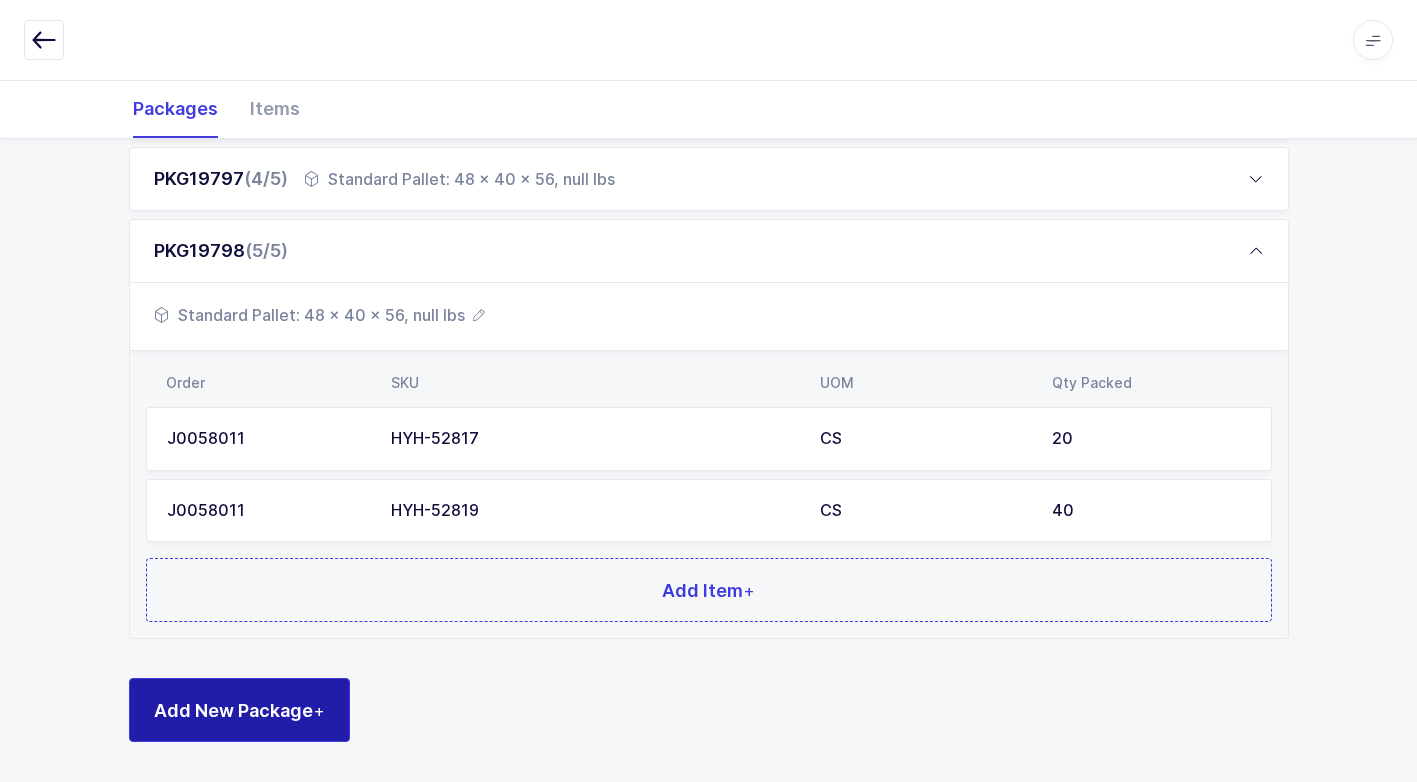 click on "Add New Package  +" at bounding box center [239, 710] 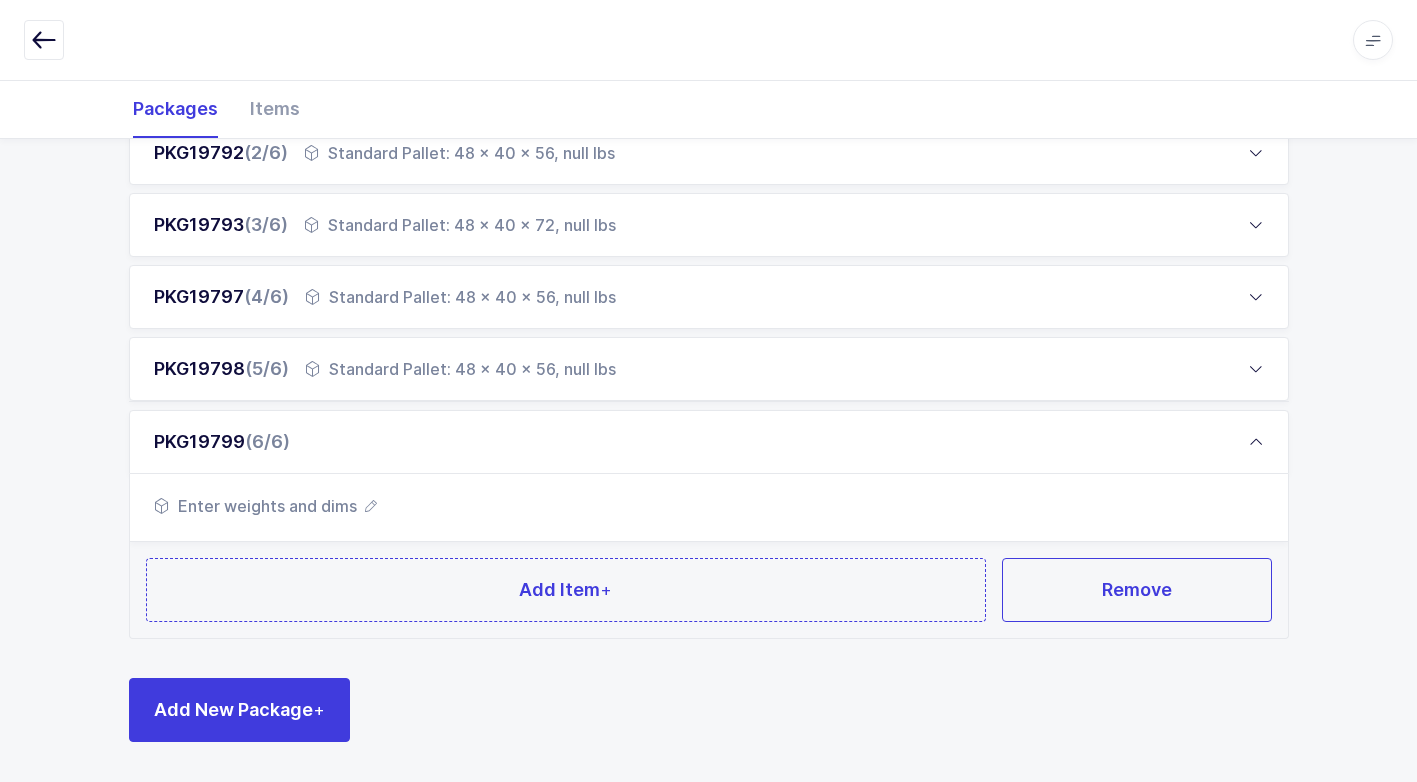 scroll, scrollTop: 393, scrollLeft: 0, axis: vertical 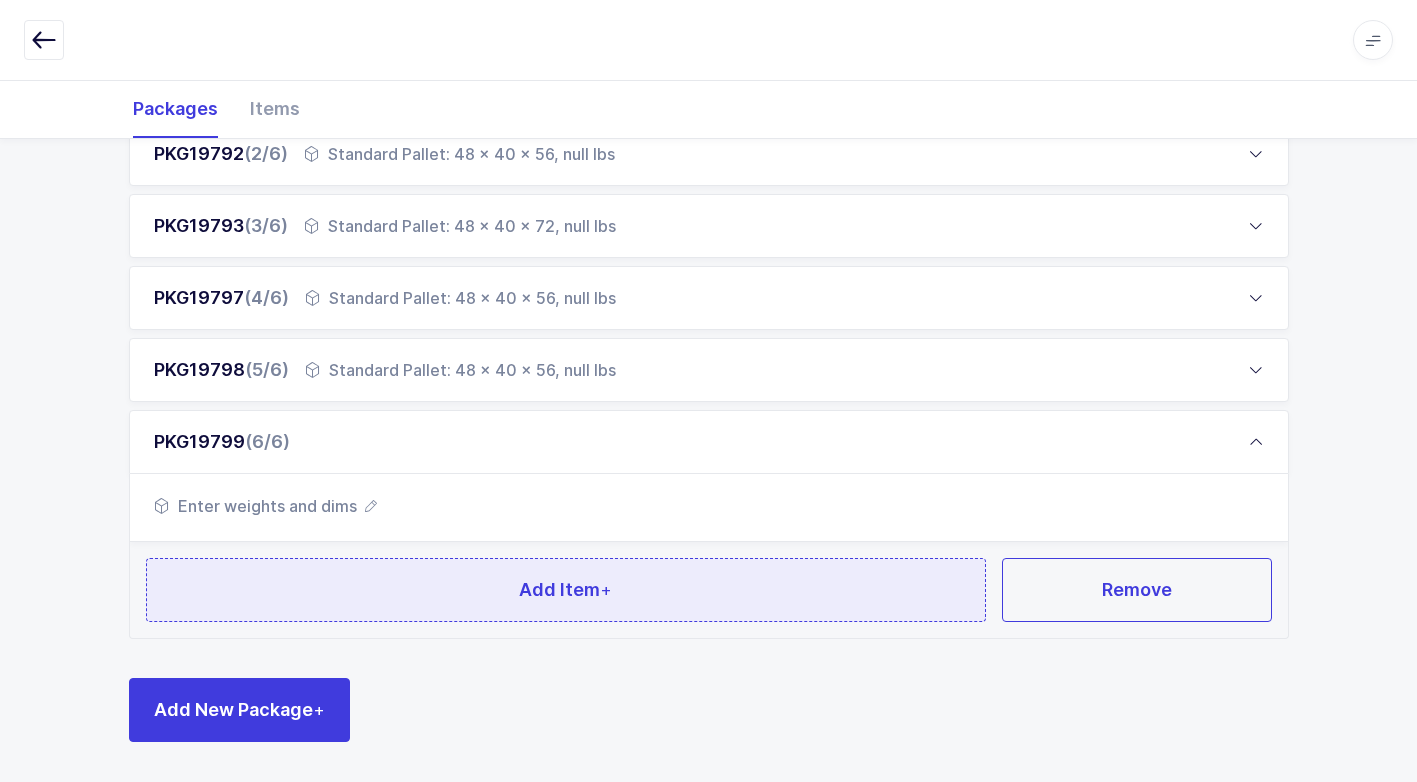 click on "Add Item  +" at bounding box center (566, 590) 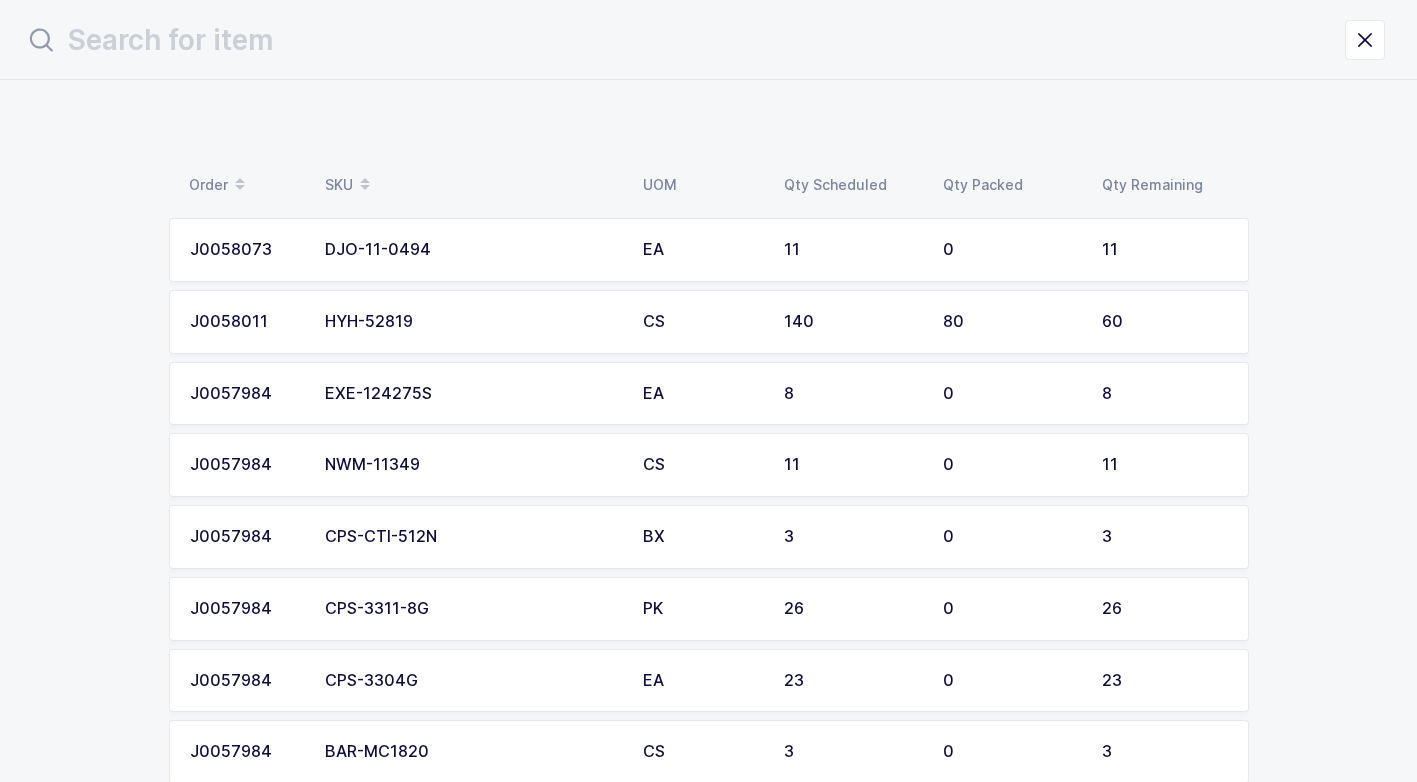 scroll, scrollTop: 0, scrollLeft: 0, axis: both 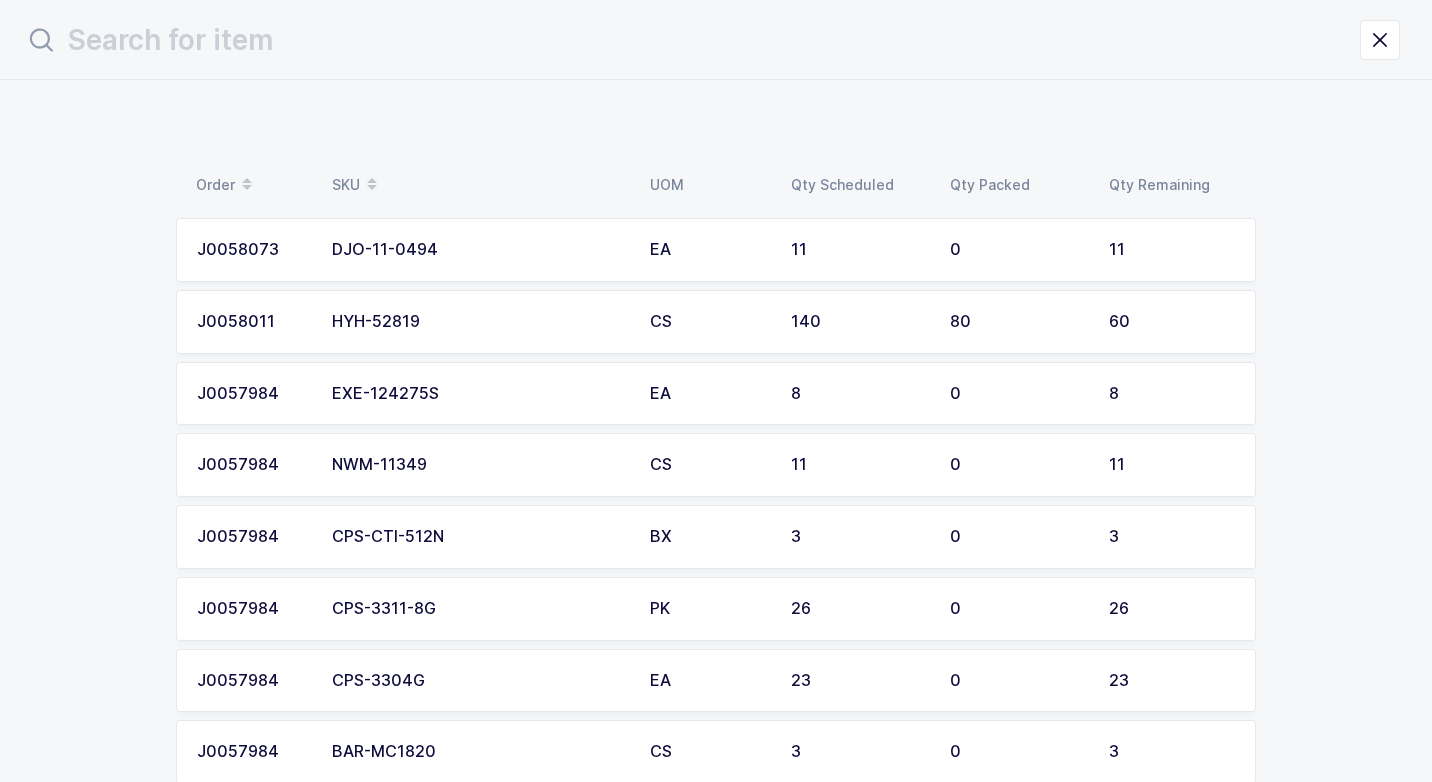 click on "DJO-11-0494" at bounding box center (479, 250) 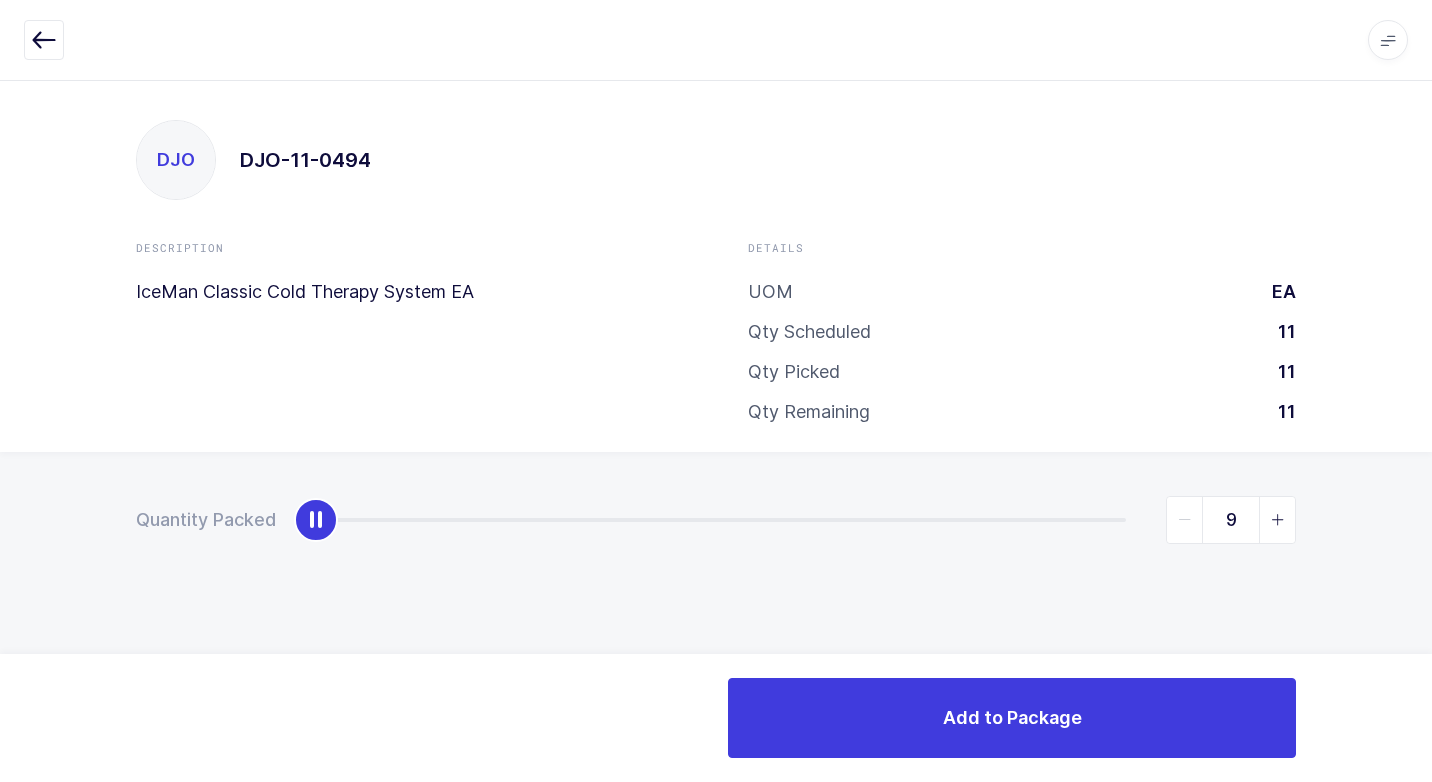 type on "11" 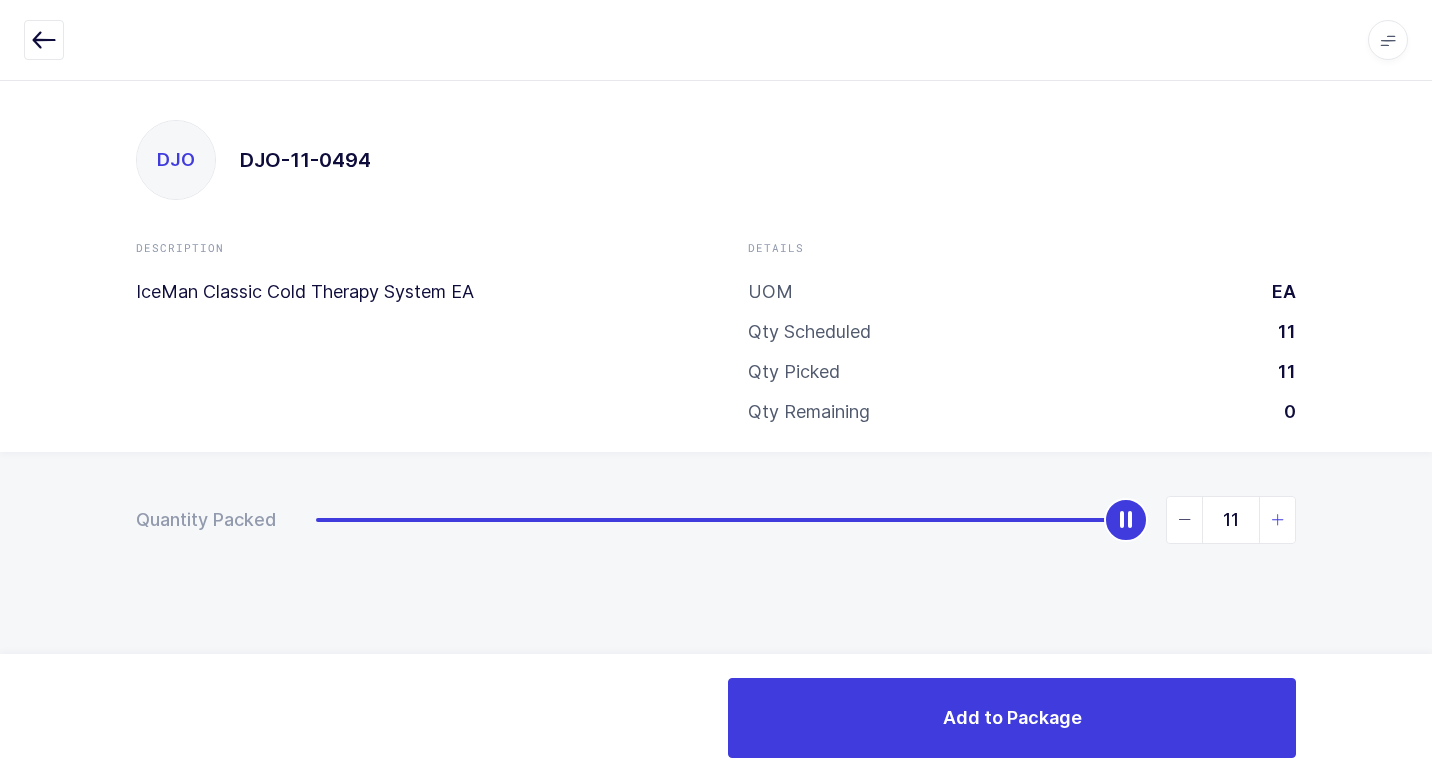 drag, startPoint x: 315, startPoint y: 526, endPoint x: 1289, endPoint y: 536, distance: 974.05133 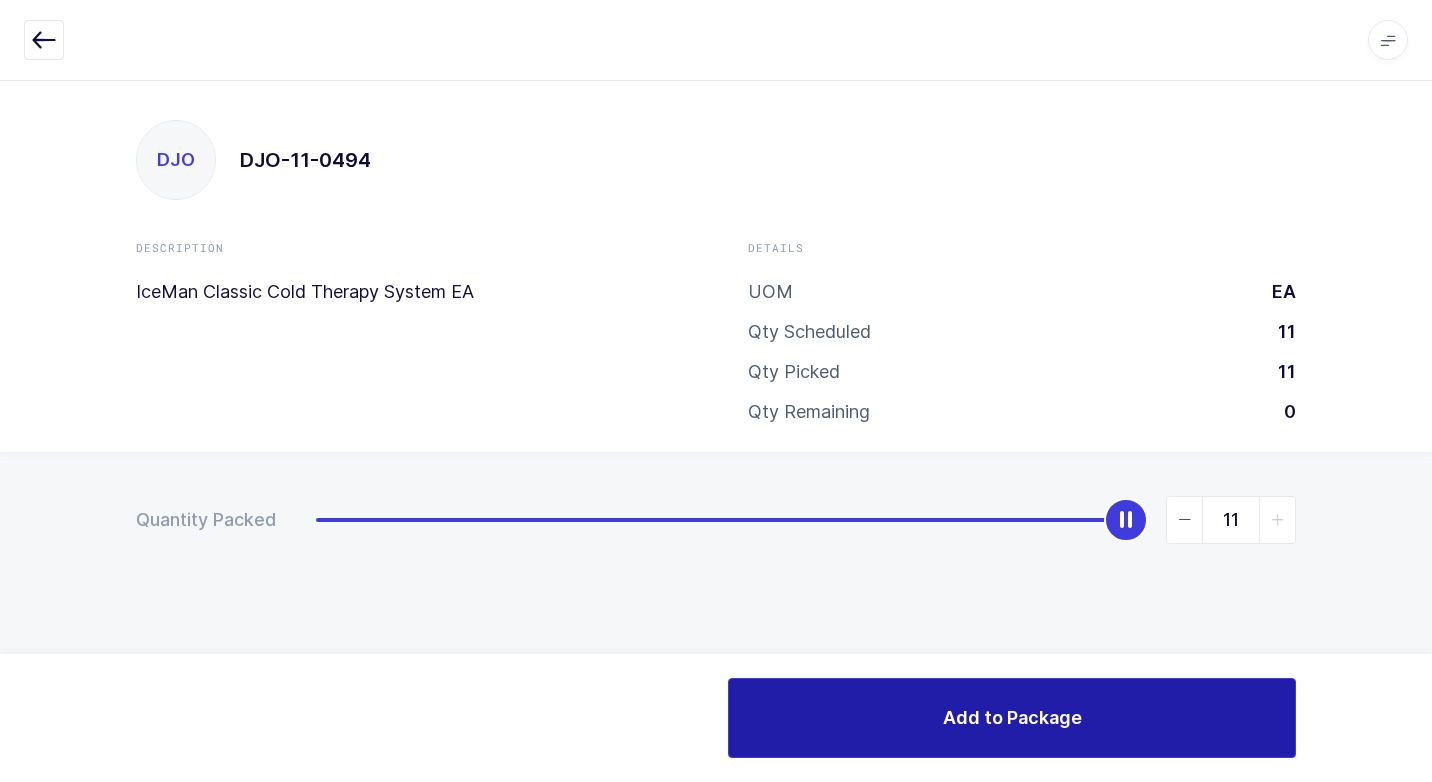 drag, startPoint x: 873, startPoint y: 734, endPoint x: 855, endPoint y: 734, distance: 18 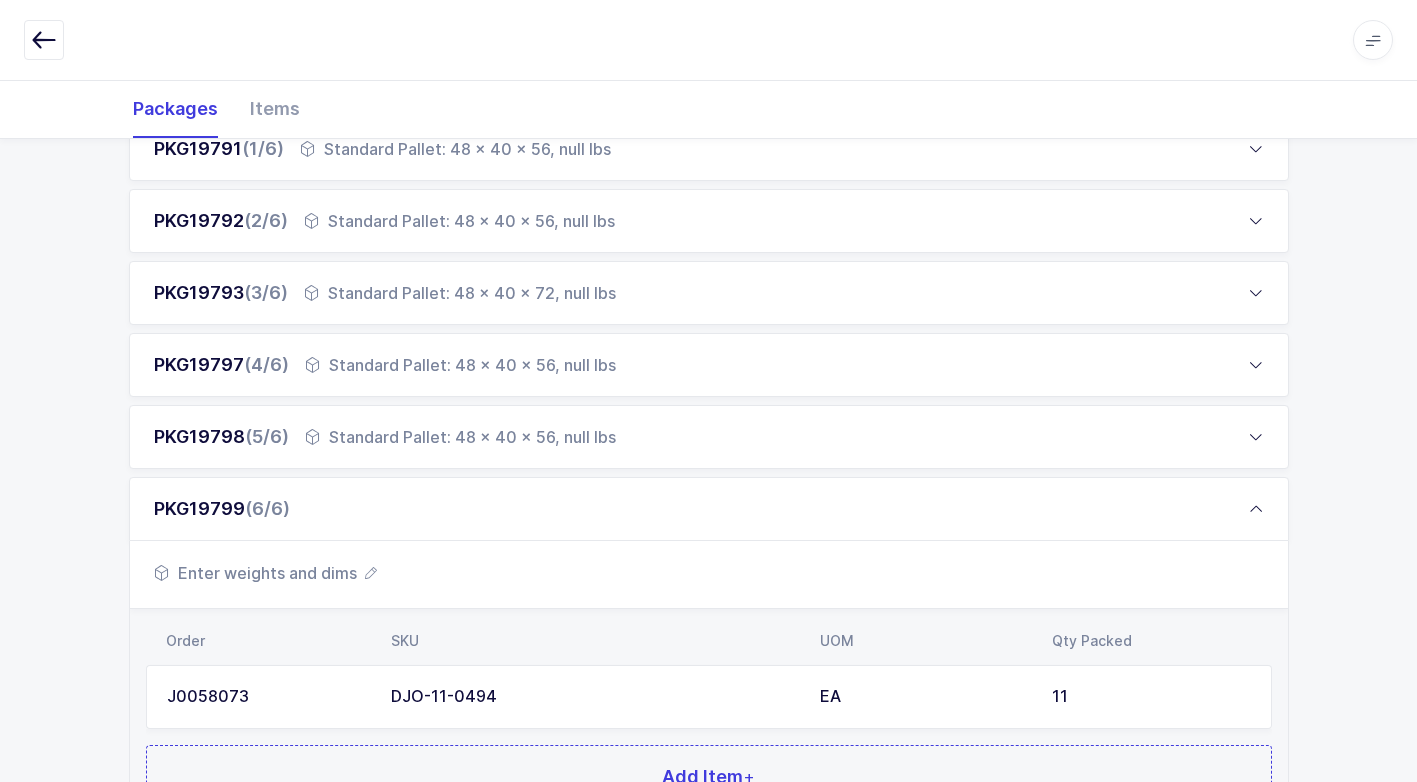 scroll, scrollTop: 400, scrollLeft: 0, axis: vertical 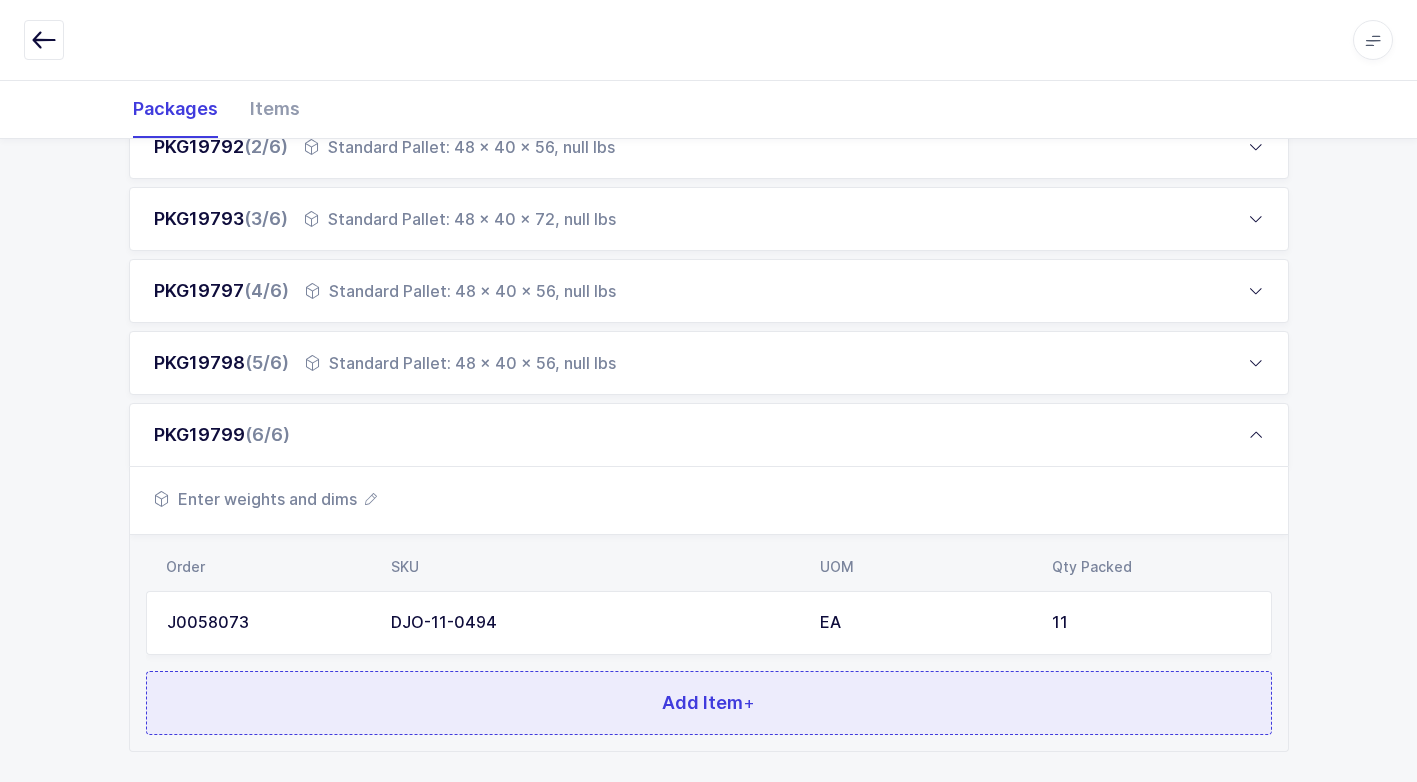 click on "Add Item  +" at bounding box center [709, 703] 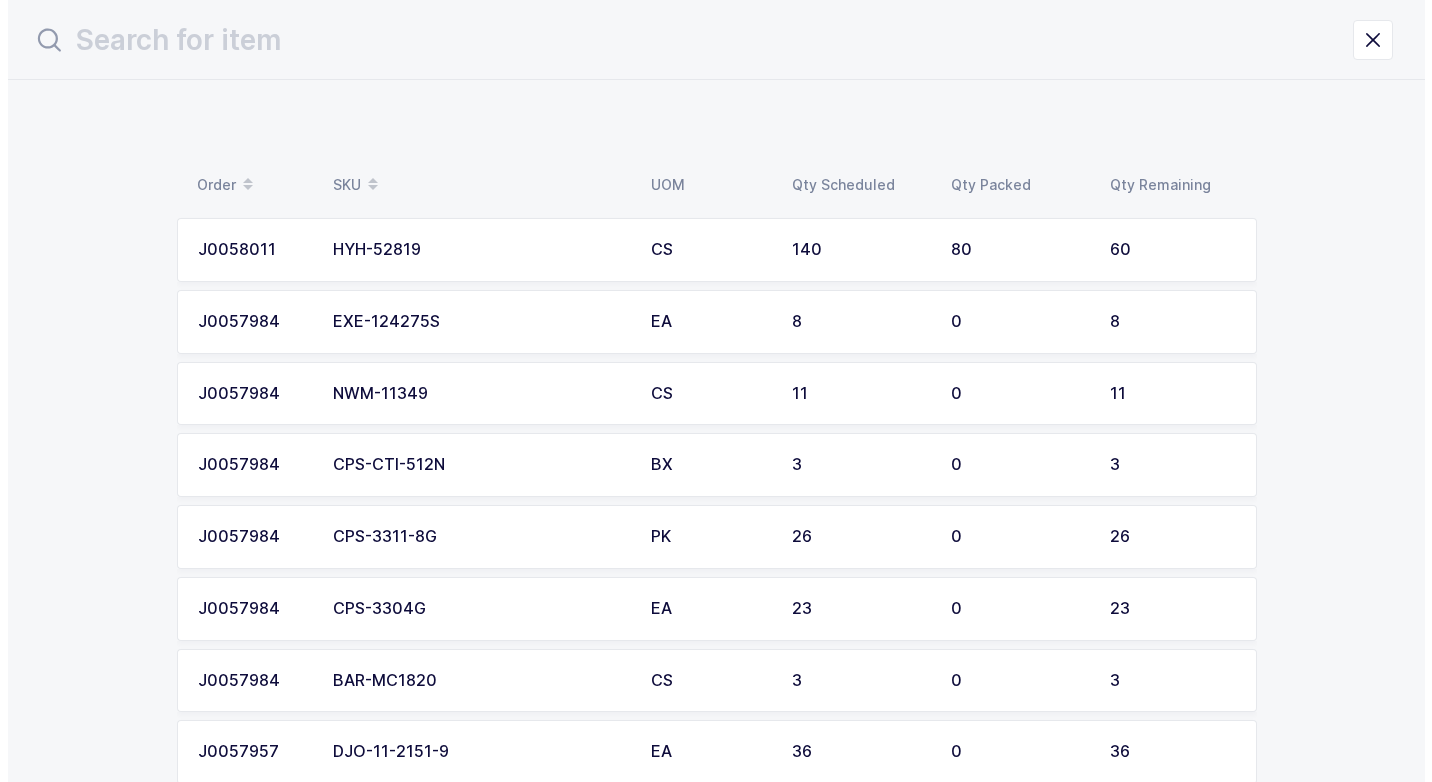 scroll, scrollTop: 0, scrollLeft: 0, axis: both 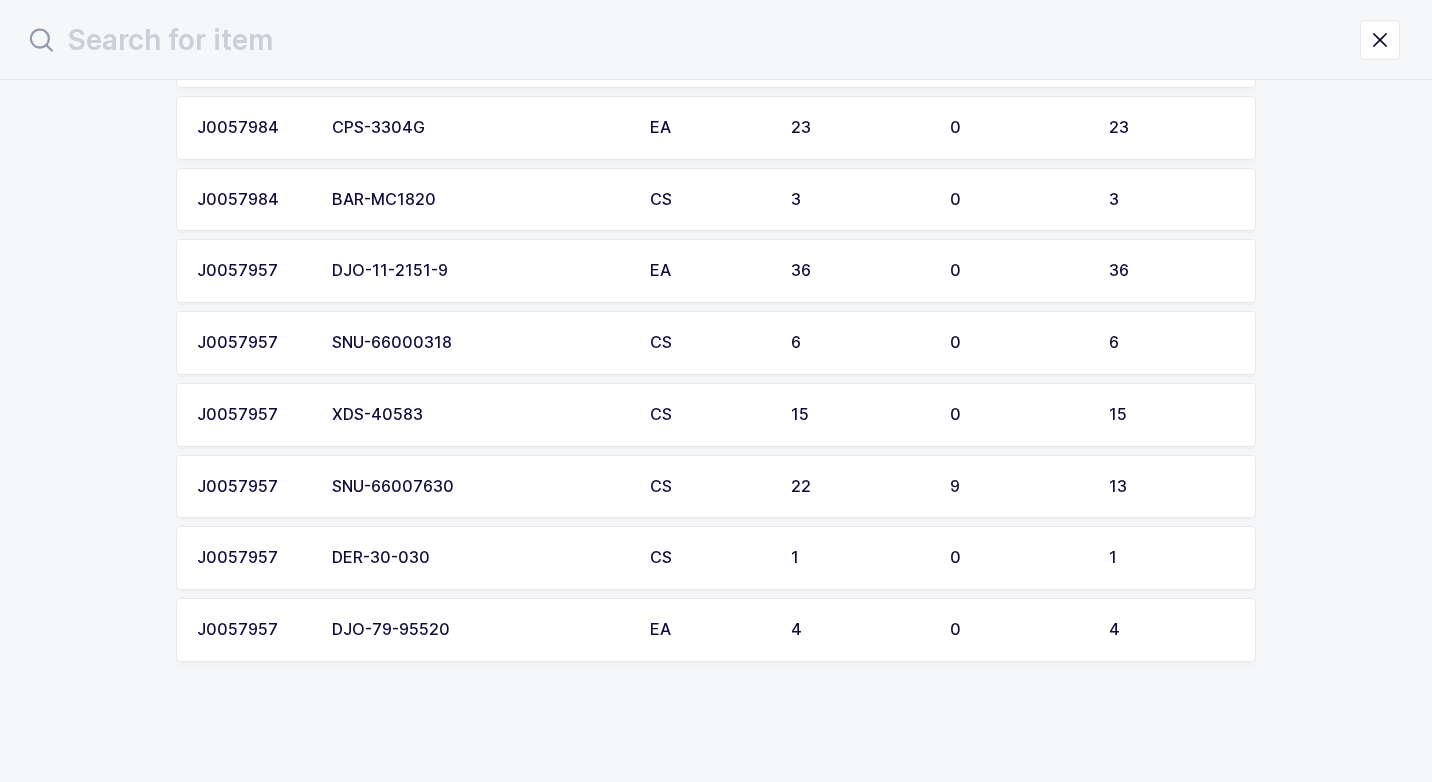 click on "SNU-66007630" at bounding box center (479, 487) 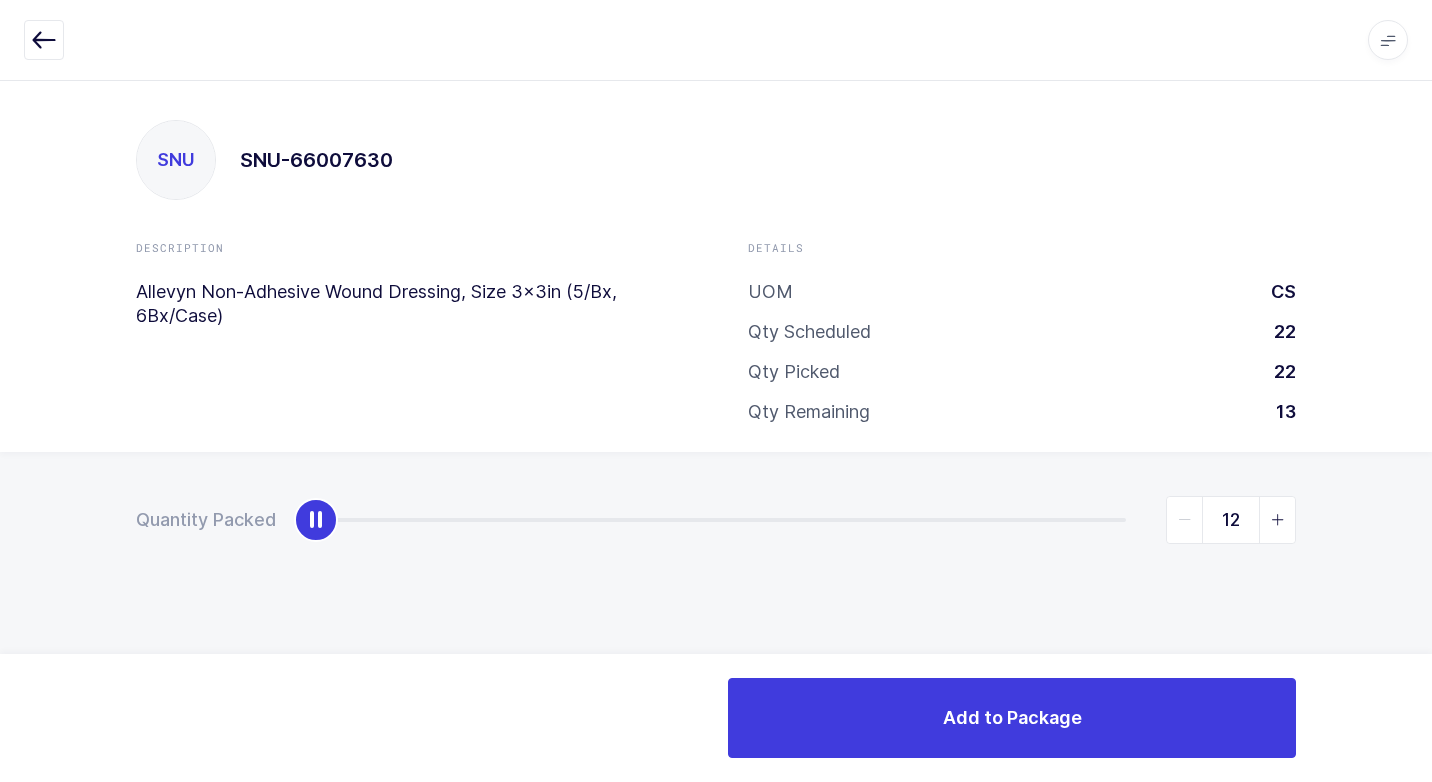type on "13" 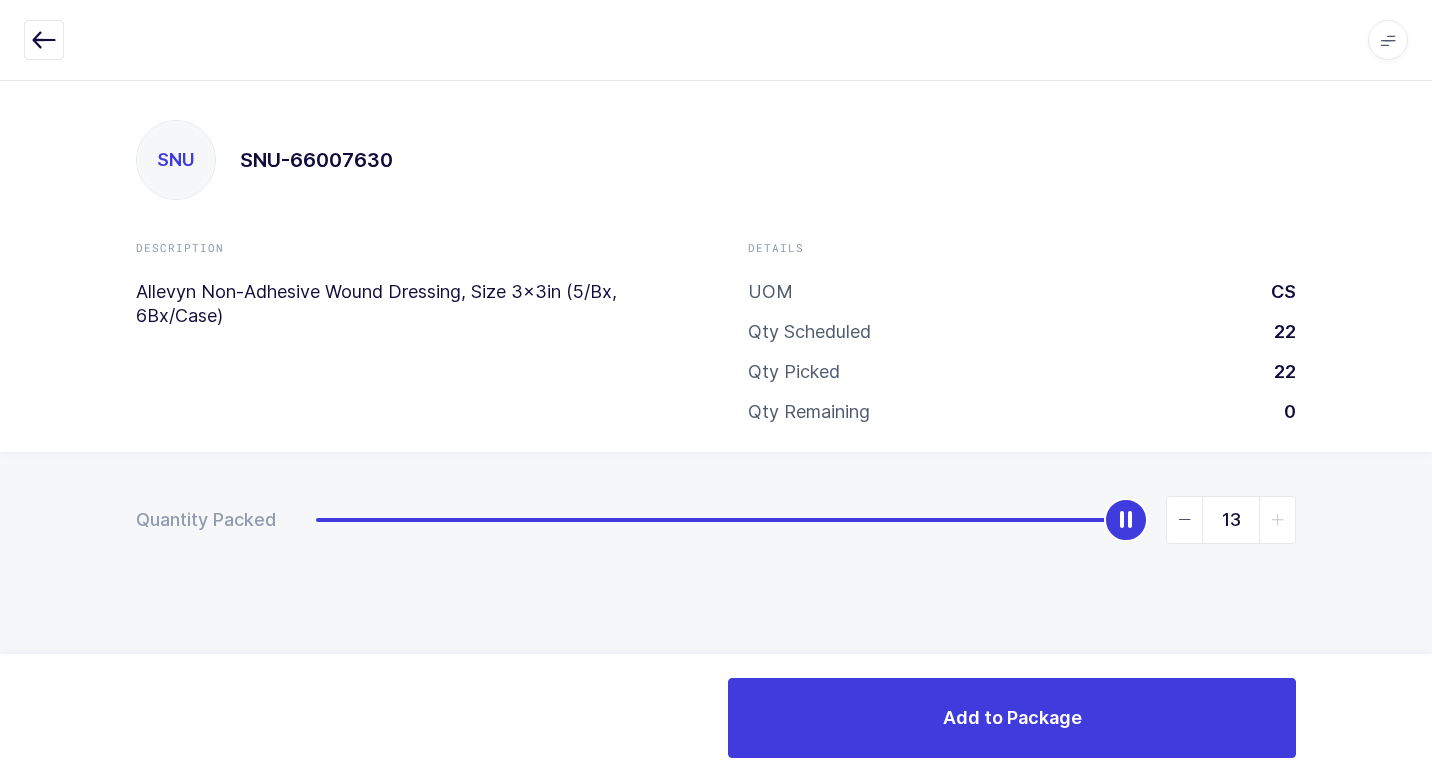 drag, startPoint x: 318, startPoint y: 527, endPoint x: 1435, endPoint y: 456, distance: 1119.2543 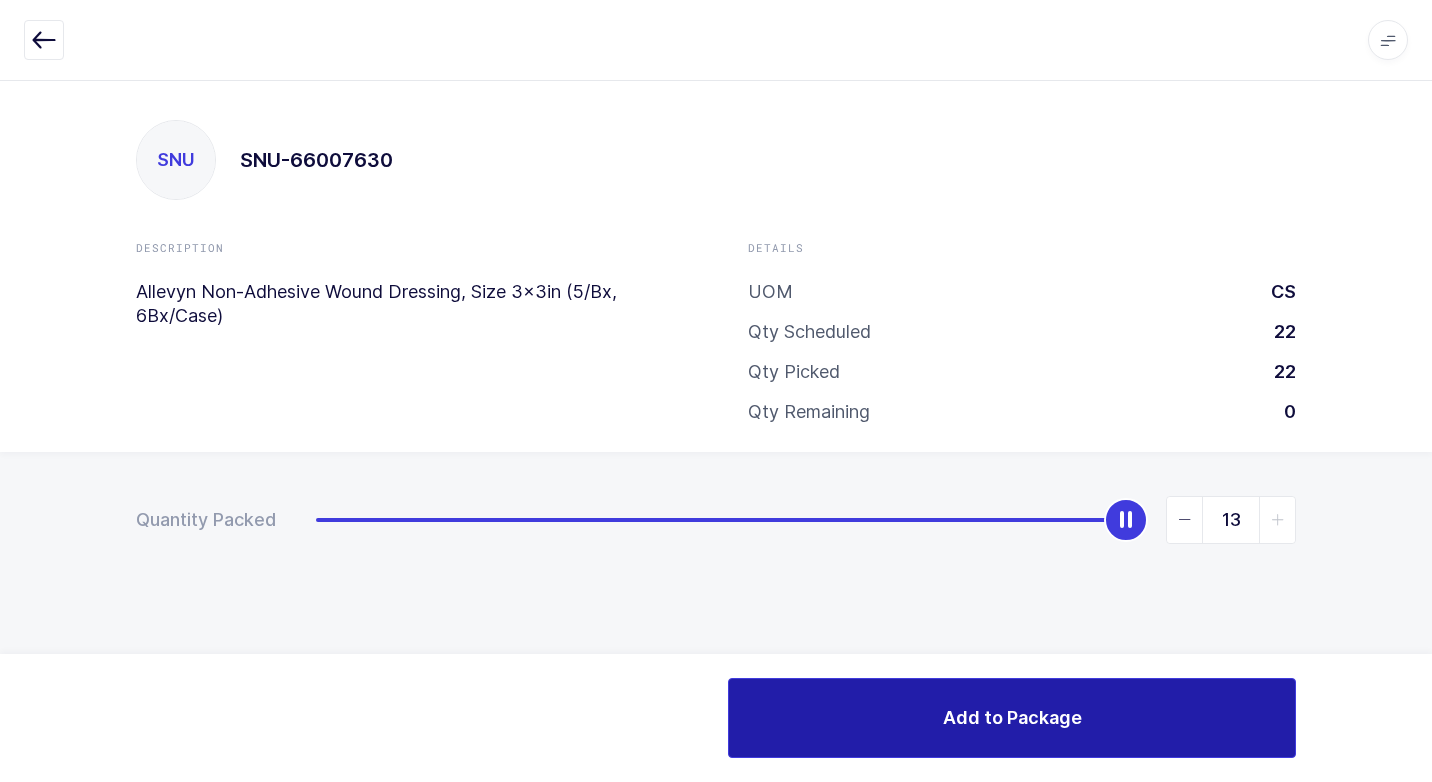 click on "Add to Package" at bounding box center (1012, 718) 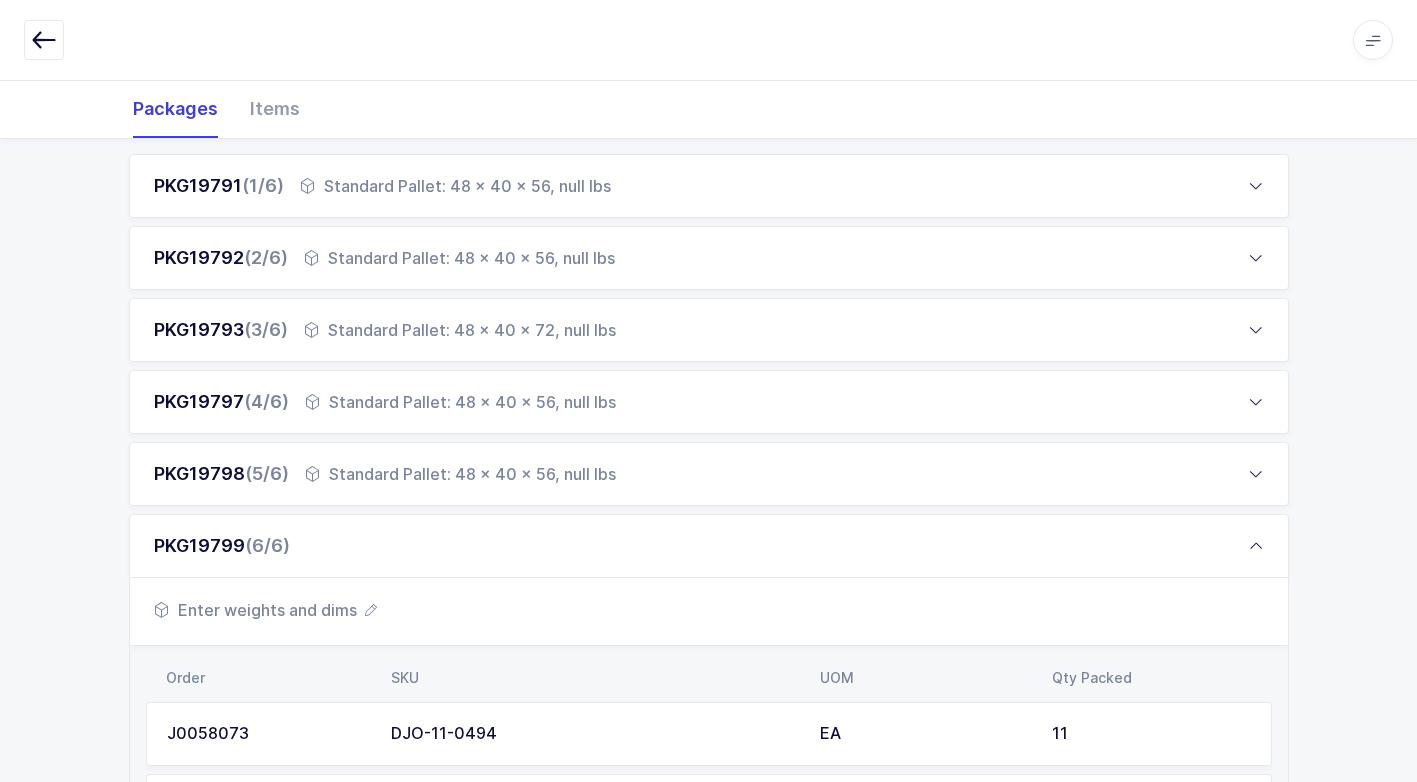 scroll, scrollTop: 584, scrollLeft: 0, axis: vertical 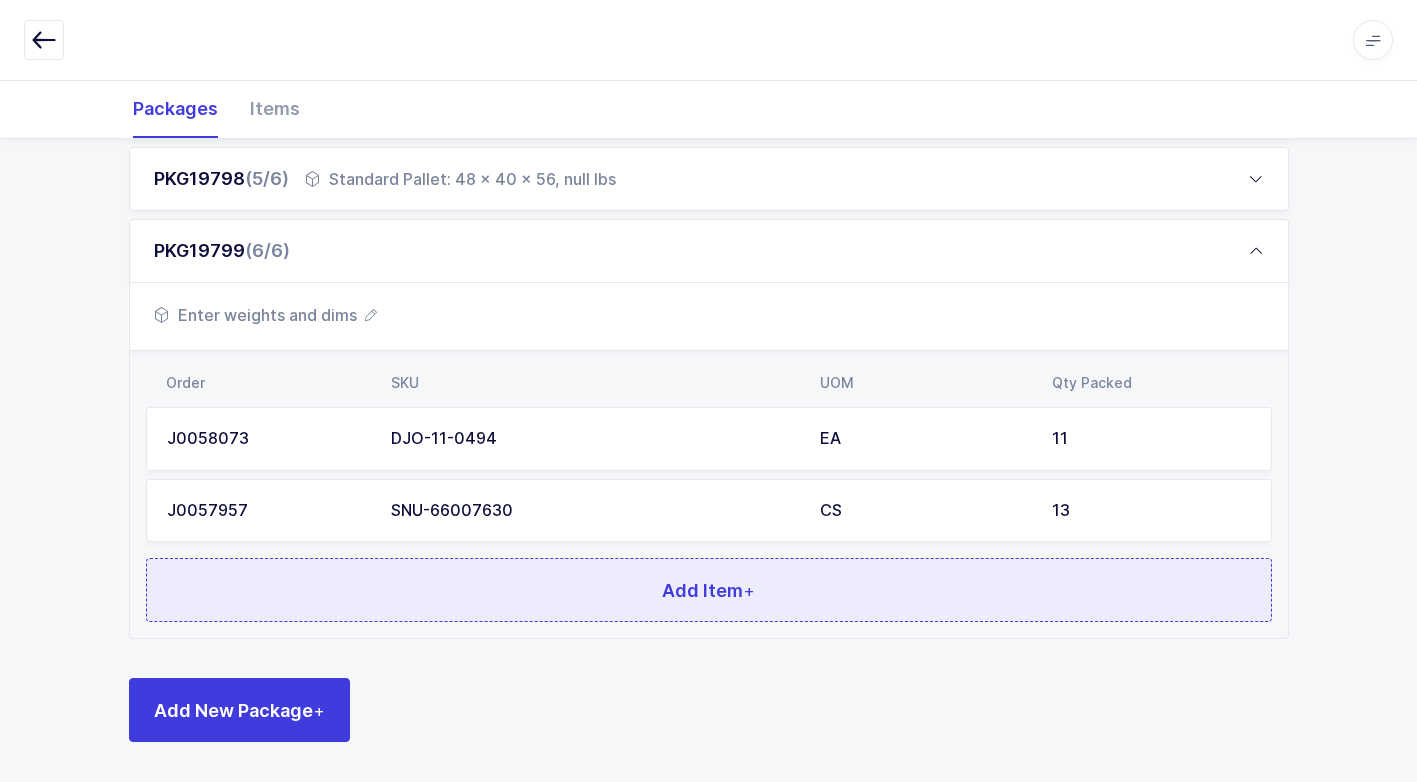 click on "Add Item  +" at bounding box center [709, 590] 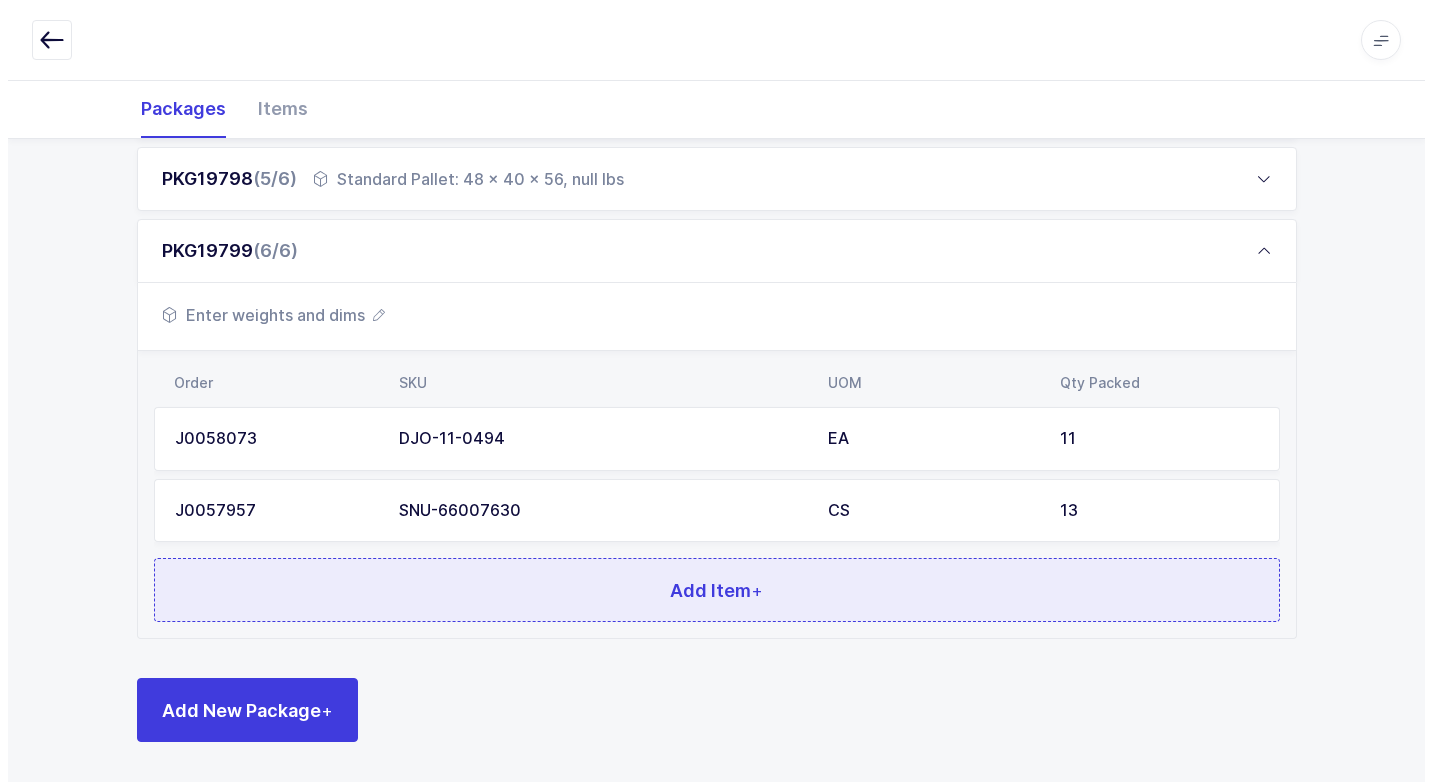 scroll, scrollTop: 0, scrollLeft: 0, axis: both 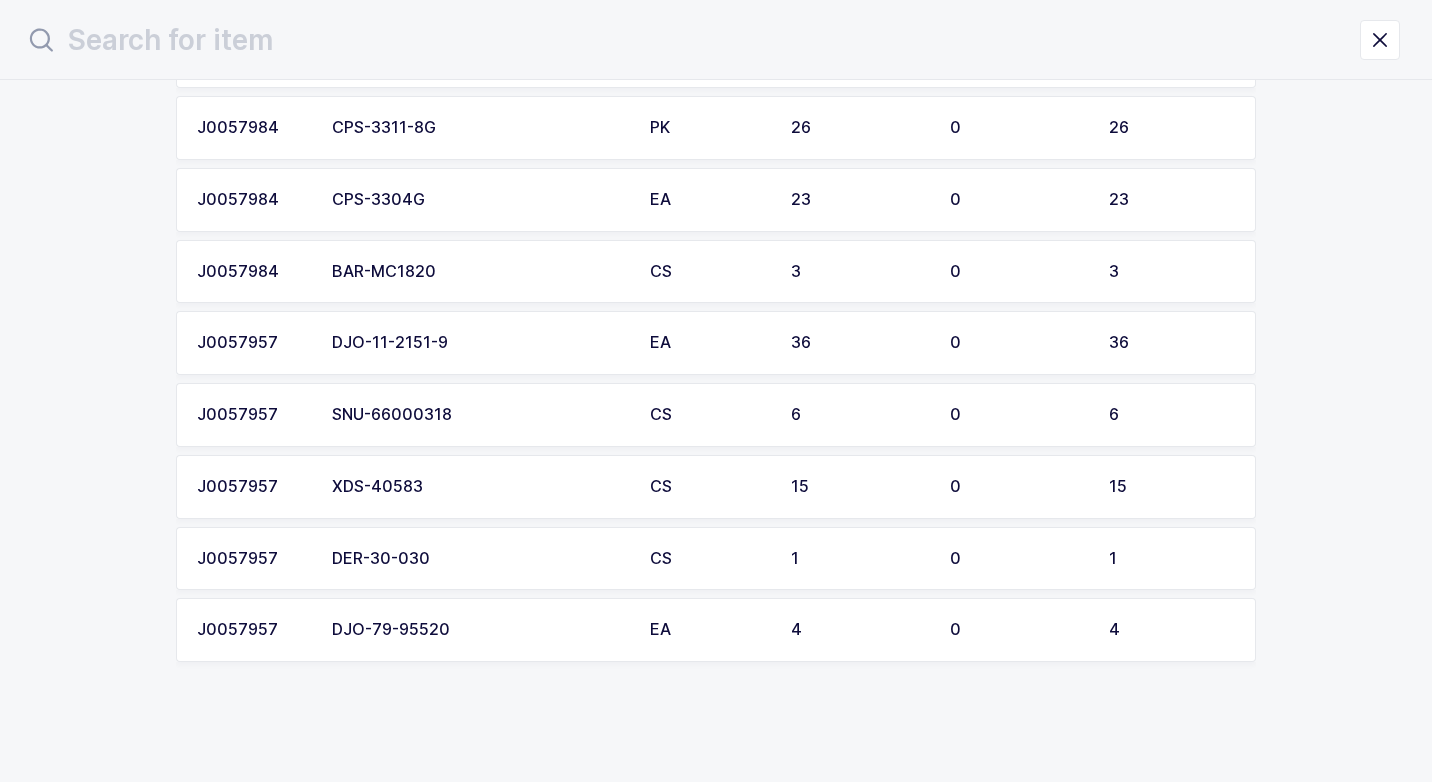 click on "SNU-66000318" at bounding box center (479, 415) 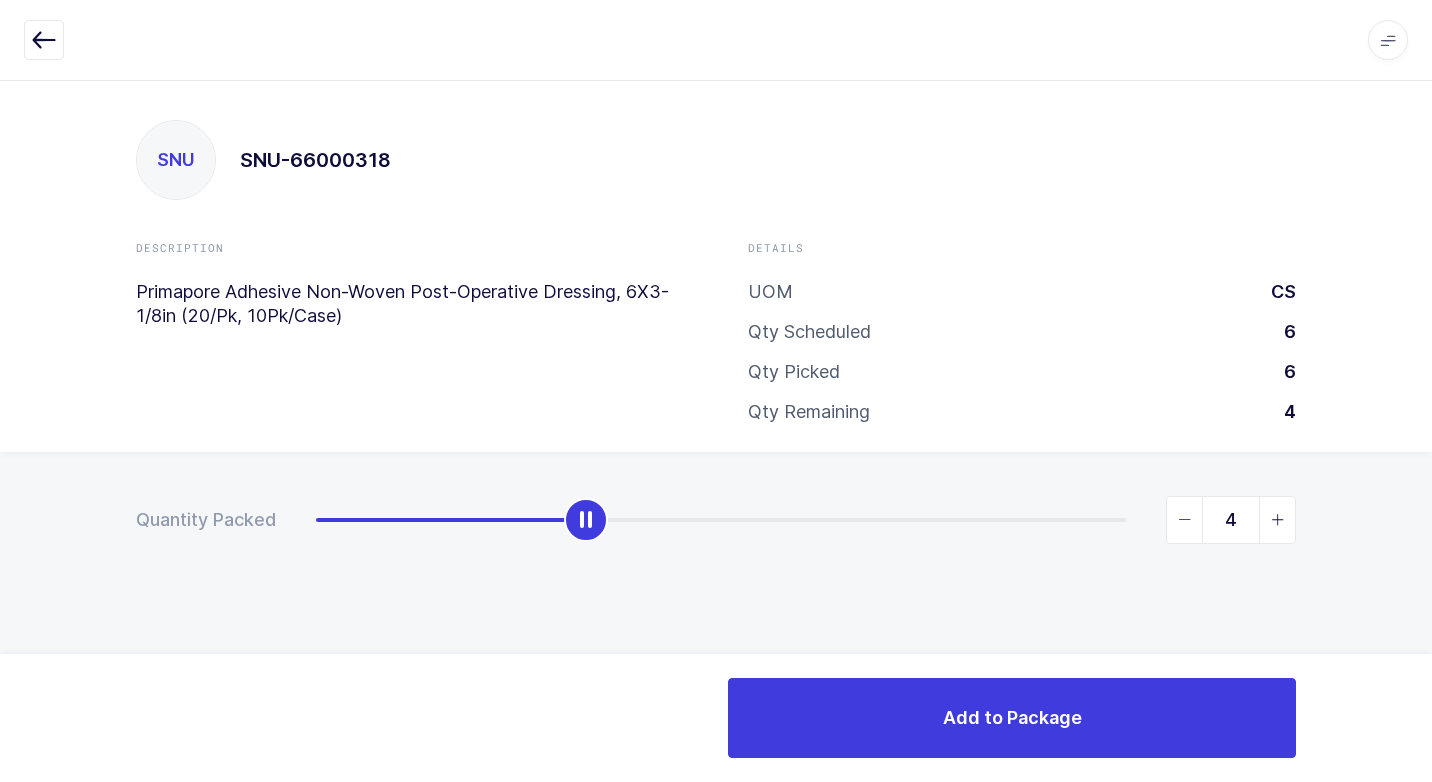 type on "6" 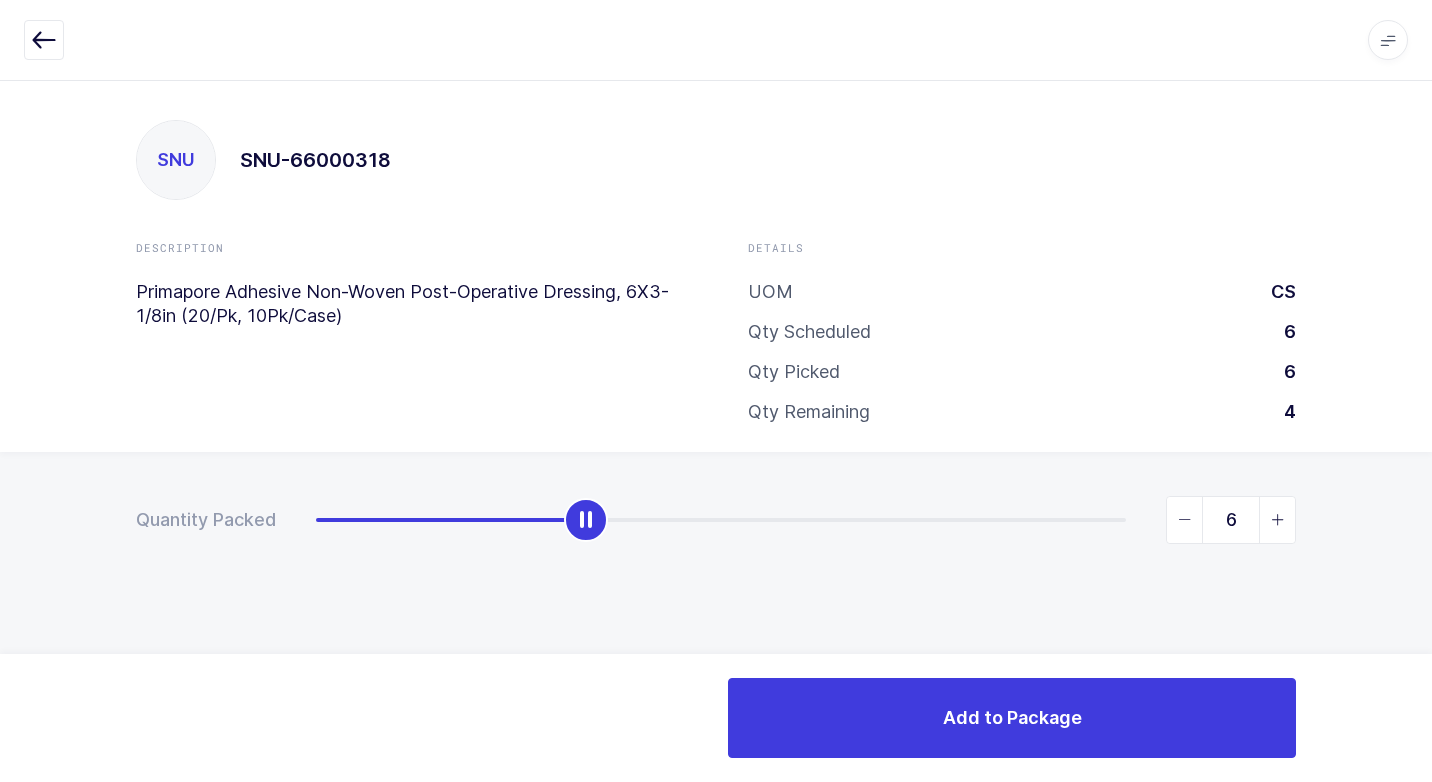 drag, startPoint x: 327, startPoint y: 527, endPoint x: 1435, endPoint y: 549, distance: 1108.2184 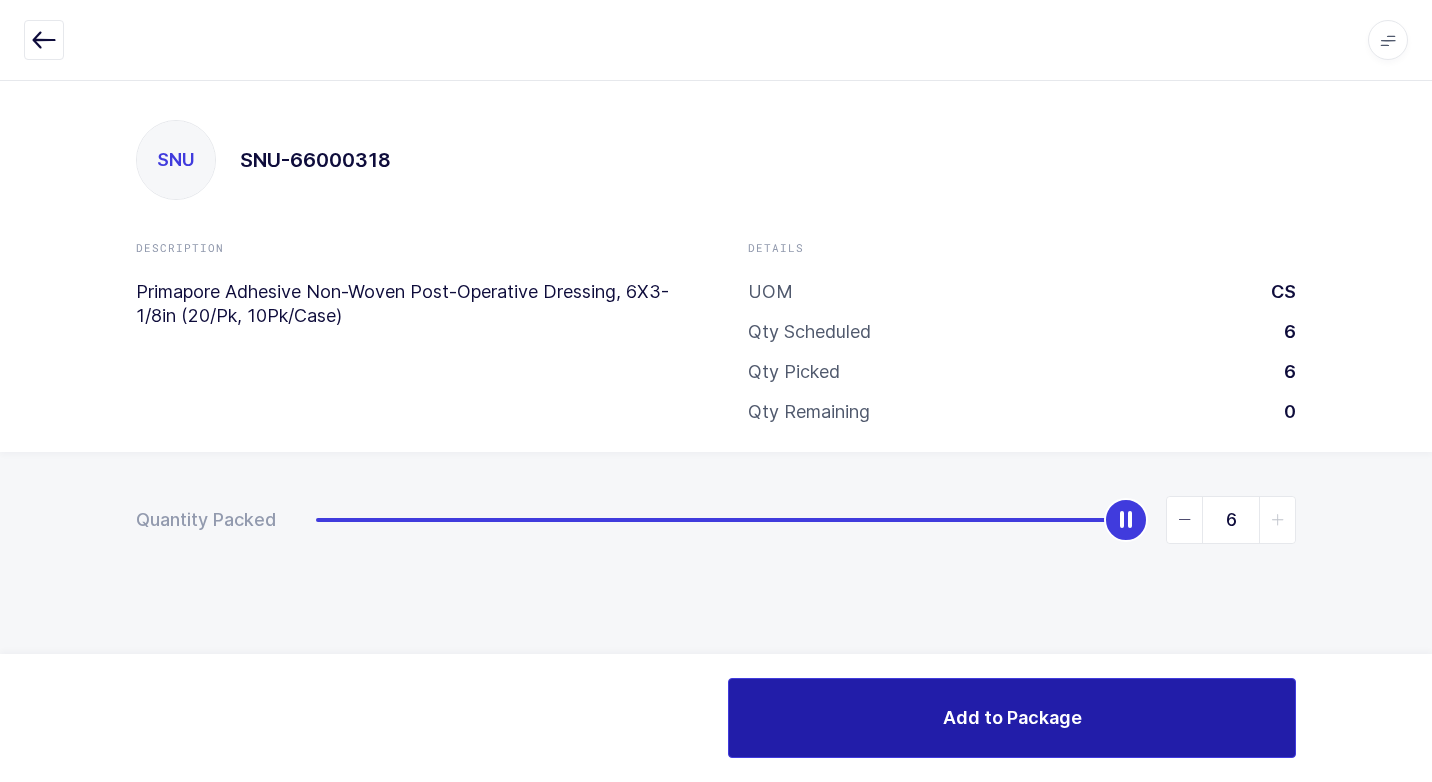 drag, startPoint x: 957, startPoint y: 722, endPoint x: 947, endPoint y: 719, distance: 10.440307 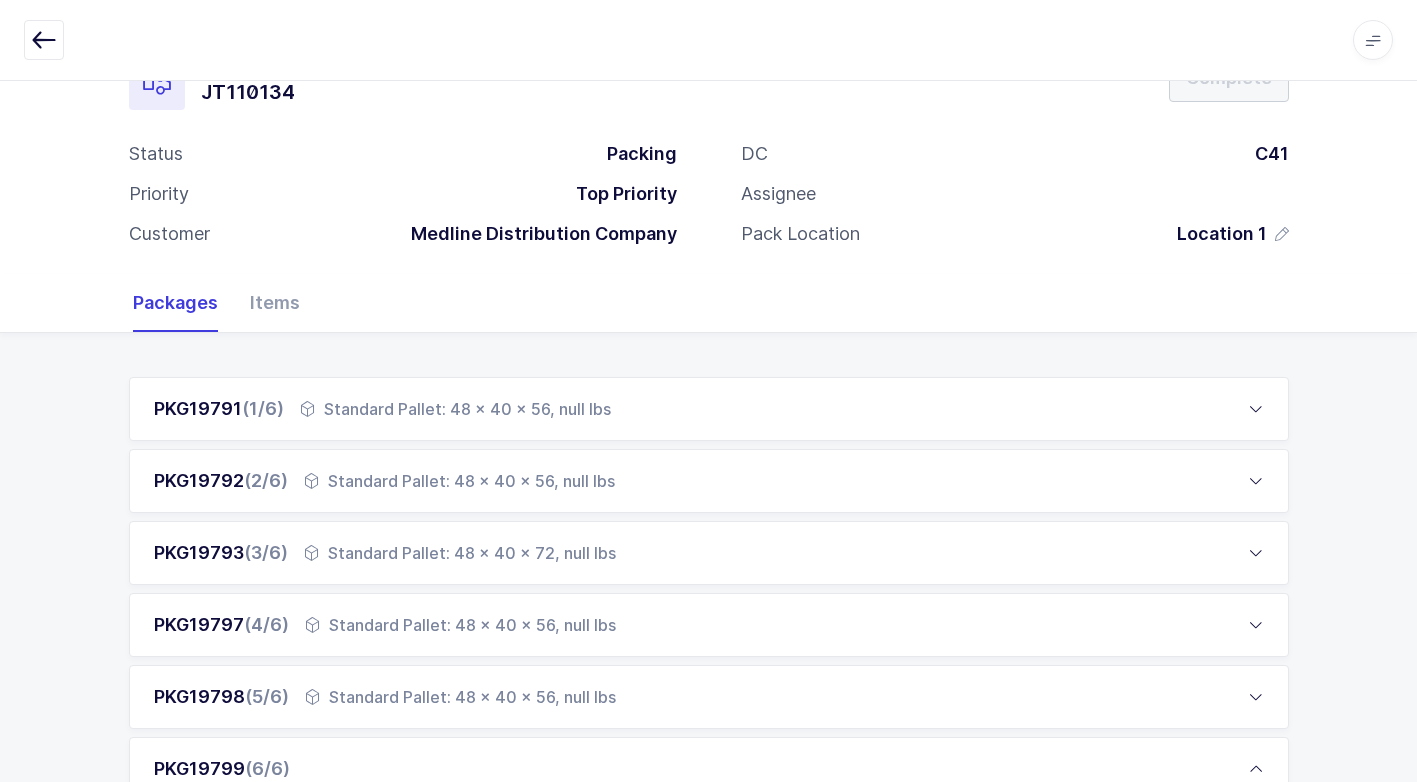scroll, scrollTop: 656, scrollLeft: 0, axis: vertical 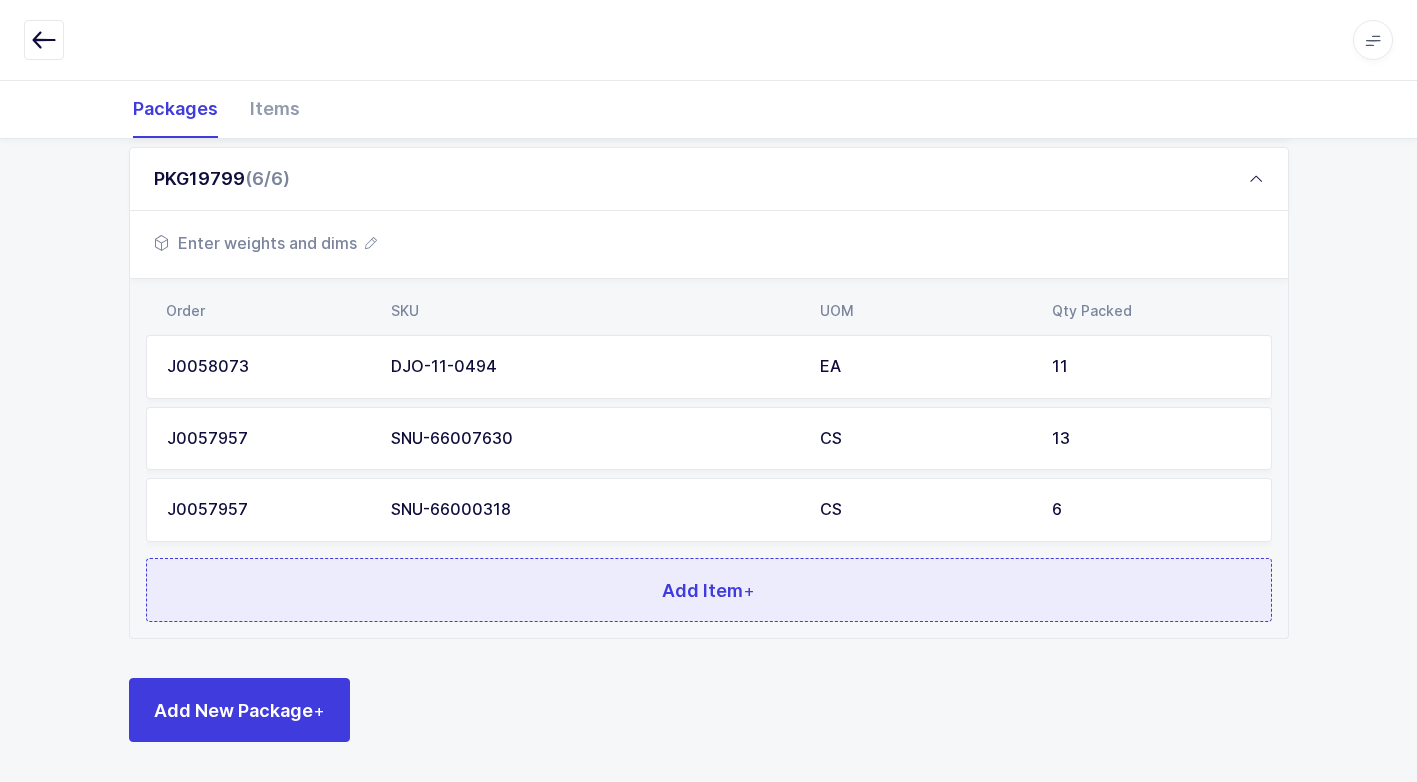 click on "Add Item  +" at bounding box center [709, 590] 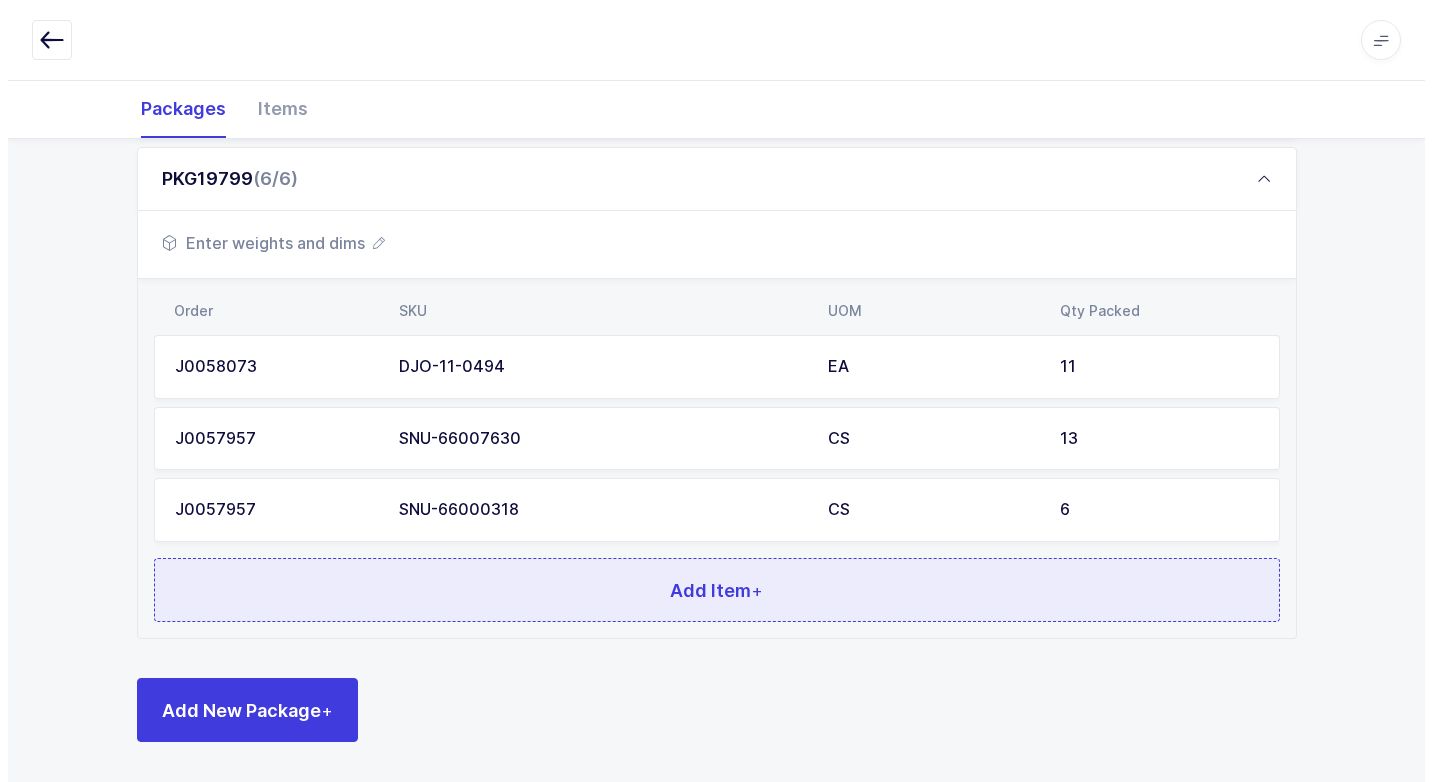 scroll, scrollTop: 0, scrollLeft: 0, axis: both 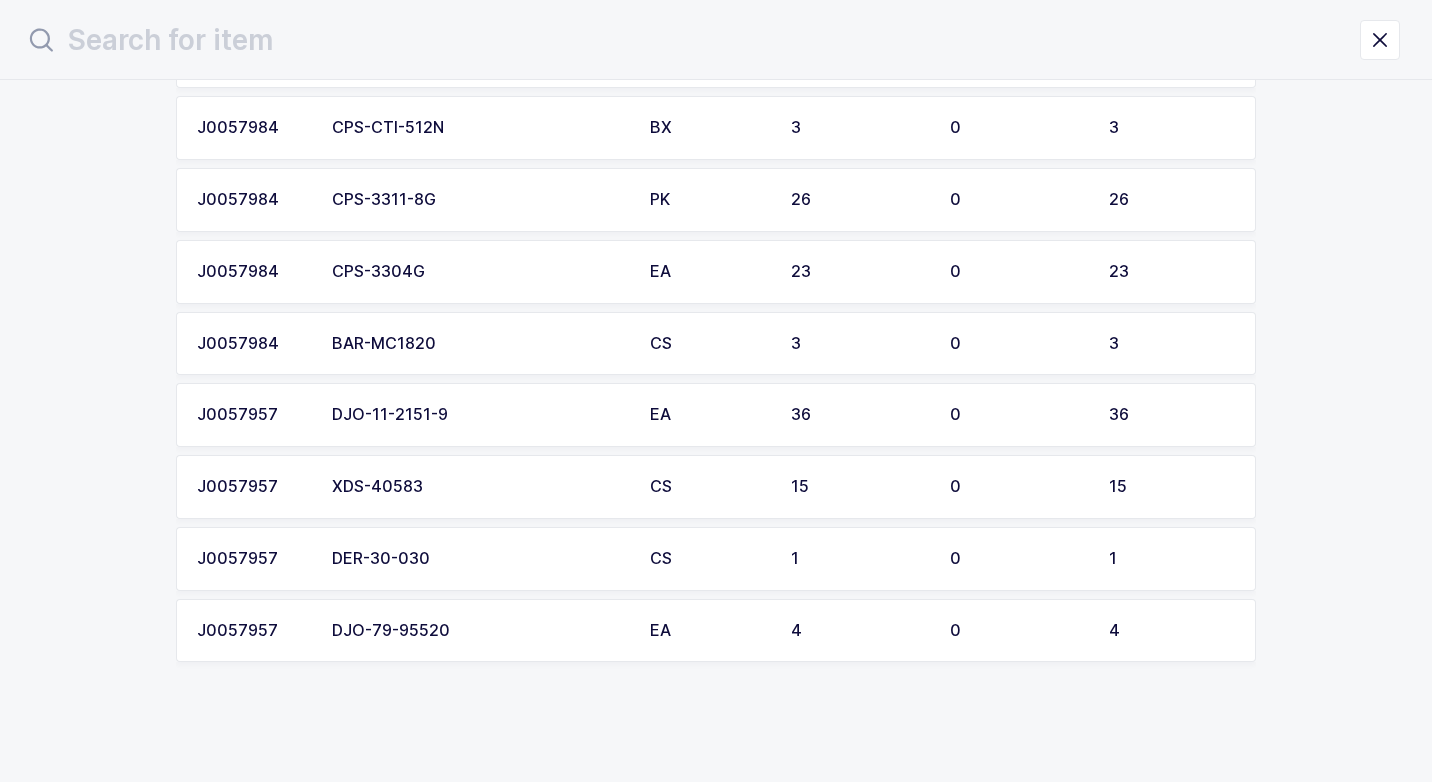 click on "DER-30-030" at bounding box center (479, 559) 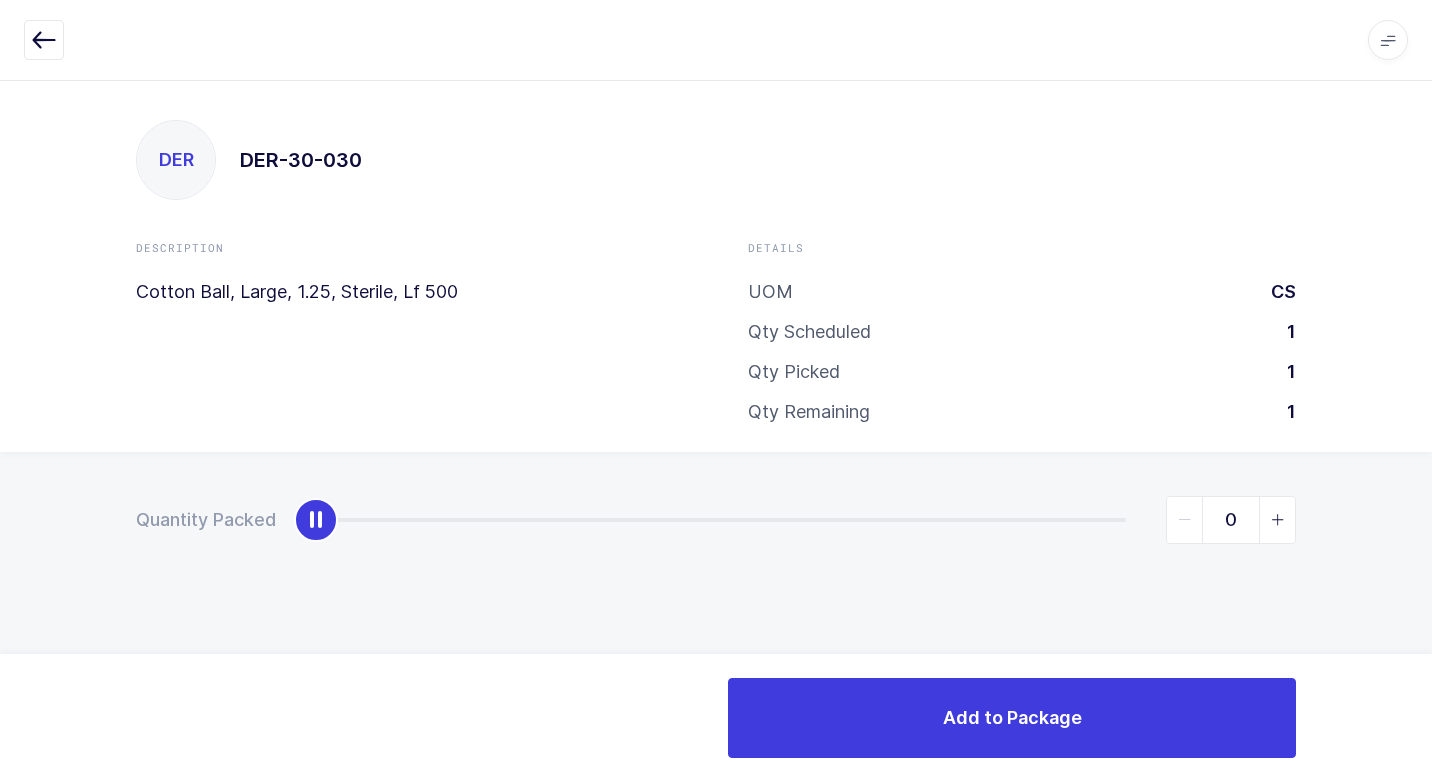 type on "1" 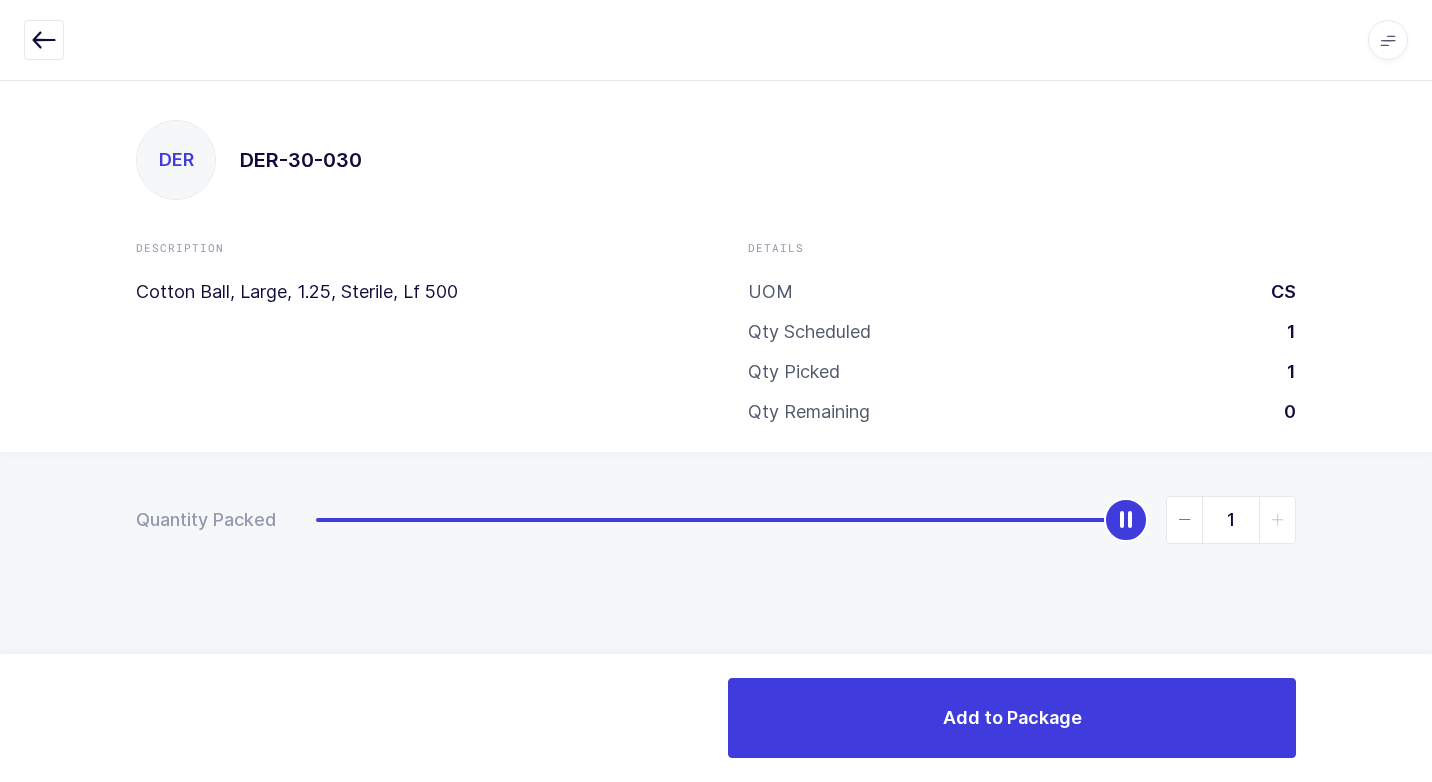 drag, startPoint x: 314, startPoint y: 531, endPoint x: 1199, endPoint y: 539, distance: 885.03613 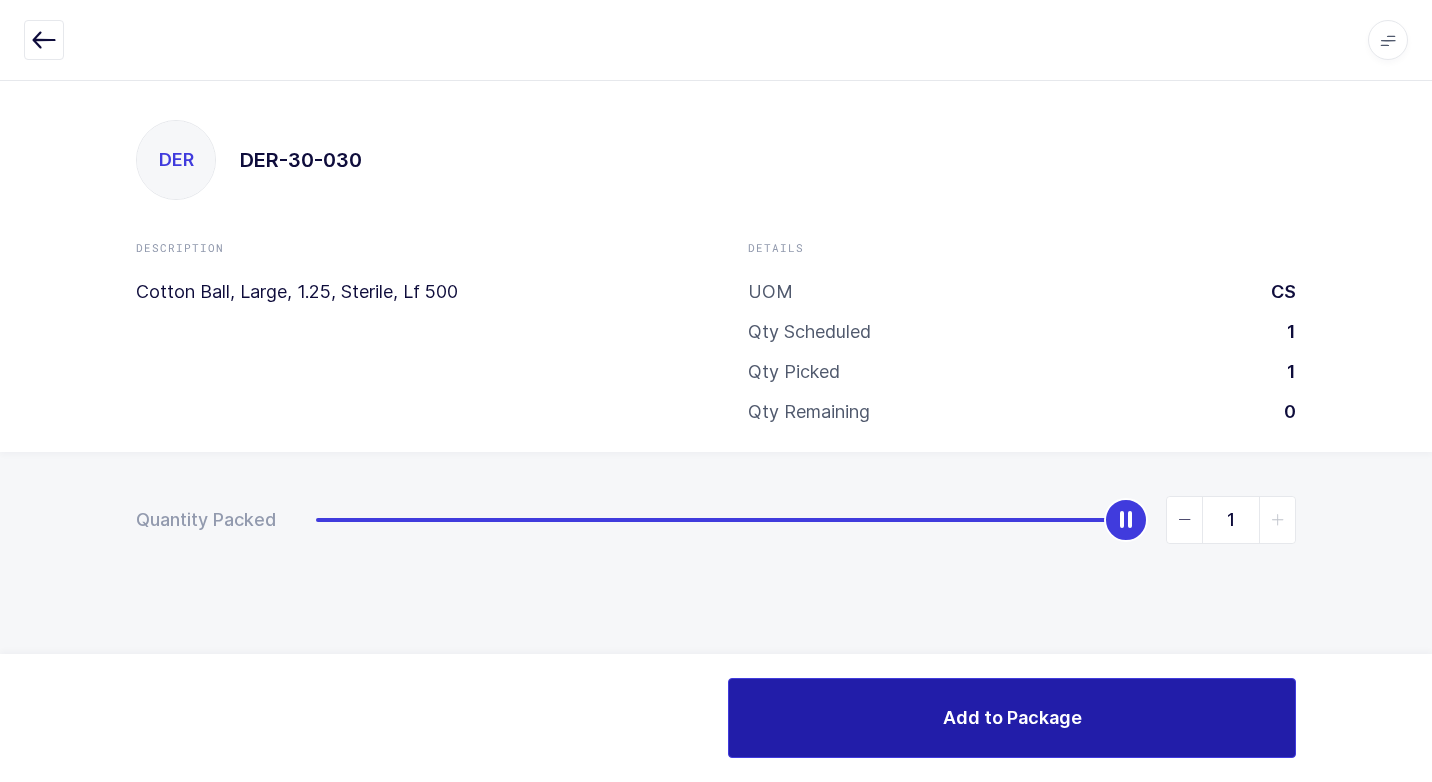 click on "Add to Package" at bounding box center [1012, 718] 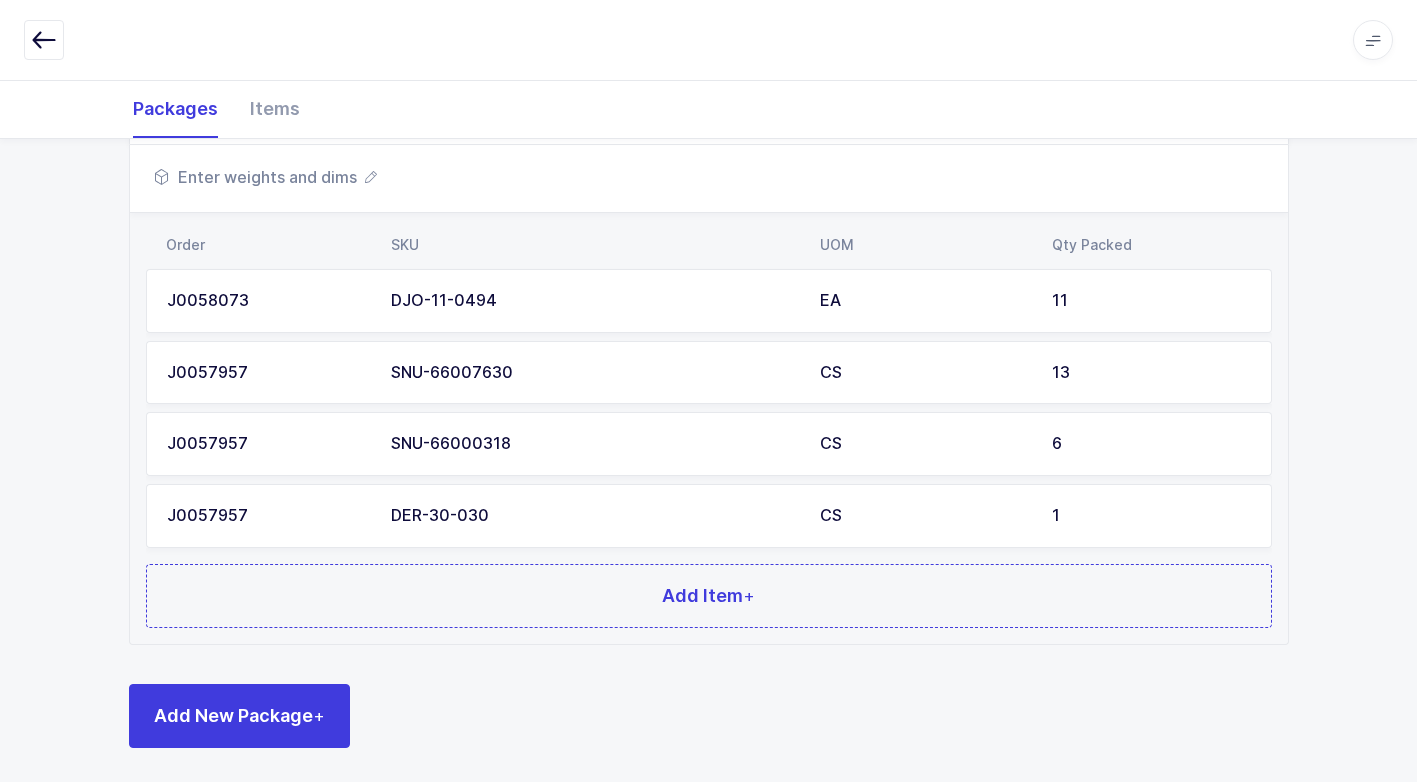 scroll, scrollTop: 728, scrollLeft: 0, axis: vertical 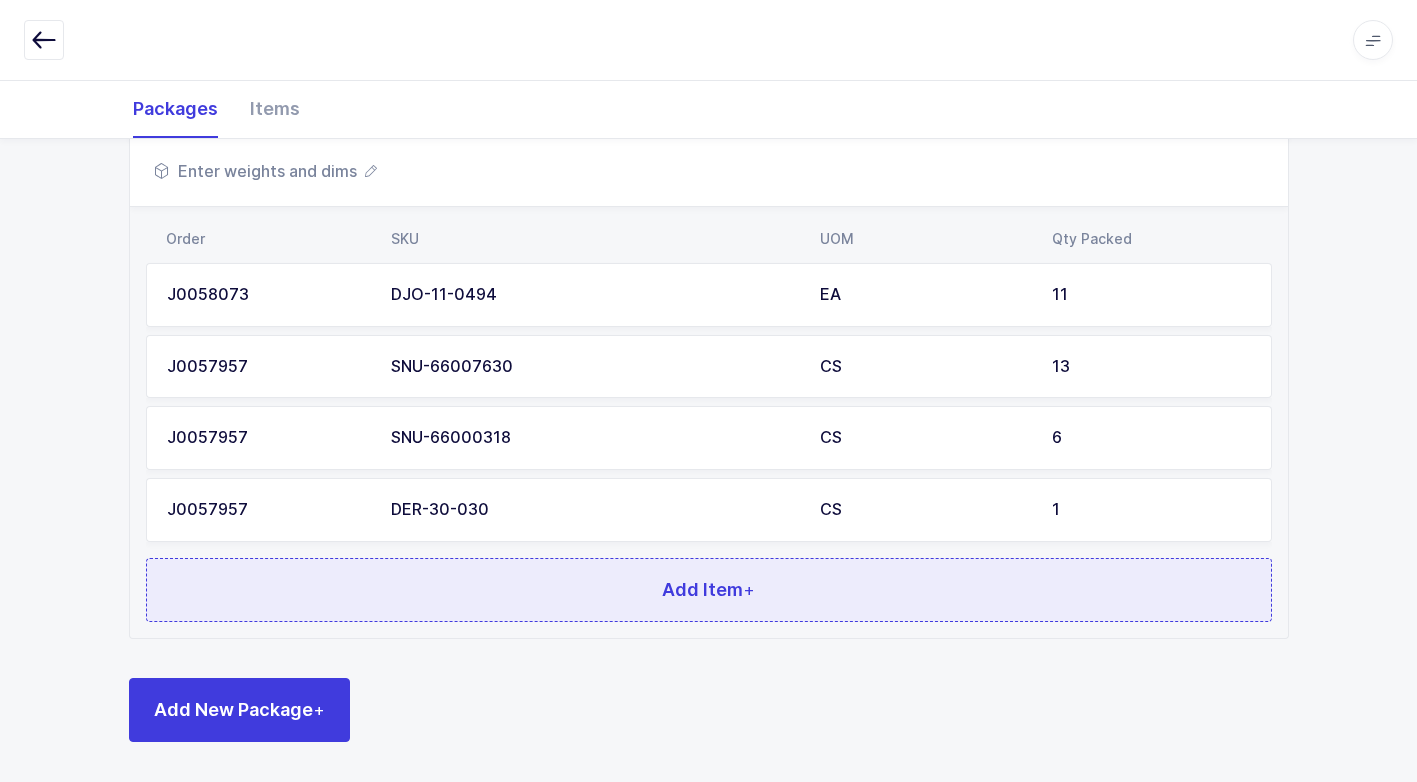 click on "Add Item  +" at bounding box center [709, 590] 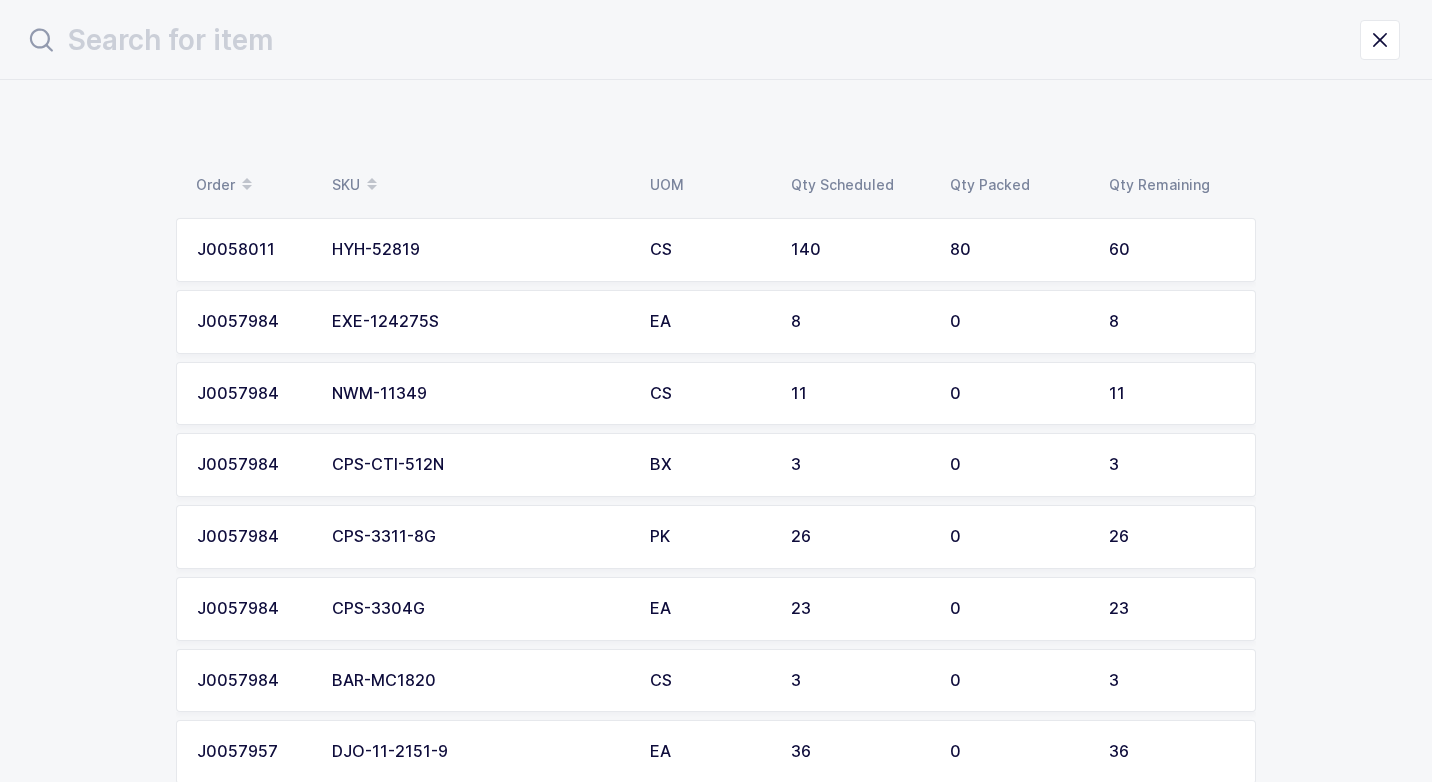 click on "NWM-11349" at bounding box center [479, 394] 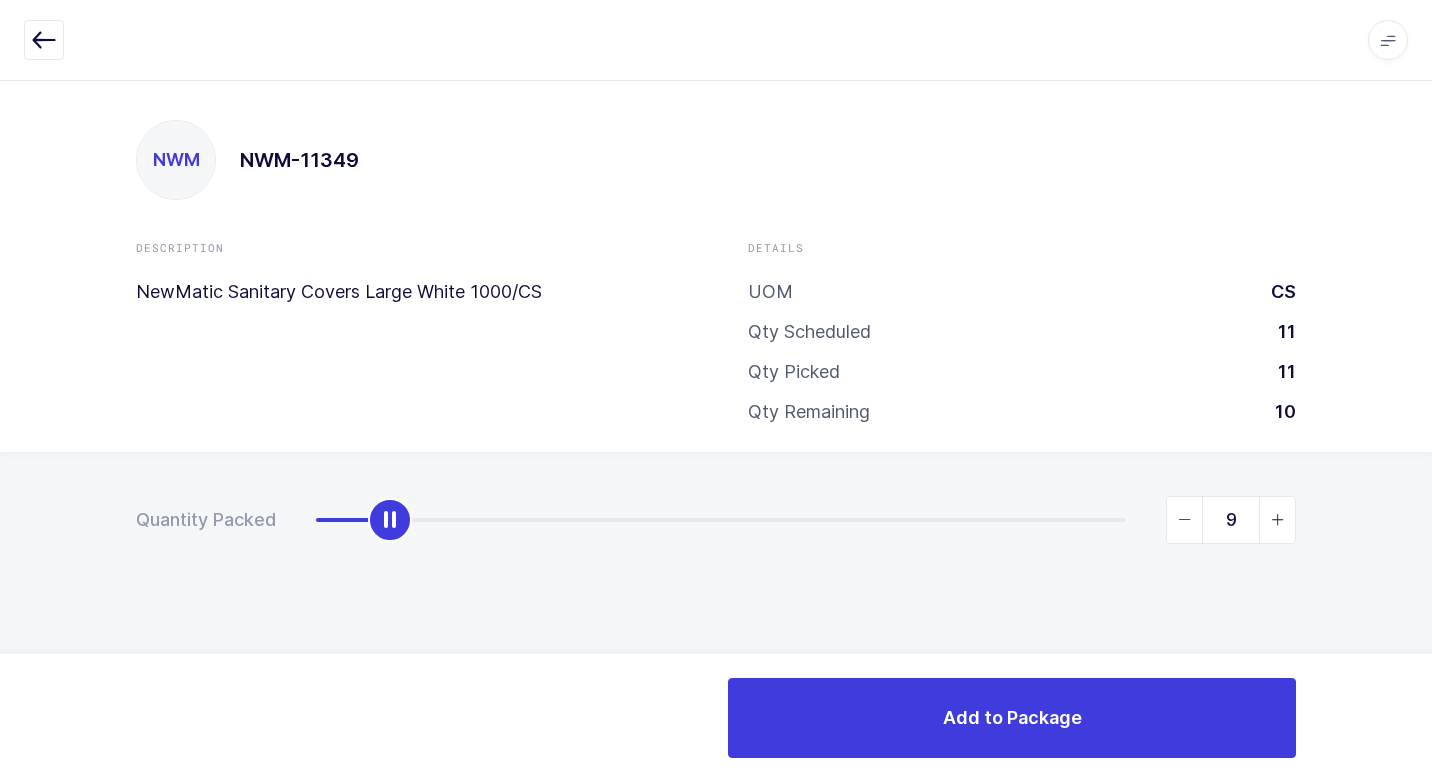 type on "11" 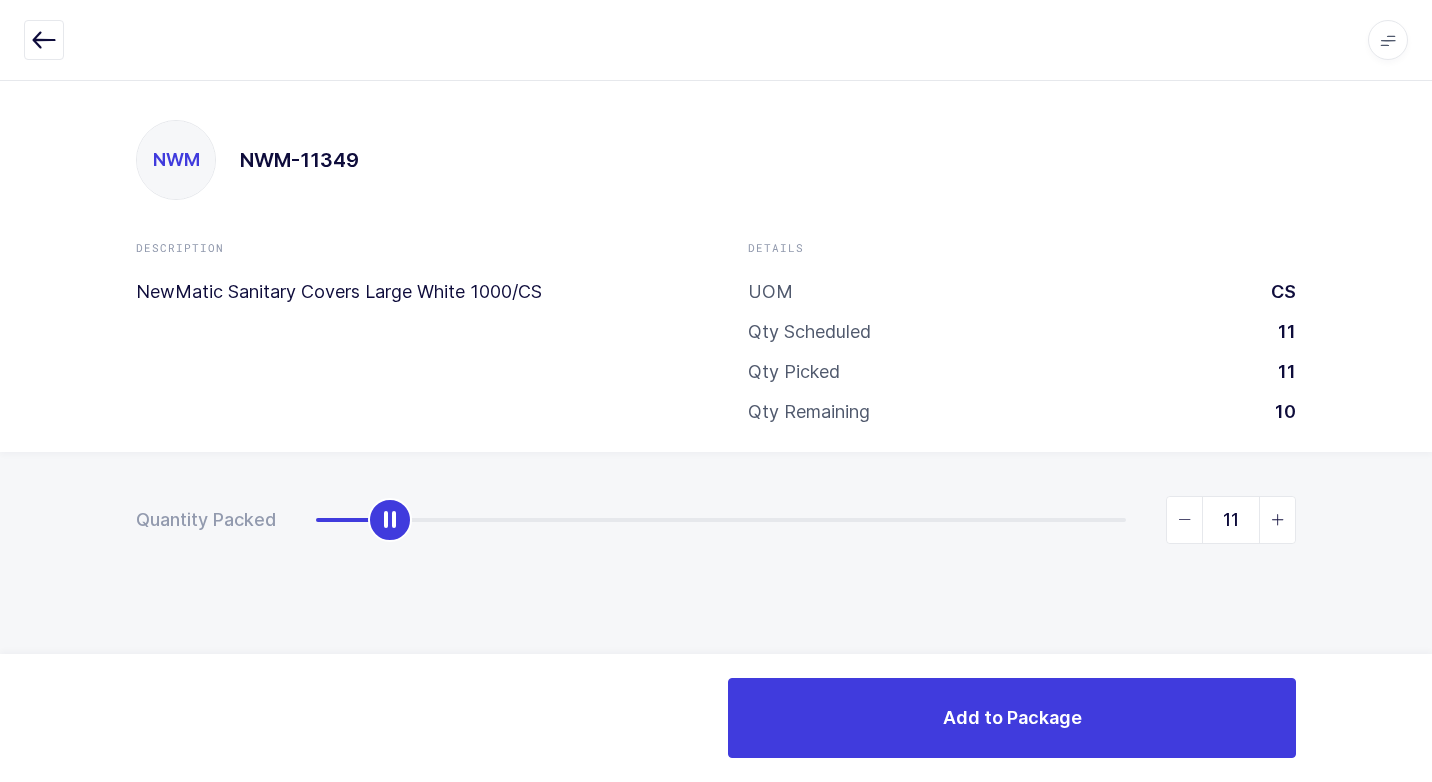 drag, startPoint x: 325, startPoint y: 524, endPoint x: 1431, endPoint y: 466, distance: 1107.5198 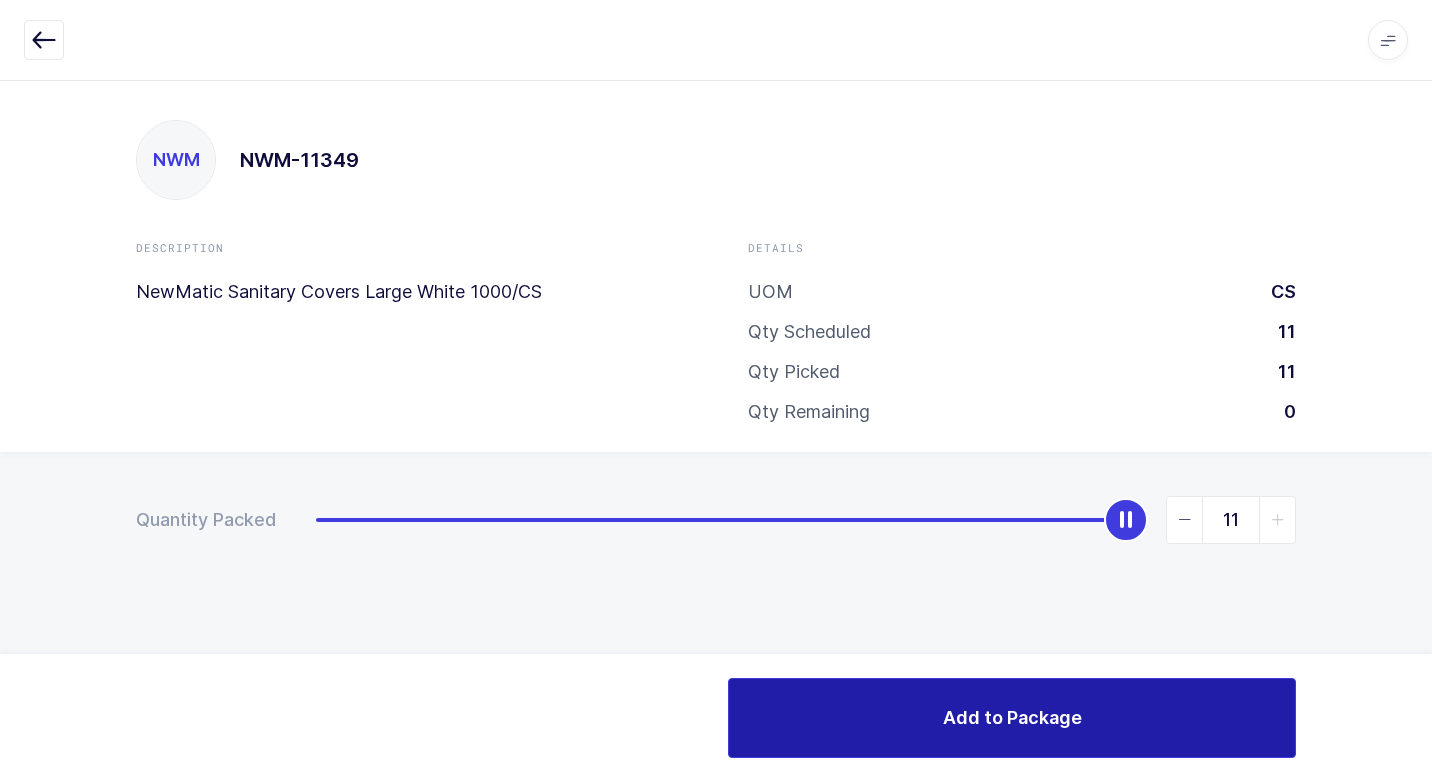 drag, startPoint x: 889, startPoint y: 707, endPoint x: 850, endPoint y: 696, distance: 40.5216 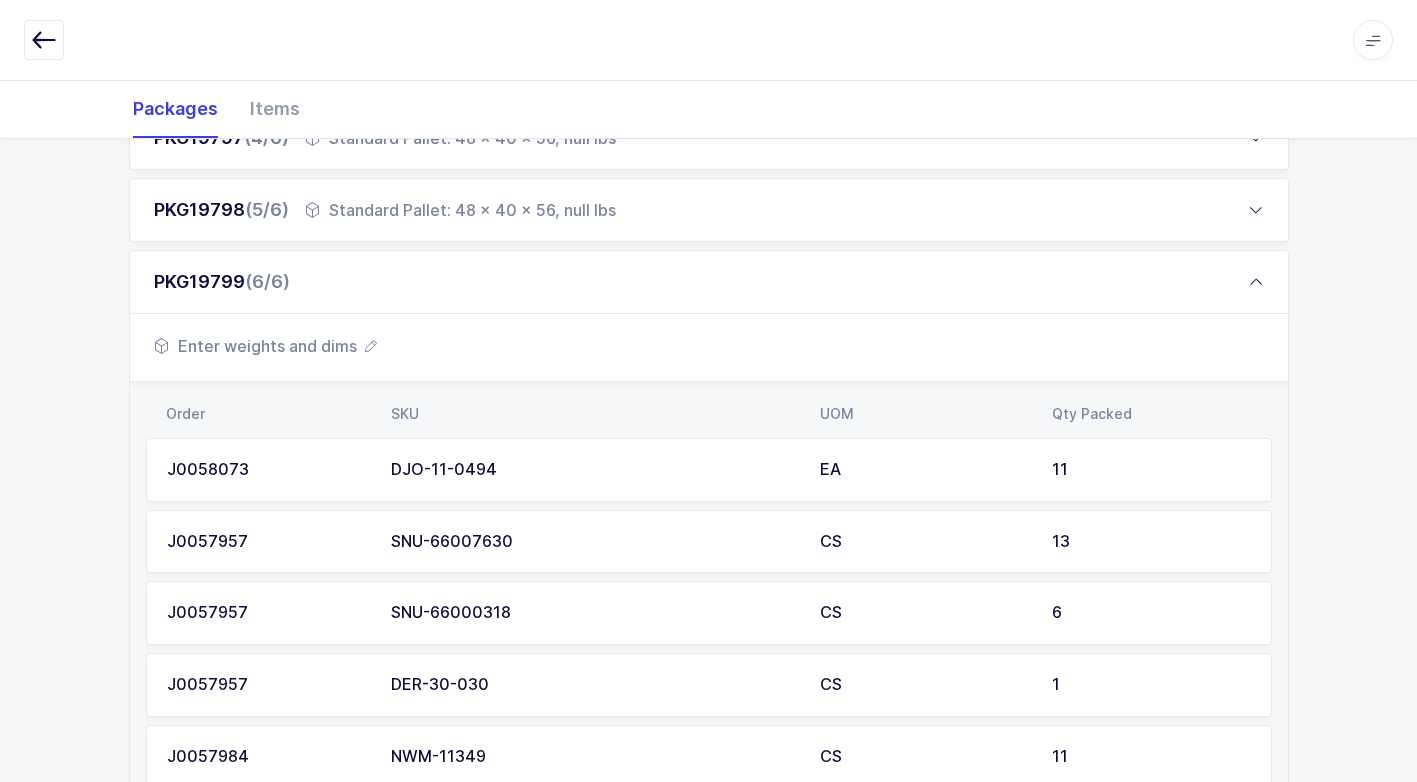 scroll, scrollTop: 800, scrollLeft: 0, axis: vertical 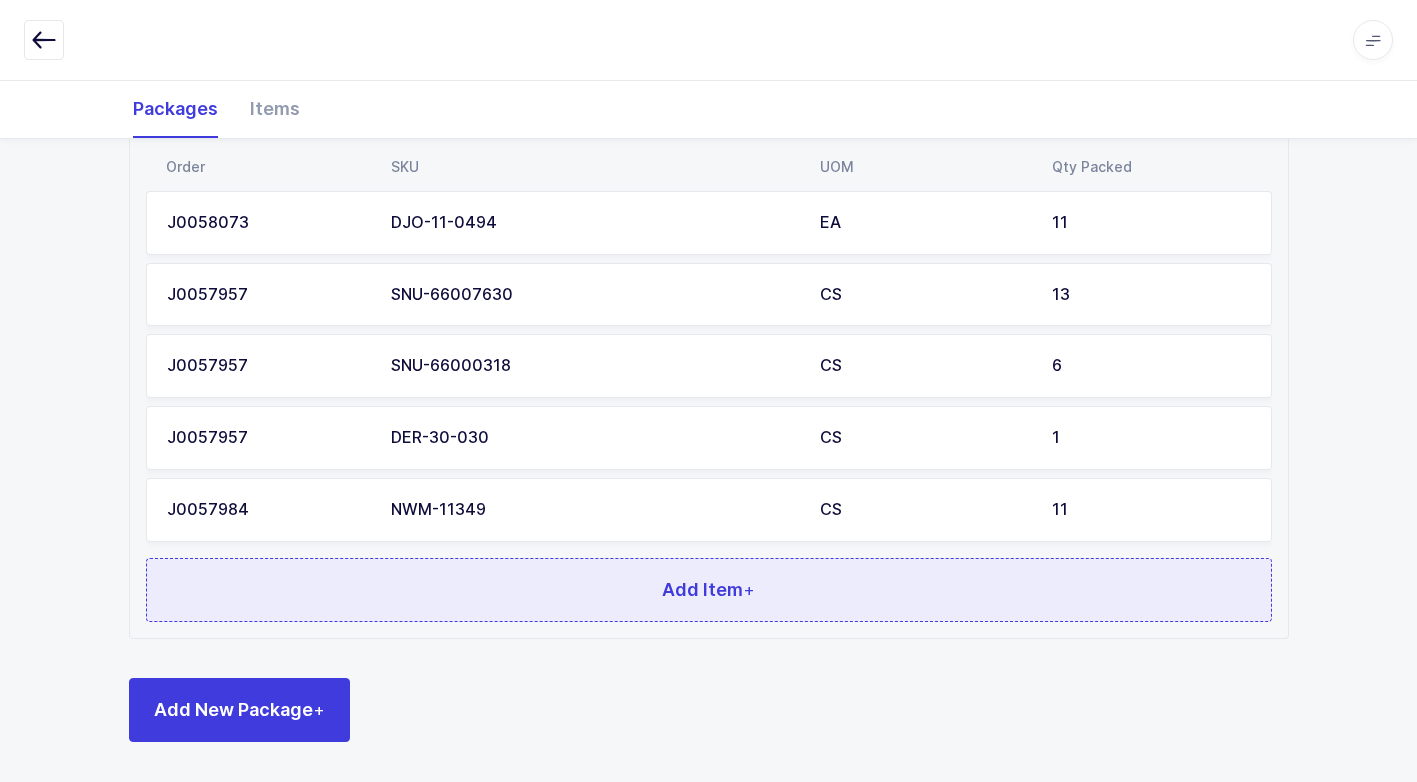 click on "Add Item  +" at bounding box center (709, 590) 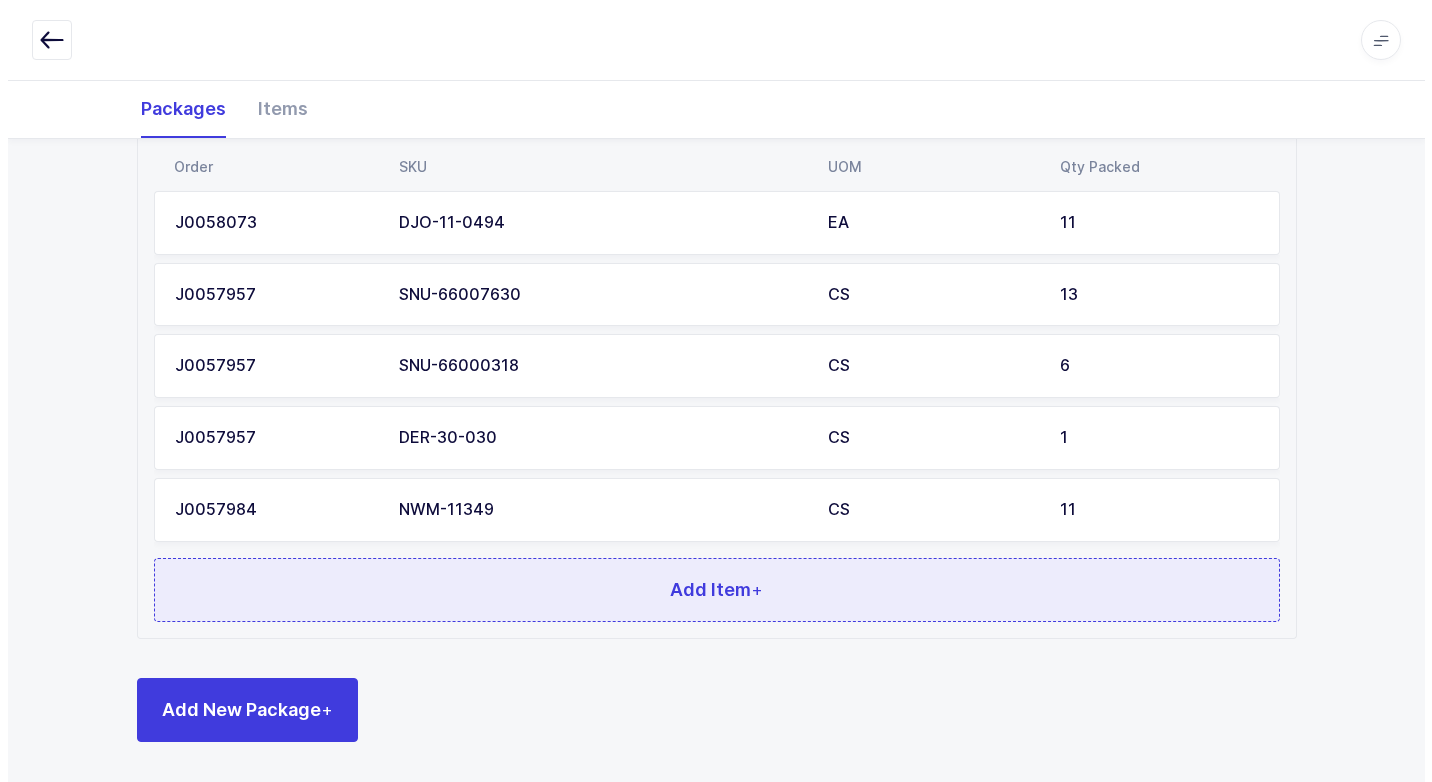 scroll, scrollTop: 0, scrollLeft: 0, axis: both 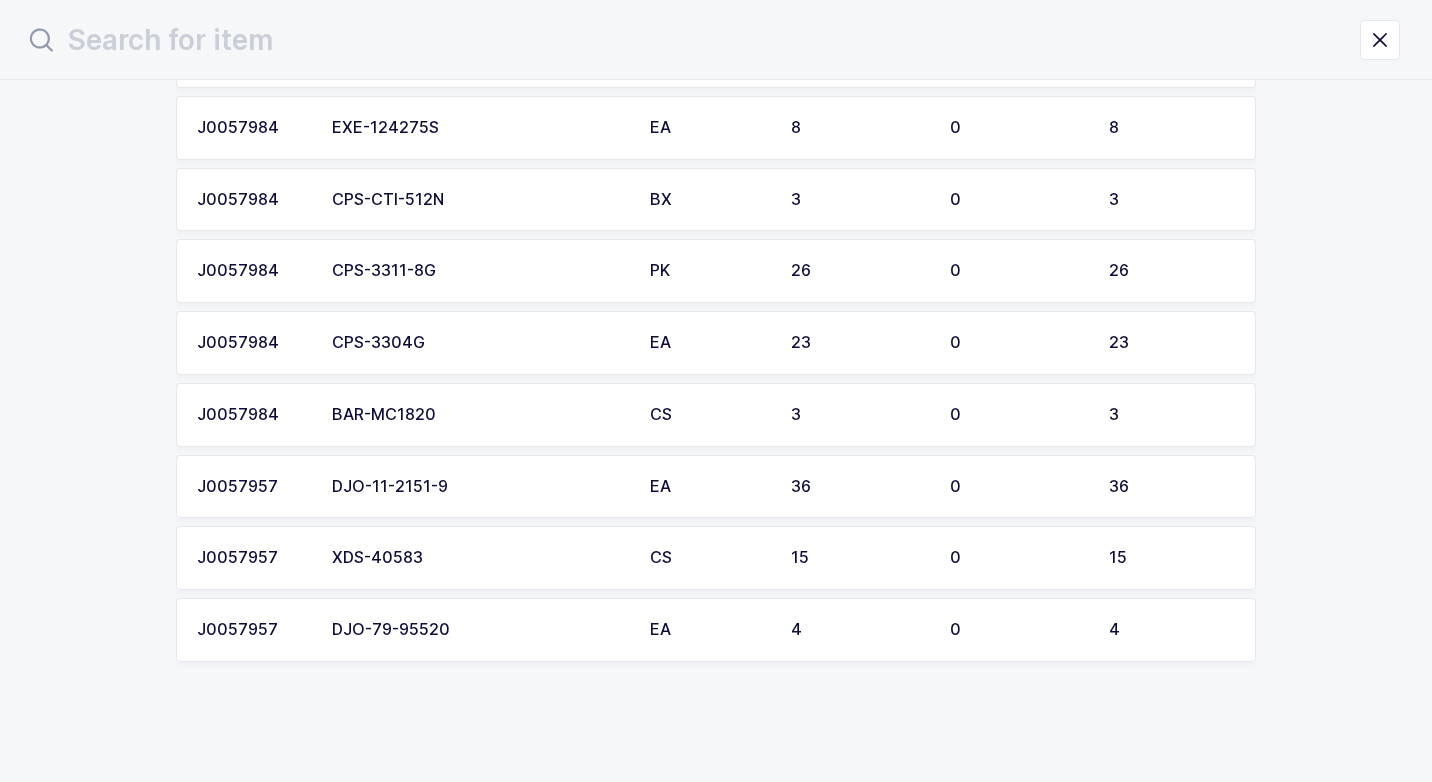 click on "DJO-79-95520" at bounding box center [479, 630] 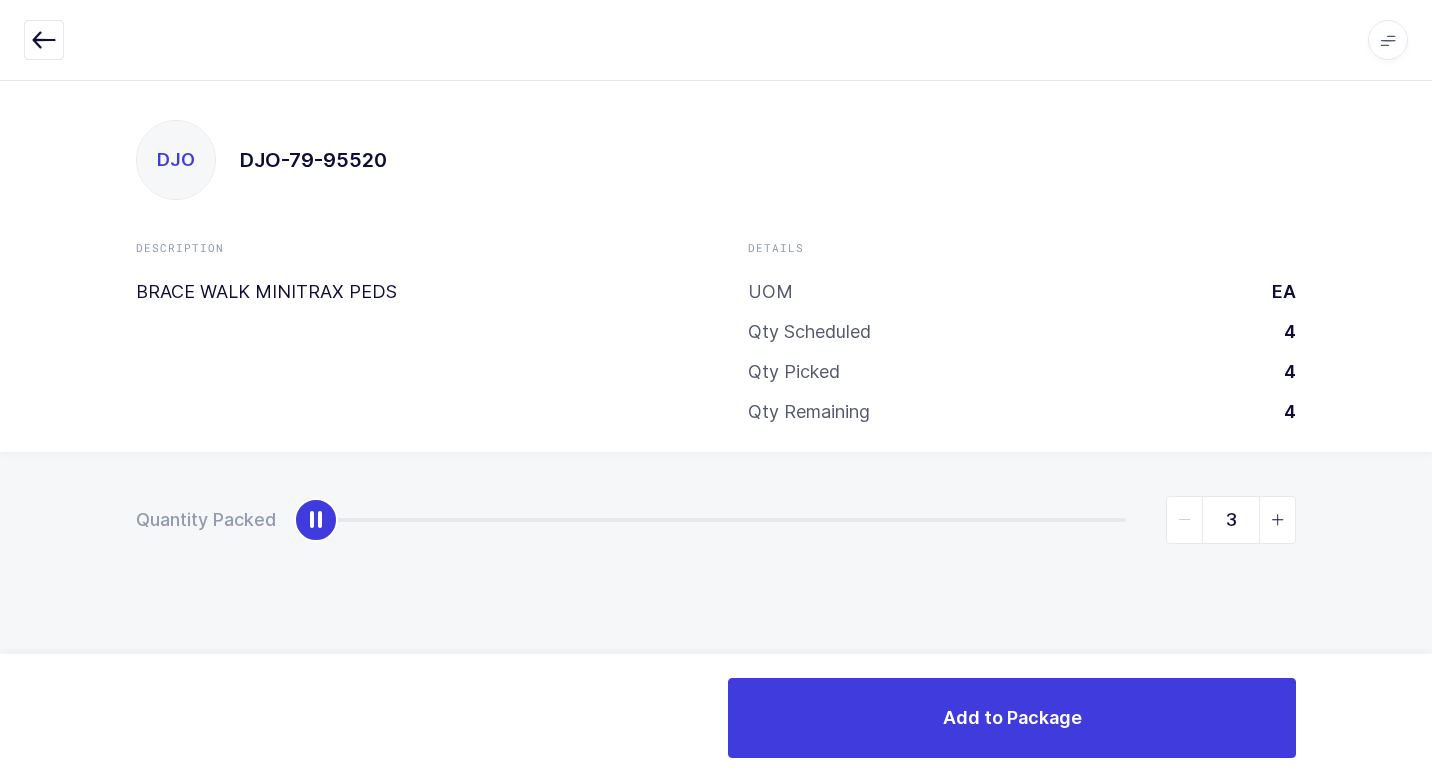 type on "4" 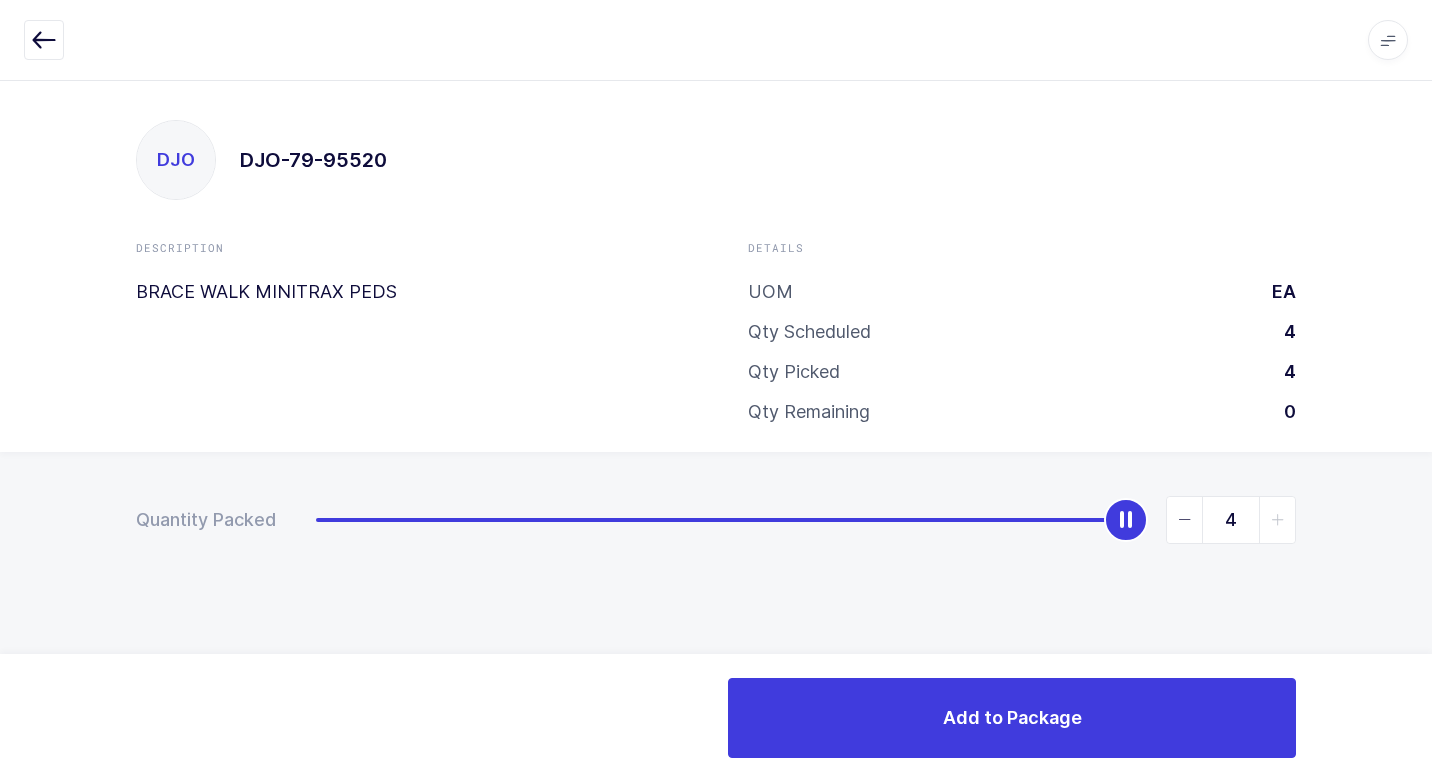 drag, startPoint x: 318, startPoint y: 515, endPoint x: 1406, endPoint y: 526, distance: 1088.0557 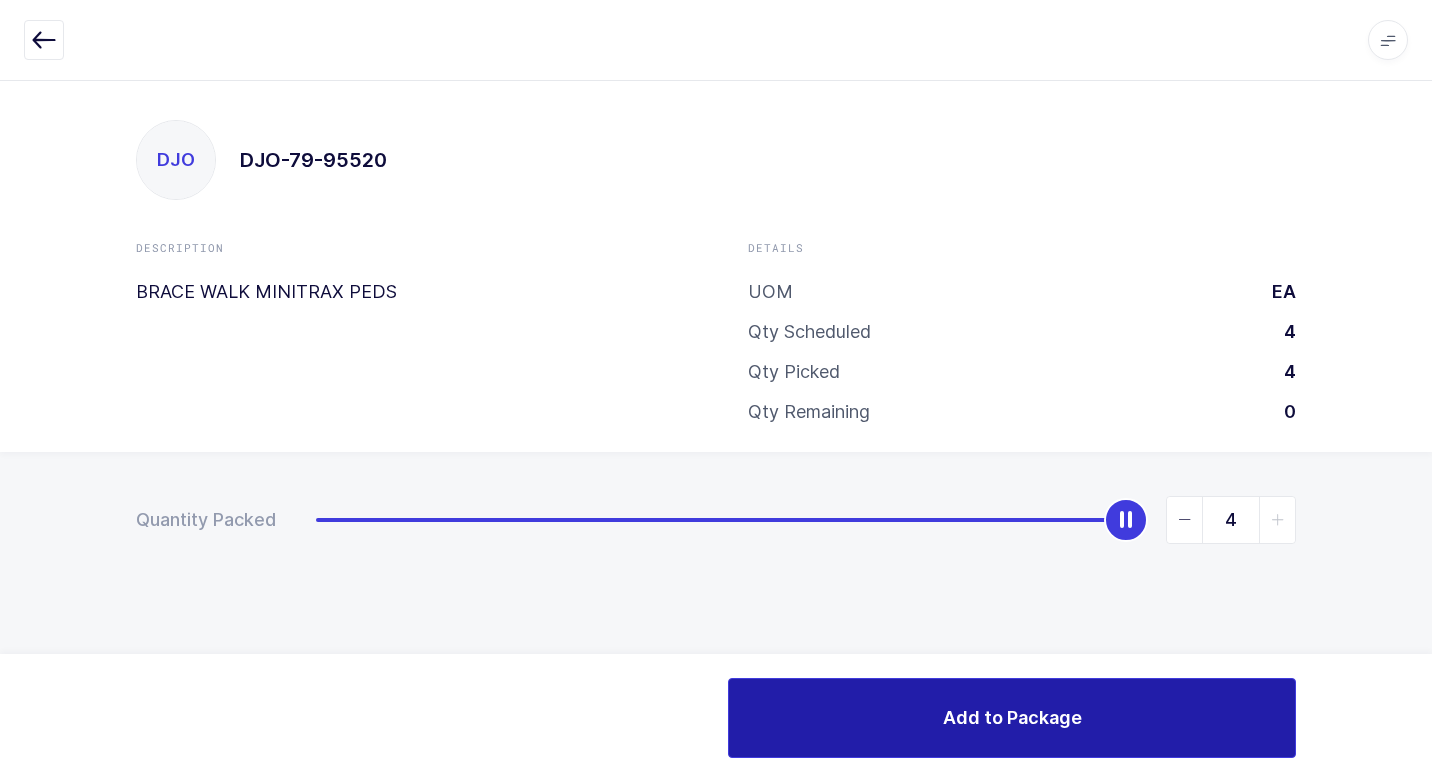 drag, startPoint x: 956, startPoint y: 712, endPoint x: 999, endPoint y: 714, distance: 43.046486 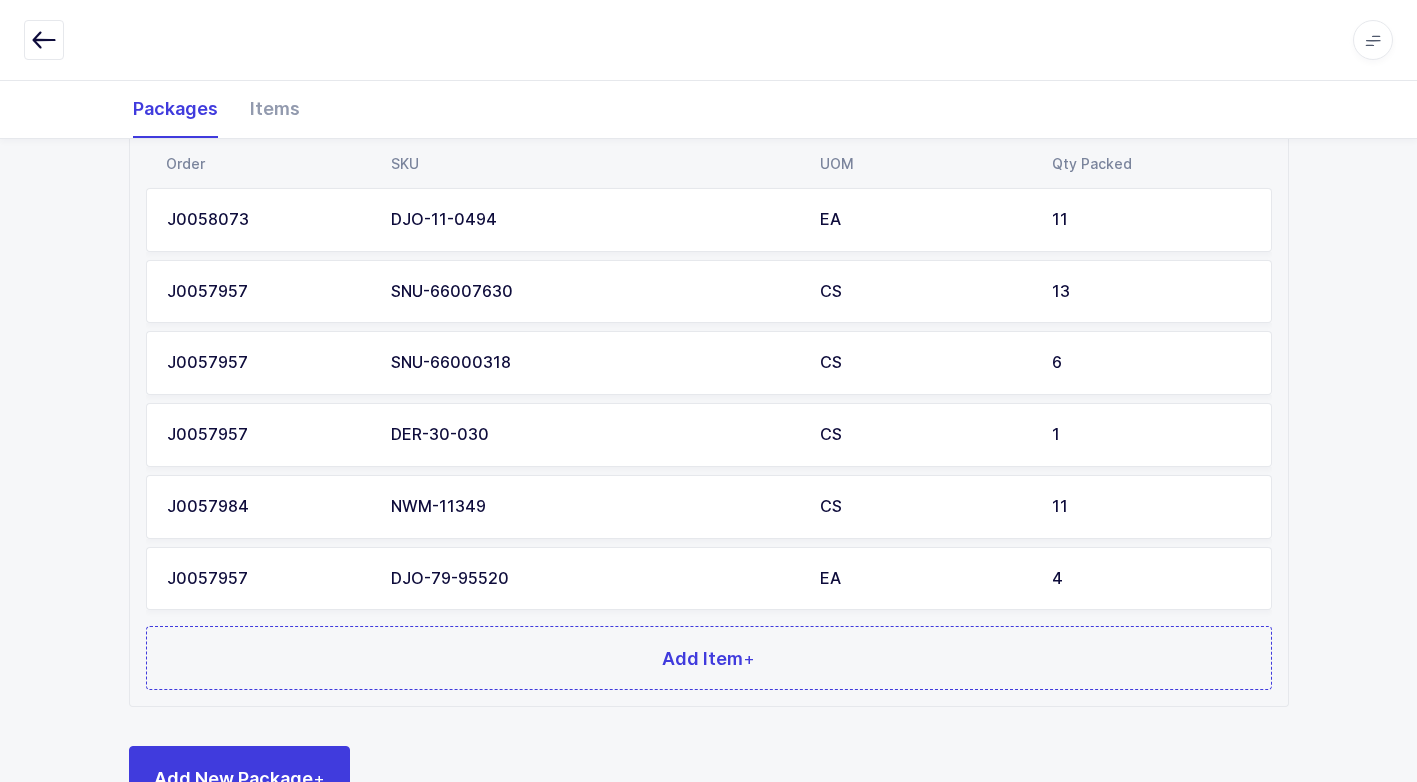 scroll, scrollTop: 871, scrollLeft: 0, axis: vertical 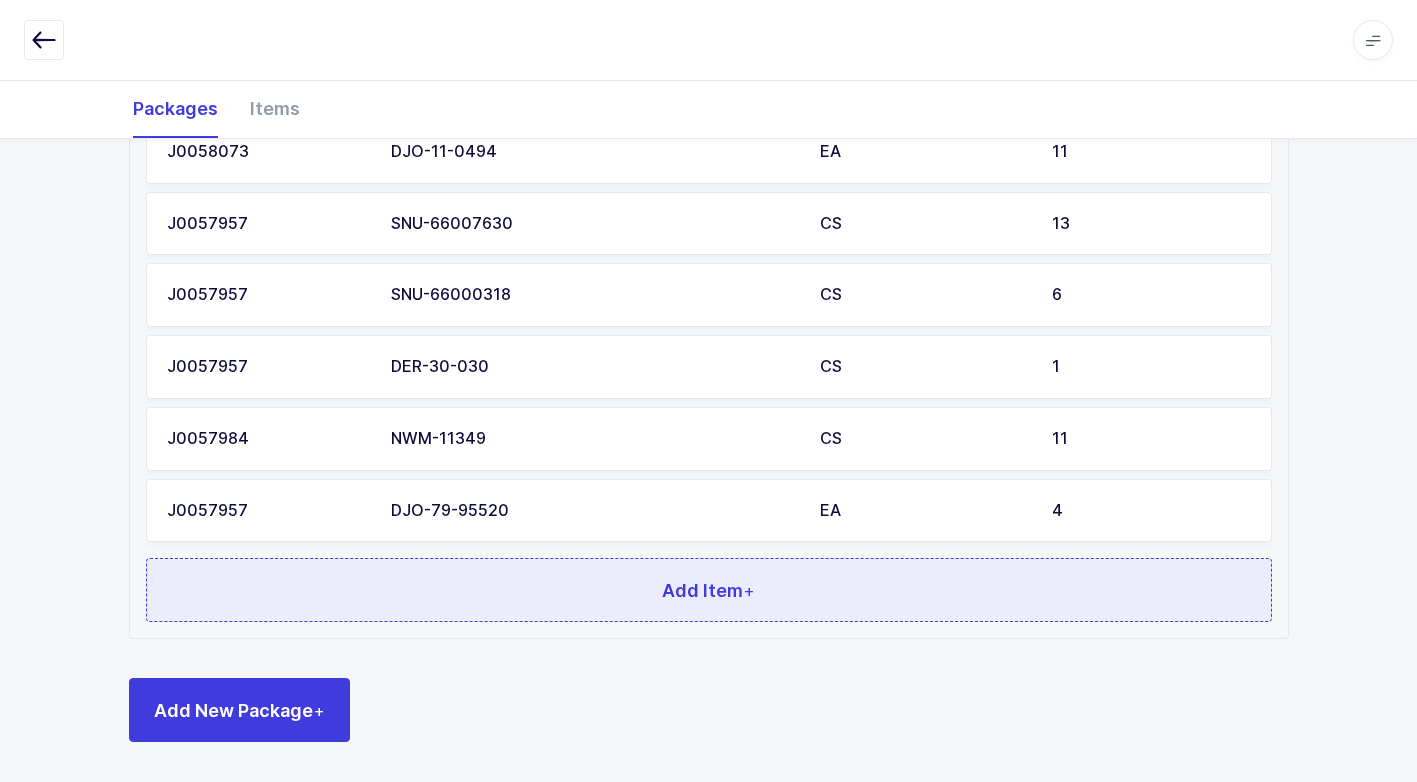 click on "Add Item  +" at bounding box center (709, 590) 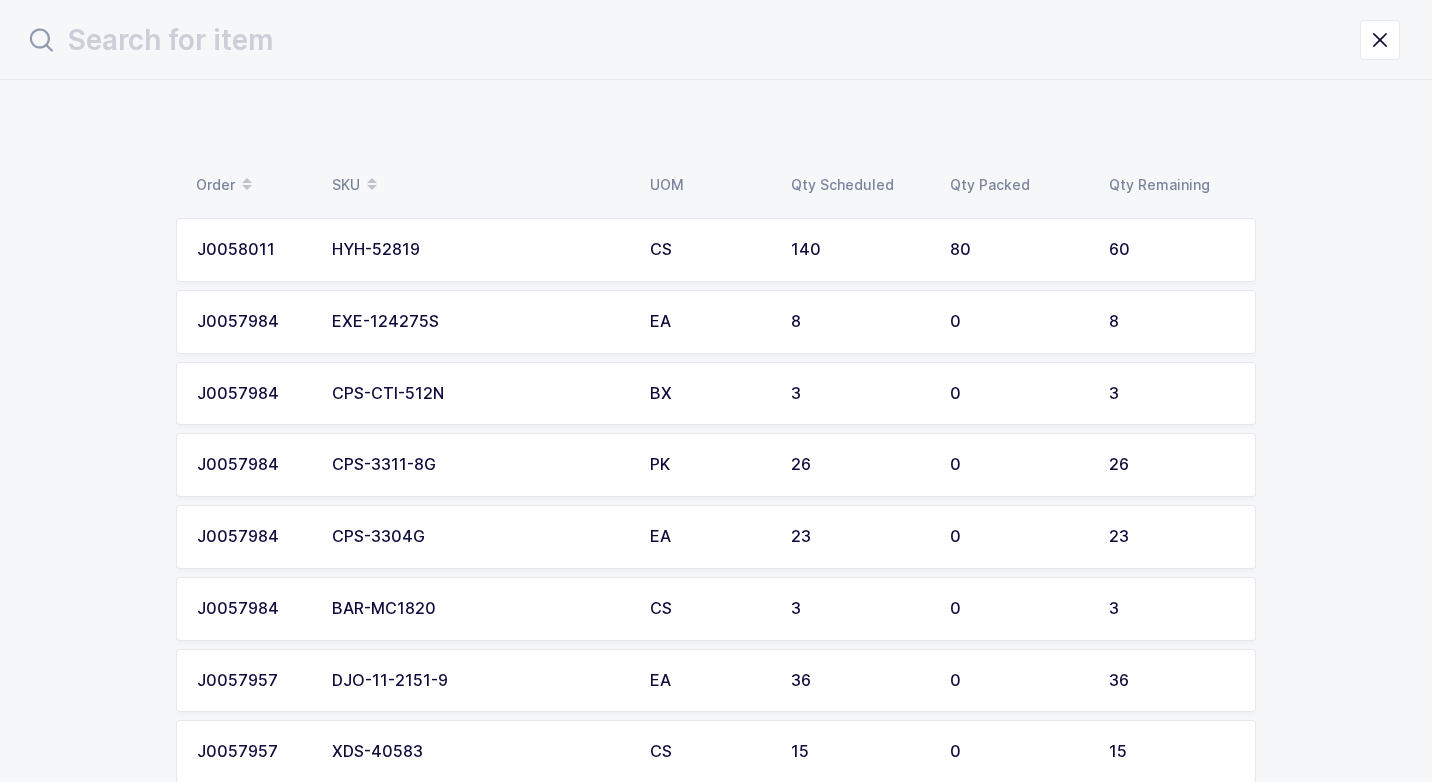 click on "CPS-3304G" at bounding box center [479, 537] 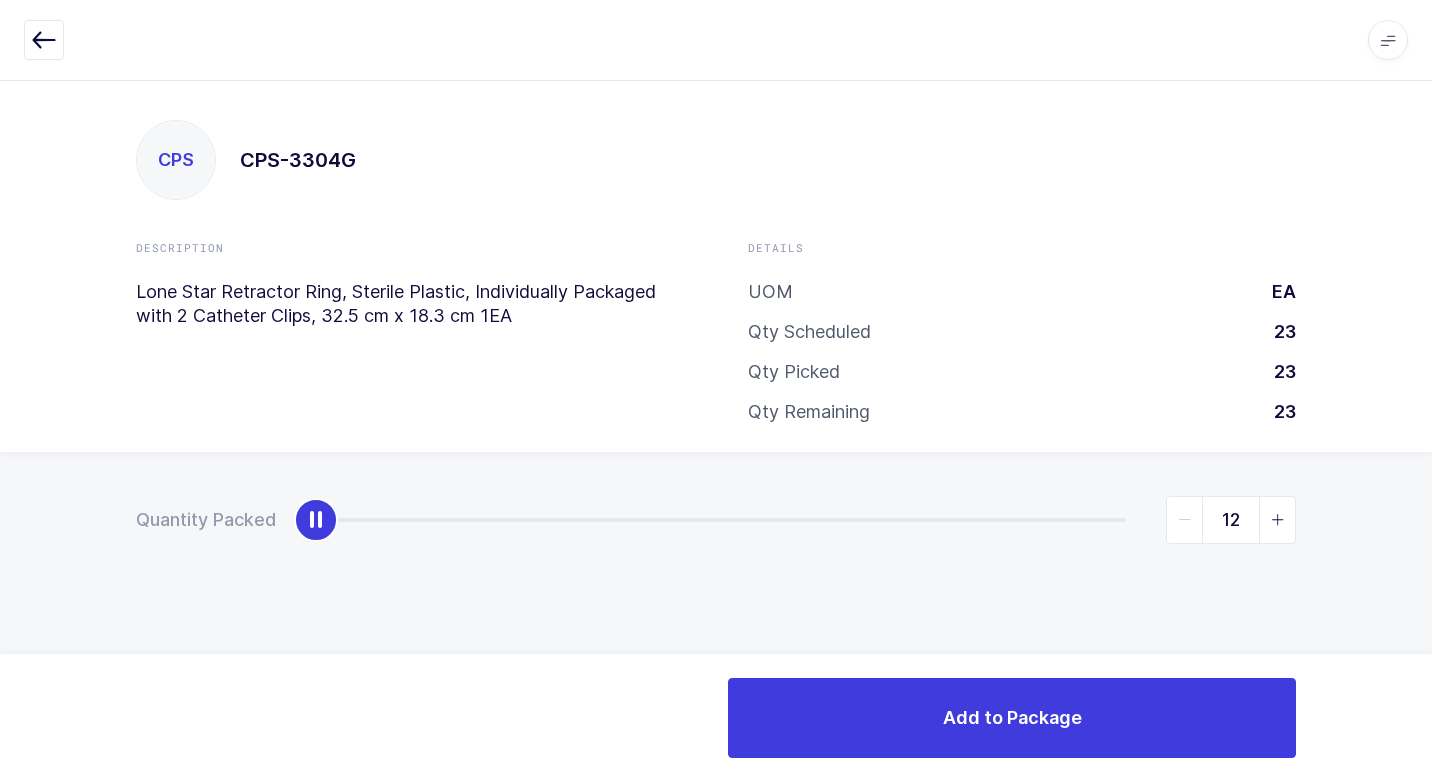 type on "23" 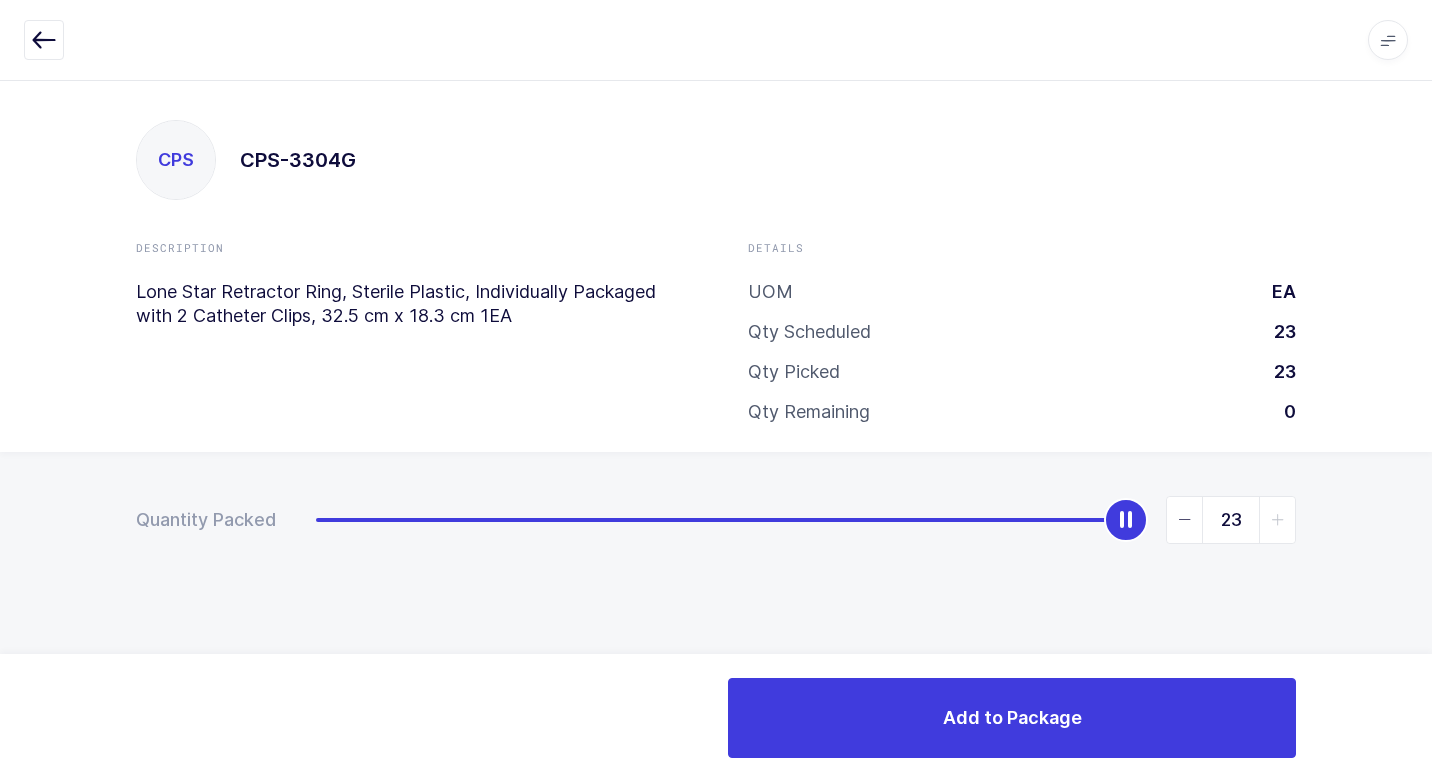 drag, startPoint x: 327, startPoint y: 526, endPoint x: 1336, endPoint y: 673, distance: 1019.6519 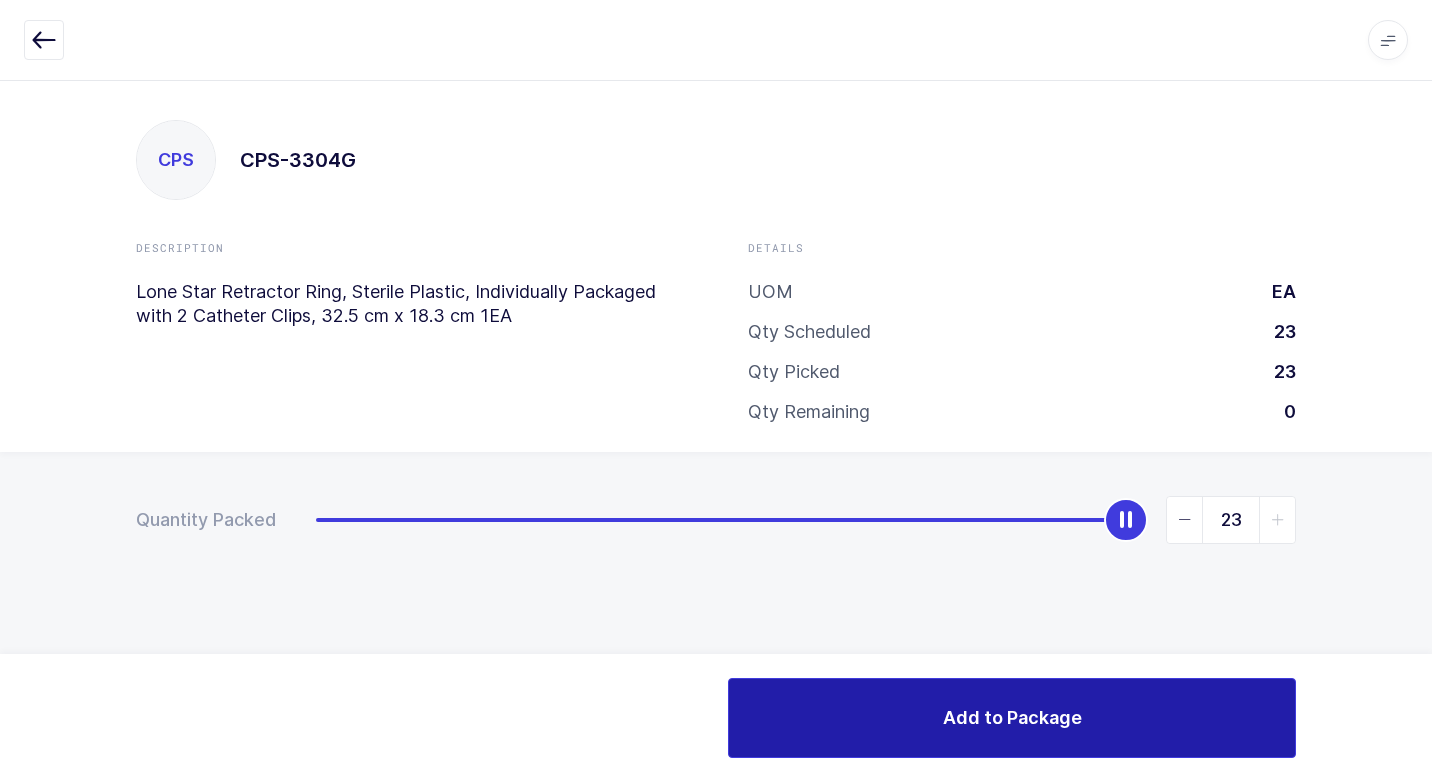 drag, startPoint x: 979, startPoint y: 717, endPoint x: 845, endPoint y: 703, distance: 134.72935 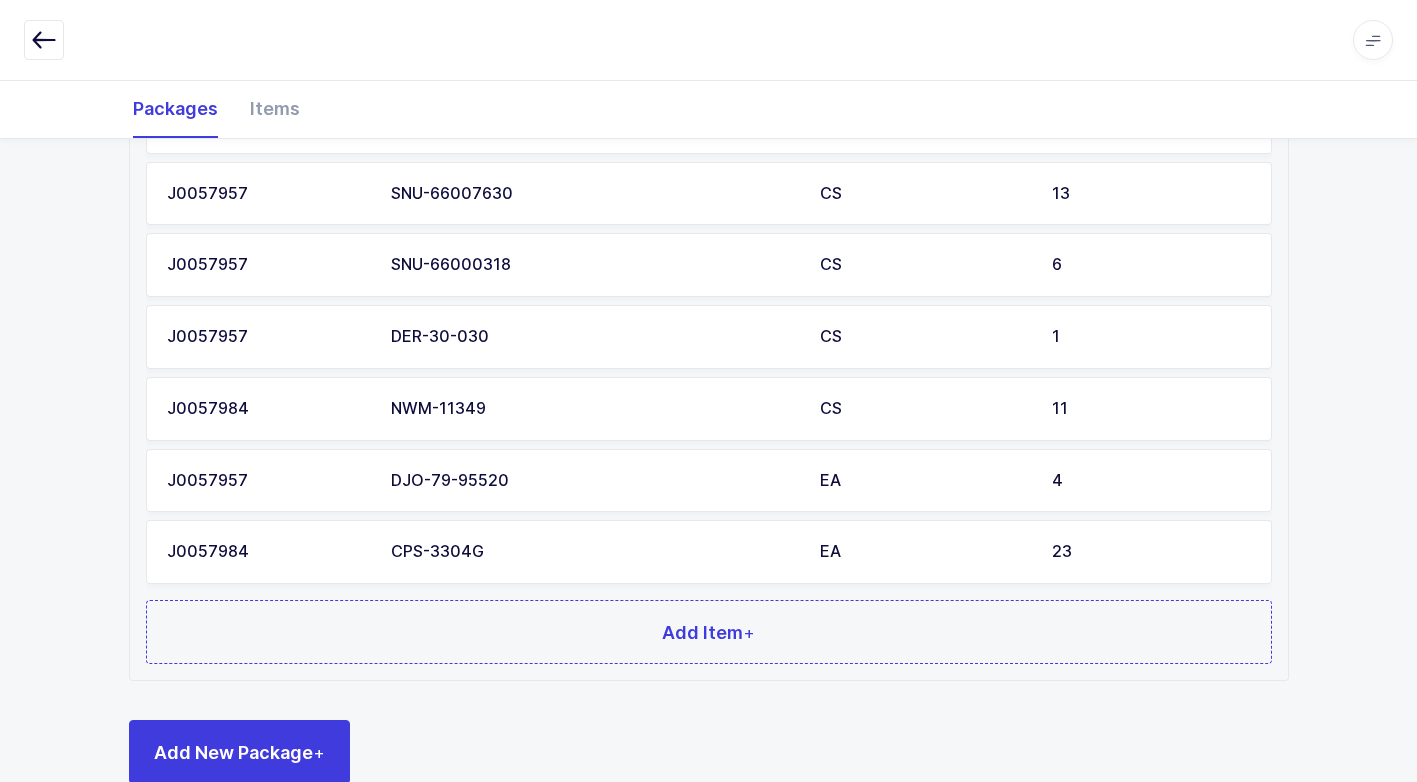 scroll, scrollTop: 943, scrollLeft: 0, axis: vertical 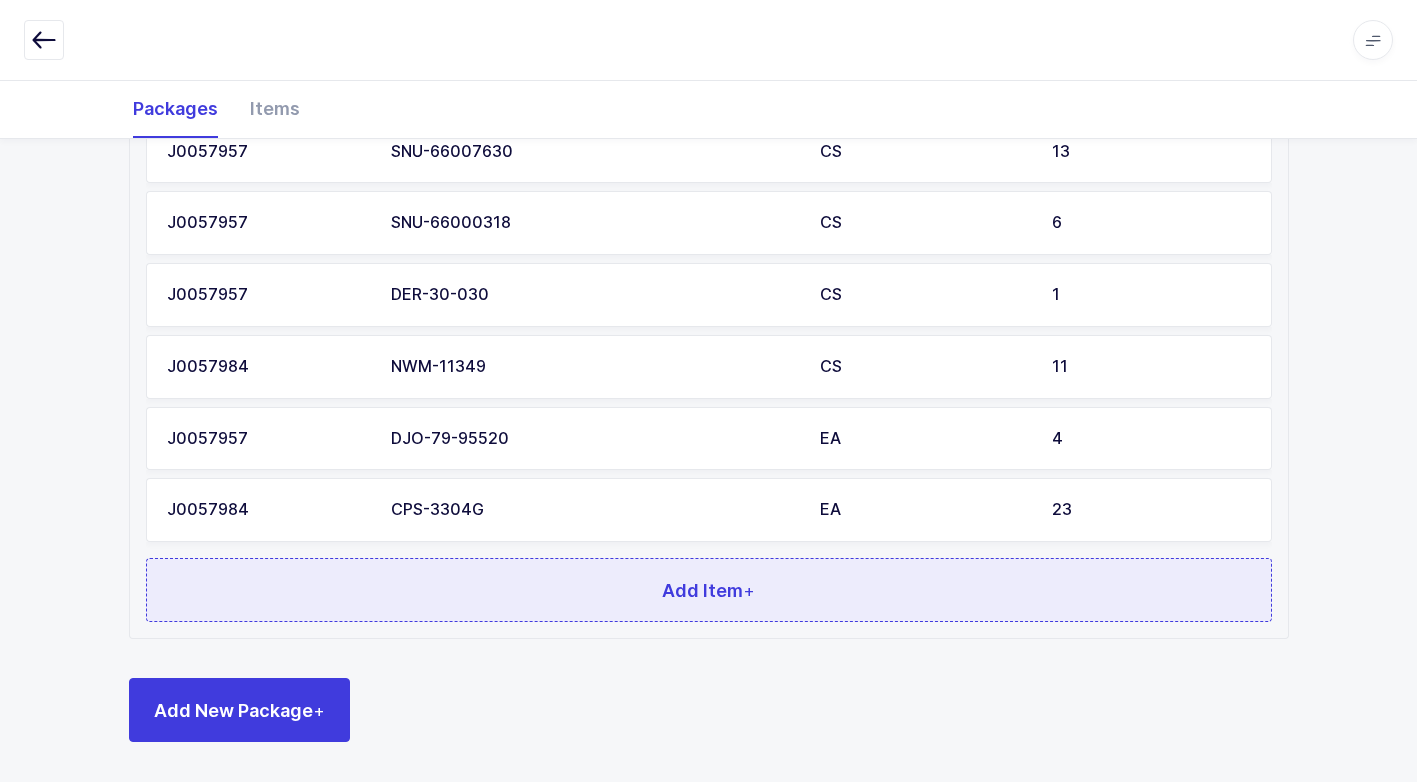 click on "Add Item  +" at bounding box center (709, 590) 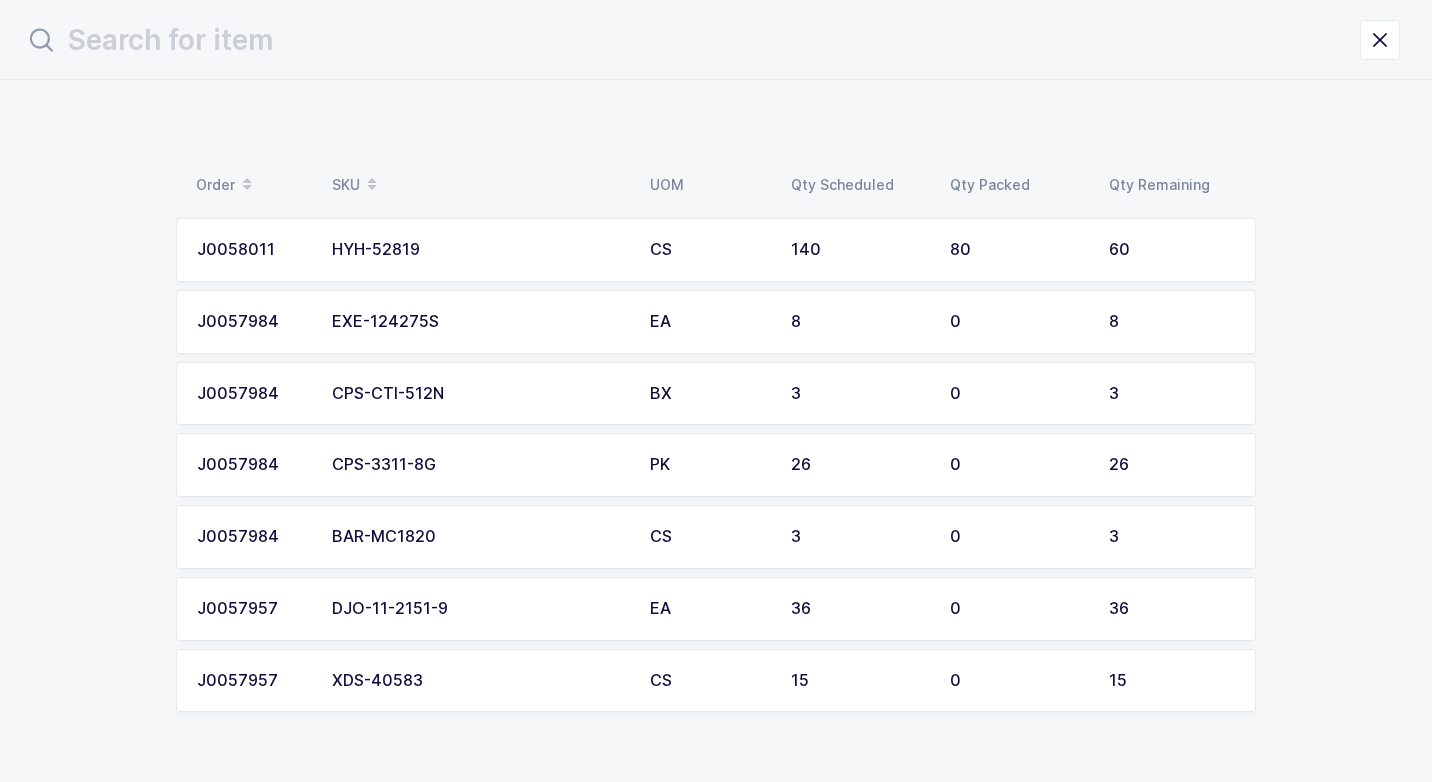 click on "EXE-124275S" at bounding box center [479, 322] 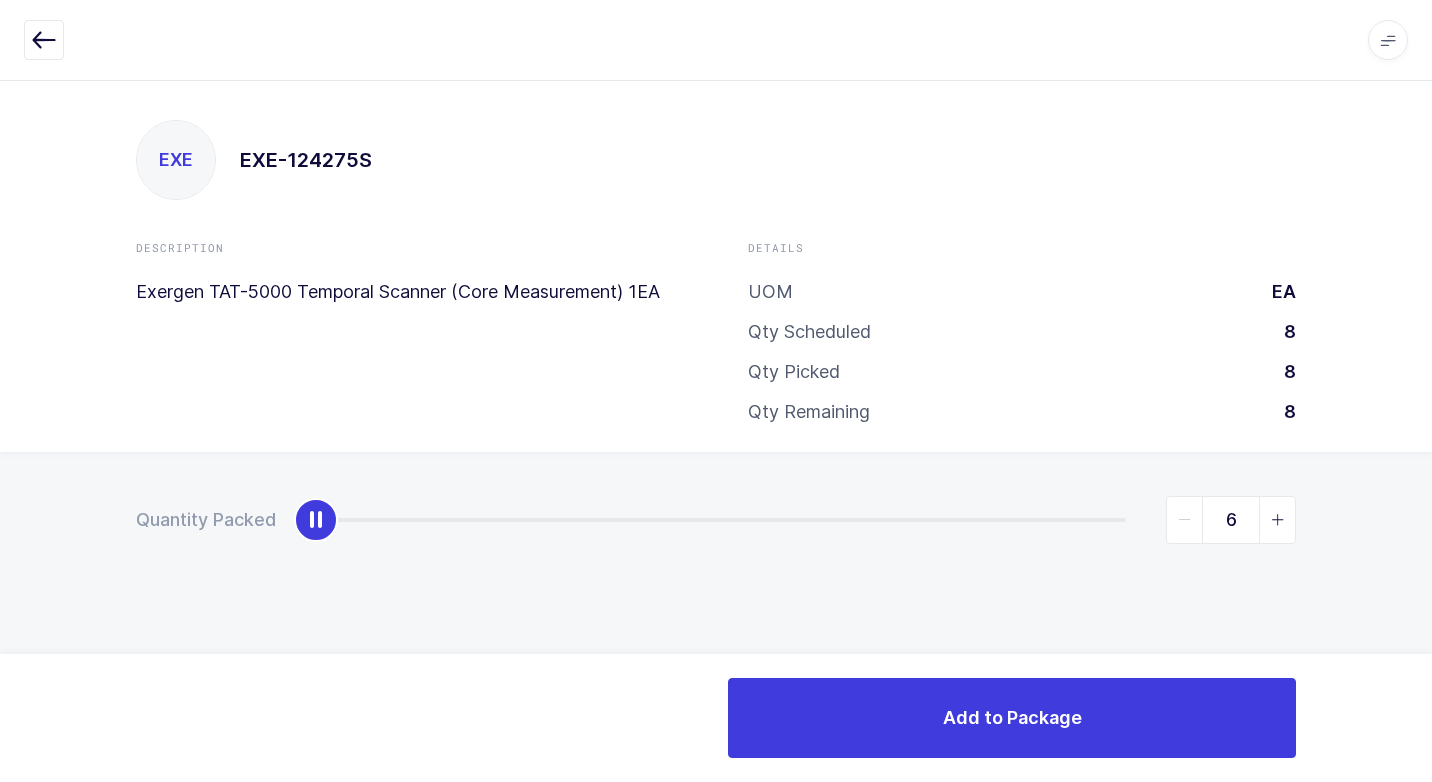 type on "8" 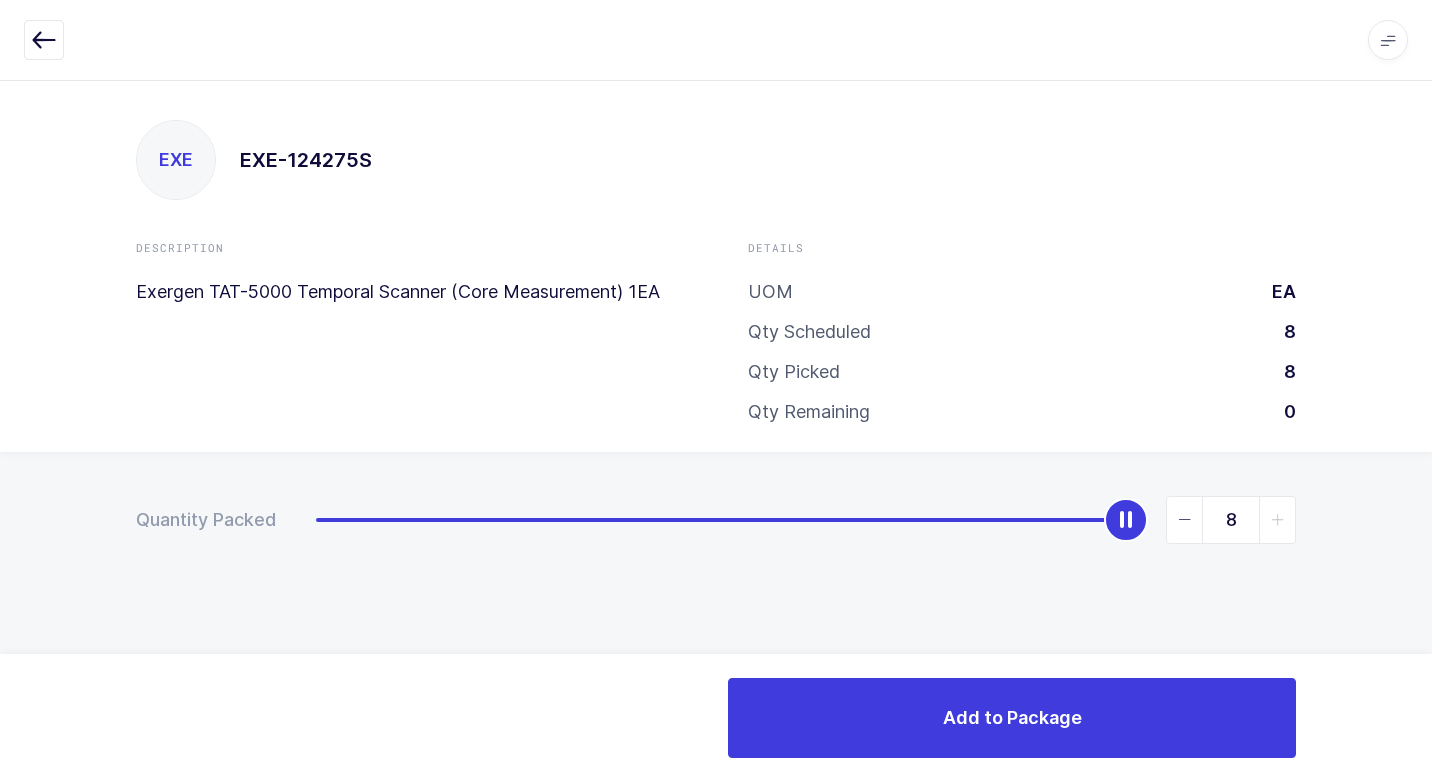 drag, startPoint x: 318, startPoint y: 526, endPoint x: 1431, endPoint y: 566, distance: 1113.7185 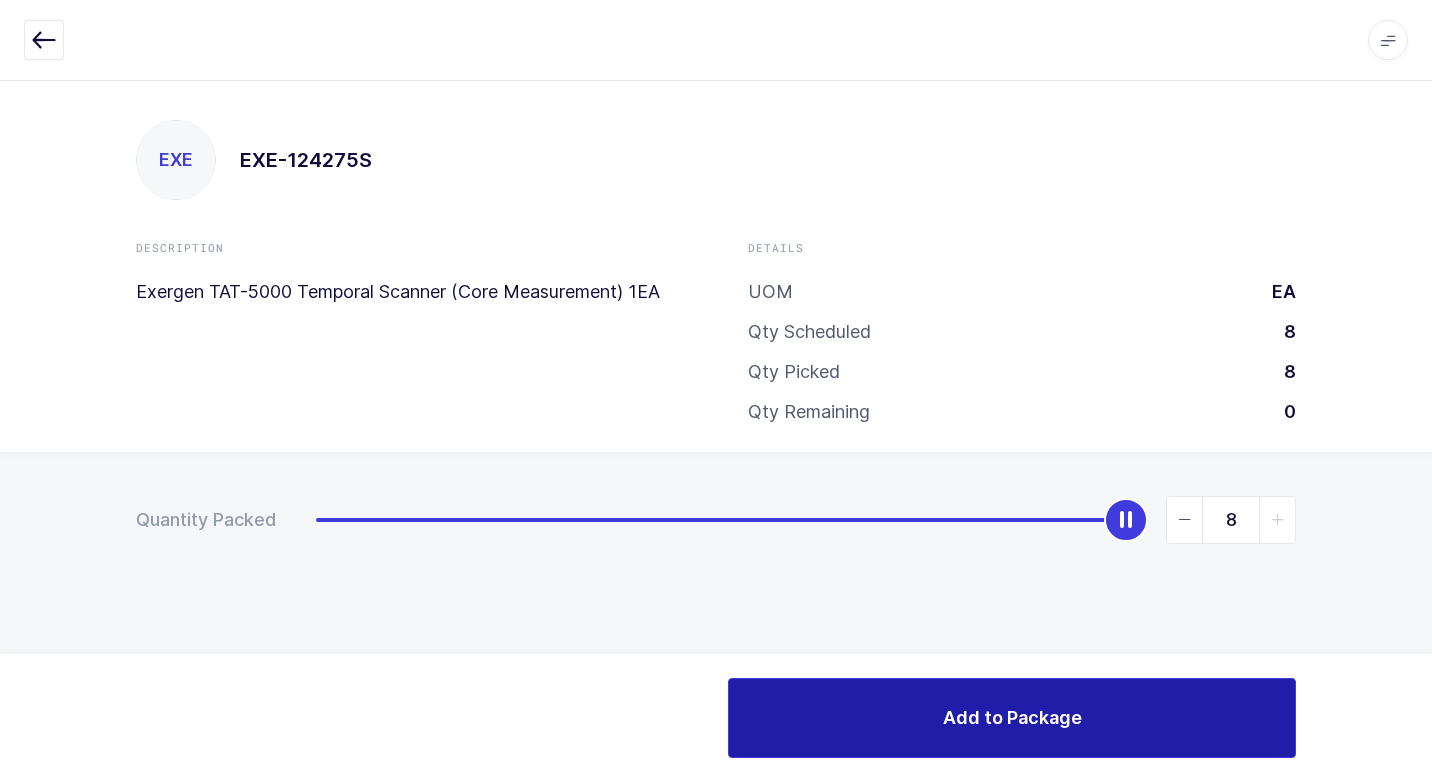 click on "Add to Package" at bounding box center (1012, 717) 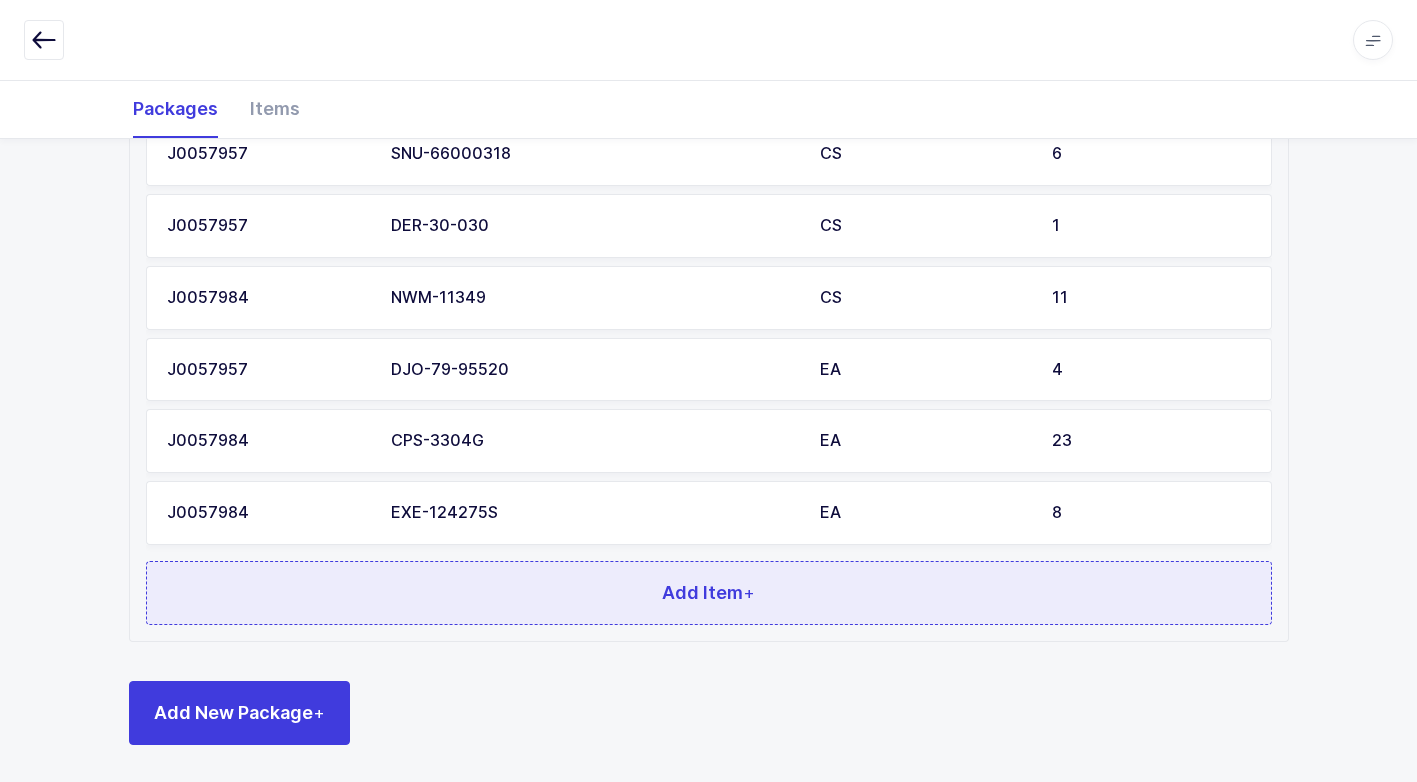 scroll, scrollTop: 1015, scrollLeft: 0, axis: vertical 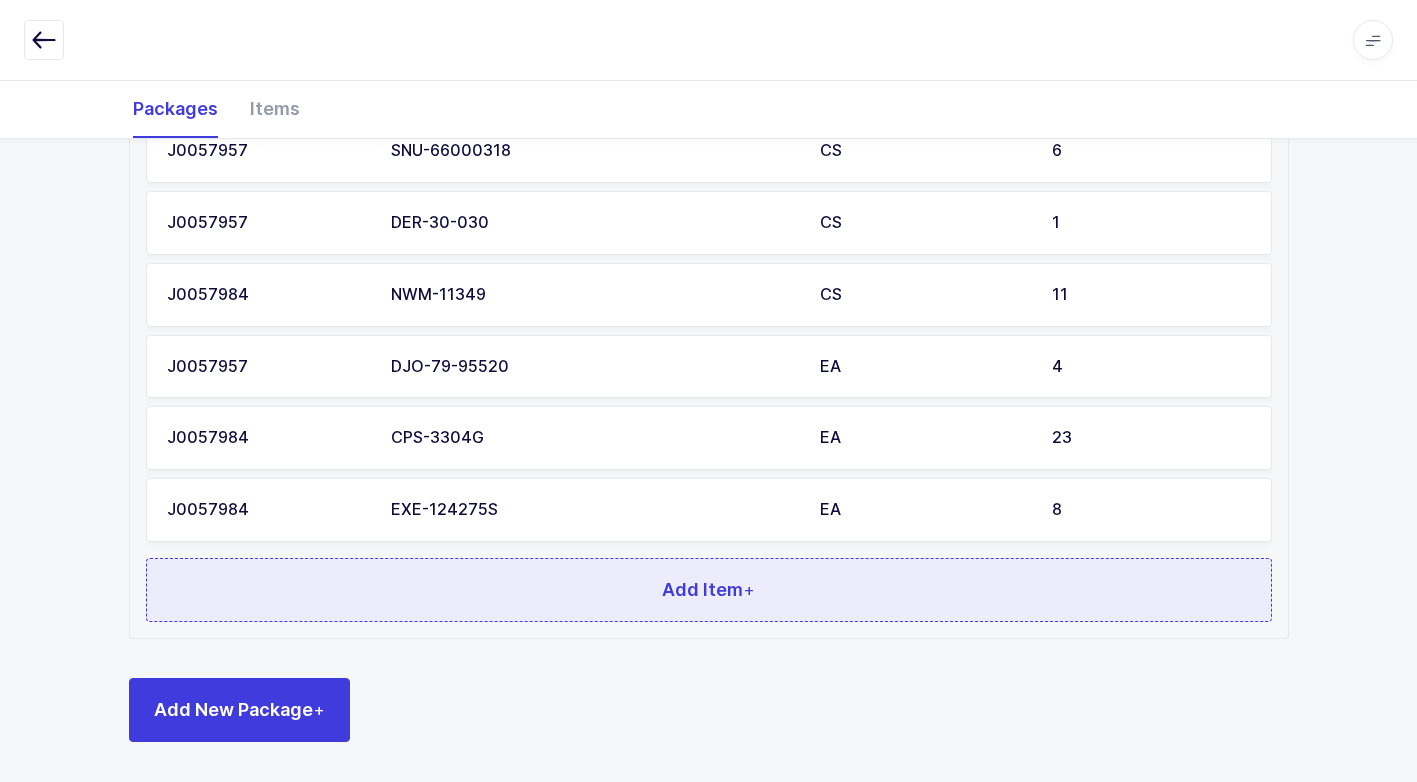 click on "Add Item  +" at bounding box center [709, 590] 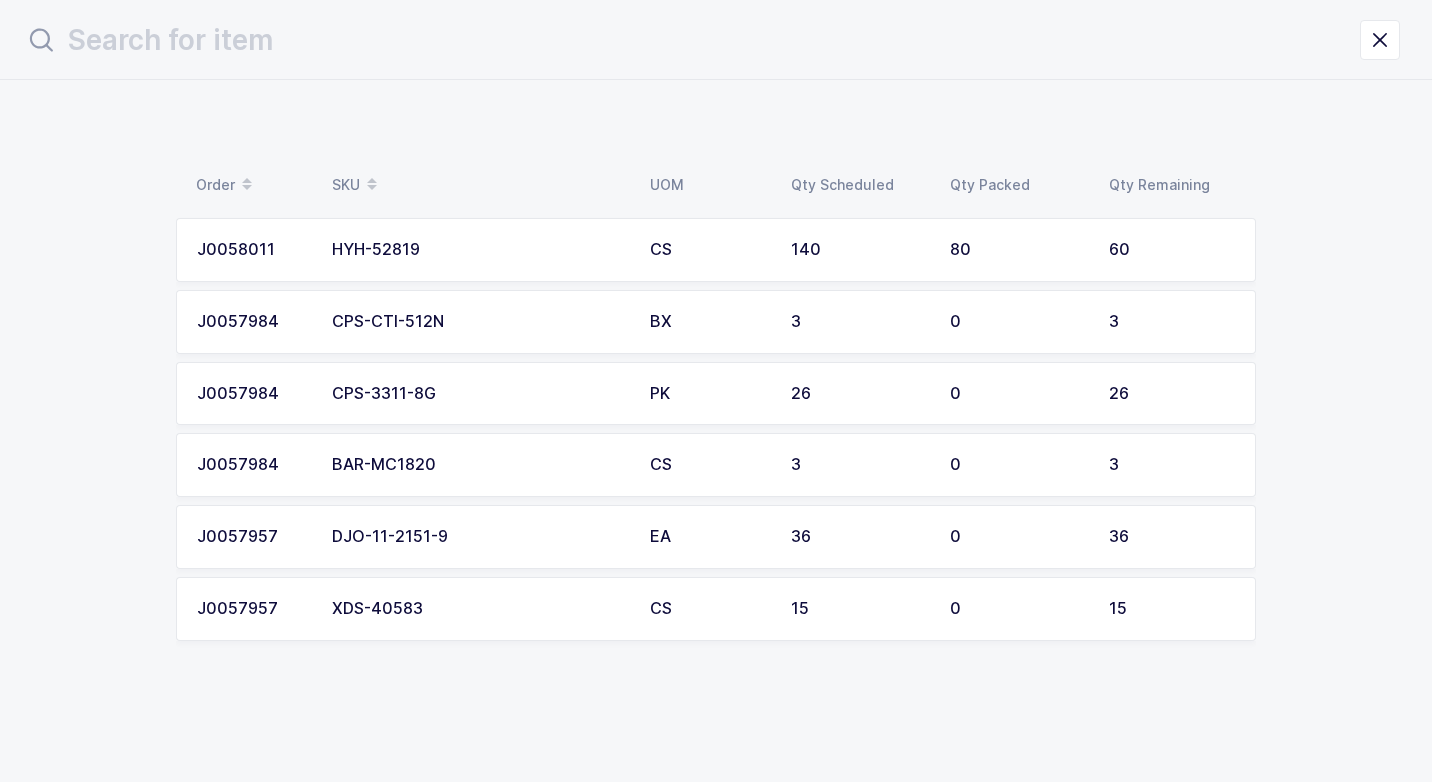 click on "CPS-3311-8G" at bounding box center (479, 394) 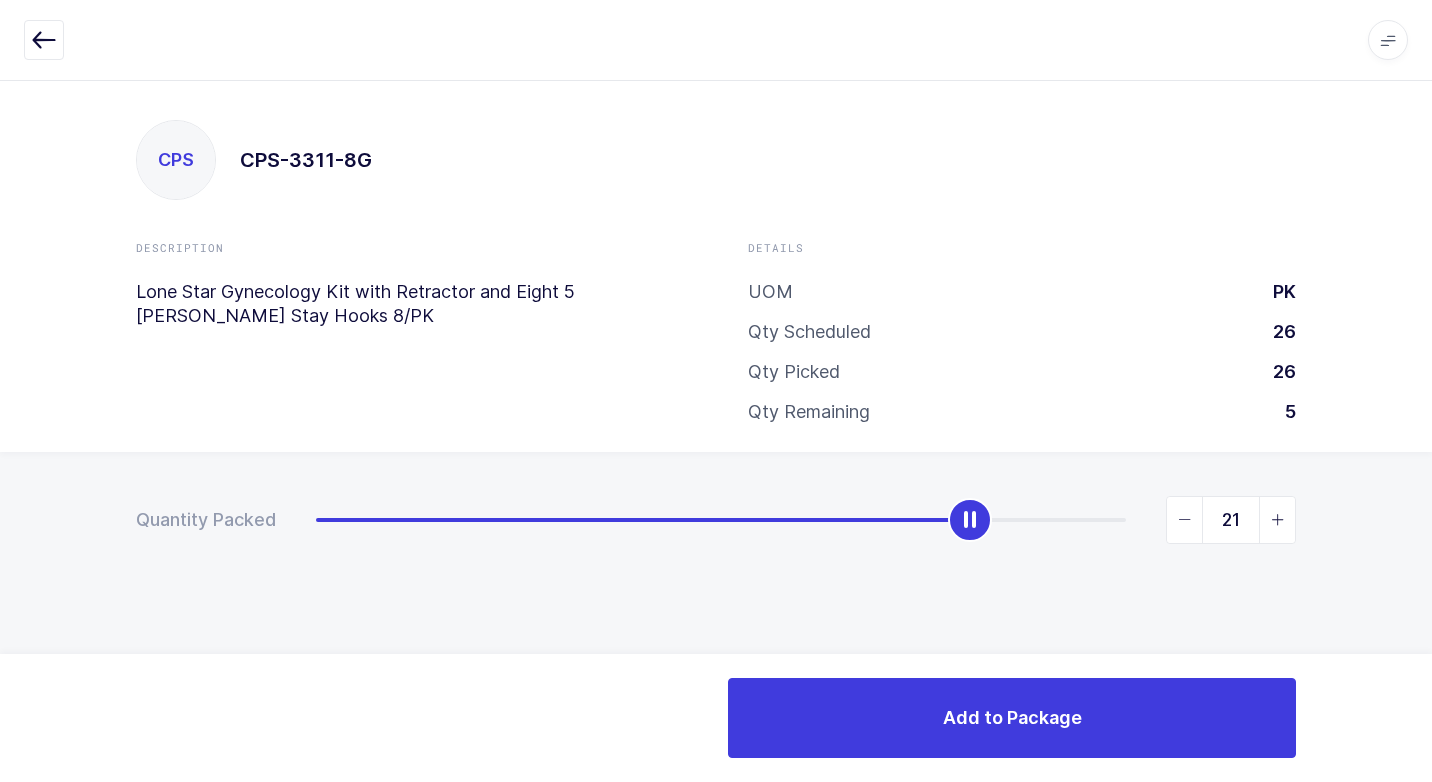 type on "26" 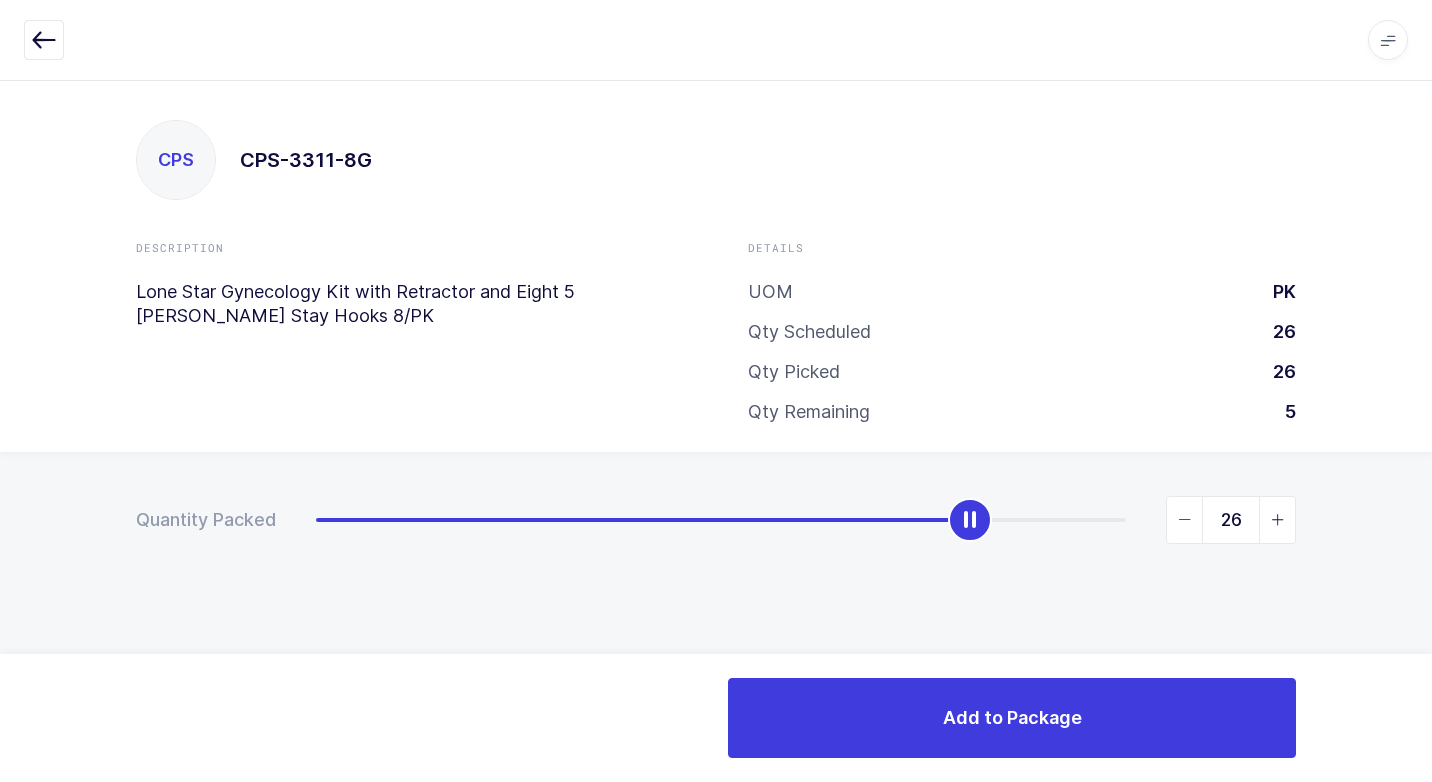 drag, startPoint x: 324, startPoint y: 521, endPoint x: 1421, endPoint y: 528, distance: 1097.0223 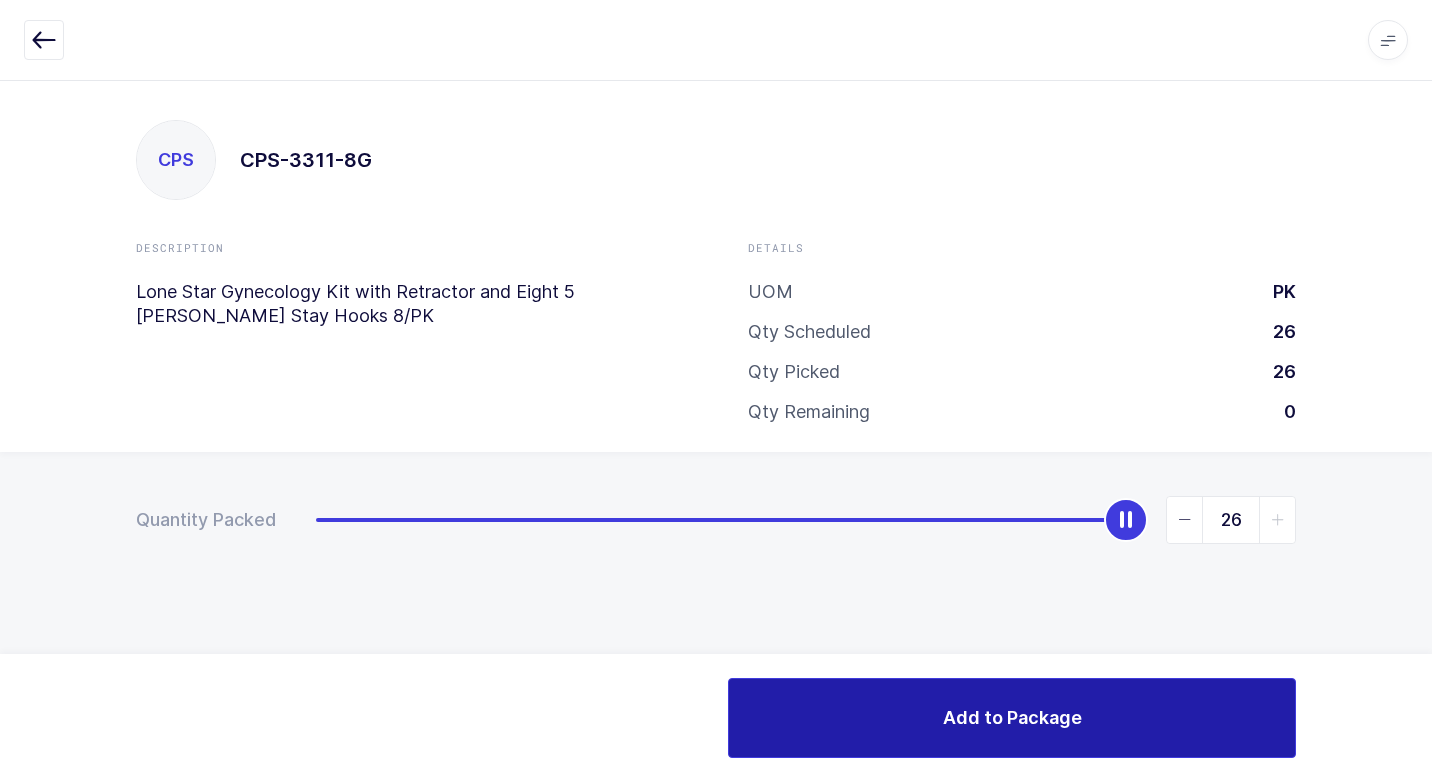 drag, startPoint x: 904, startPoint y: 712, endPoint x: 887, endPoint y: 710, distance: 17.117243 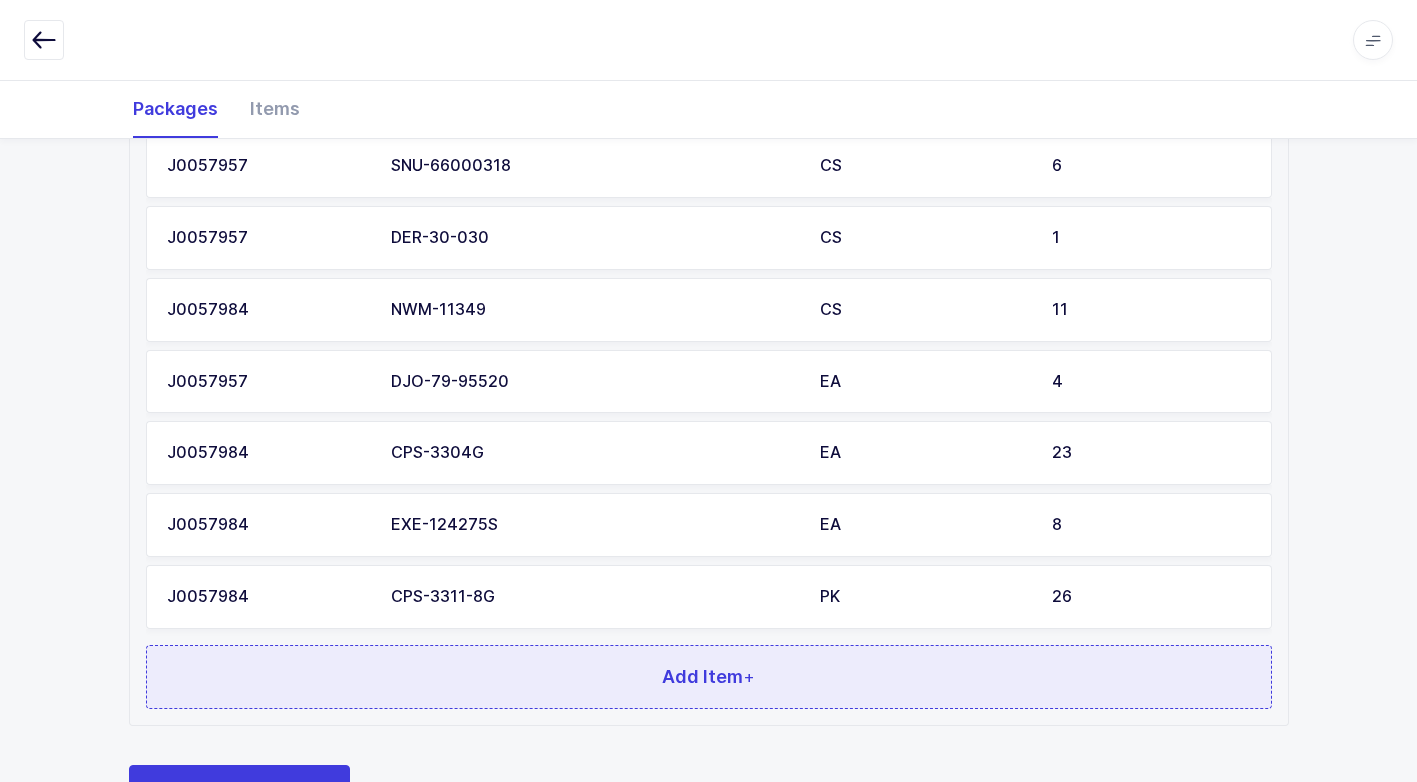 scroll, scrollTop: 1087, scrollLeft: 0, axis: vertical 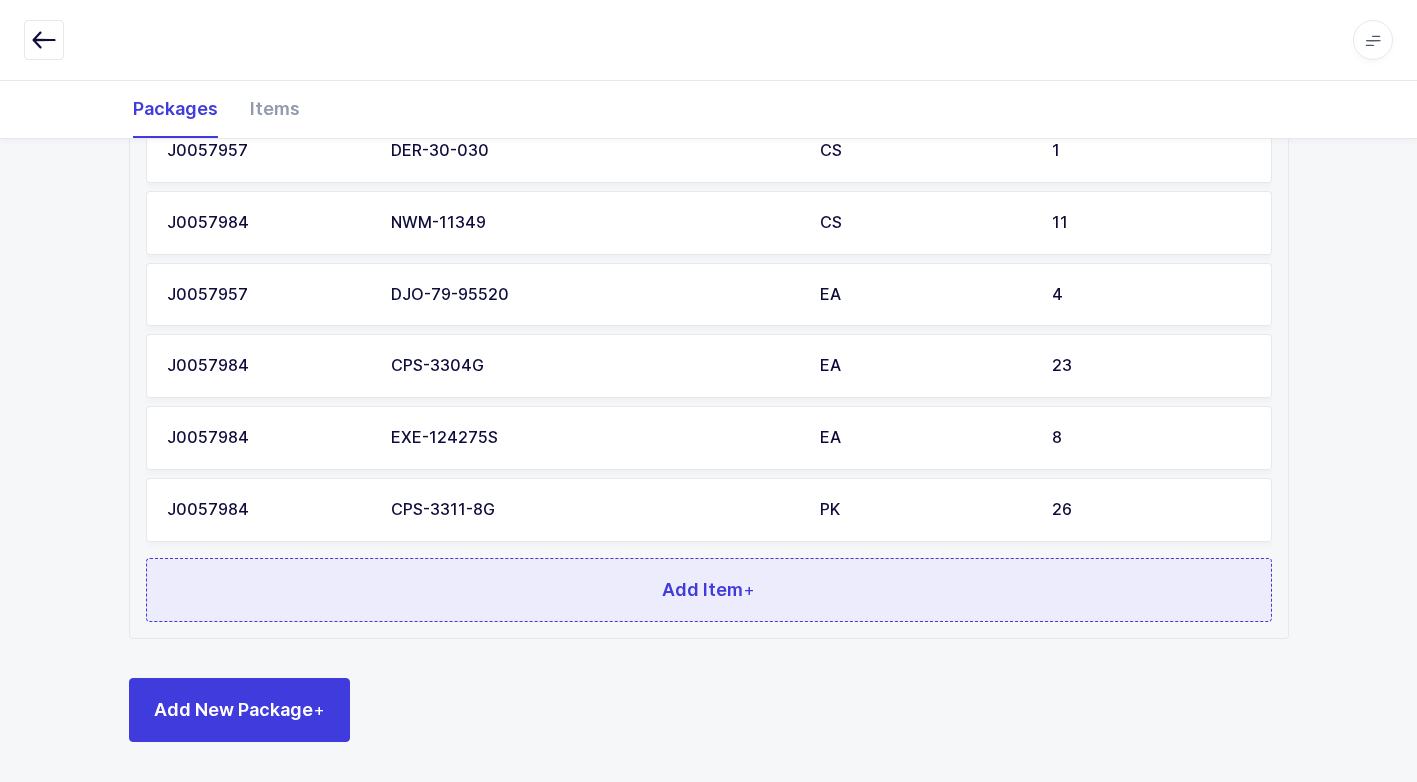 click on "Add Item  +" at bounding box center (709, 590) 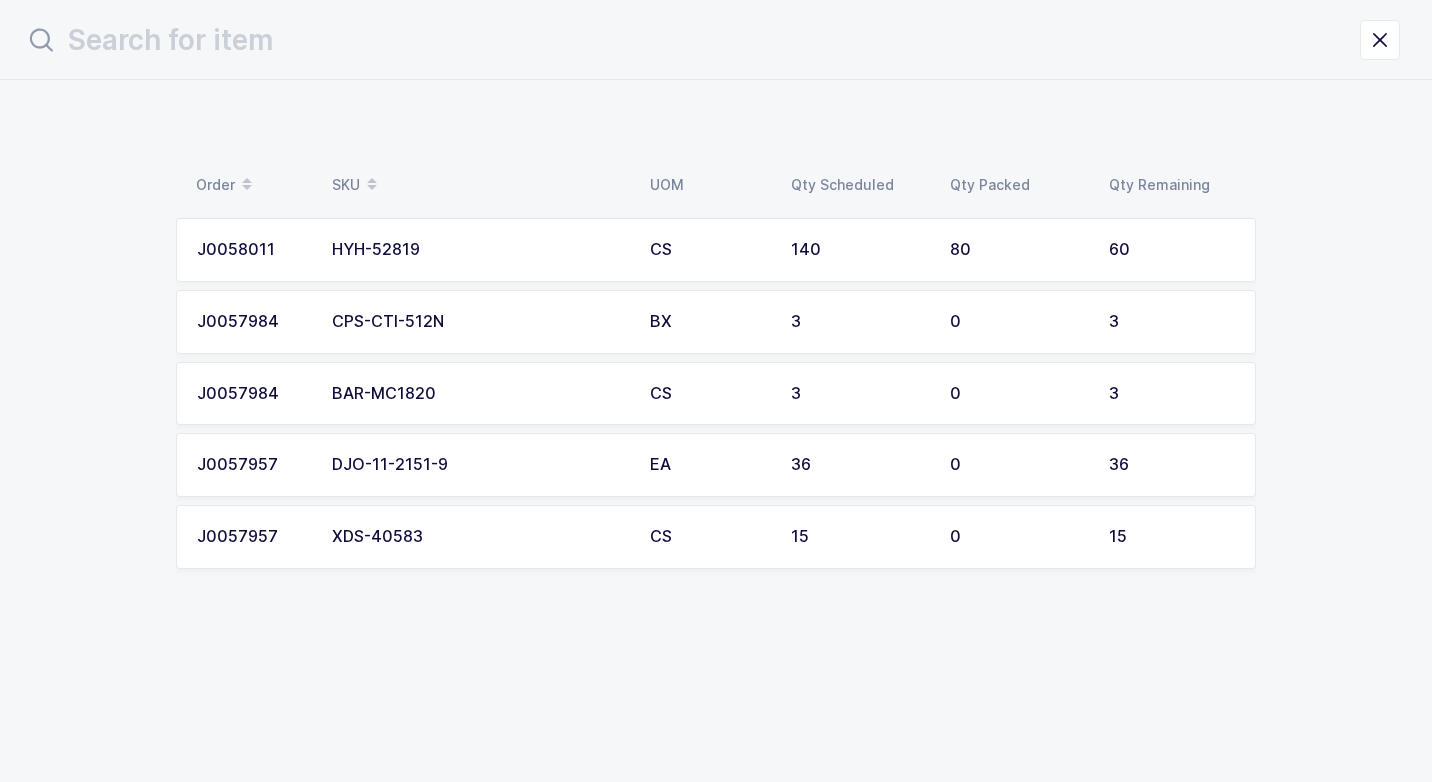 click on "CPS-CTI-512N" at bounding box center (479, 322) 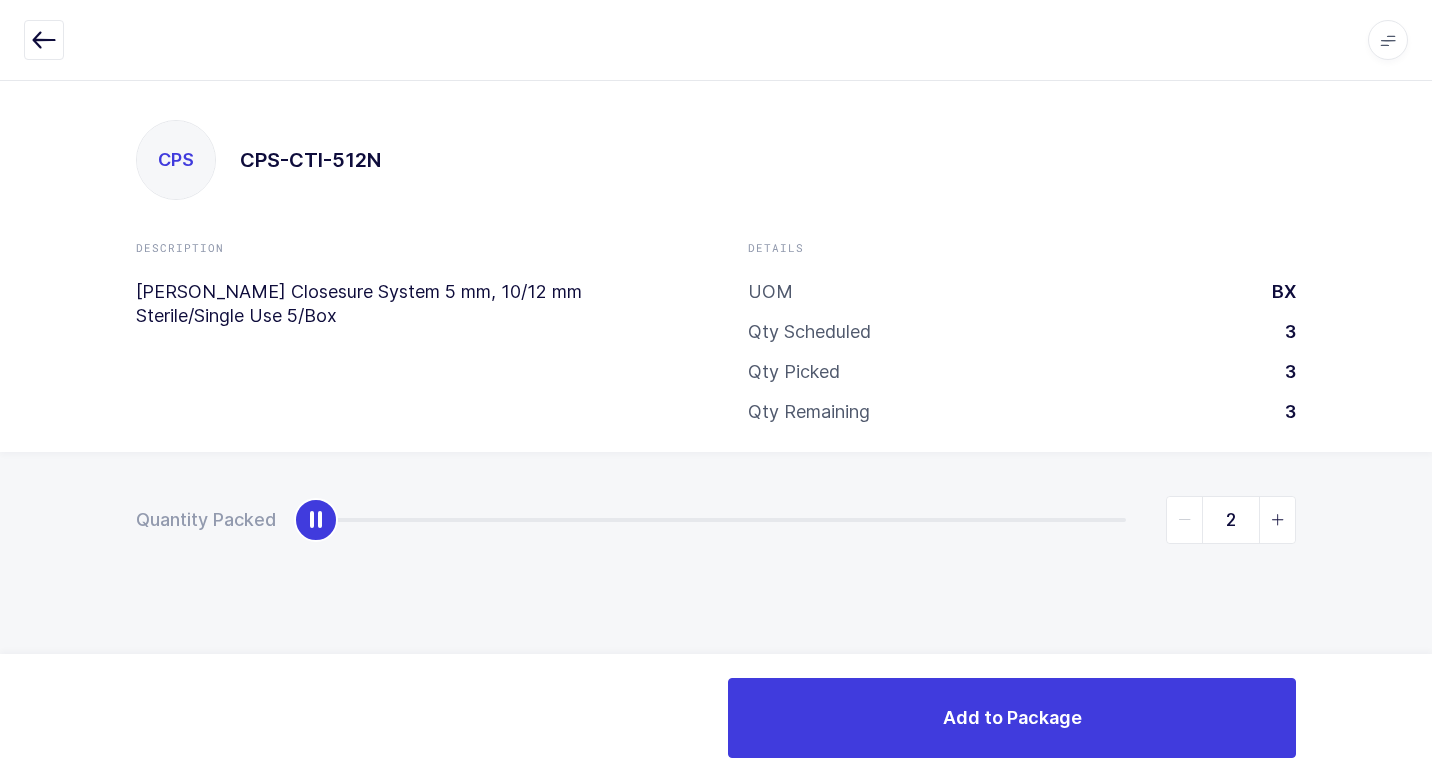 type on "3" 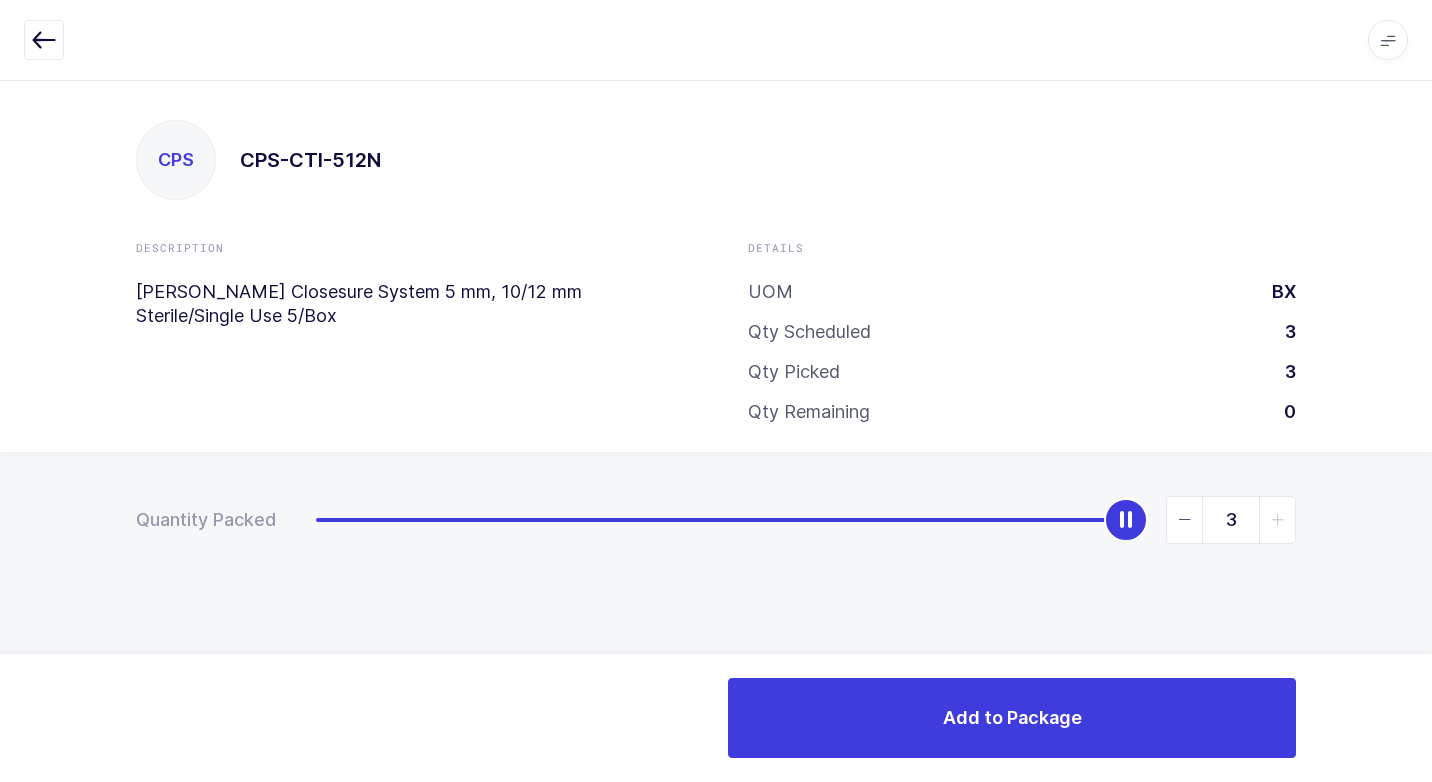 drag, startPoint x: 311, startPoint y: 523, endPoint x: 1256, endPoint y: 587, distance: 947.16473 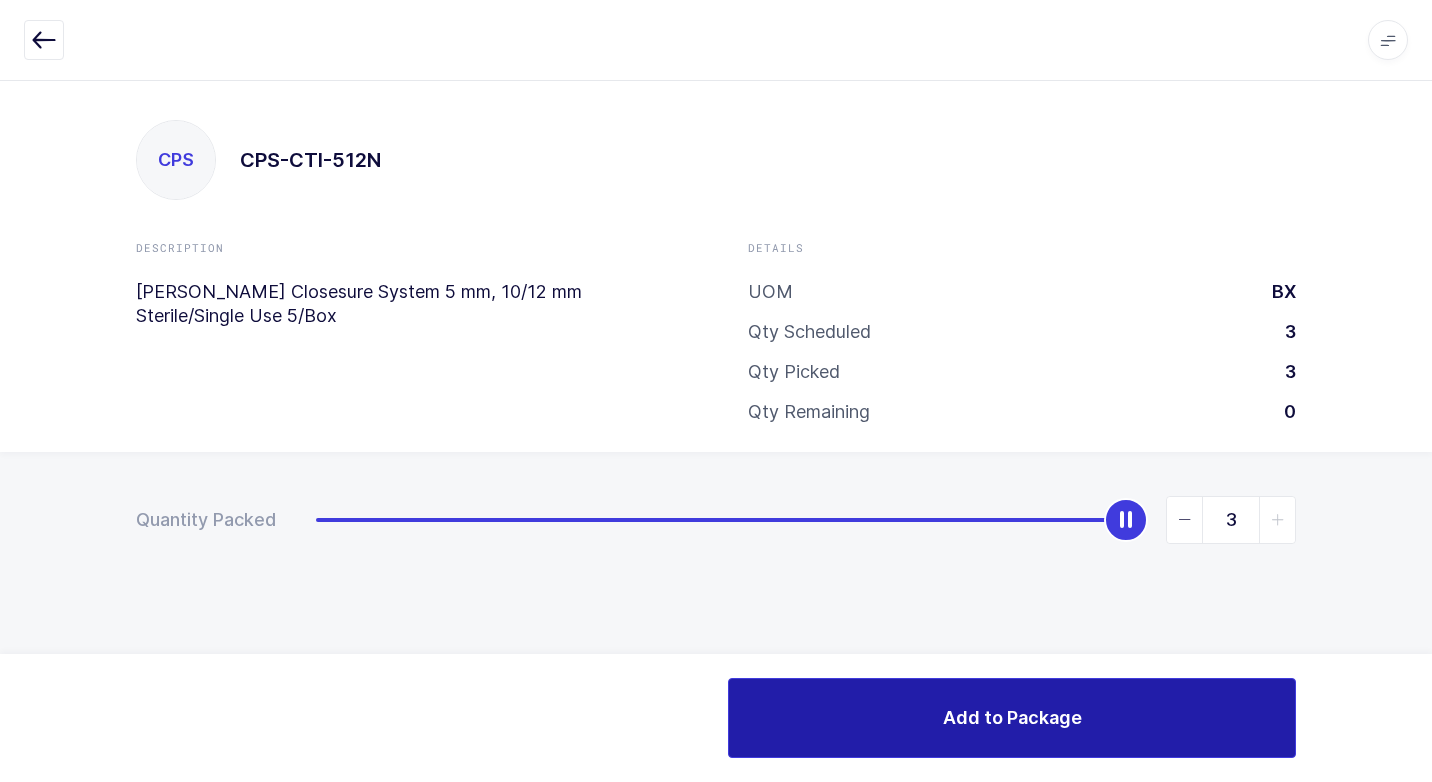 click on "Add to Package" at bounding box center (1012, 718) 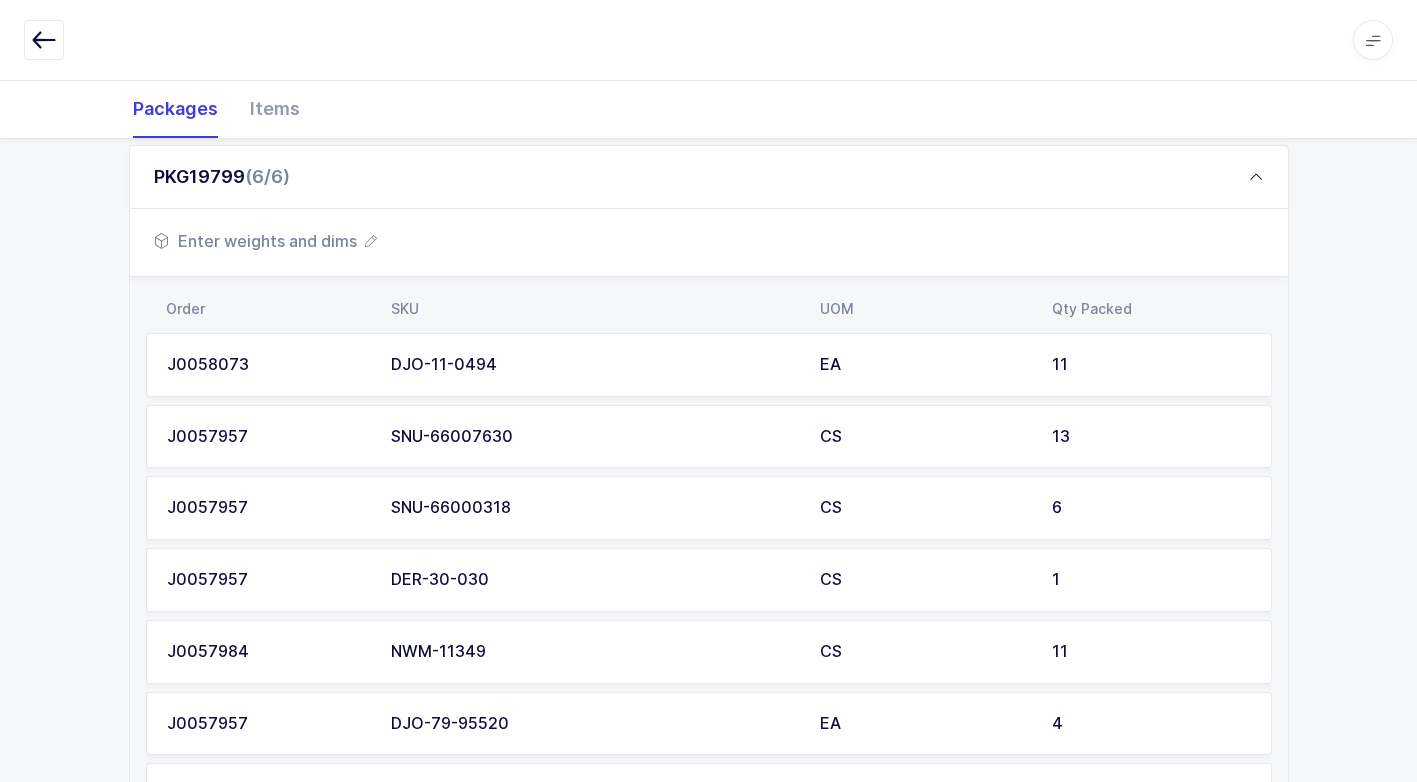 scroll, scrollTop: 358, scrollLeft: 0, axis: vertical 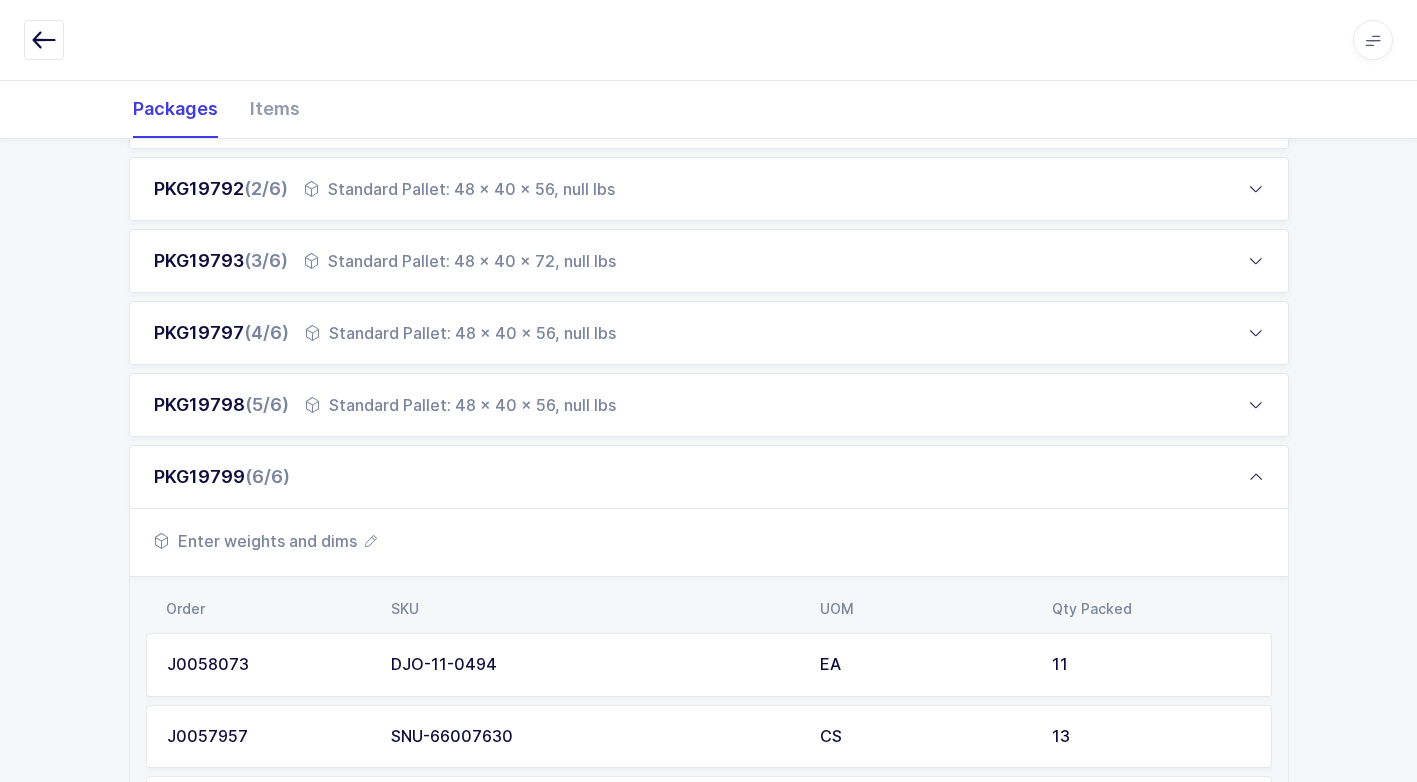 click on "Enter weights and dims" at bounding box center [265, 541] 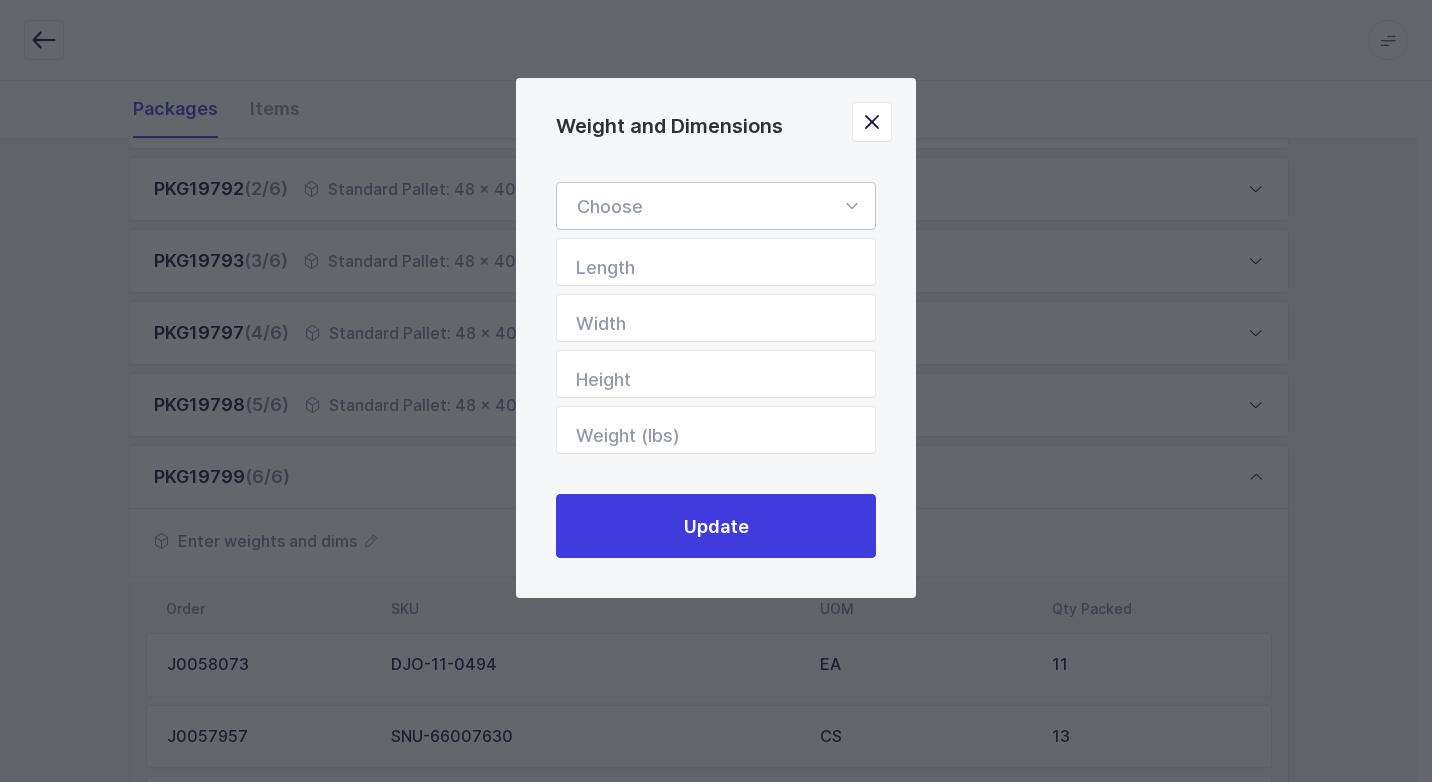 click at bounding box center [851, 206] 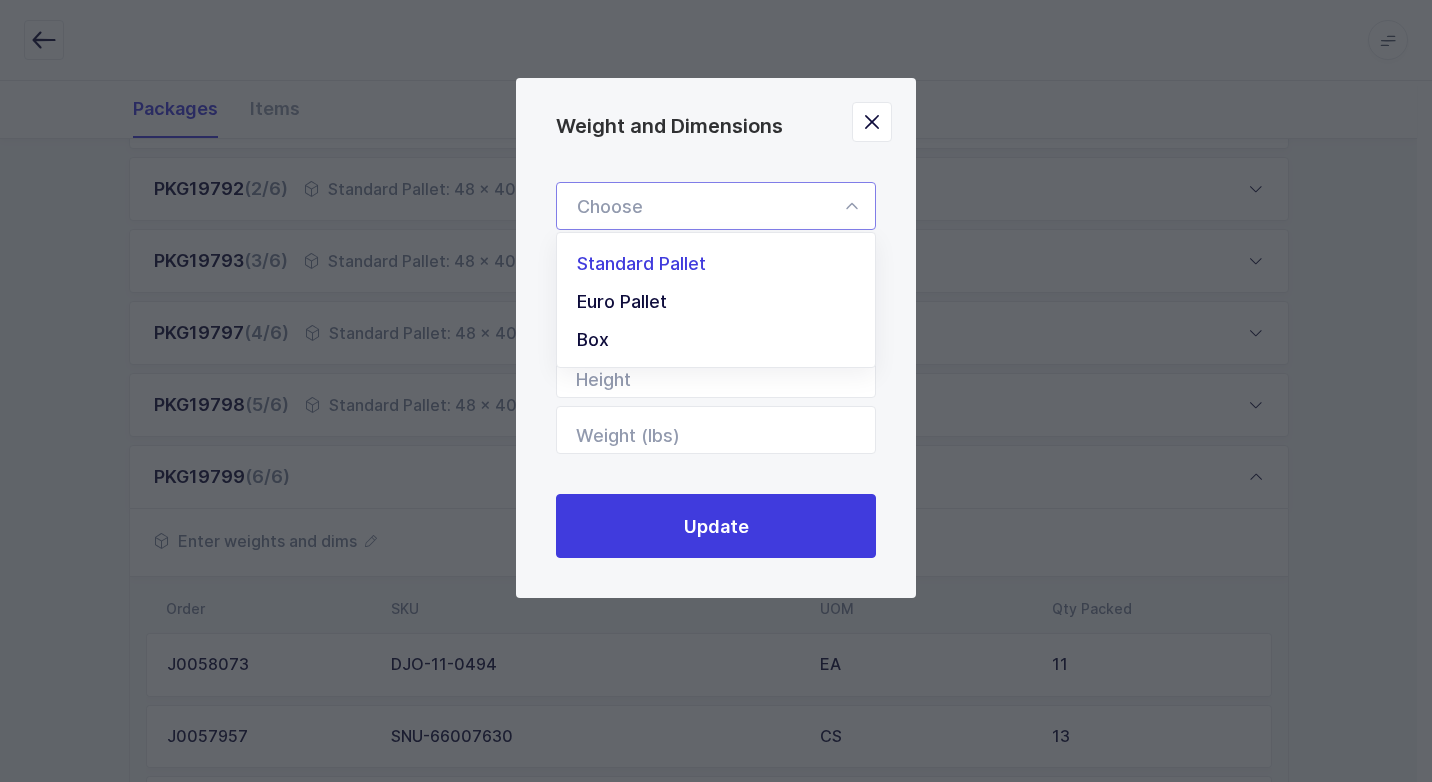 drag, startPoint x: 783, startPoint y: 255, endPoint x: 785, endPoint y: 281, distance: 26.076809 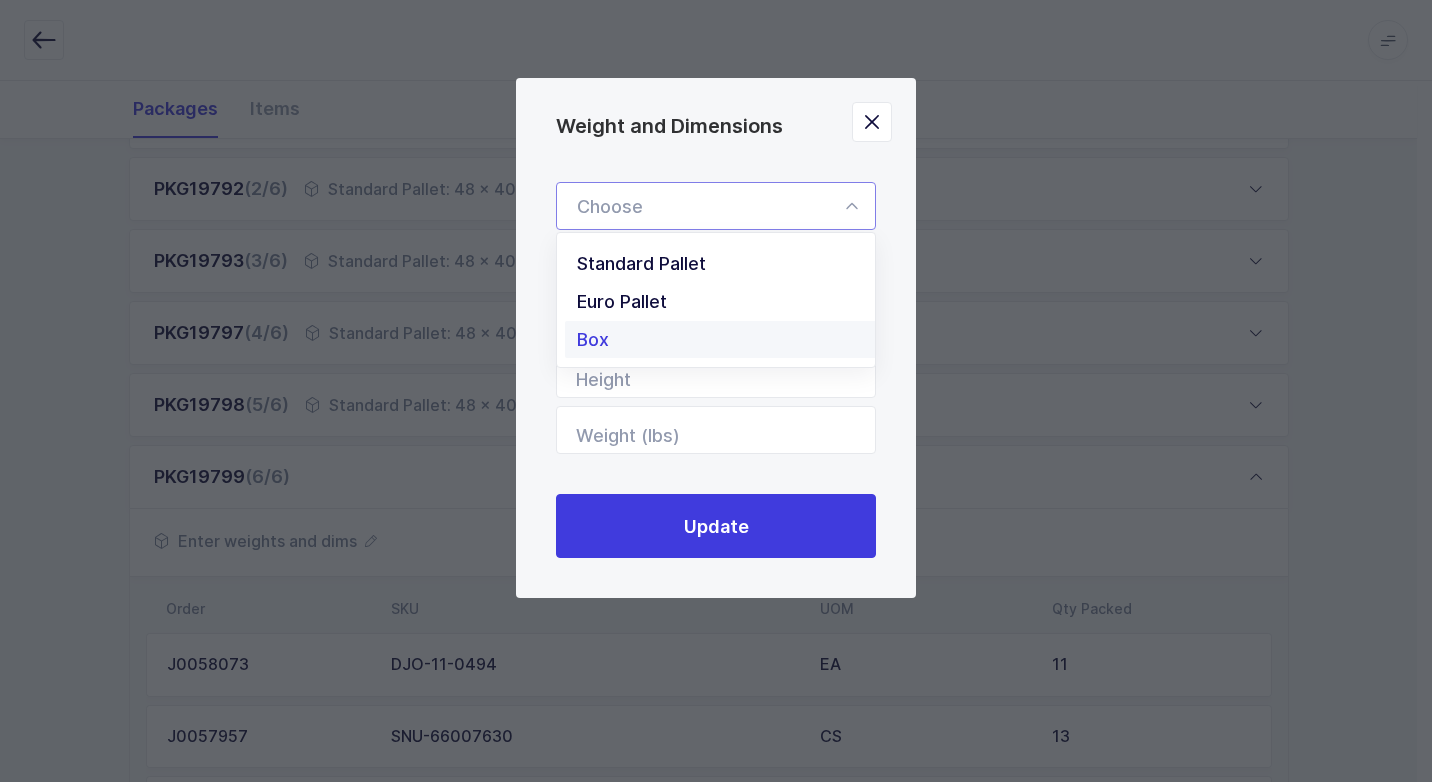 type on "Standard Pallet" 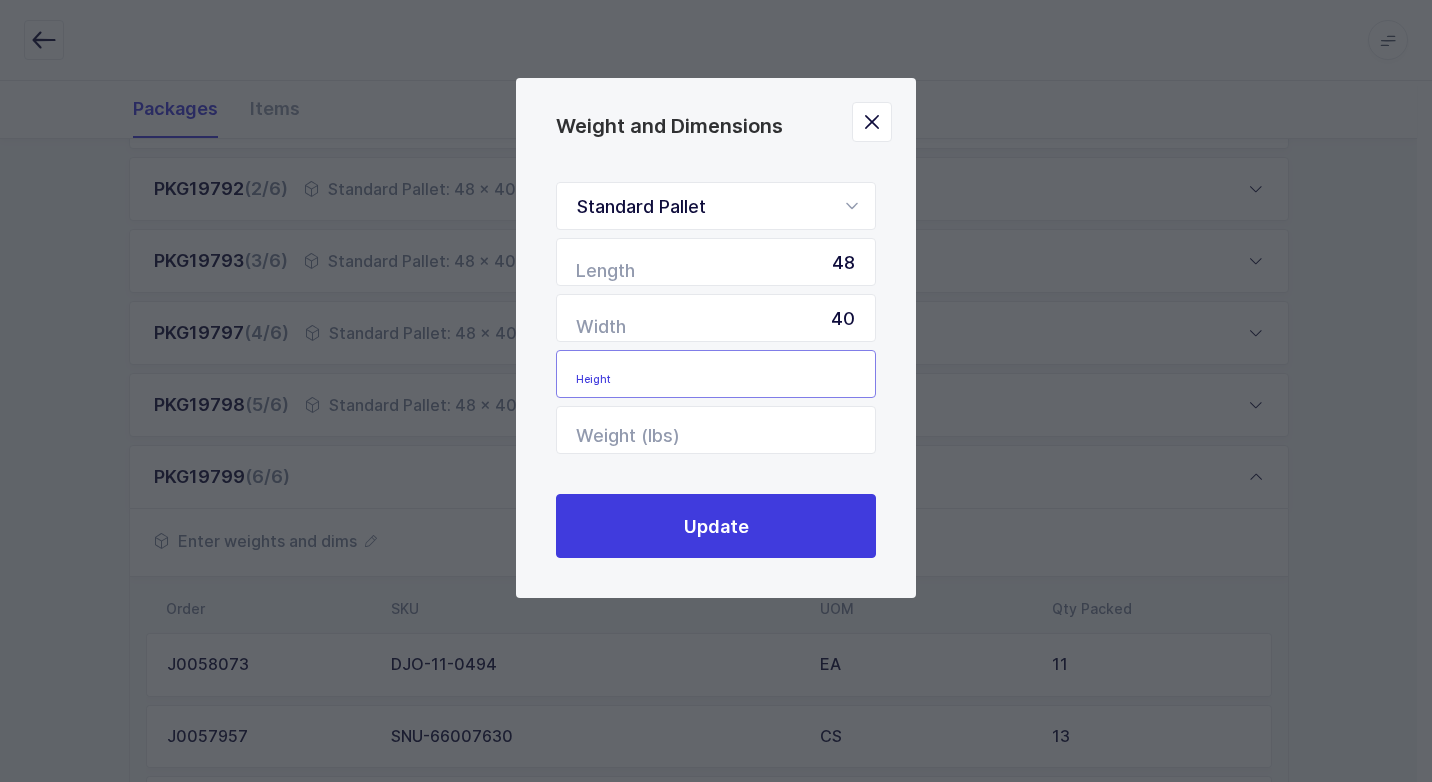 click at bounding box center [716, 374] 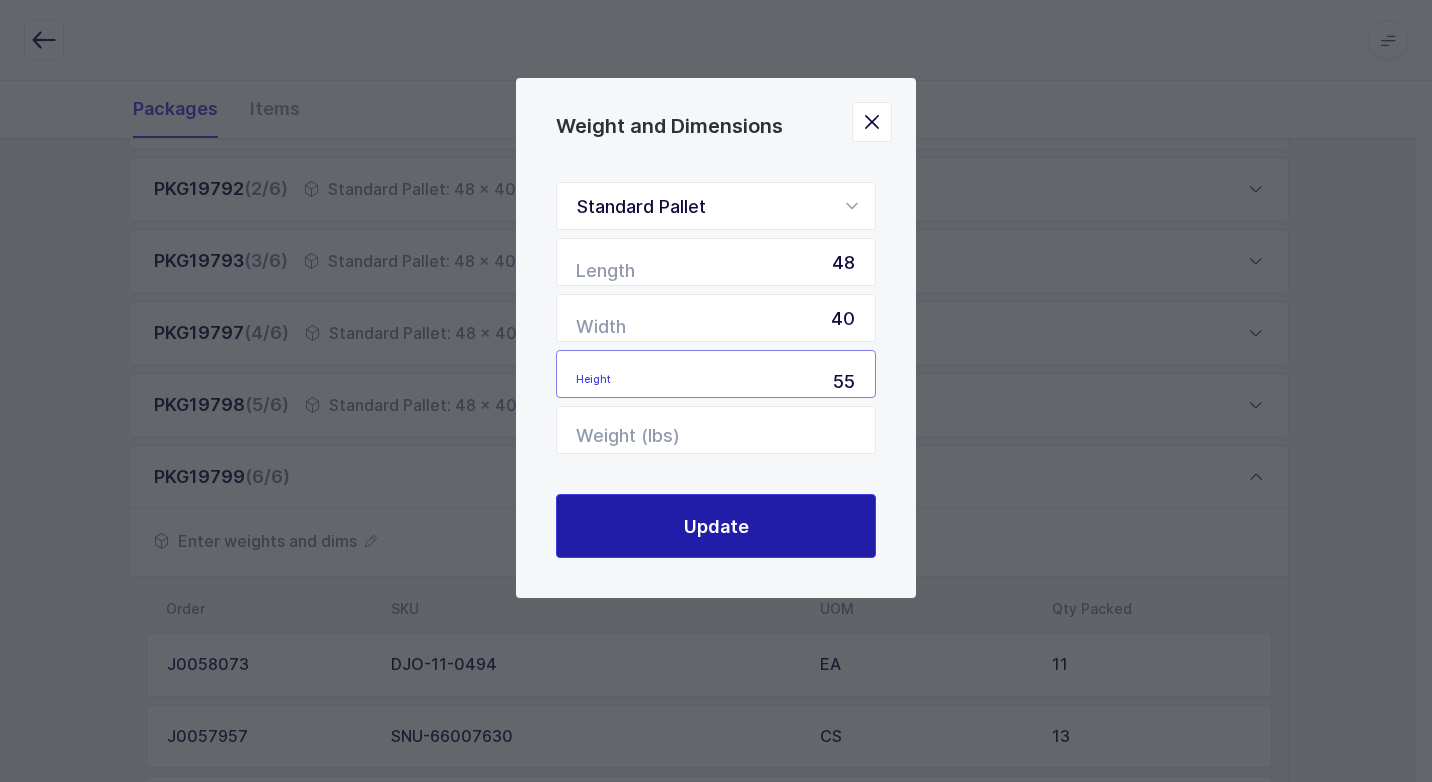 type on "55" 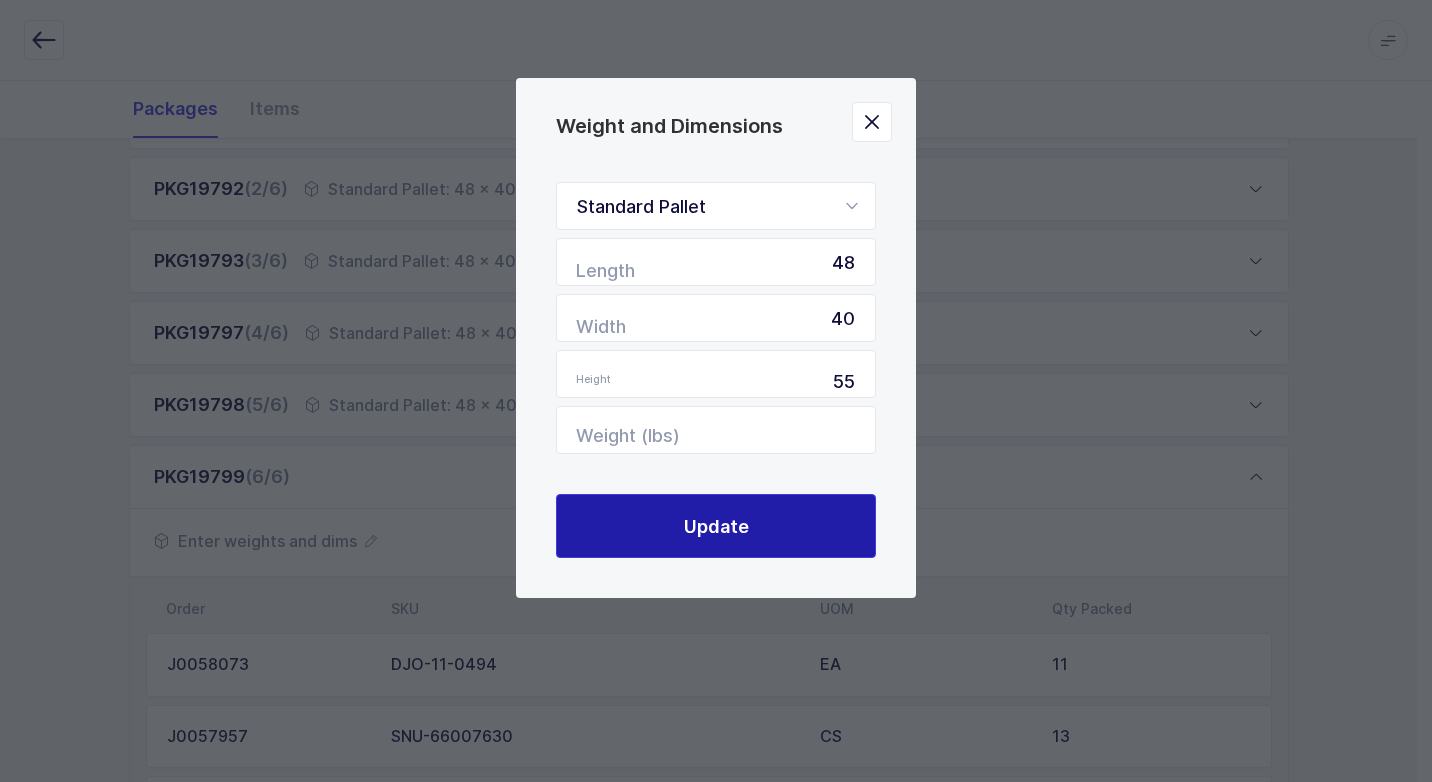 click on "Update" at bounding box center [716, 526] 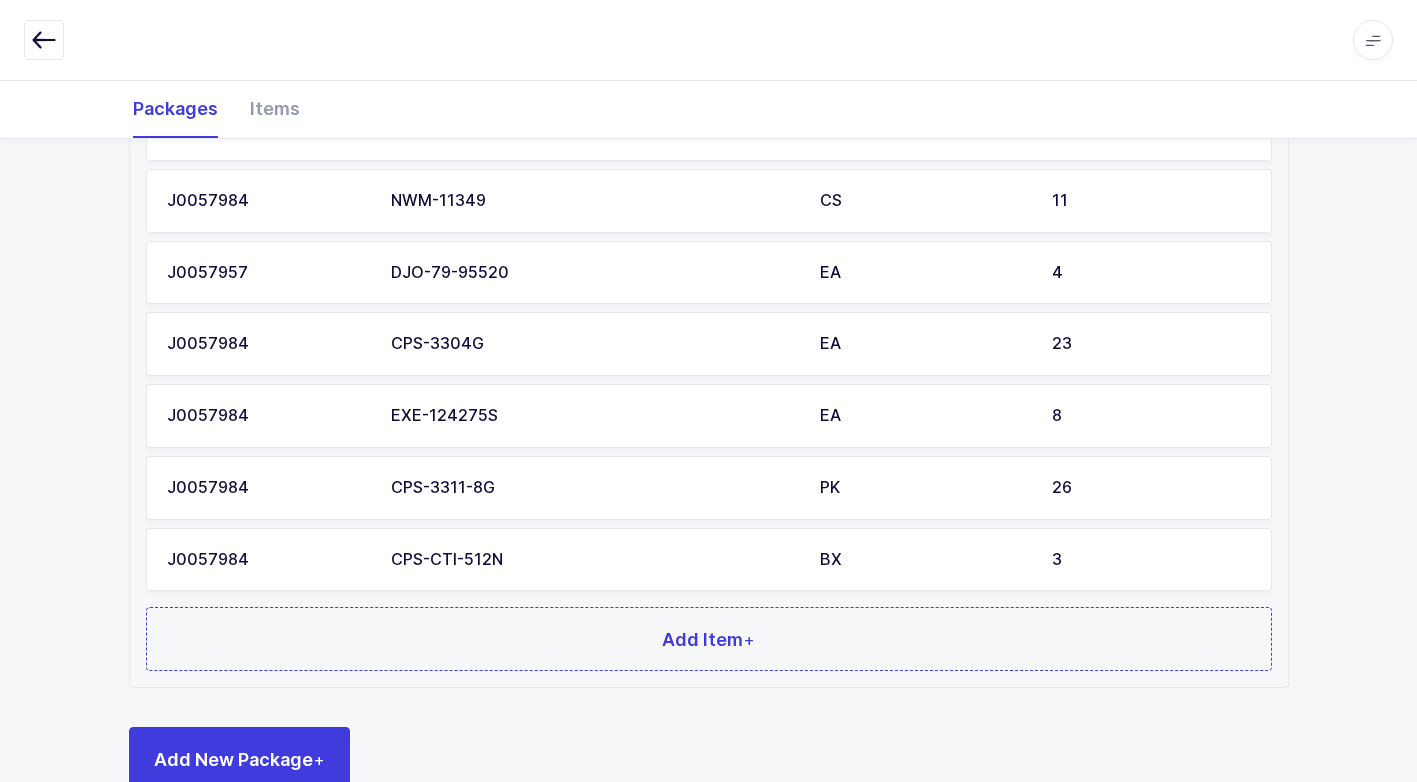scroll, scrollTop: 1158, scrollLeft: 0, axis: vertical 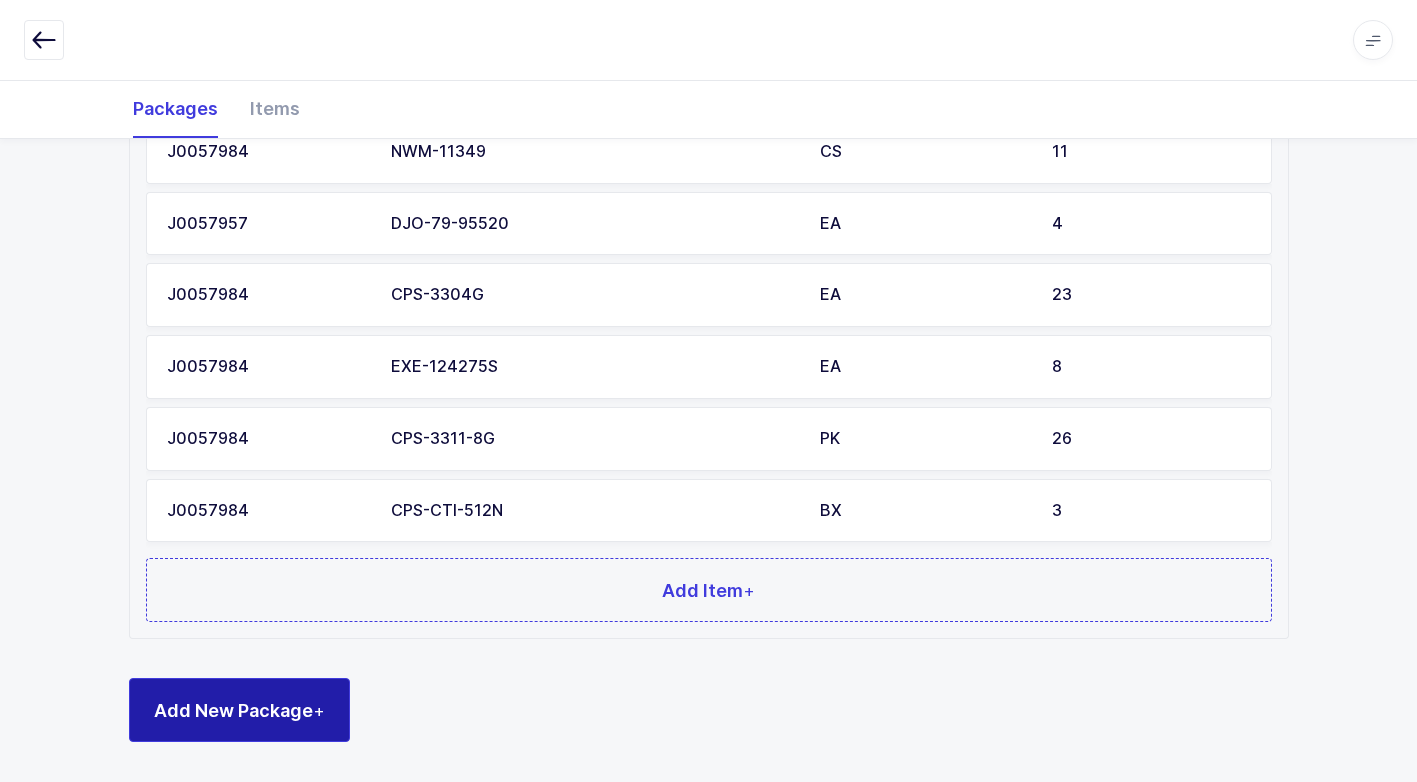click on "+" at bounding box center [319, 710] 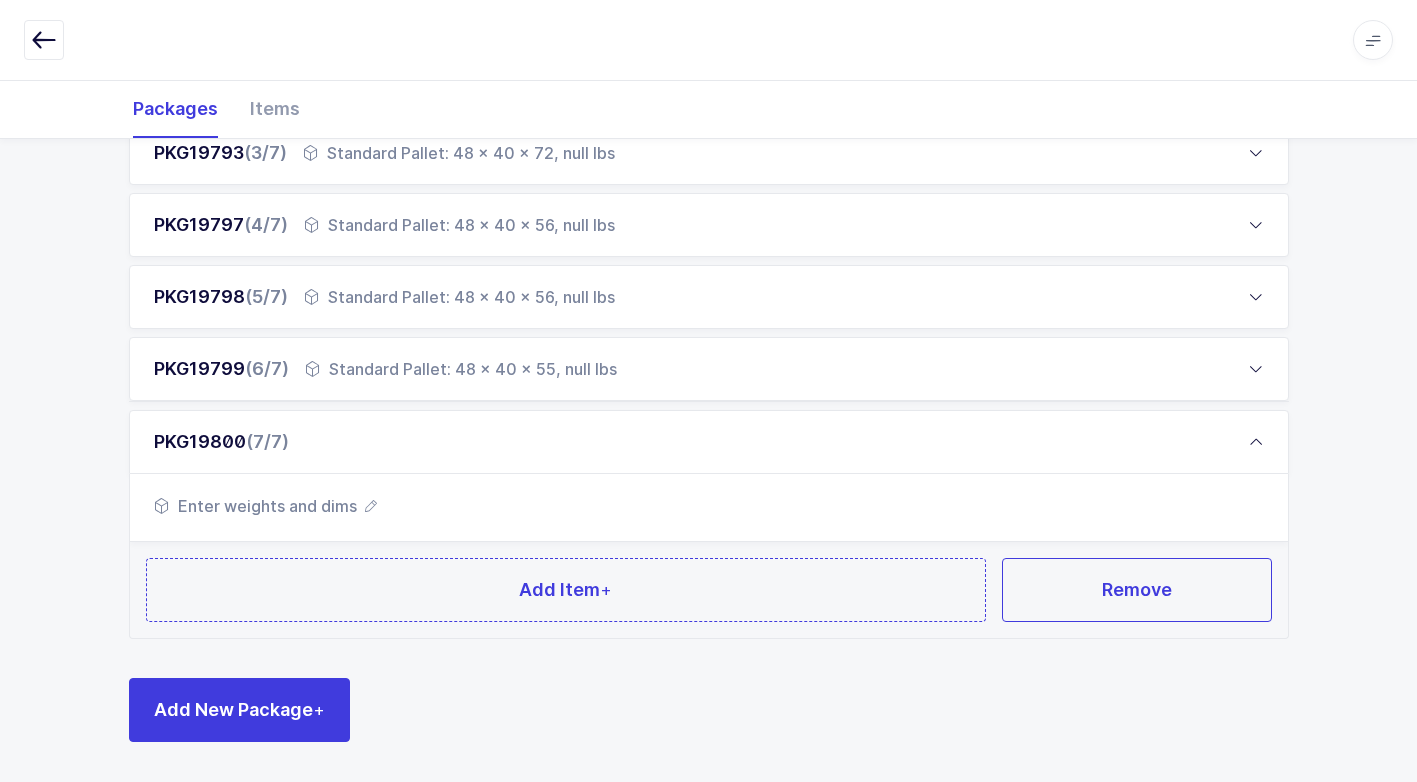 scroll, scrollTop: 465, scrollLeft: 0, axis: vertical 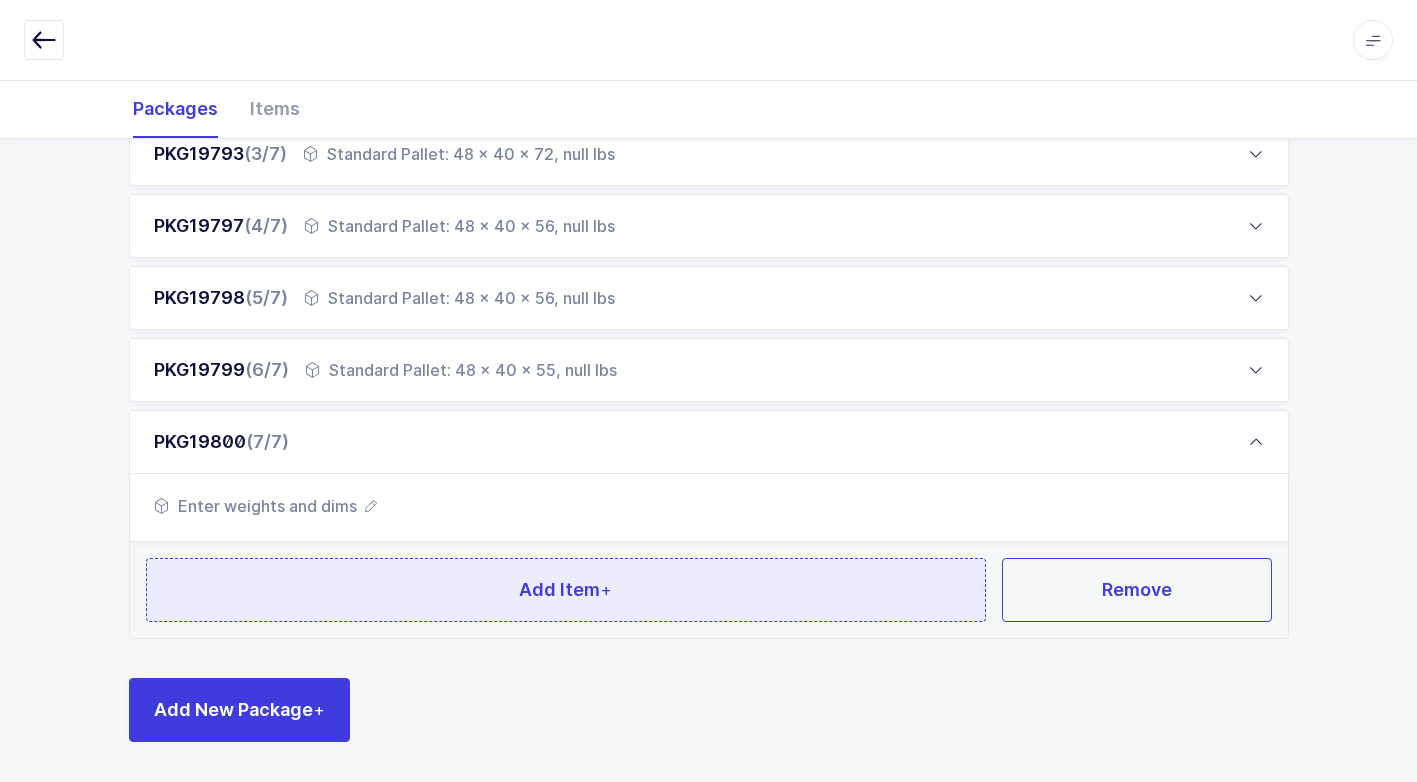 drag, startPoint x: 361, startPoint y: 599, endPoint x: 363, endPoint y: 586, distance: 13.152946 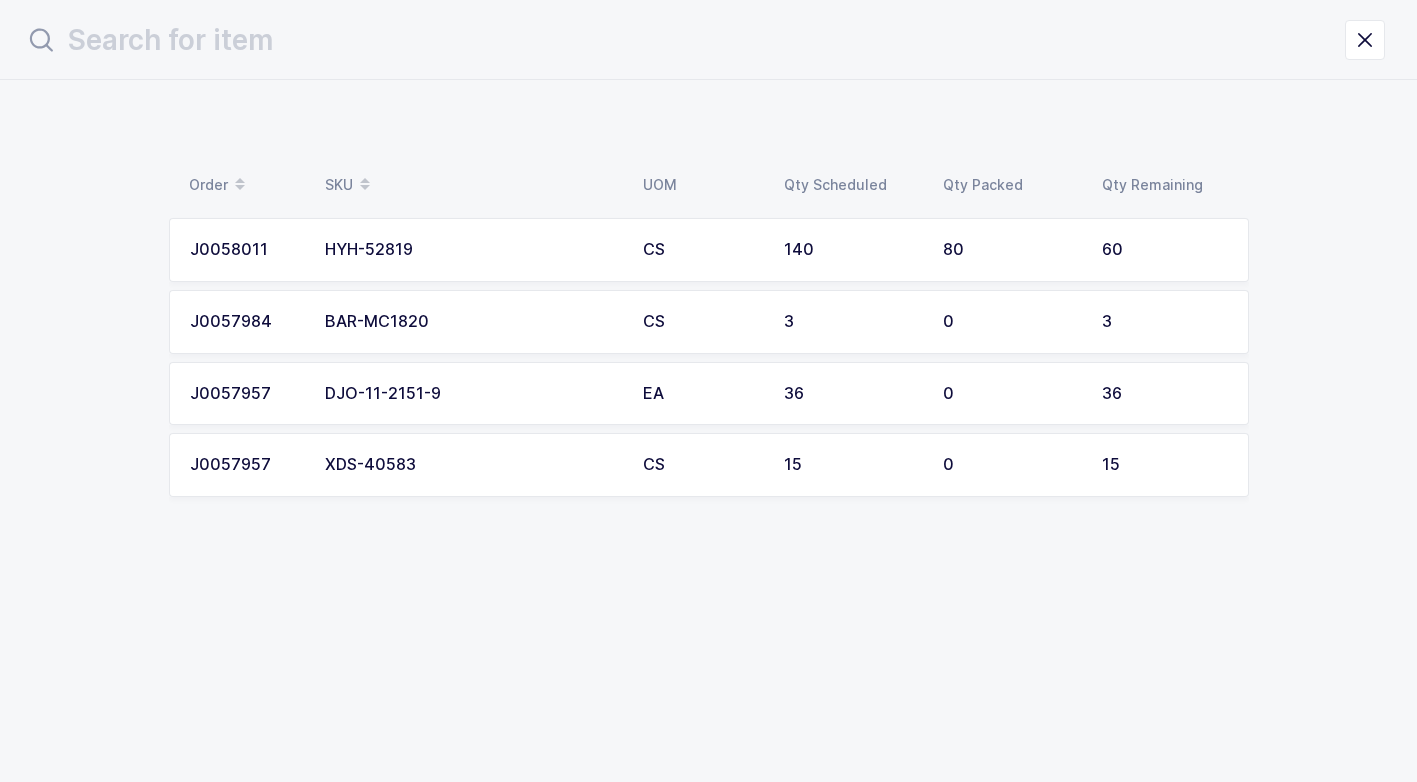 scroll, scrollTop: 0, scrollLeft: 0, axis: both 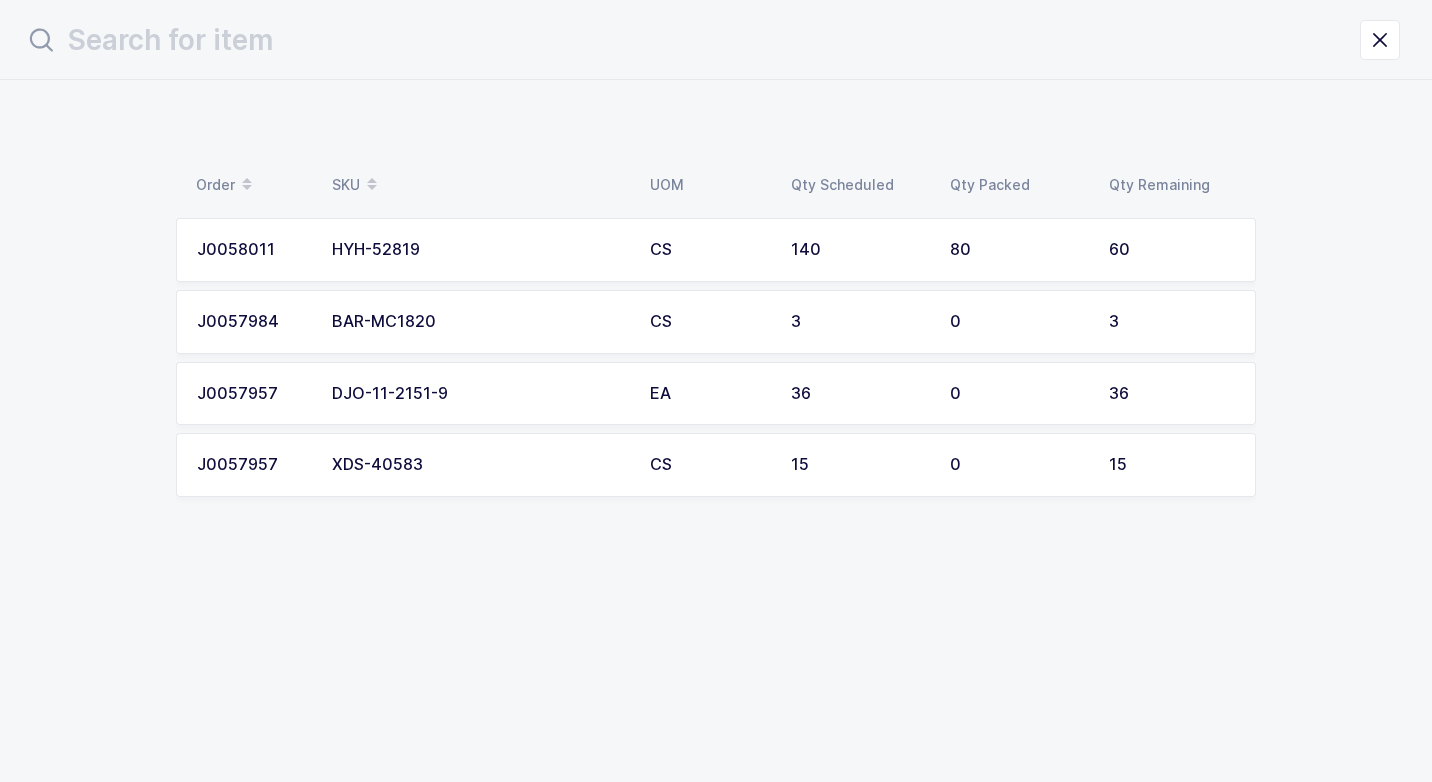 click on "XDS-40583" at bounding box center (479, 465) 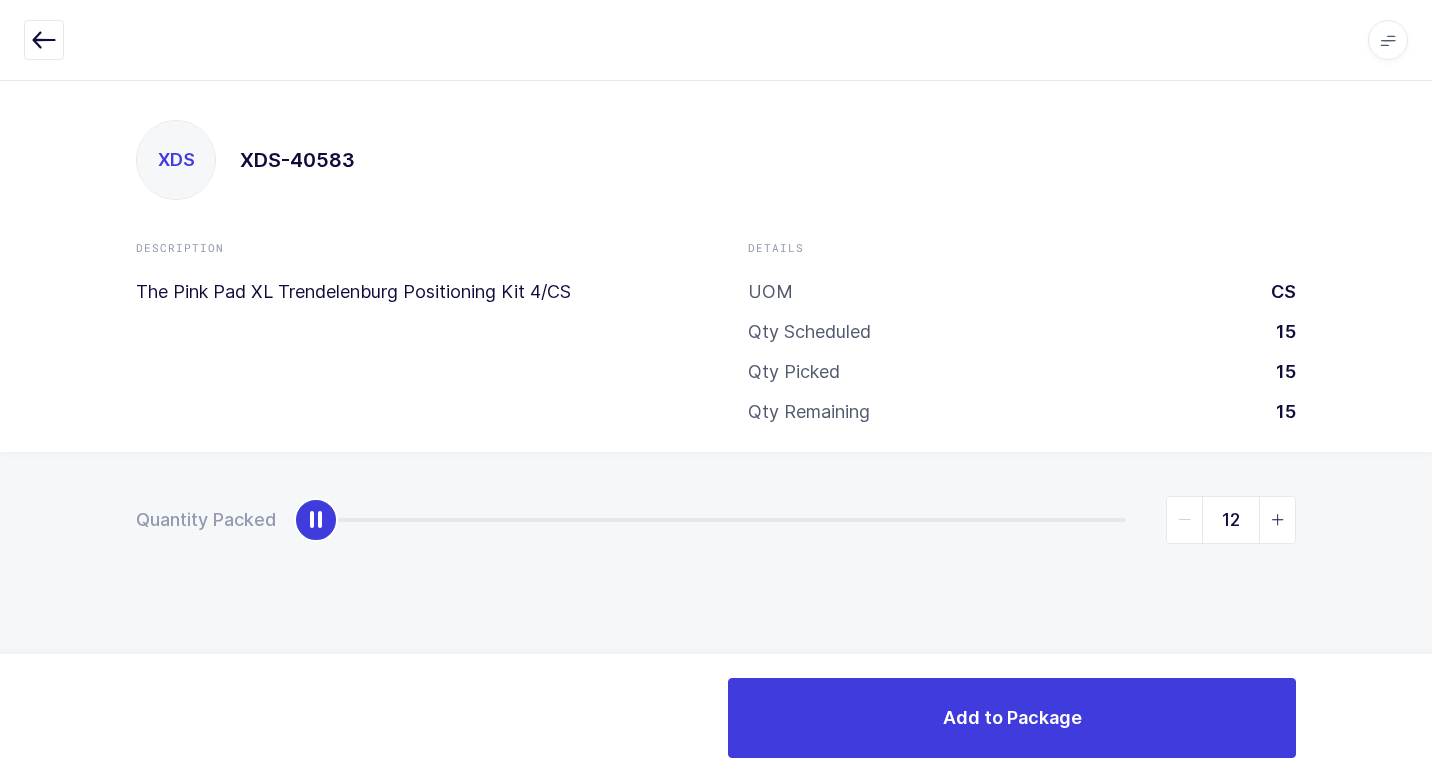 type on "15" 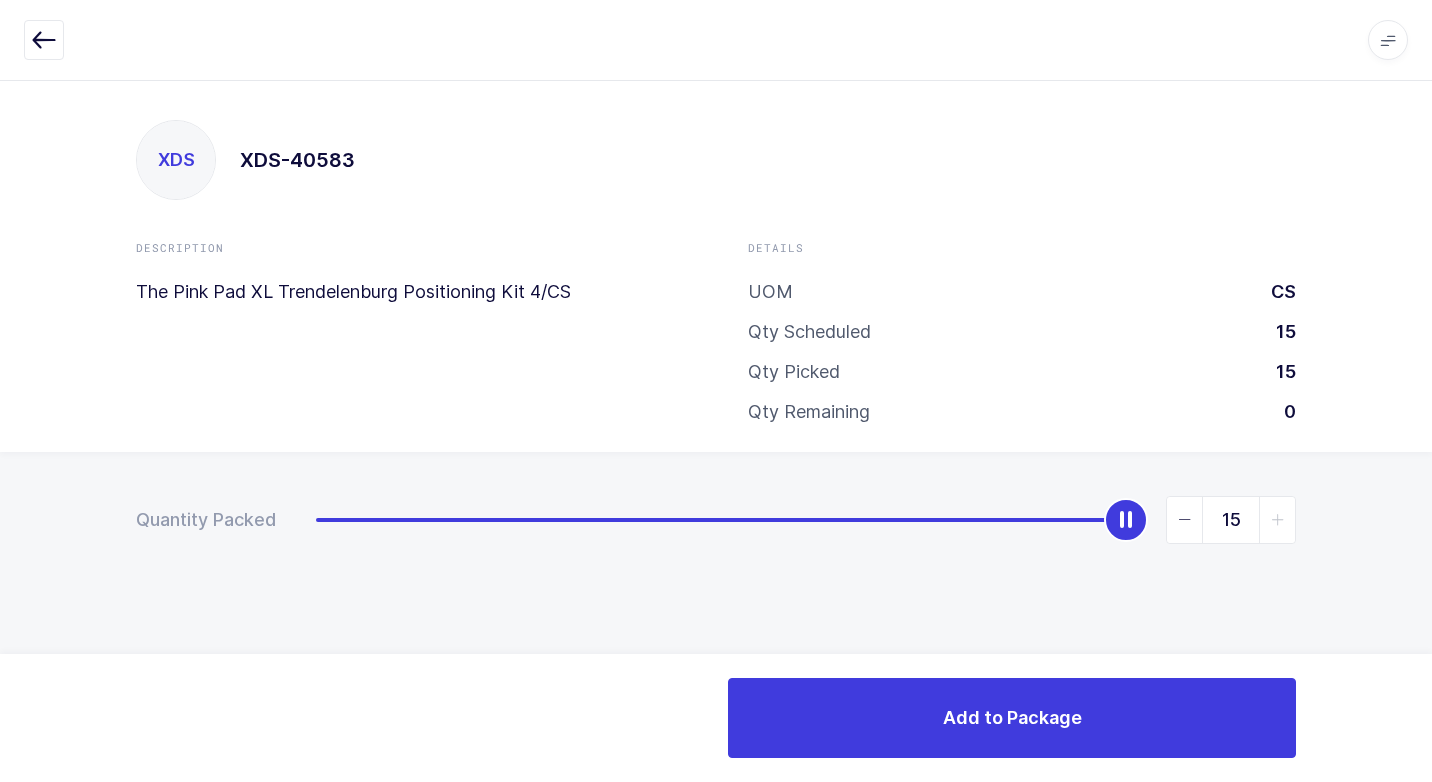 drag, startPoint x: 322, startPoint y: 525, endPoint x: 1177, endPoint y: 734, distance: 880.1738 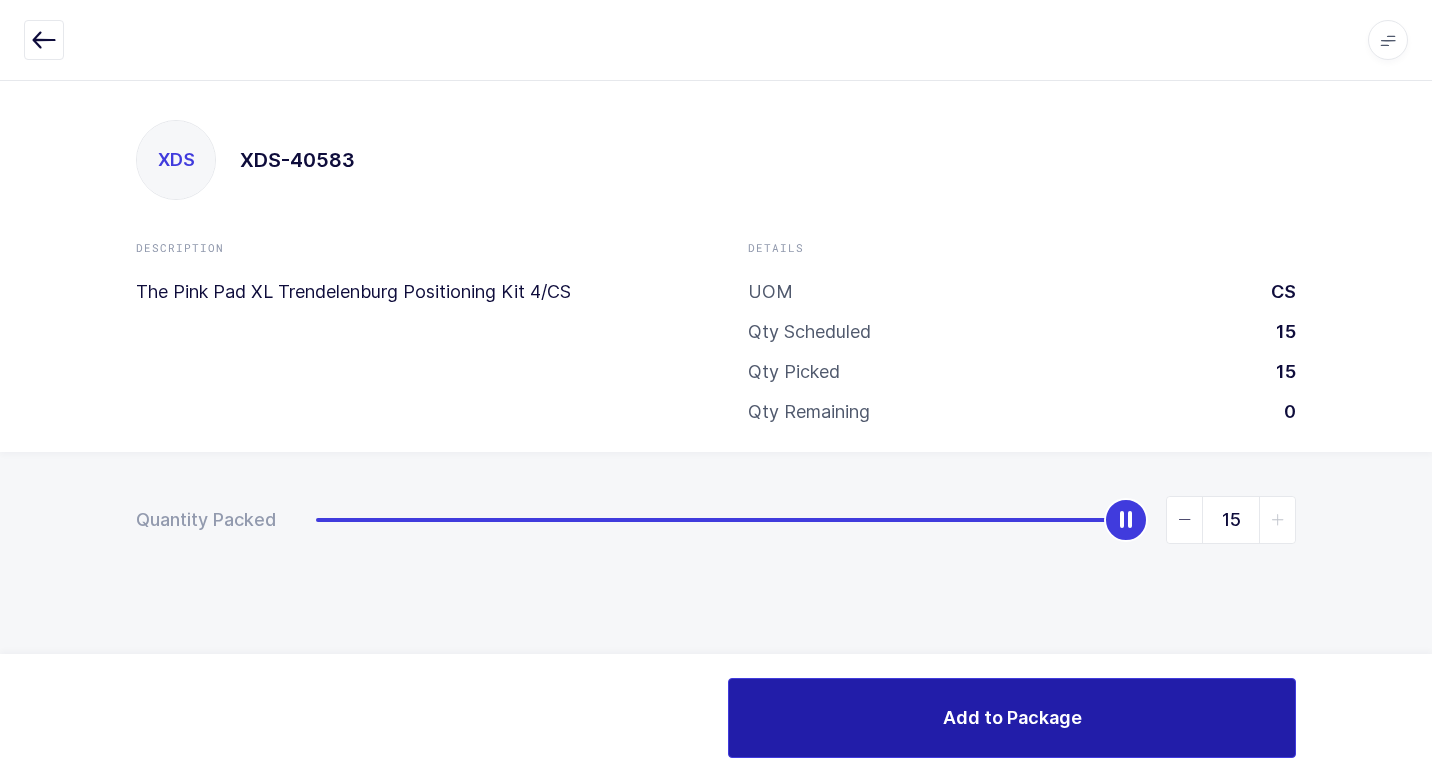 click on "Quantity Packed   15" at bounding box center (716, 590) 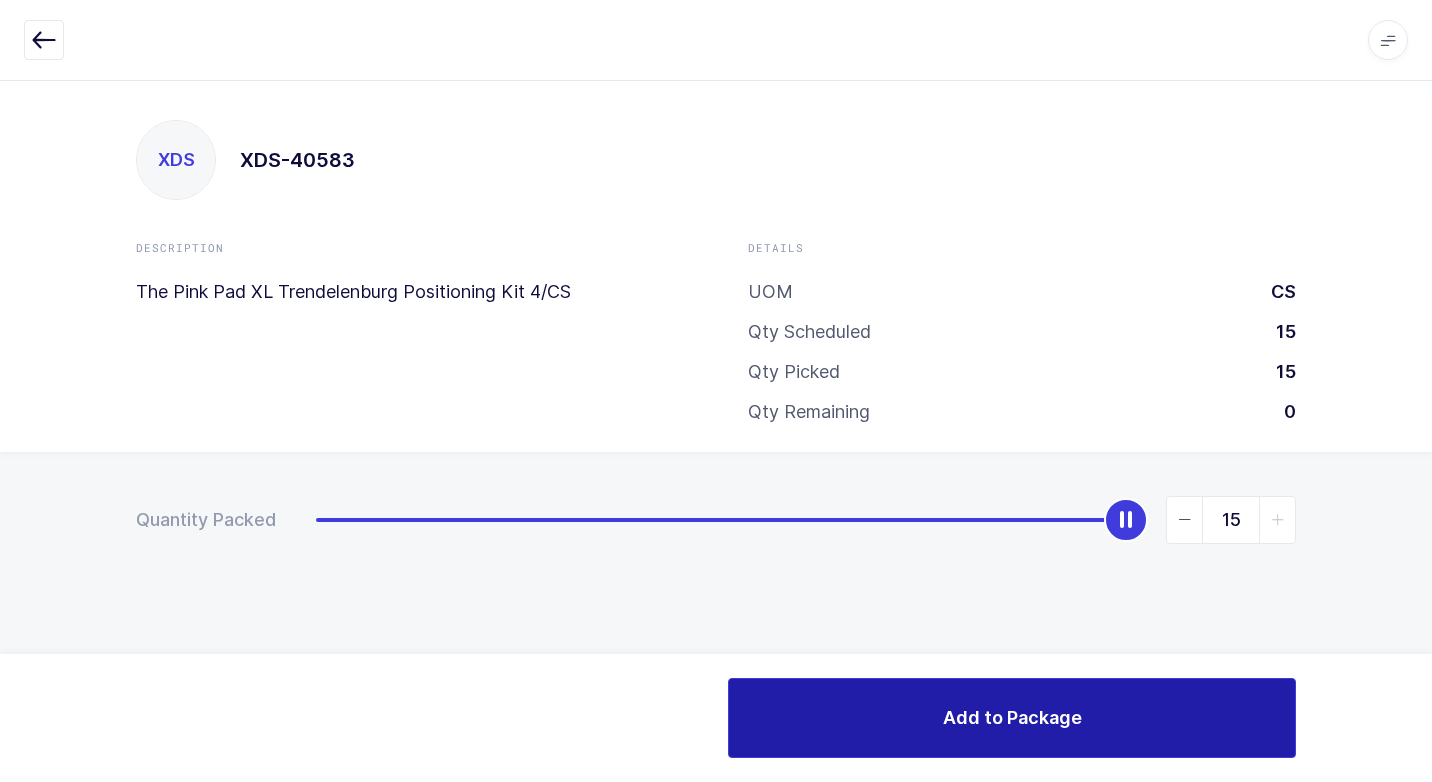 drag, startPoint x: 937, startPoint y: 728, endPoint x: 934, endPoint y: 707, distance: 21.213203 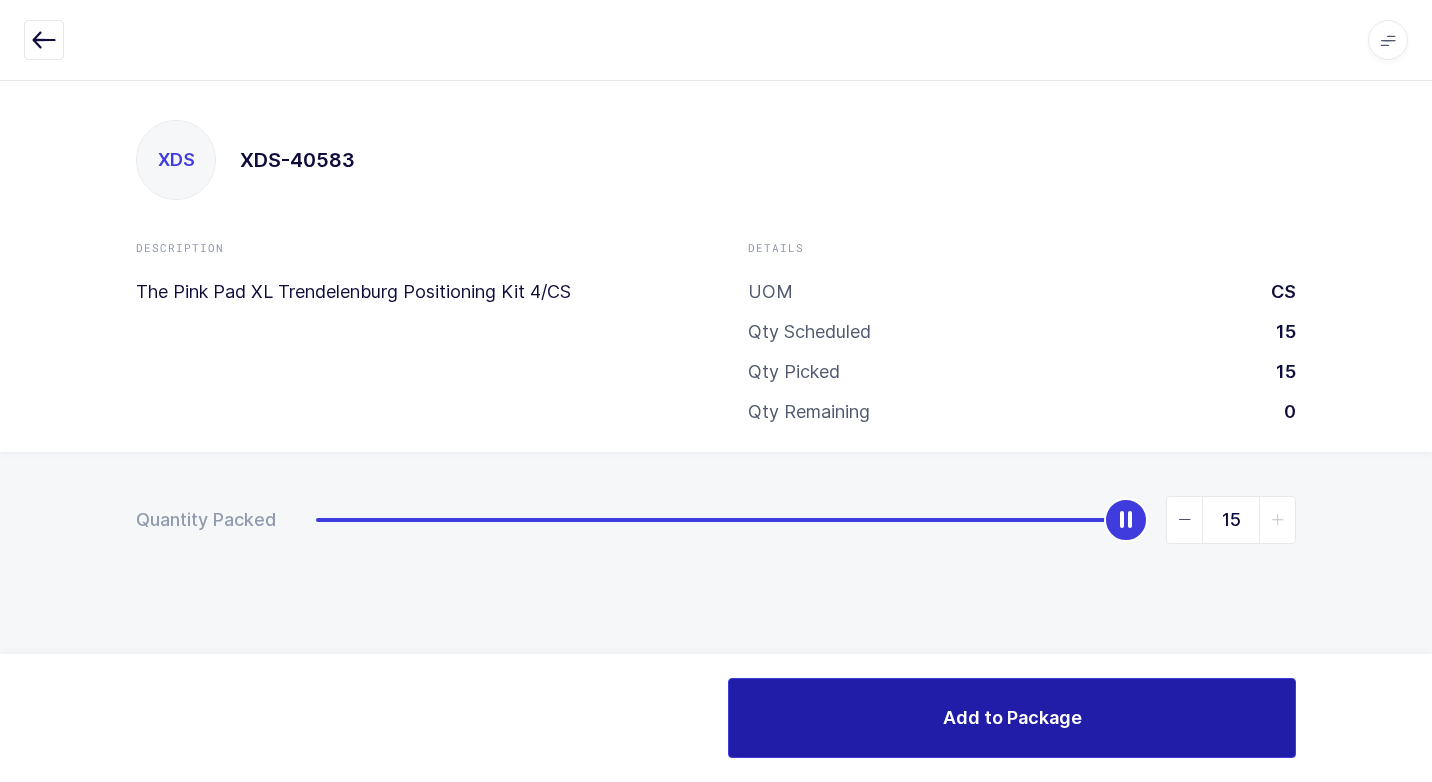 click on "Add to Package" at bounding box center (1012, 718) 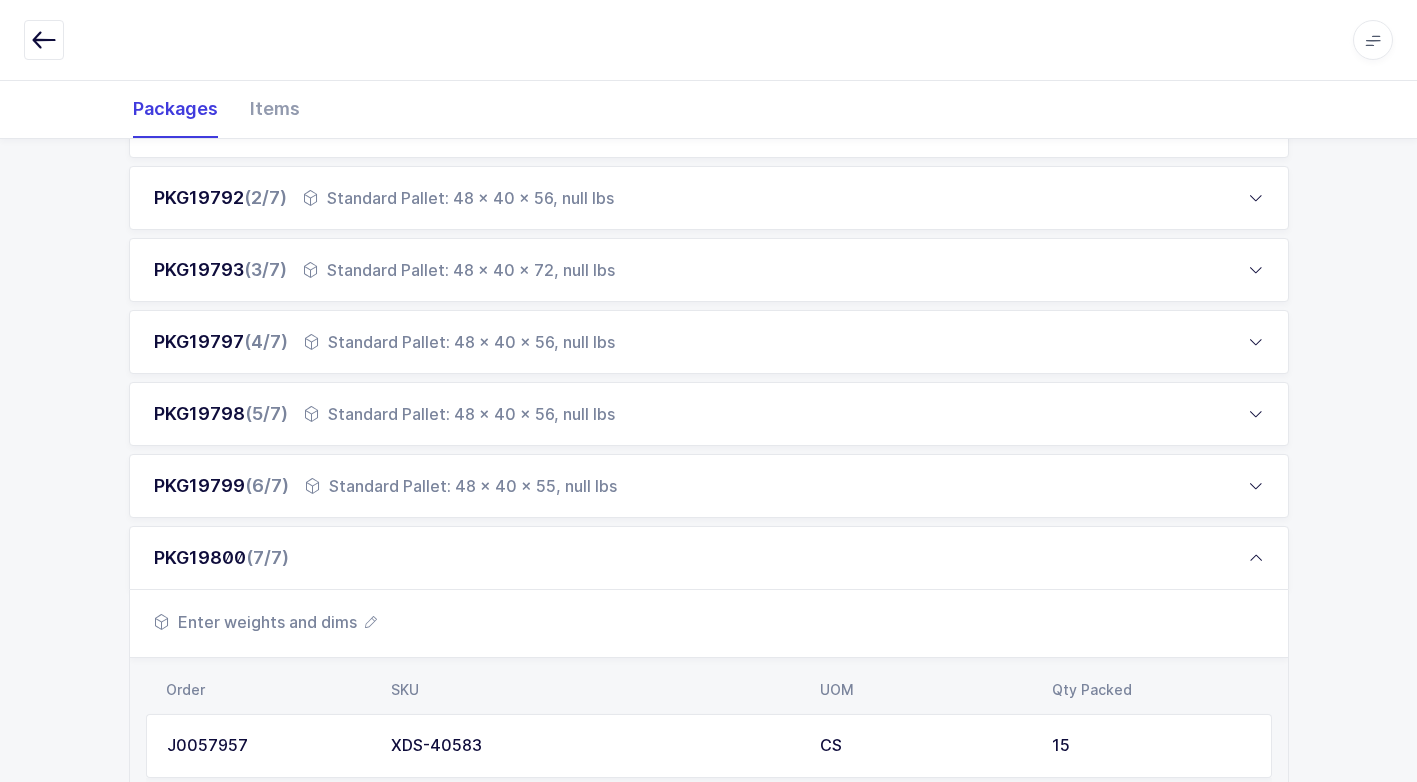 scroll, scrollTop: 585, scrollLeft: 0, axis: vertical 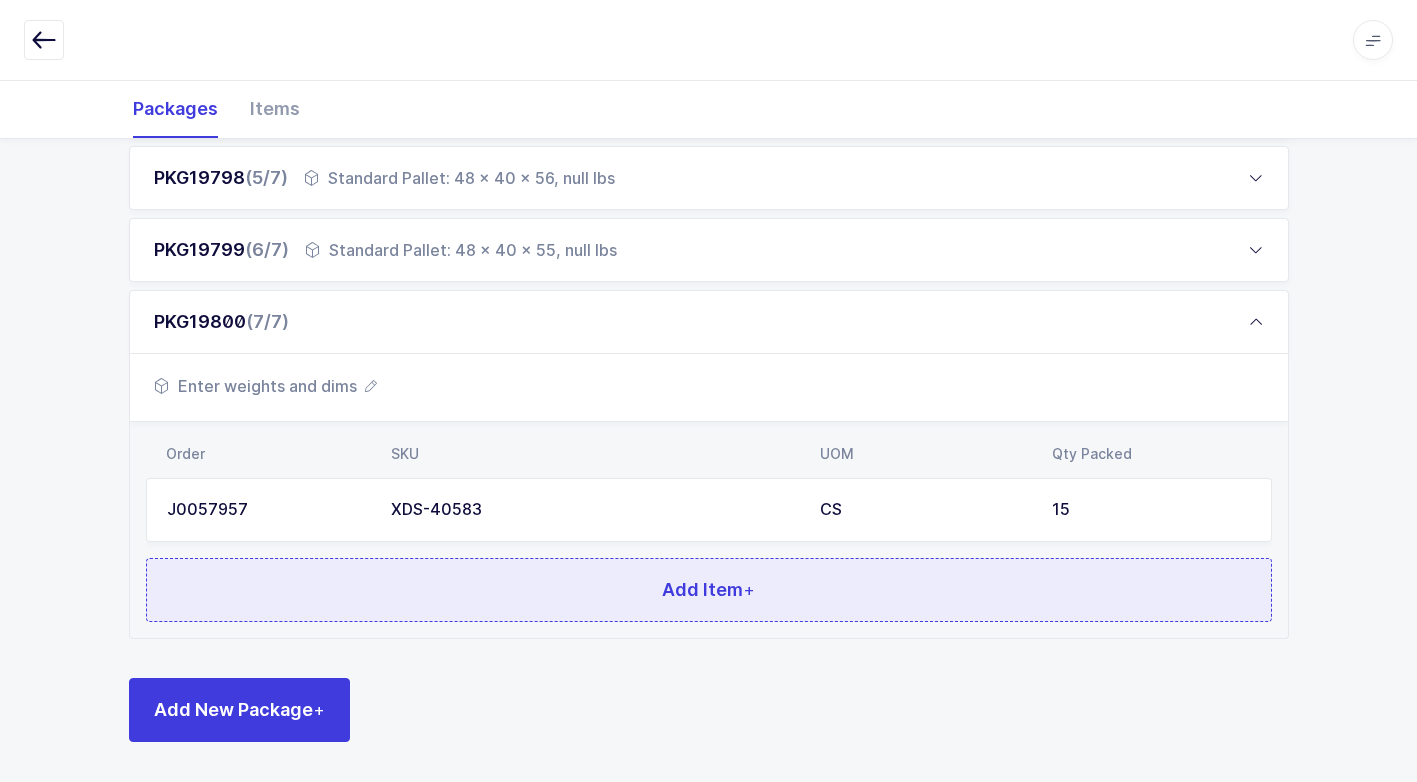click on "Add Item  +" at bounding box center [709, 590] 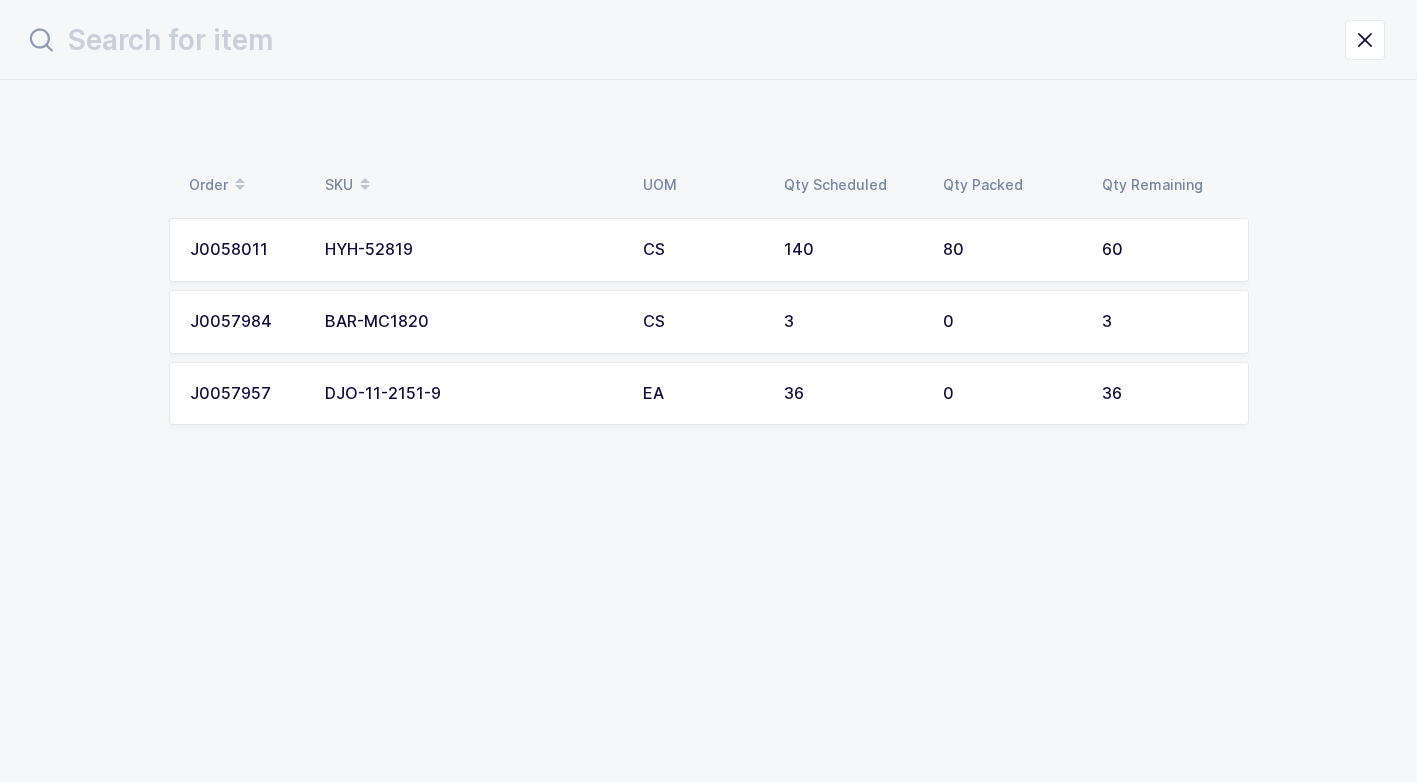 scroll, scrollTop: 0, scrollLeft: 0, axis: both 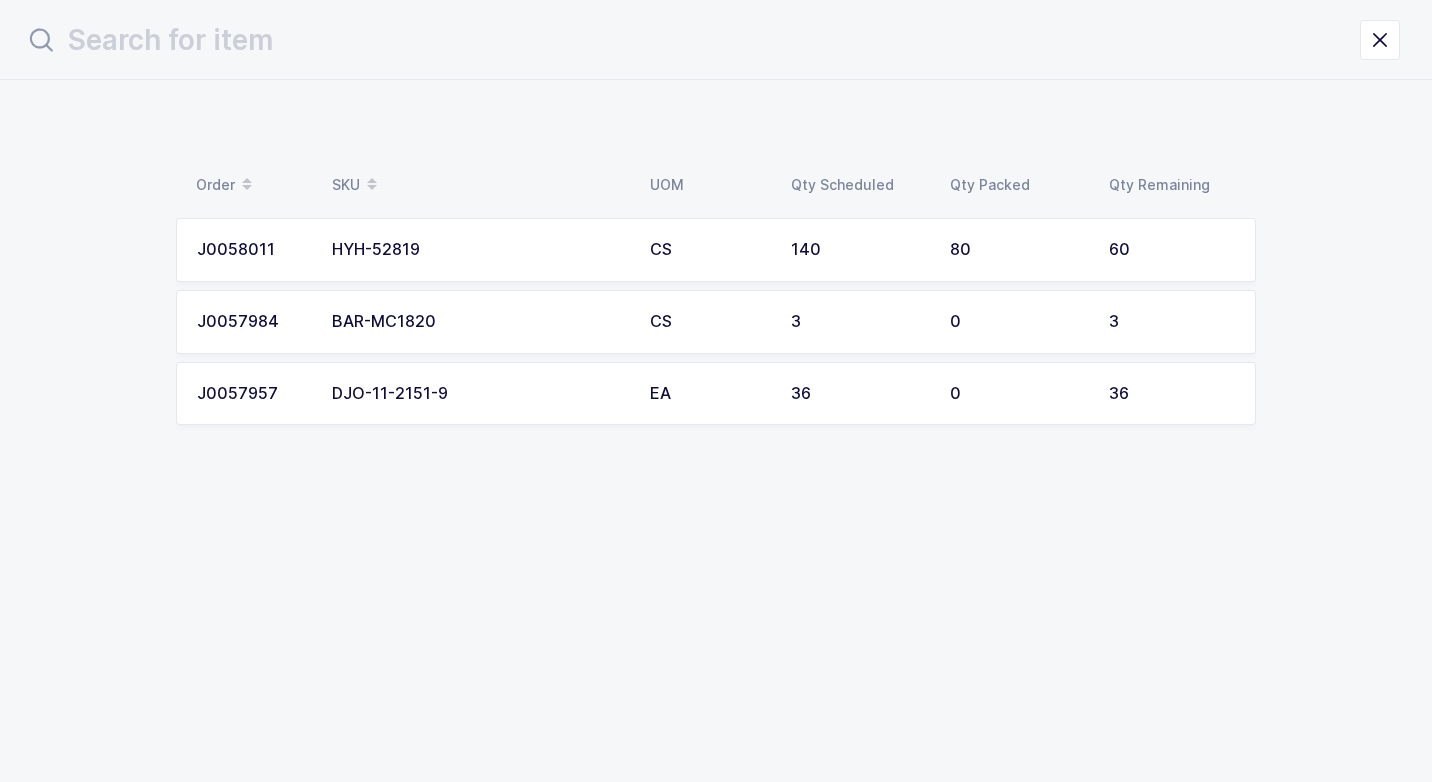 click on "DJO-11-2151-9" at bounding box center [479, 394] 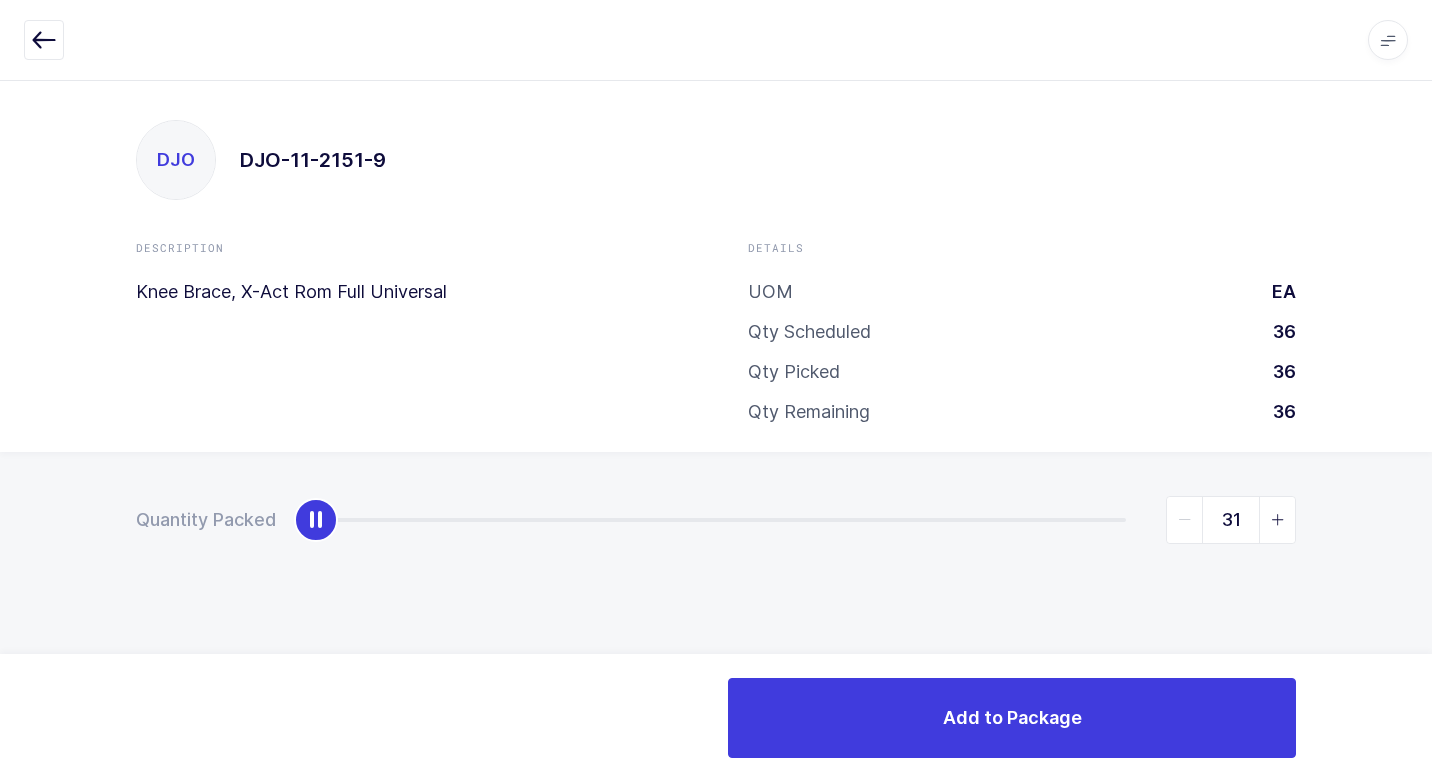 type on "36" 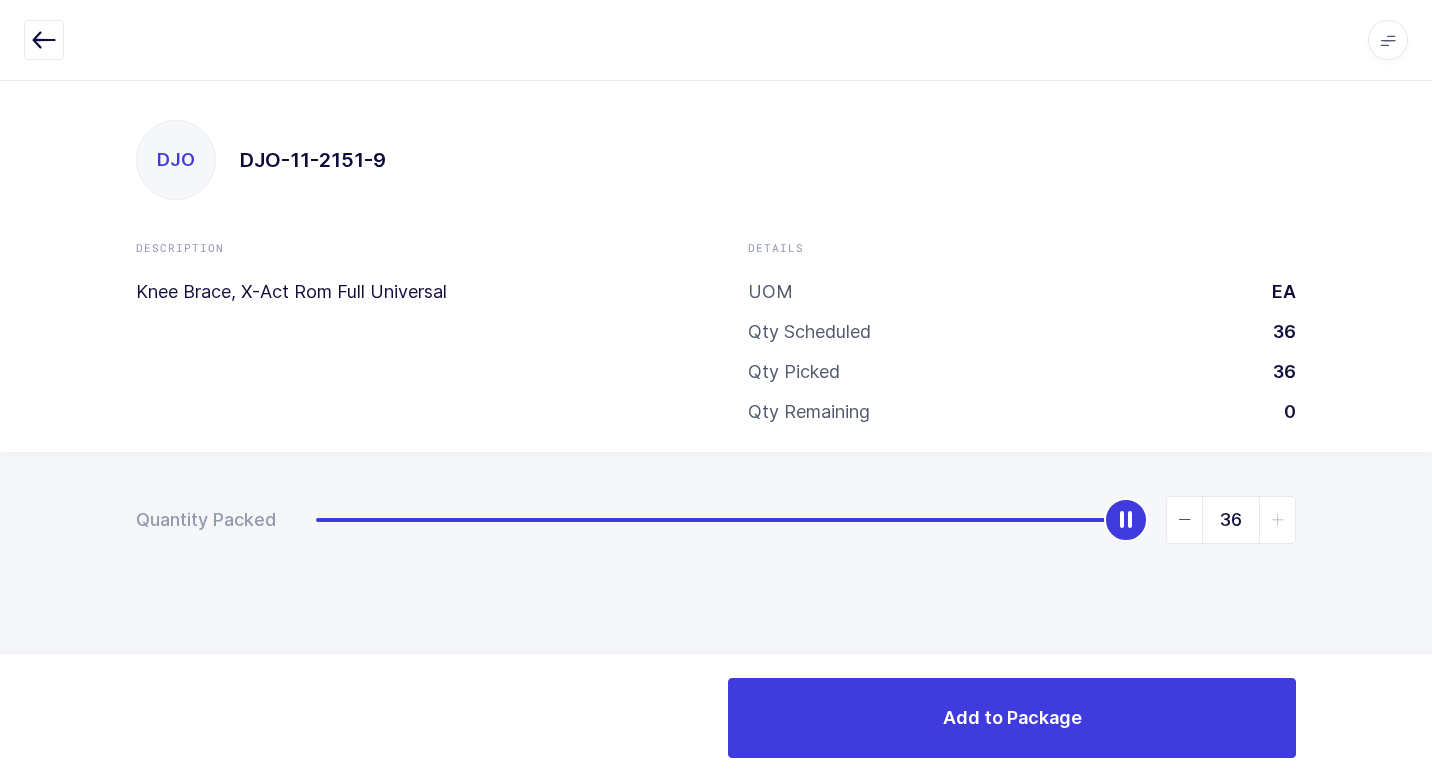 drag, startPoint x: 317, startPoint y: 524, endPoint x: 1435, endPoint y: 462, distance: 1119.7178 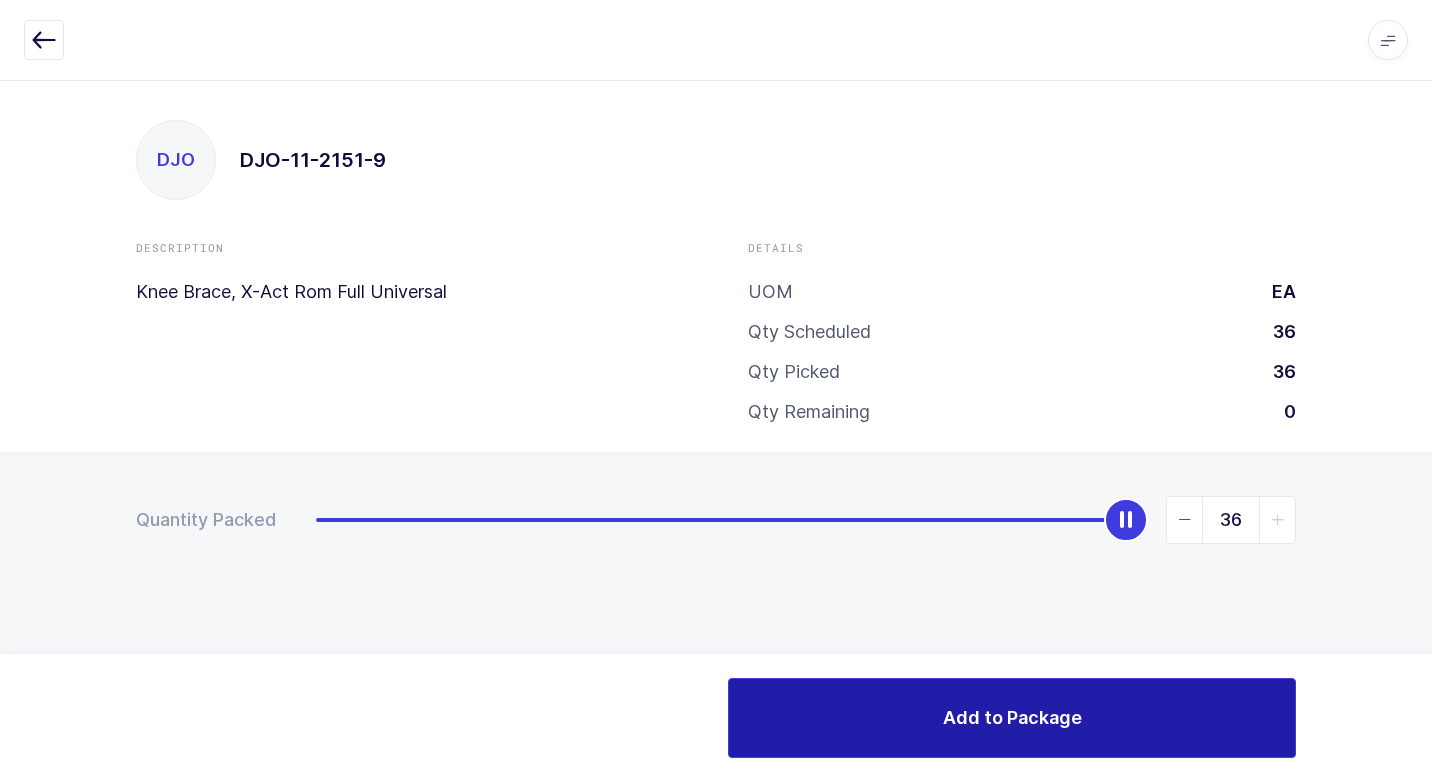 click on "Add to Package" at bounding box center (1012, 717) 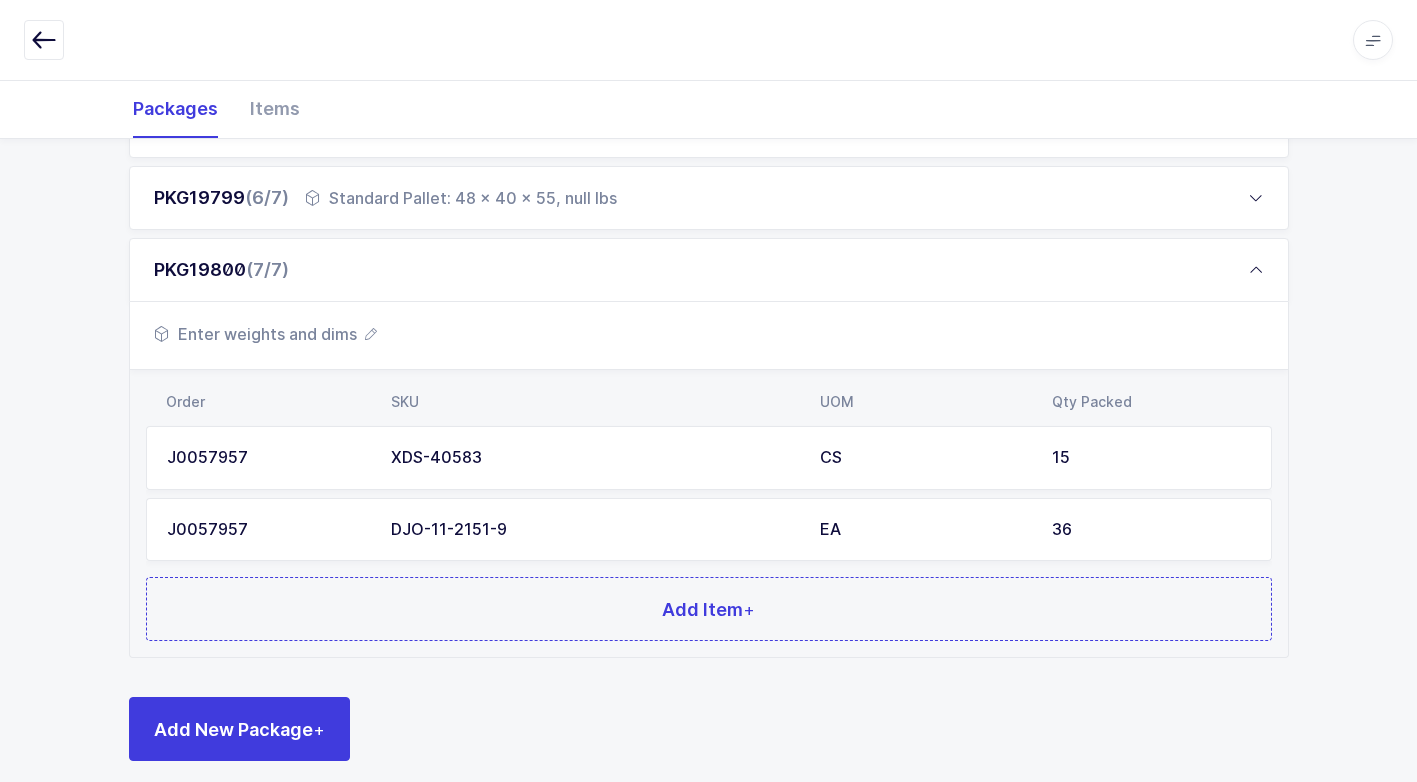 scroll, scrollTop: 656, scrollLeft: 0, axis: vertical 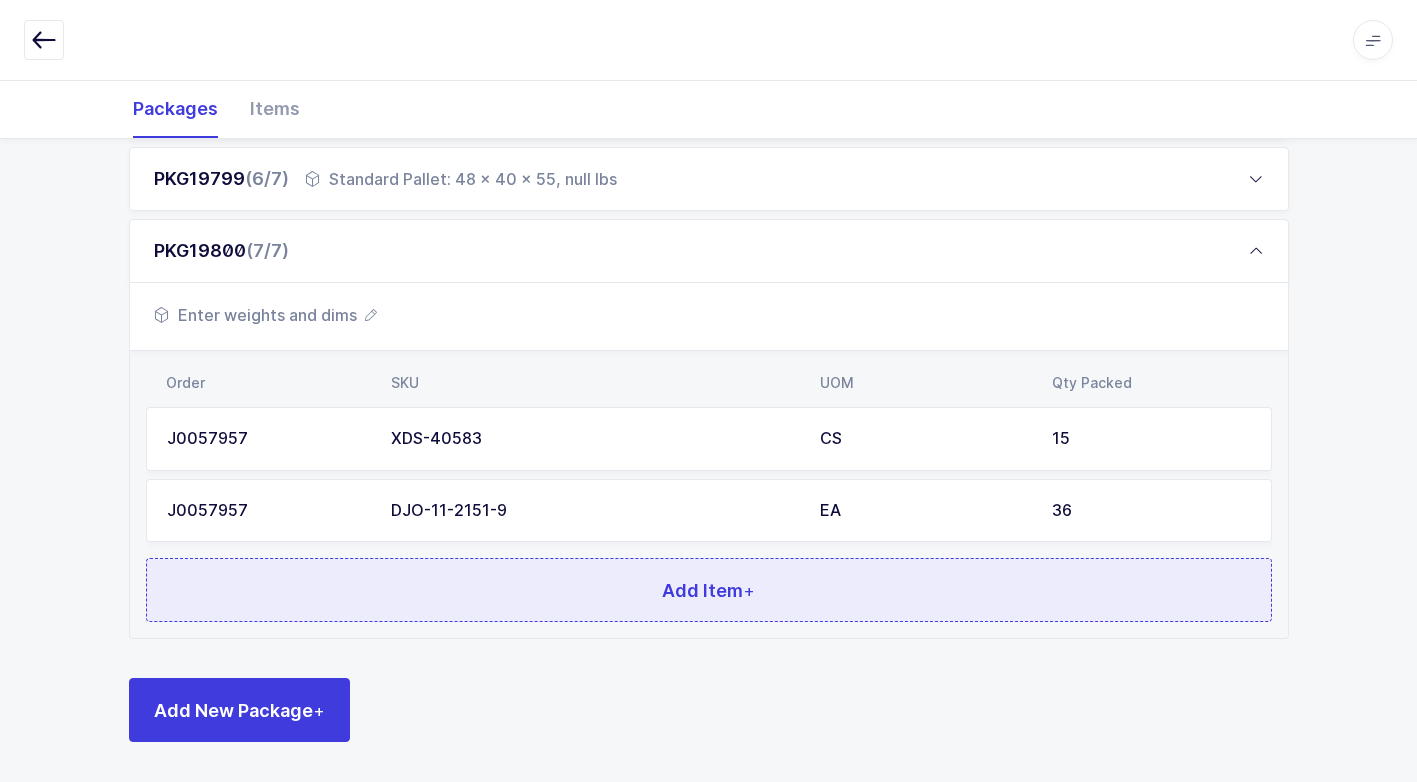 click on "Add Item  +" at bounding box center (709, 590) 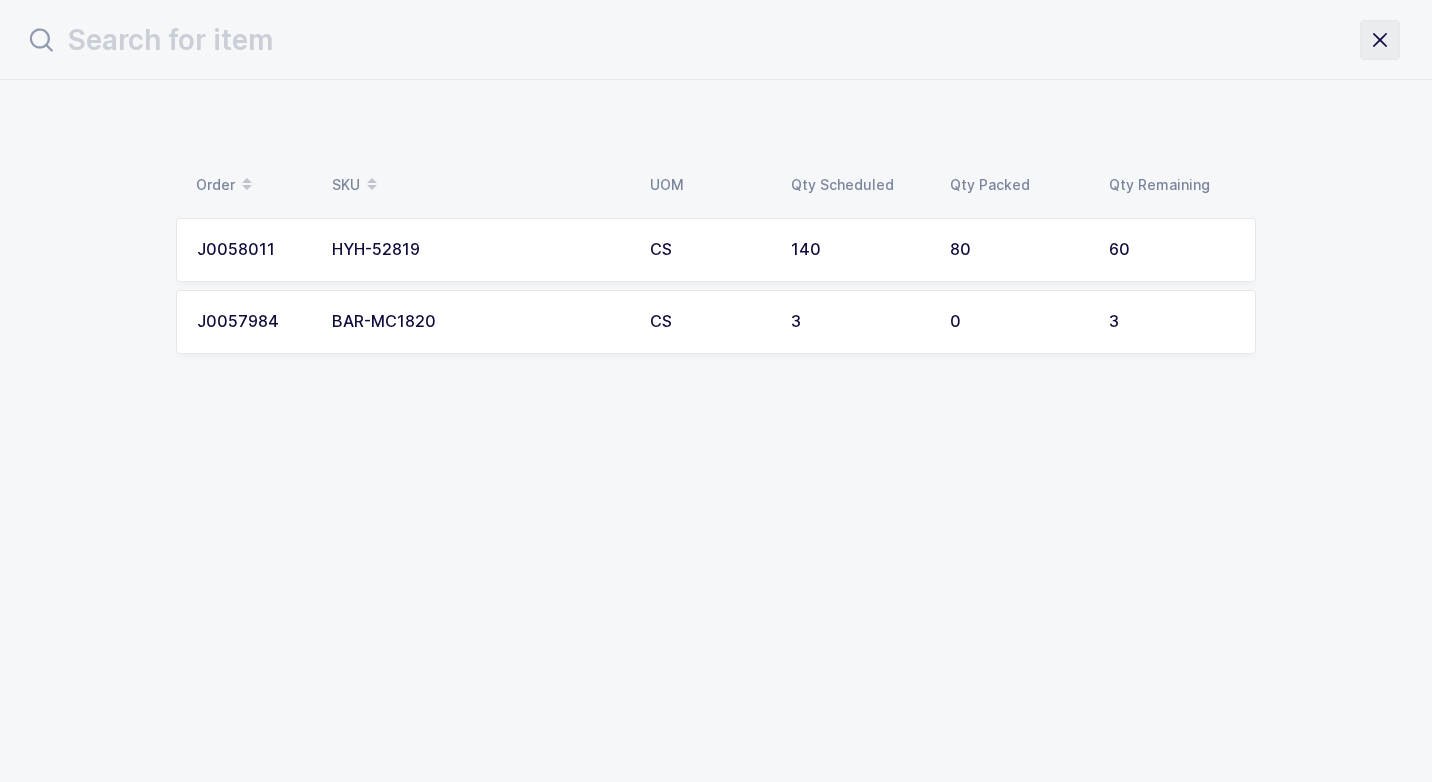 click at bounding box center (1380, 40) 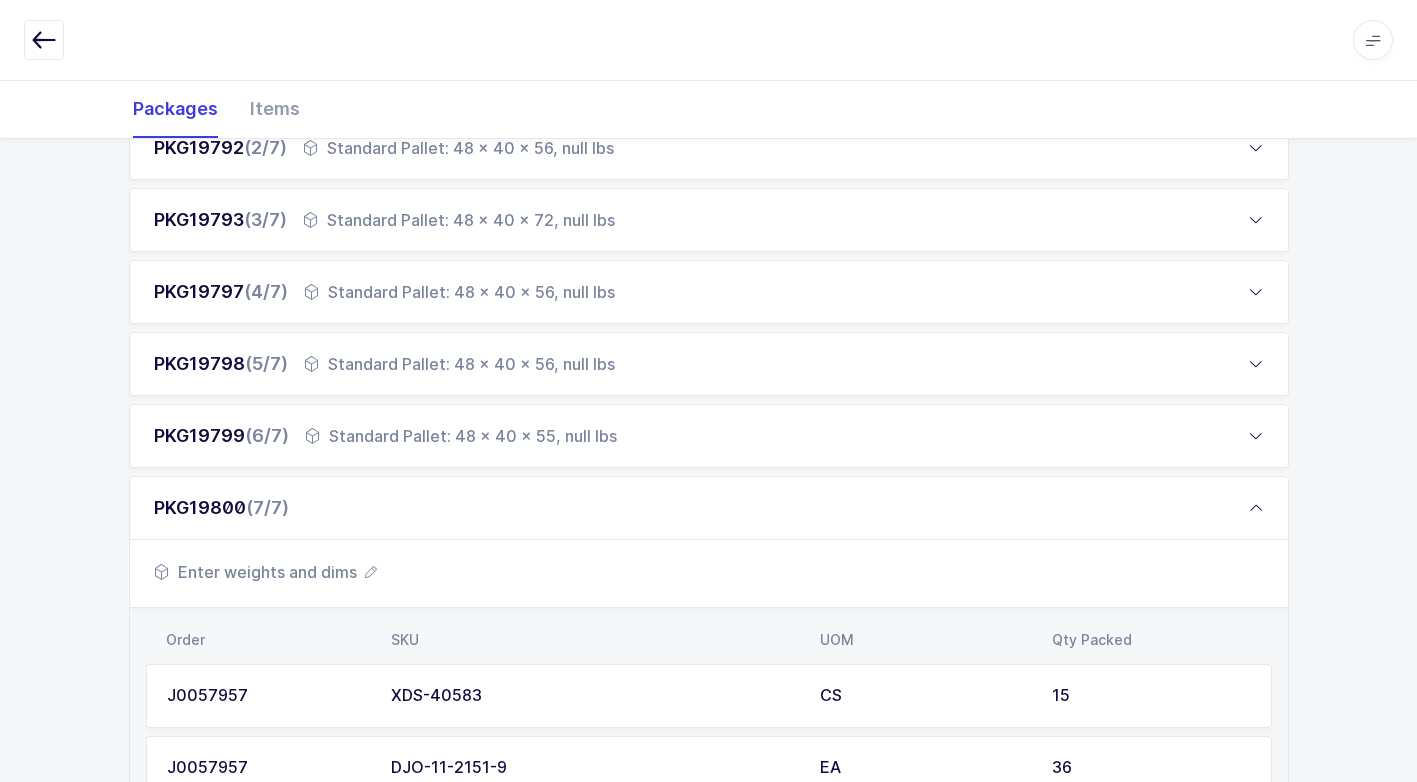 scroll, scrollTop: 400, scrollLeft: 0, axis: vertical 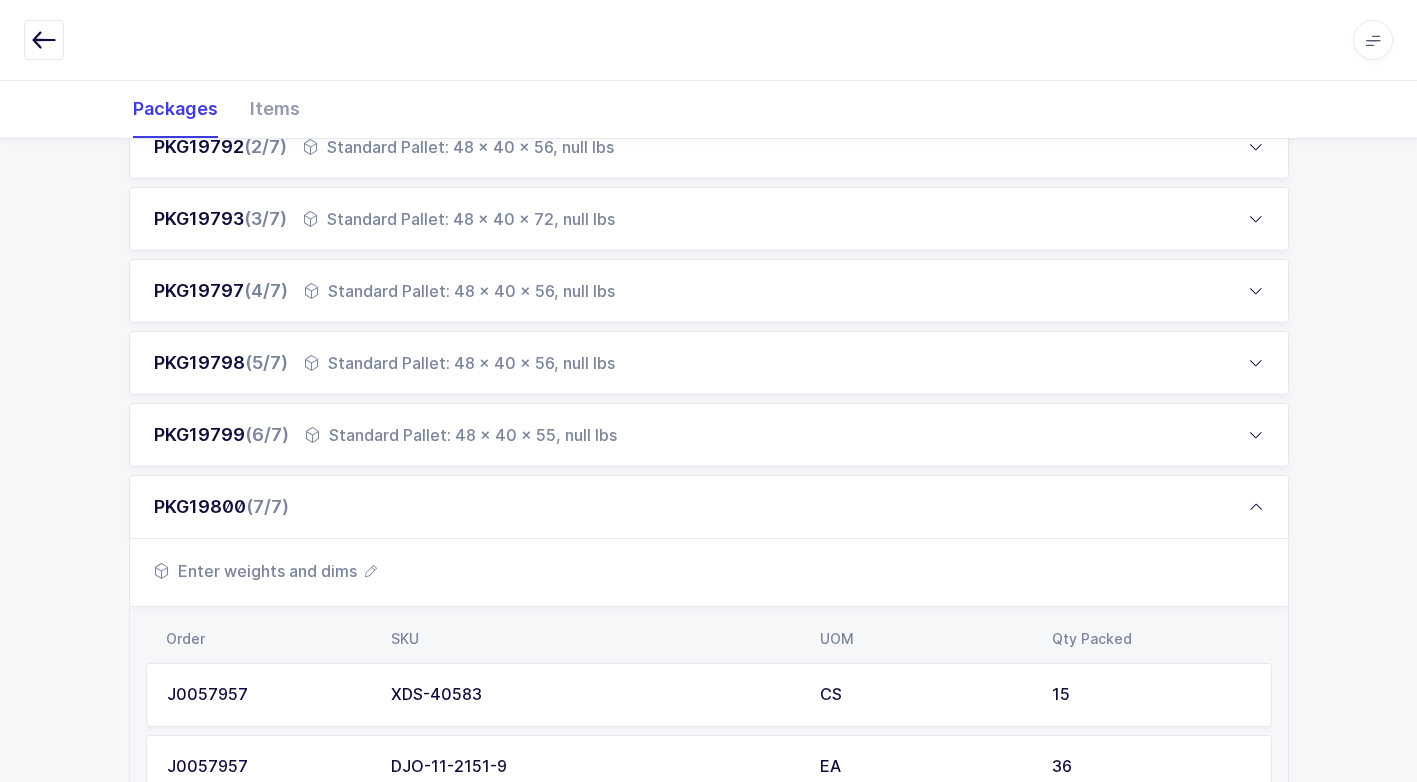 click on "Standard Pallet: 48 x 40 x 55, null lbs" at bounding box center [461, 435] 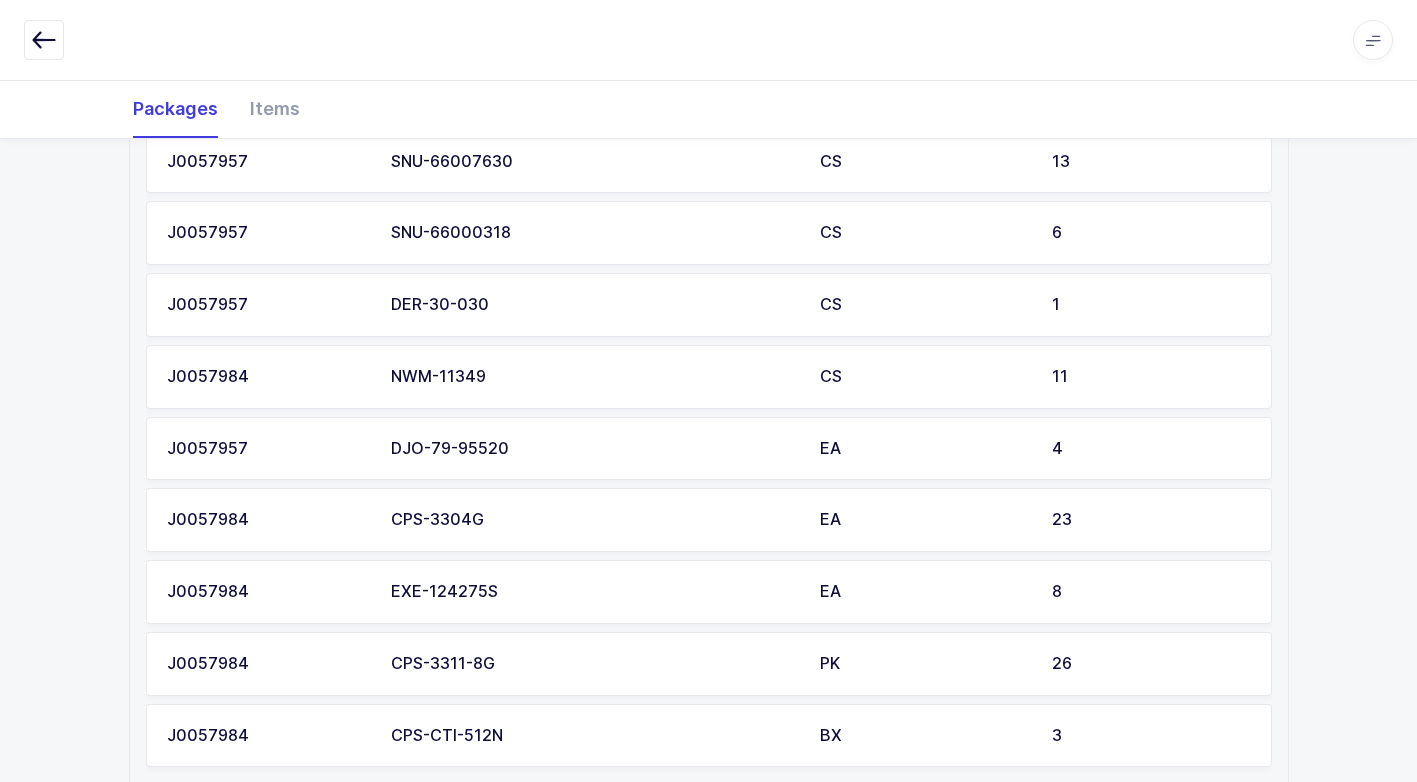 scroll, scrollTop: 1100, scrollLeft: 0, axis: vertical 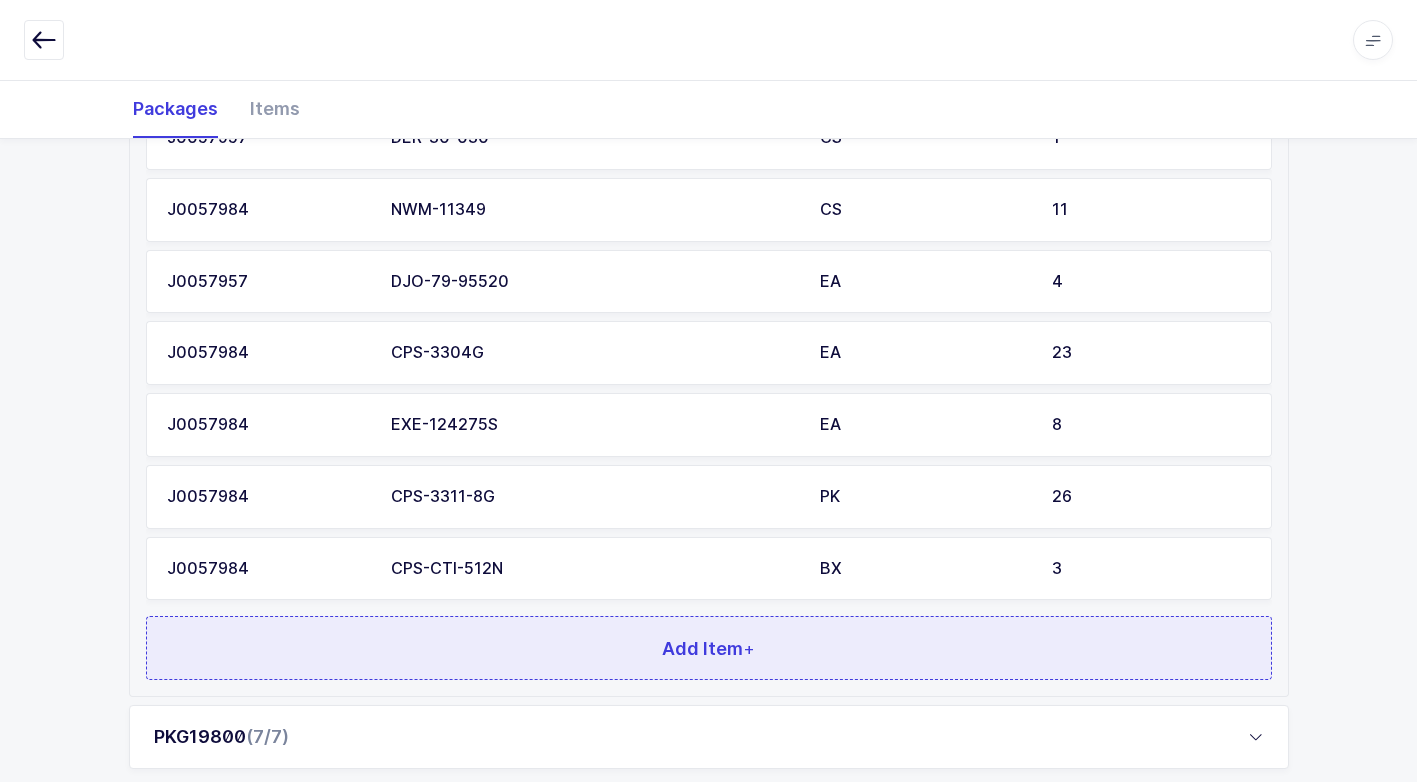 click on "Add Item  +" at bounding box center (709, 648) 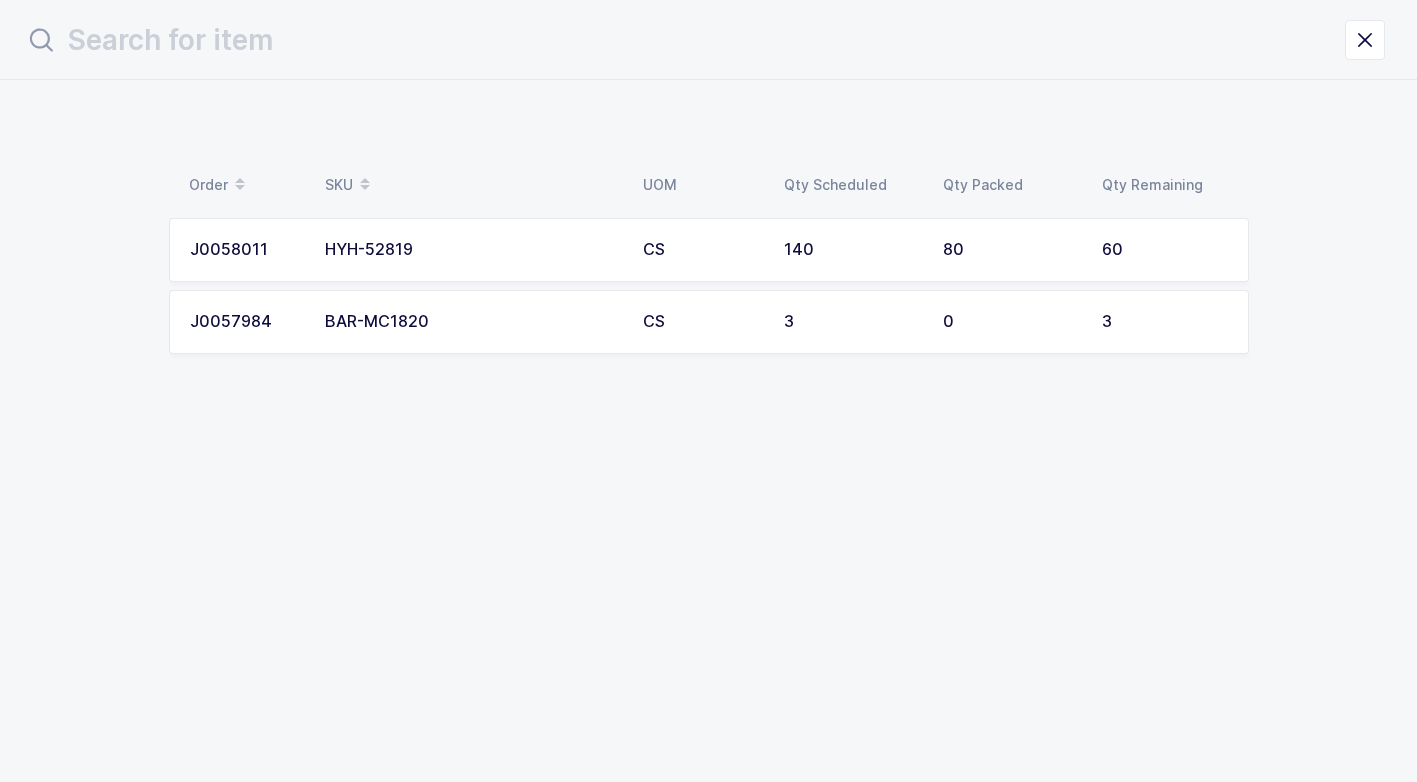 scroll, scrollTop: 0, scrollLeft: 0, axis: both 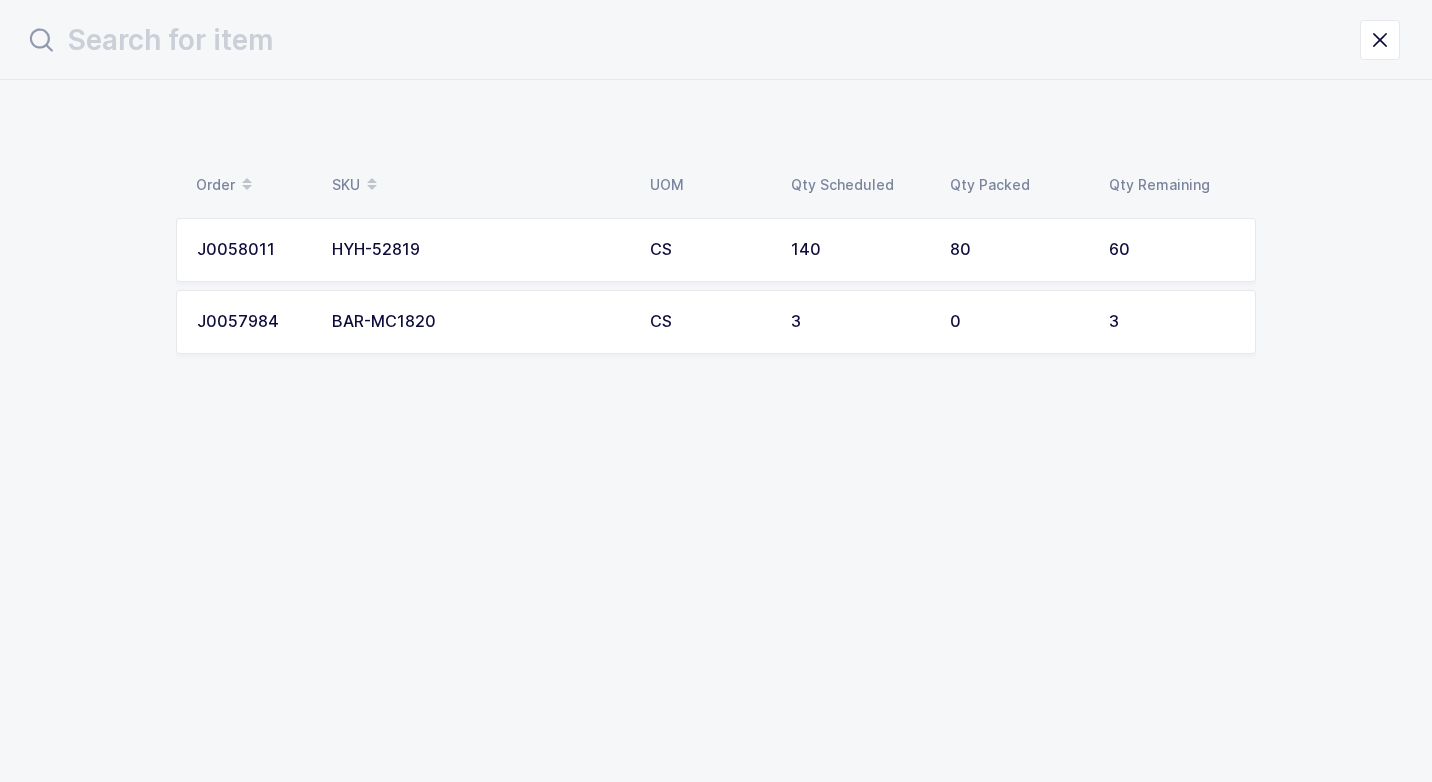 click on "BAR-MC1820" at bounding box center [479, 322] 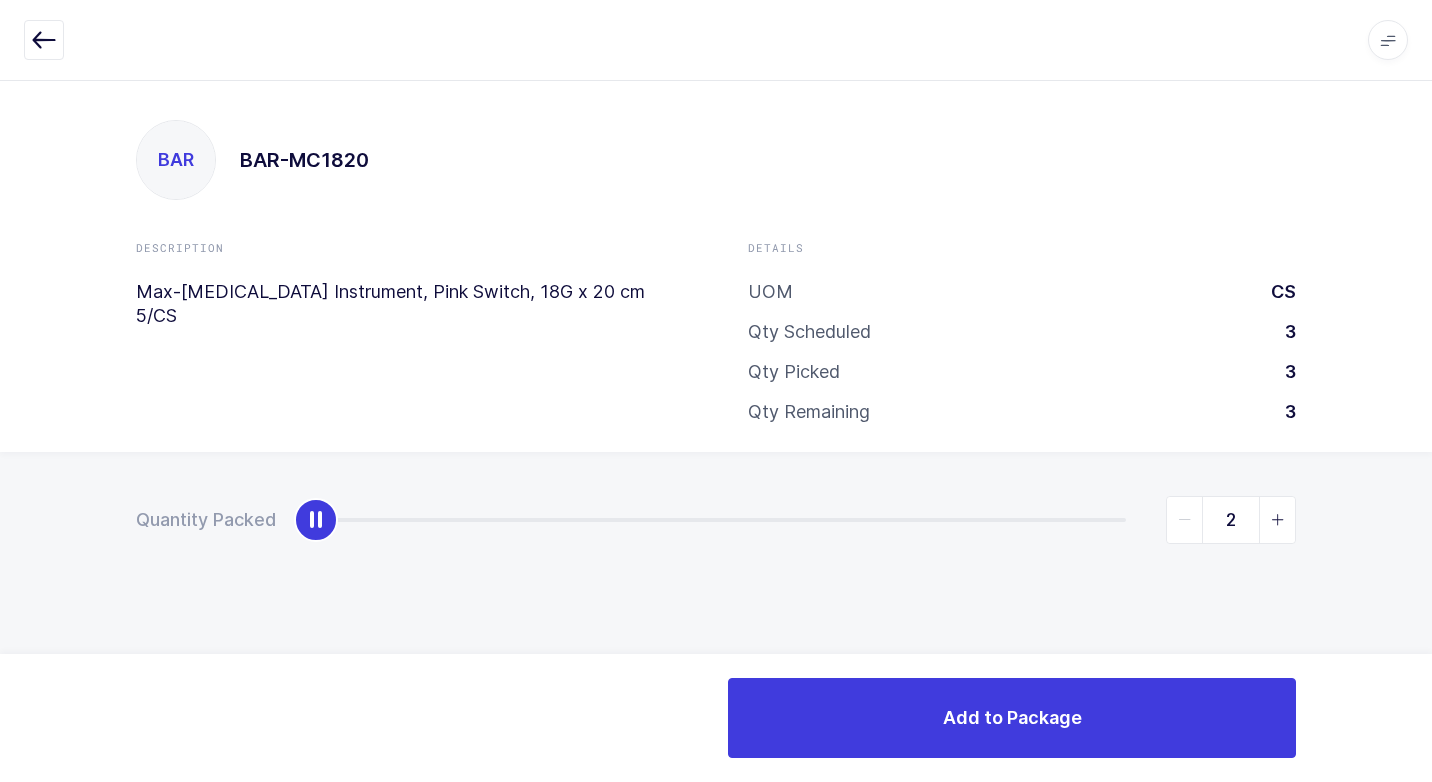 type on "3" 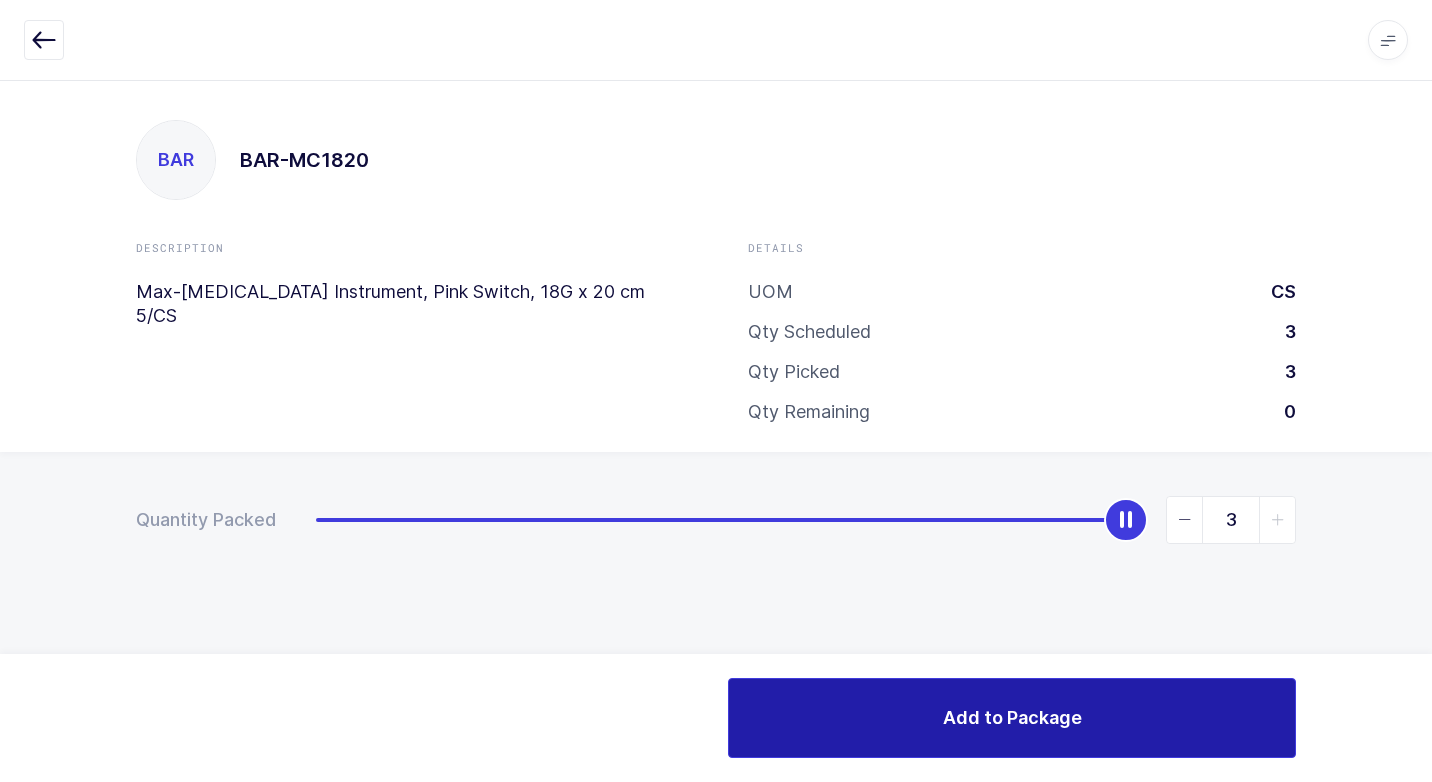 drag, startPoint x: 324, startPoint y: 522, endPoint x: 1049, endPoint y: 735, distance: 755.6415 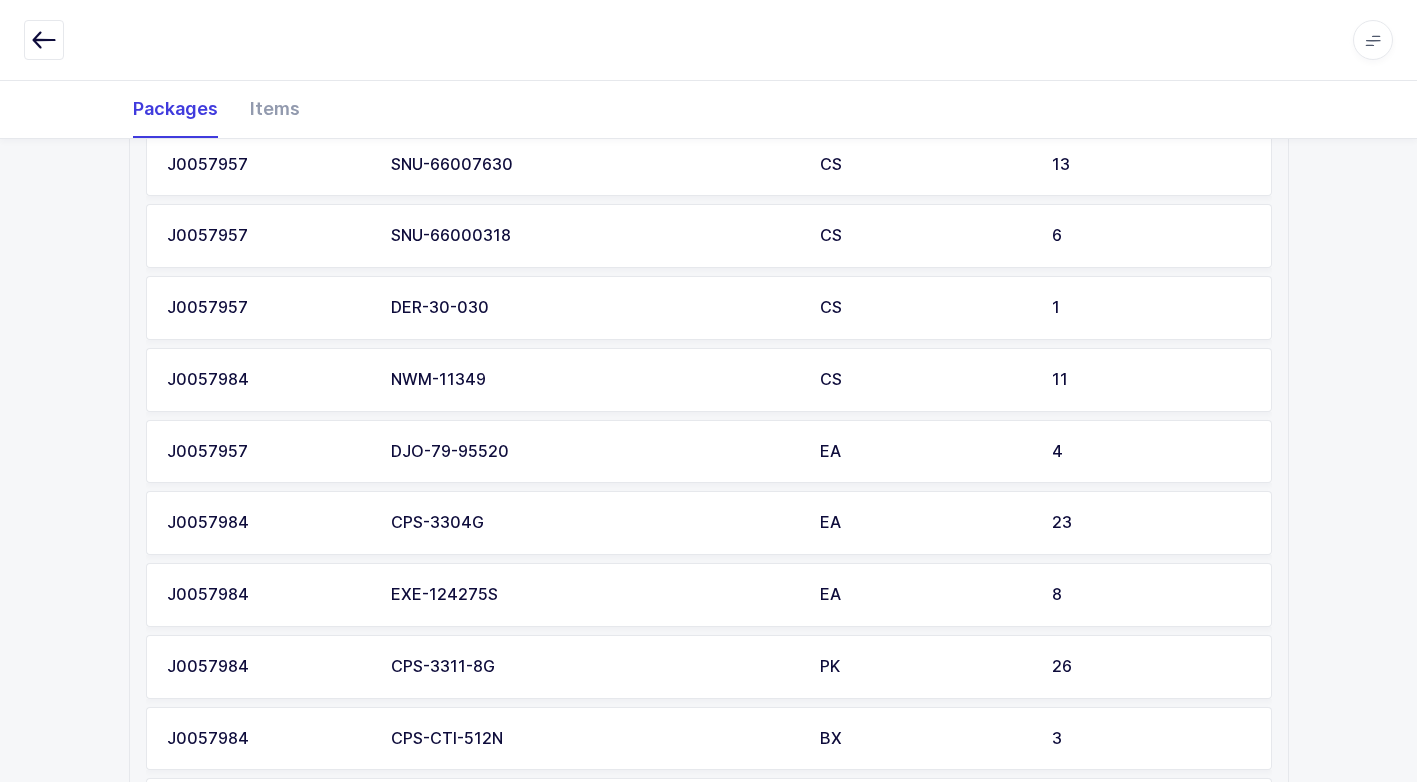 scroll, scrollTop: 1200, scrollLeft: 0, axis: vertical 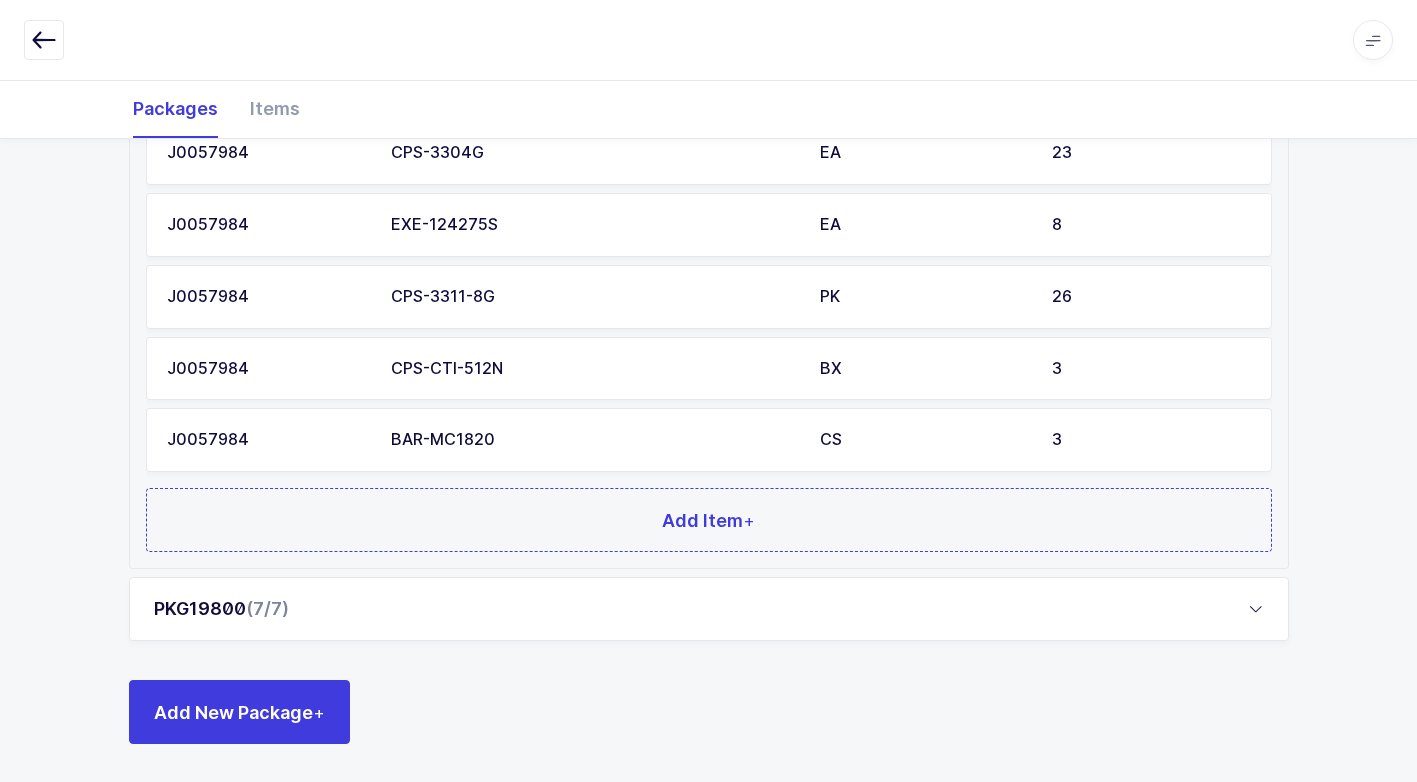 click on "PKG19800
(7/7)" at bounding box center [709, 609] 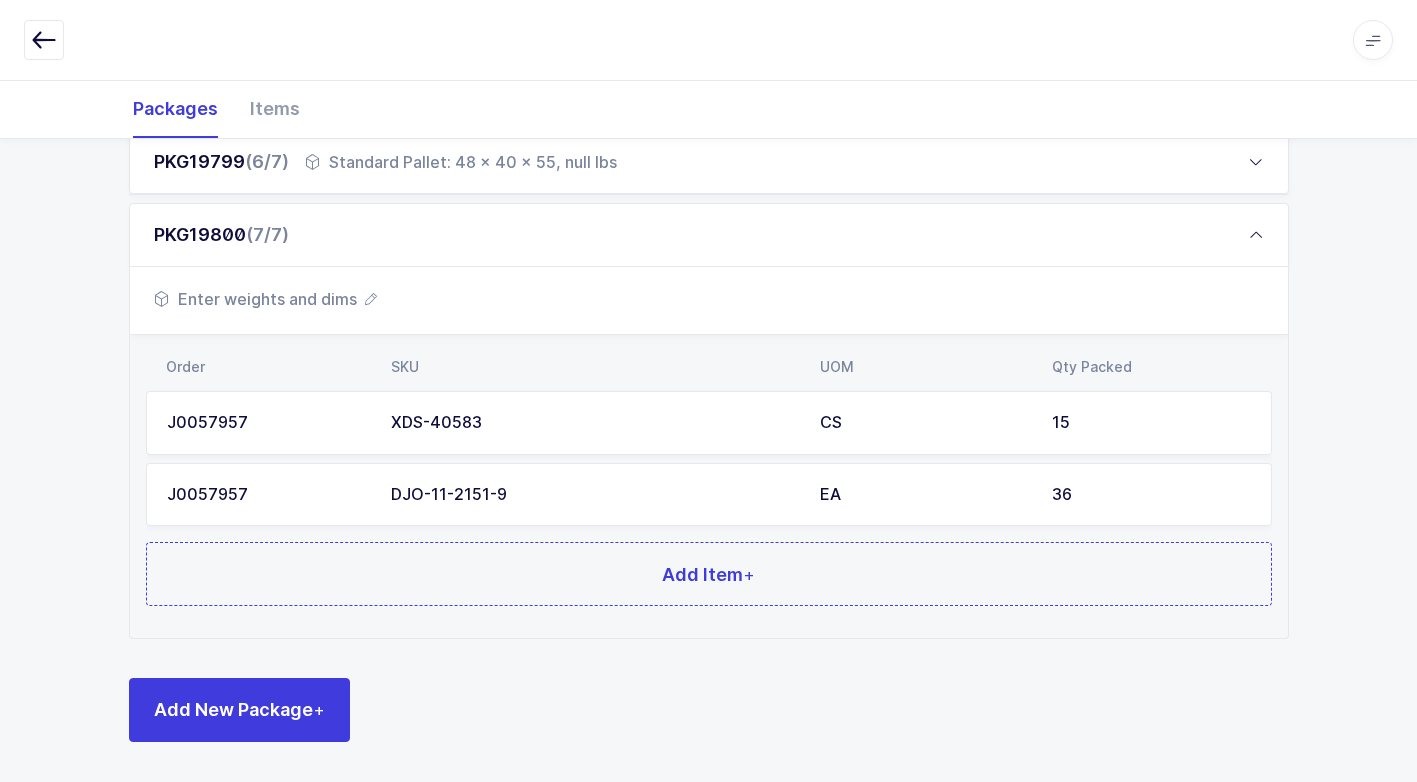scroll, scrollTop: 656, scrollLeft: 0, axis: vertical 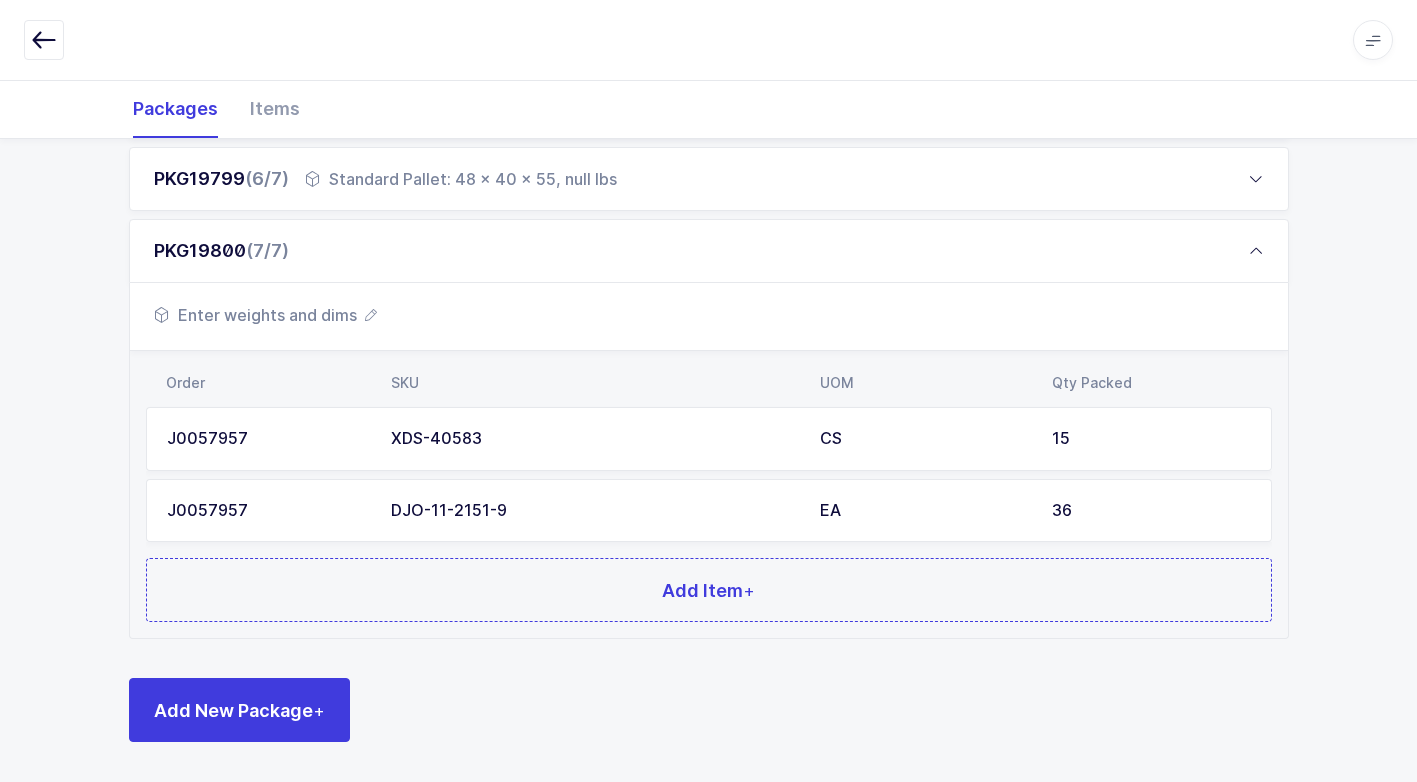 click on "Enter weights and dims" at bounding box center (265, 315) 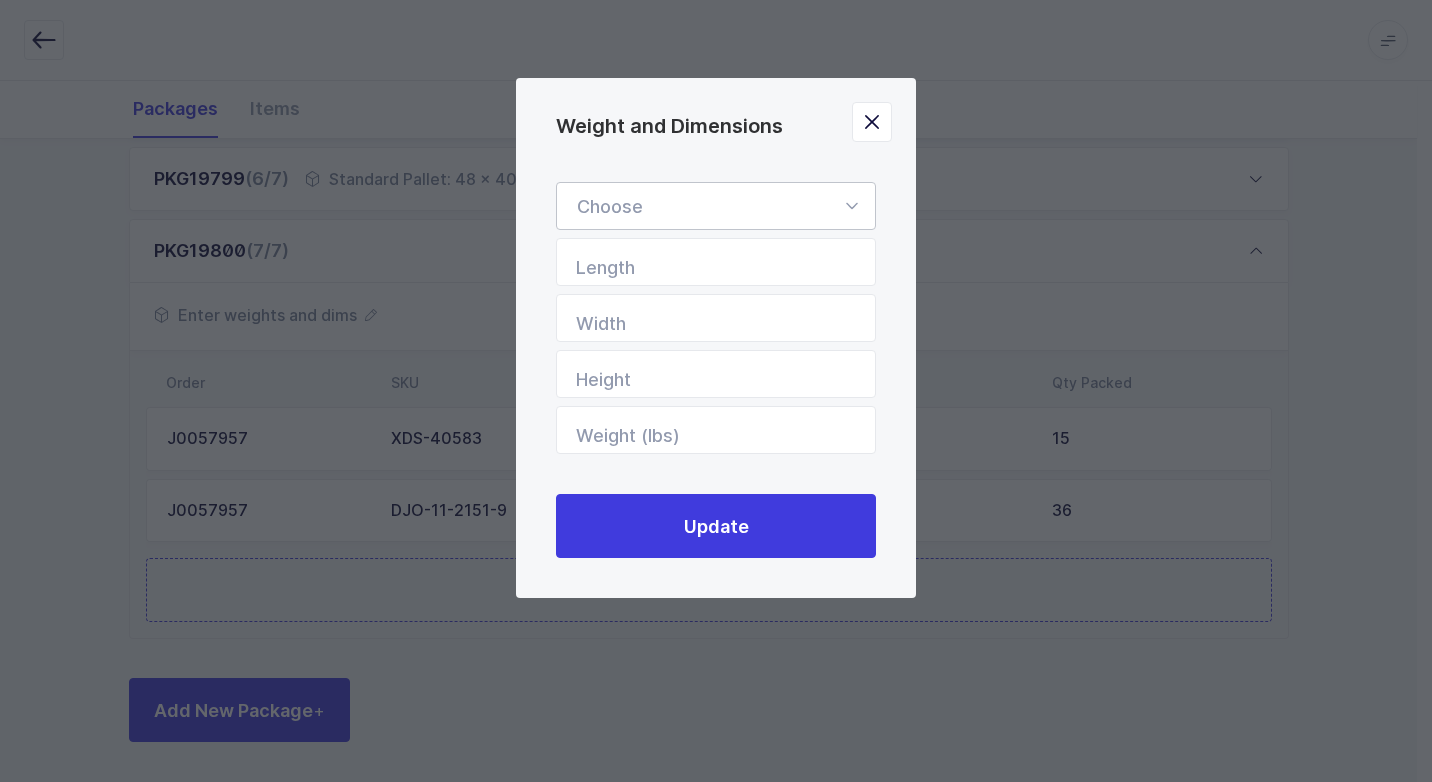 click at bounding box center (851, 206) 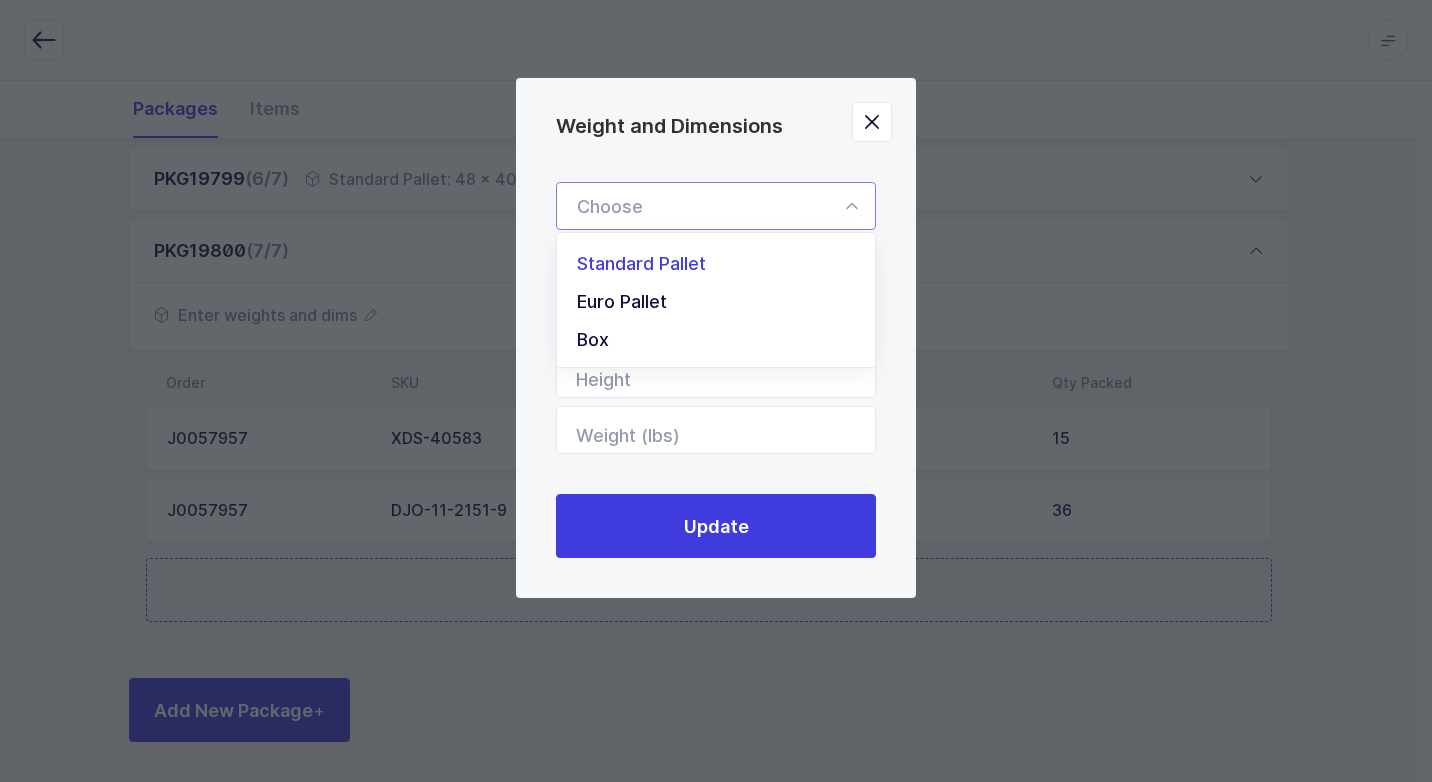 click on "Standard Pallet" at bounding box center (723, 264) 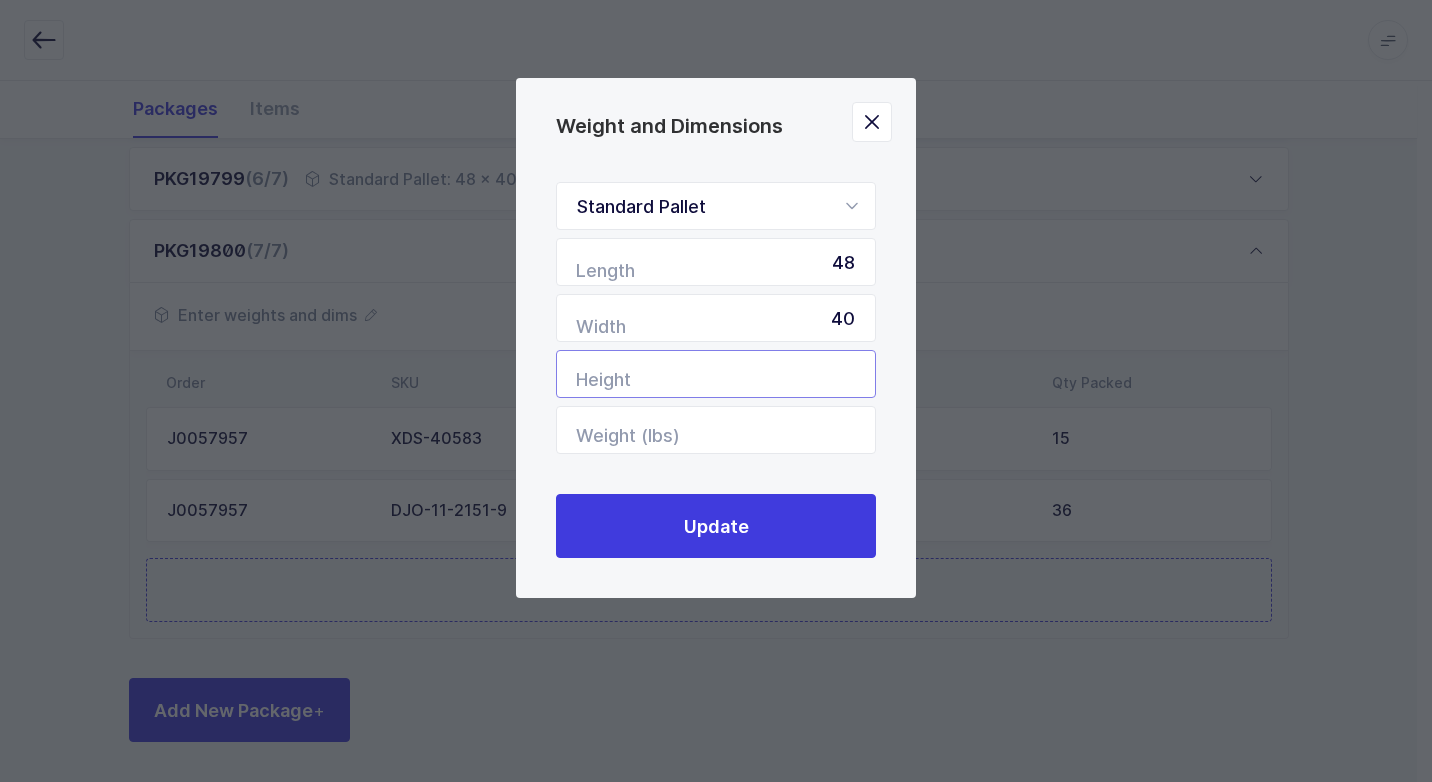 click at bounding box center [716, 374] 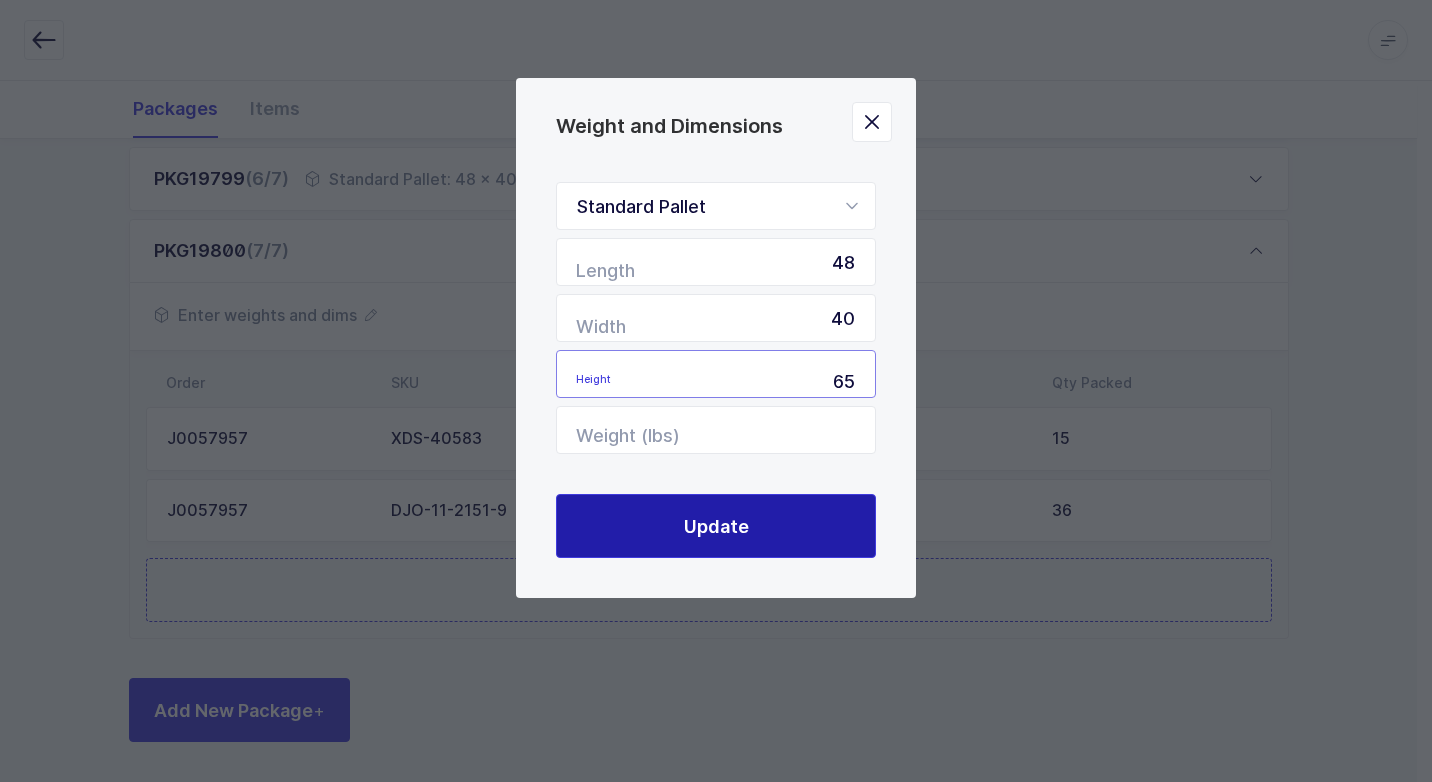 type on "65" 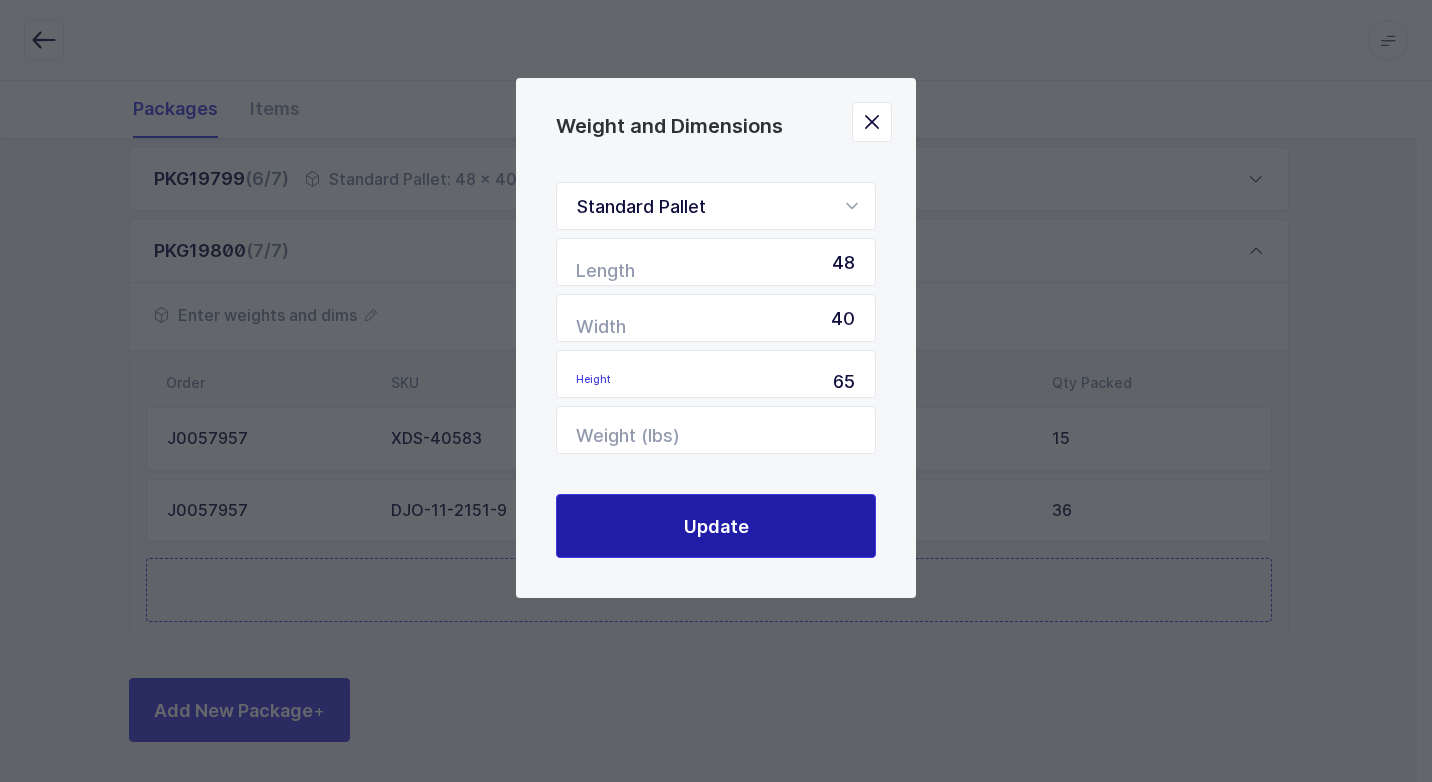 click on "Update" at bounding box center [716, 526] 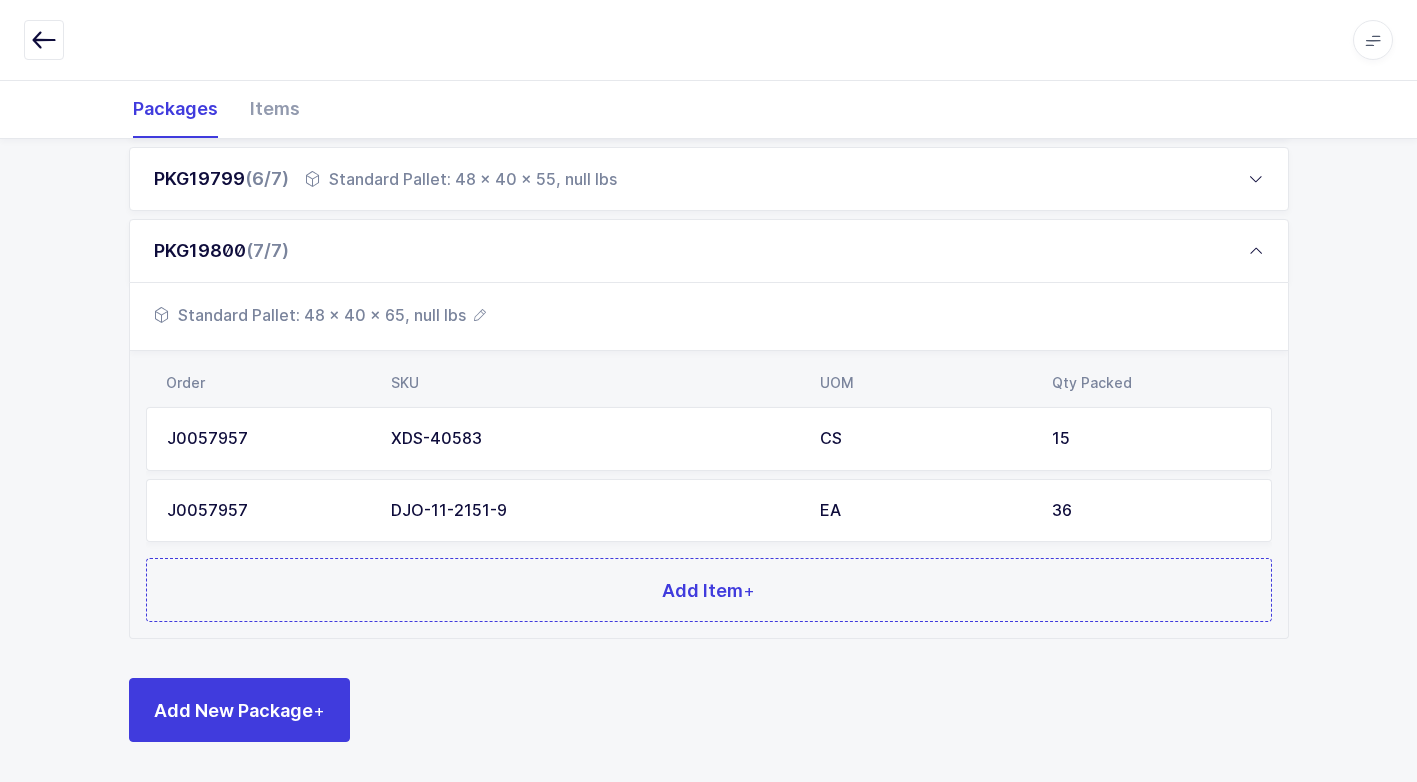 click on "Standard Pallet: 48 x 40 x 65, null lbs" at bounding box center (709, 317) 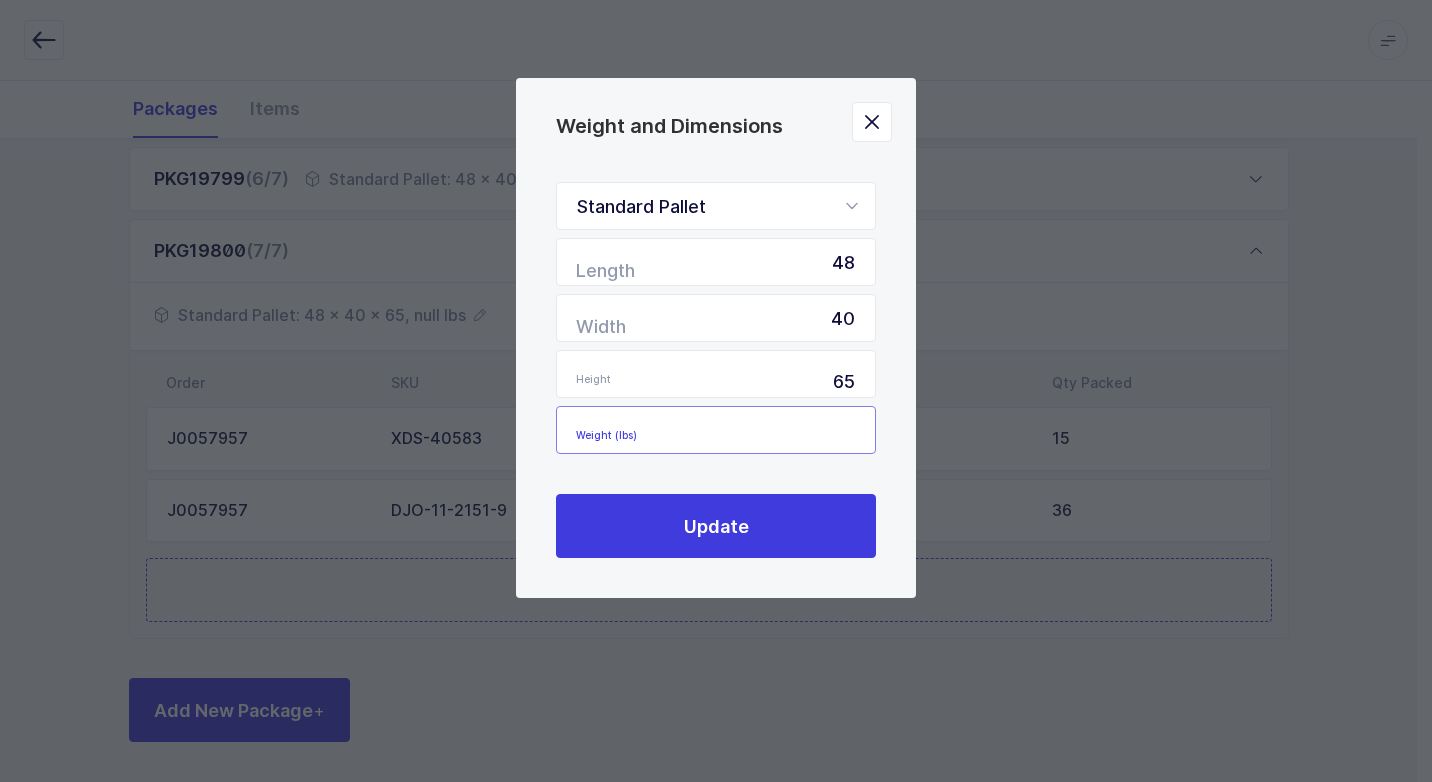 click at bounding box center (716, 430) 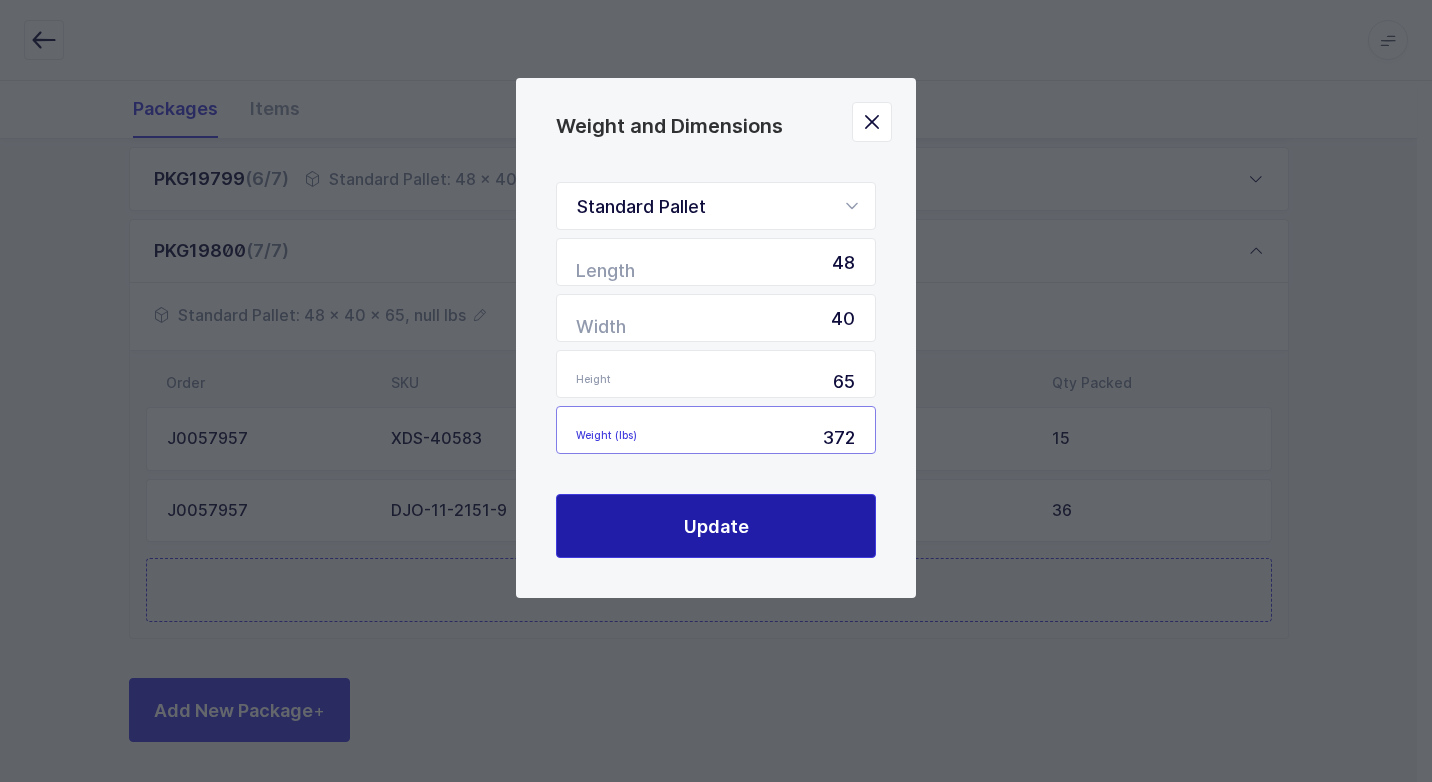 type on "372" 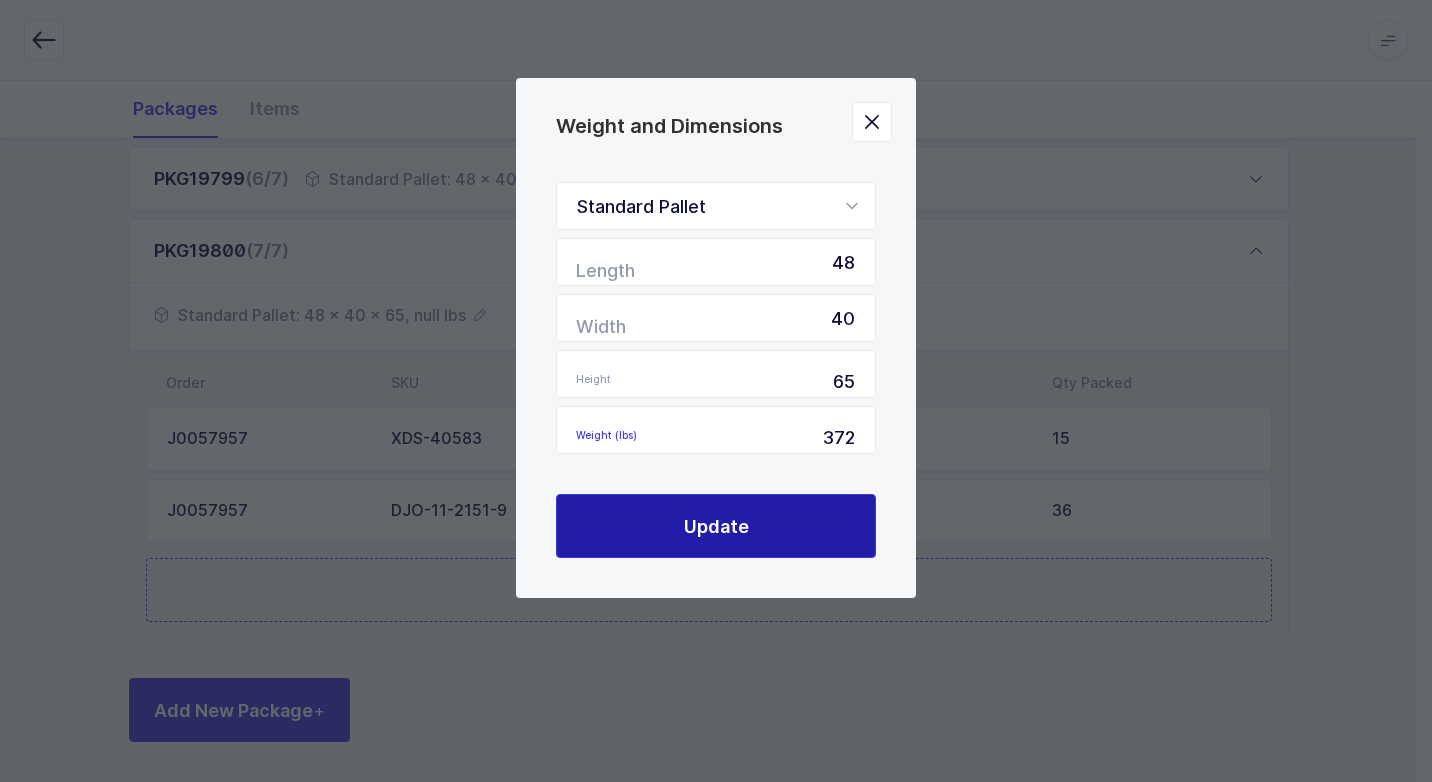 click on "Update" at bounding box center [716, 526] 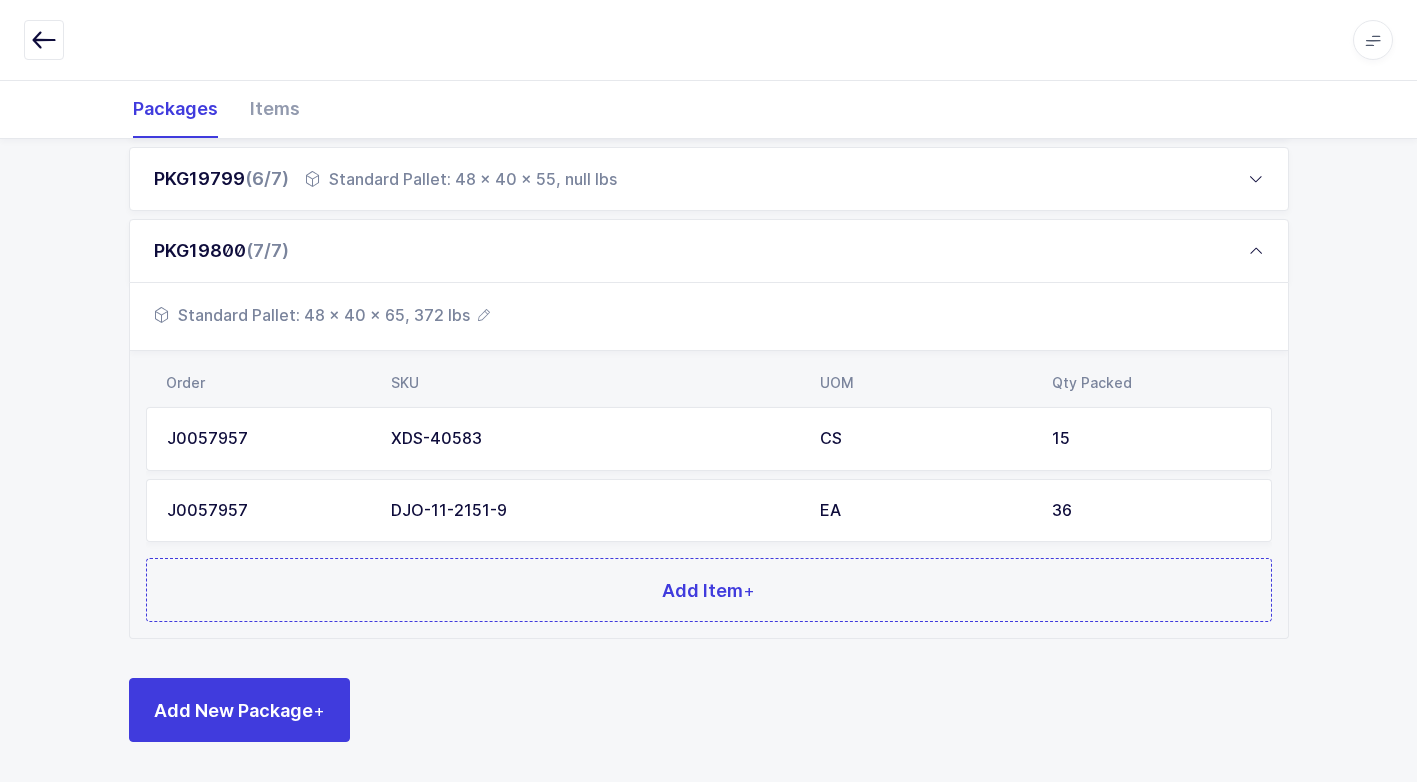 click on "Standard Pallet: 48 x 40 x 55, null lbs" at bounding box center [461, 179] 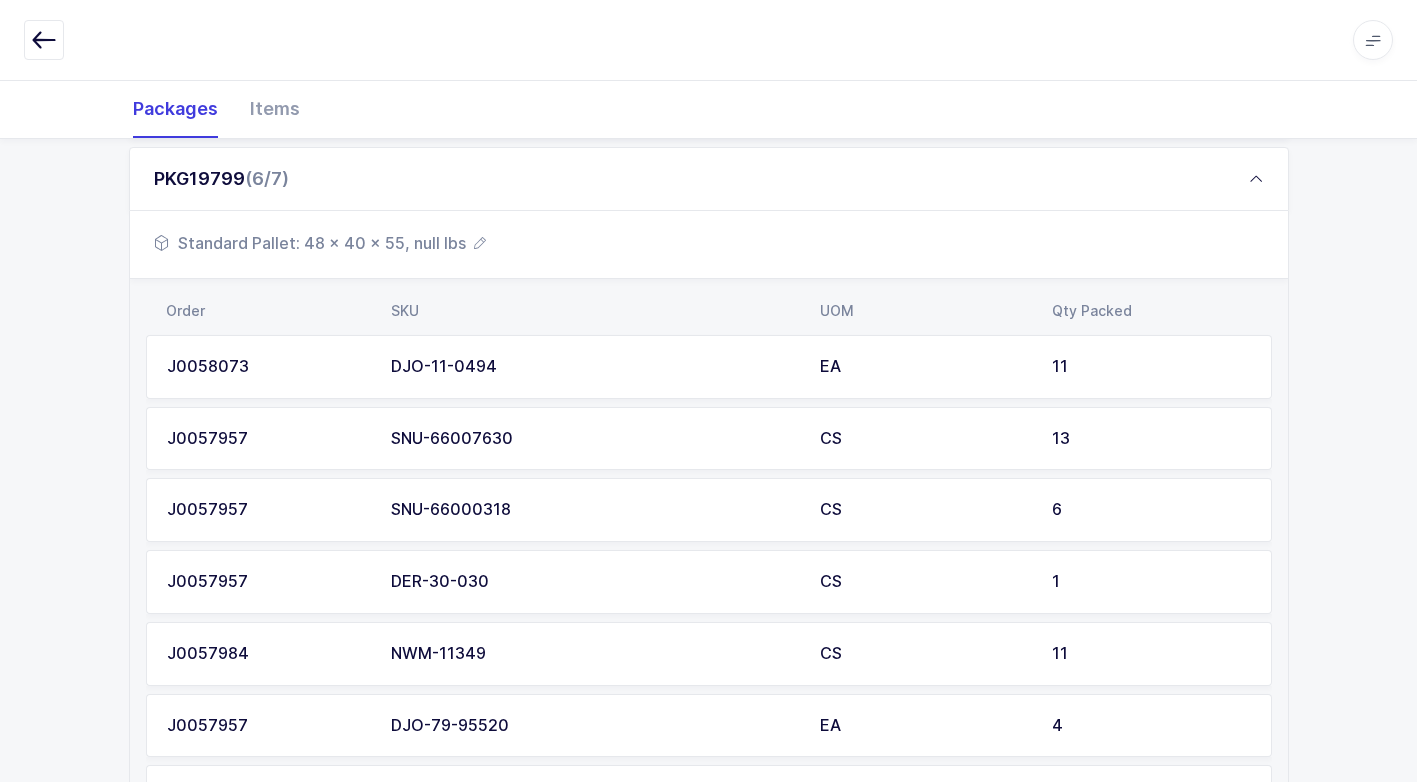 click on "Standard Pallet: 48 x 40 x 55, null lbs" at bounding box center [320, 243] 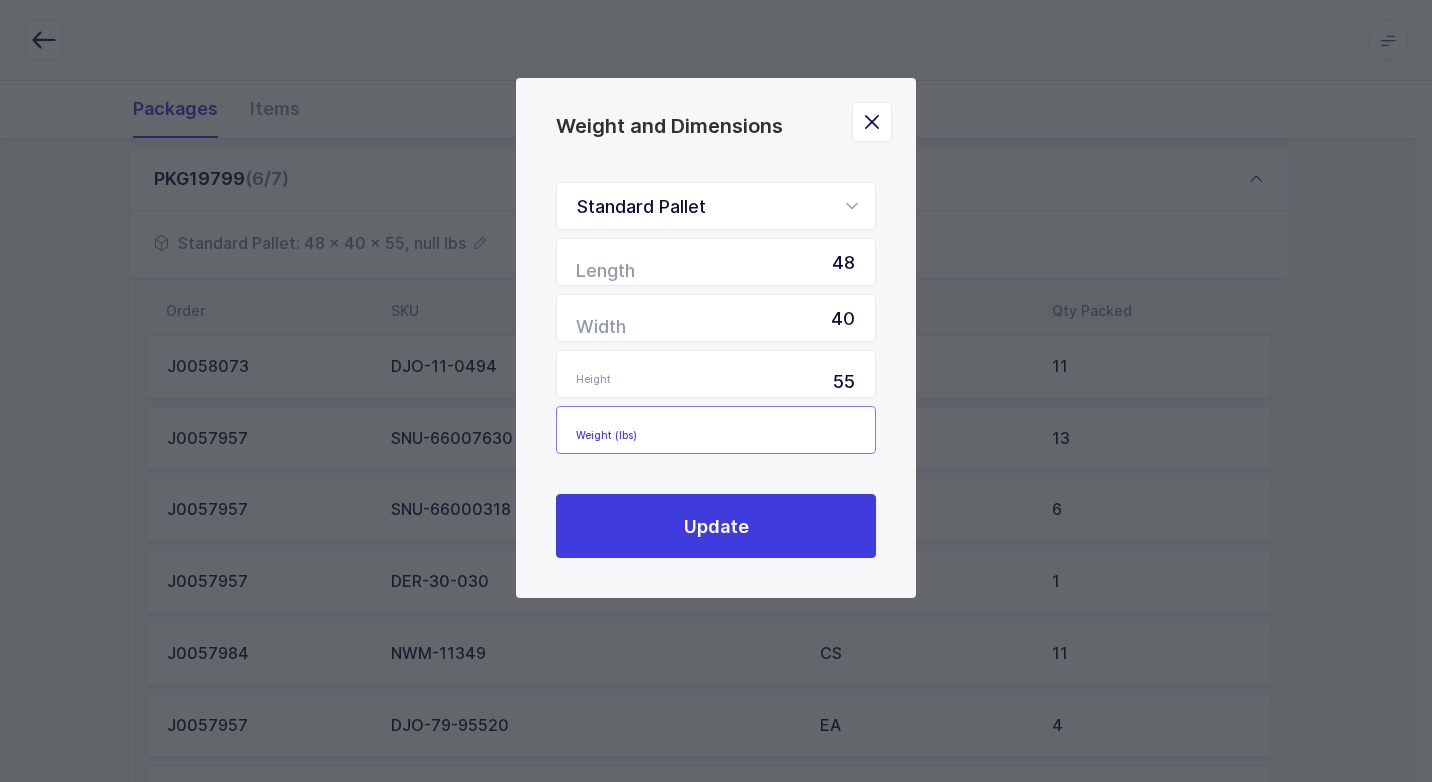 click at bounding box center (716, 430) 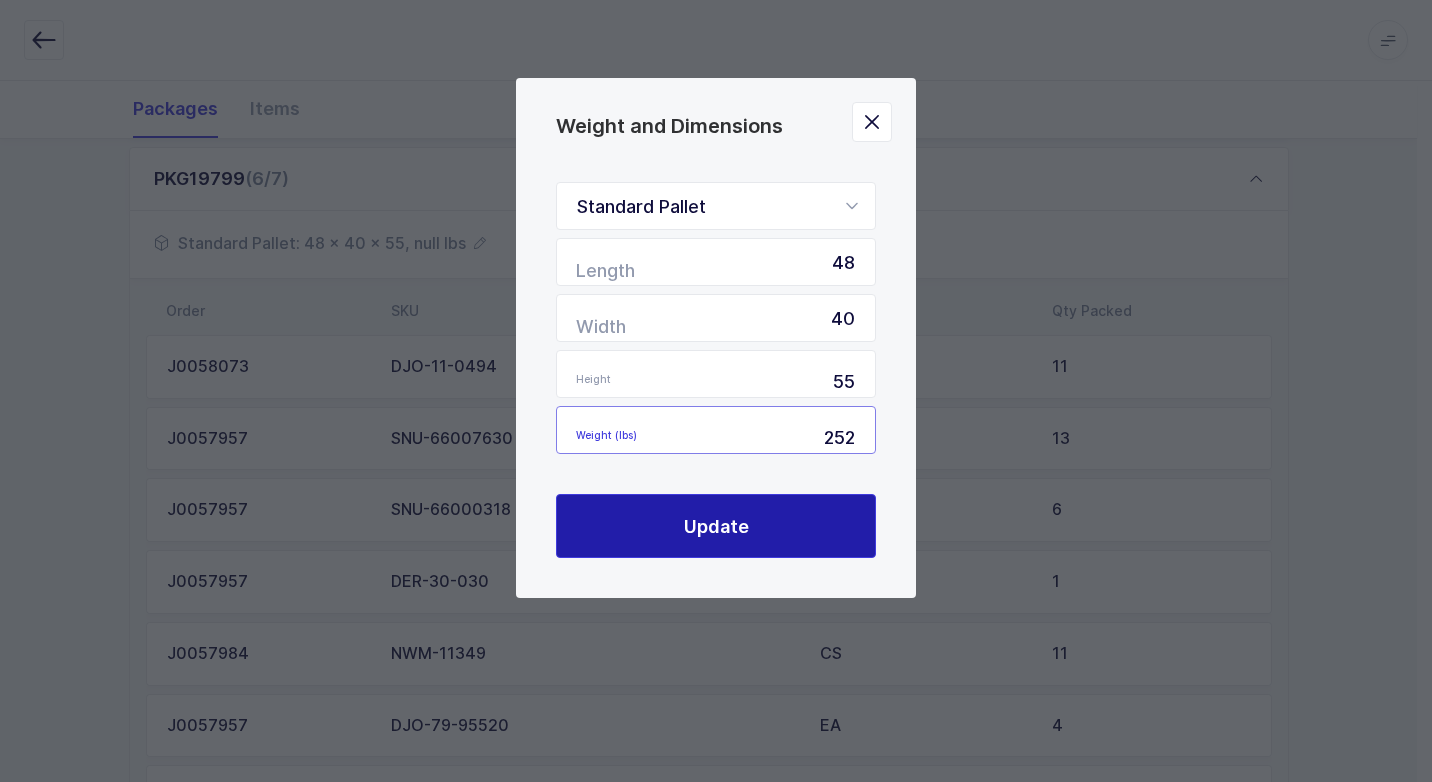type on "252" 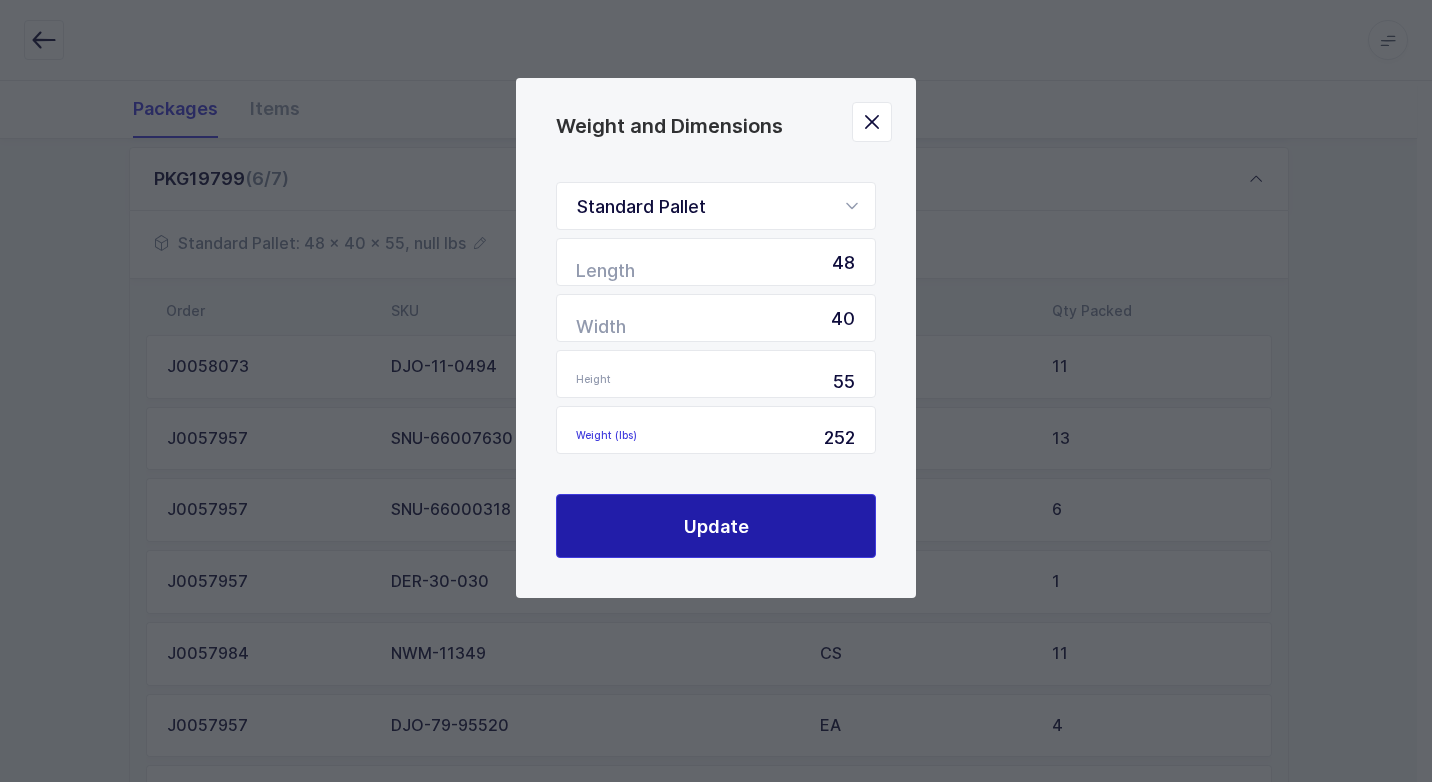 click on "Update" at bounding box center [716, 526] 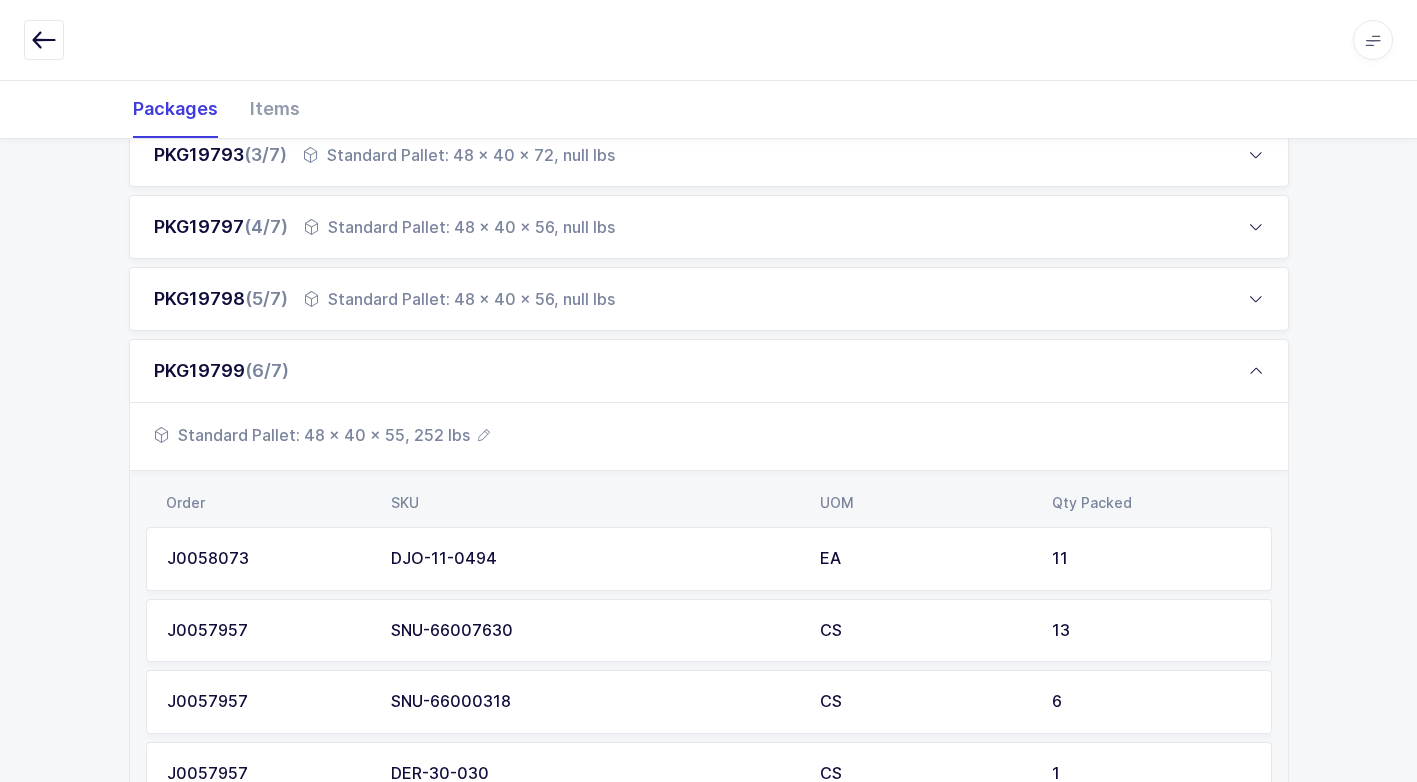 scroll, scrollTop: 456, scrollLeft: 0, axis: vertical 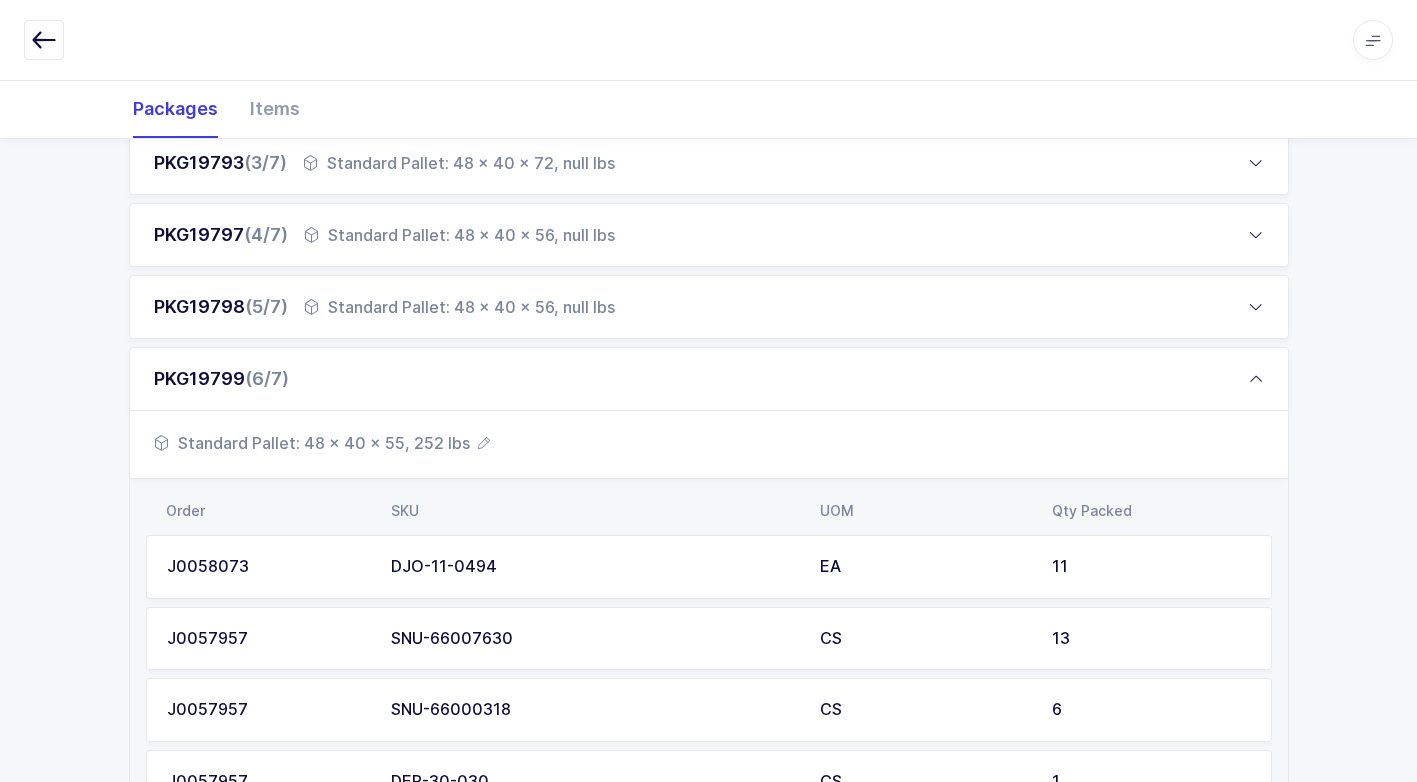 click on "Standard Pallet: 48 x 40 x 56, null lbs" at bounding box center [459, 307] 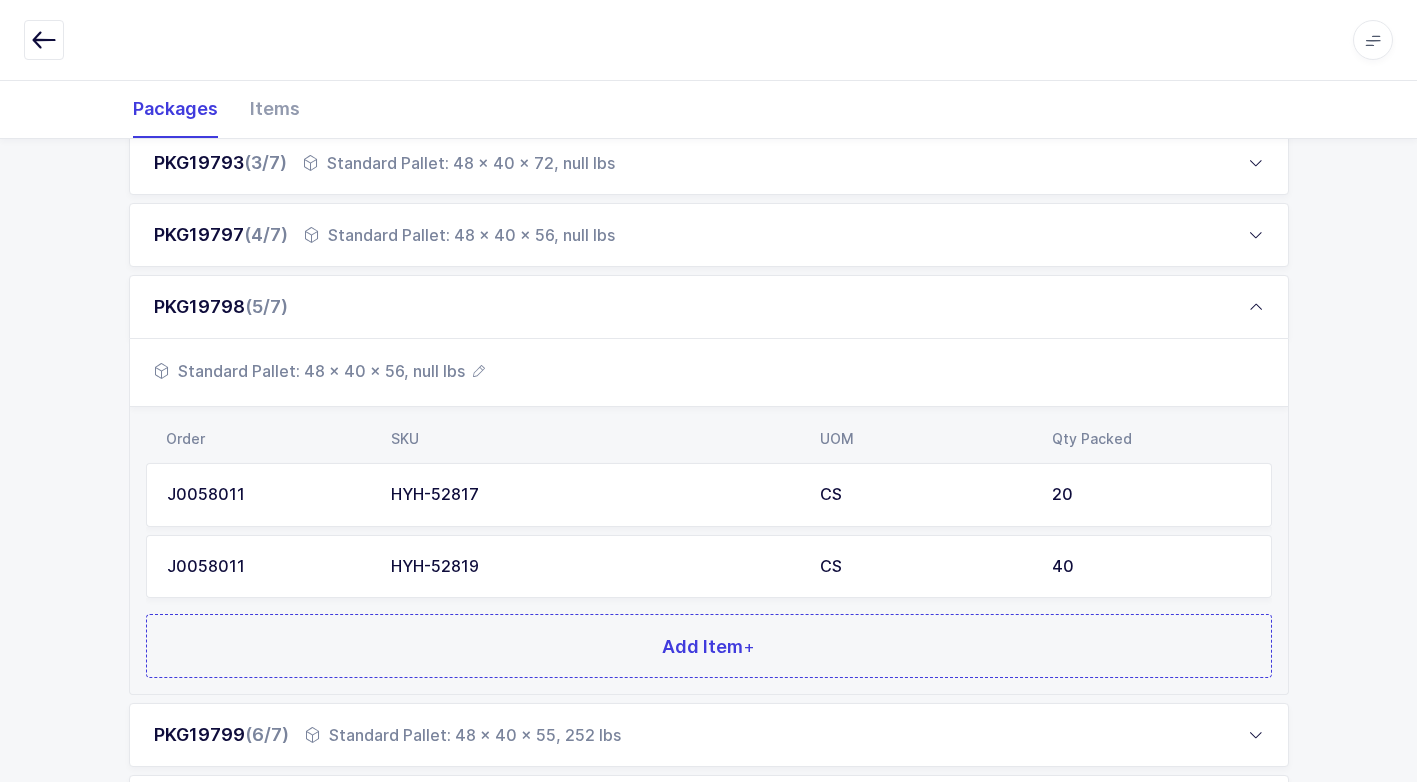 click on "Standard Pallet: 48 x 40 x 56, null lbs" at bounding box center [319, 371] 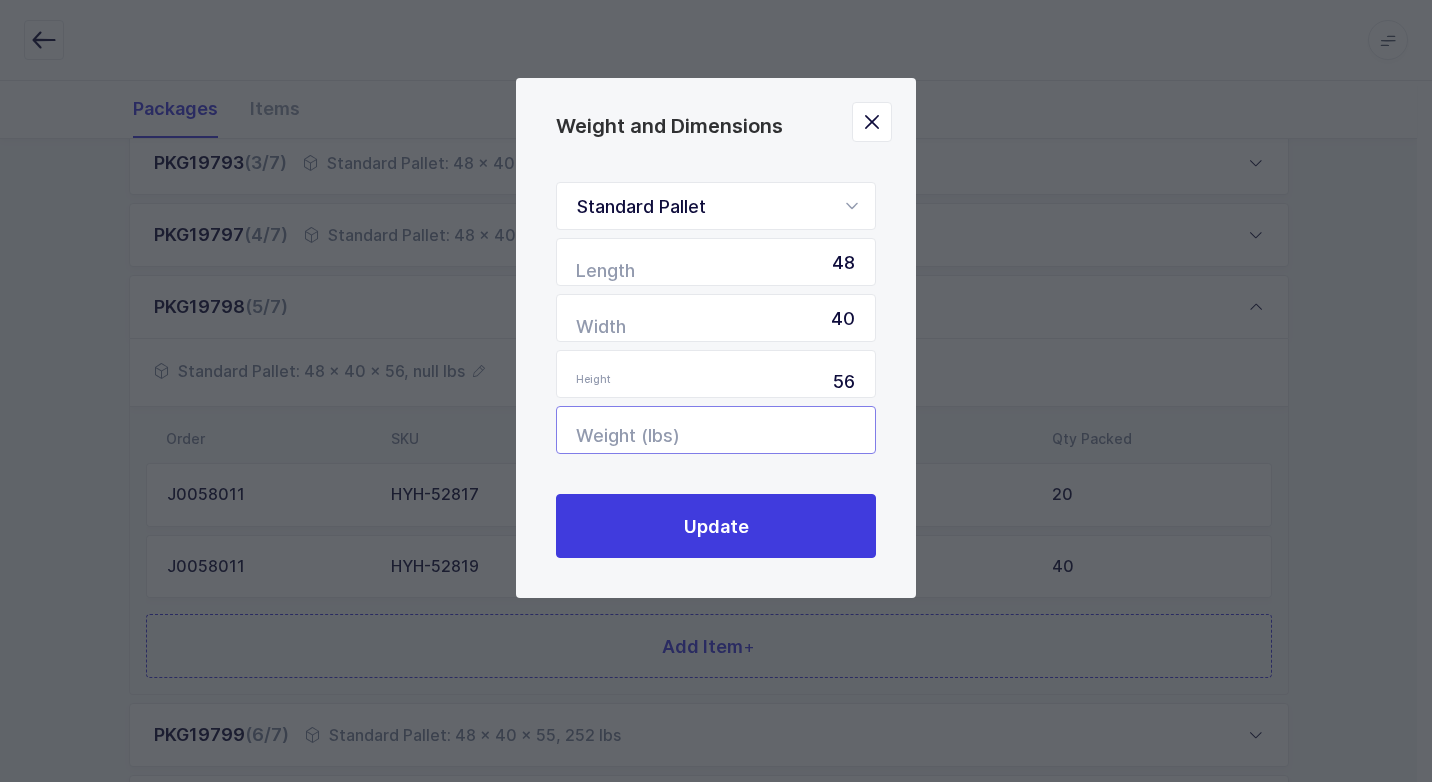 click at bounding box center [716, 430] 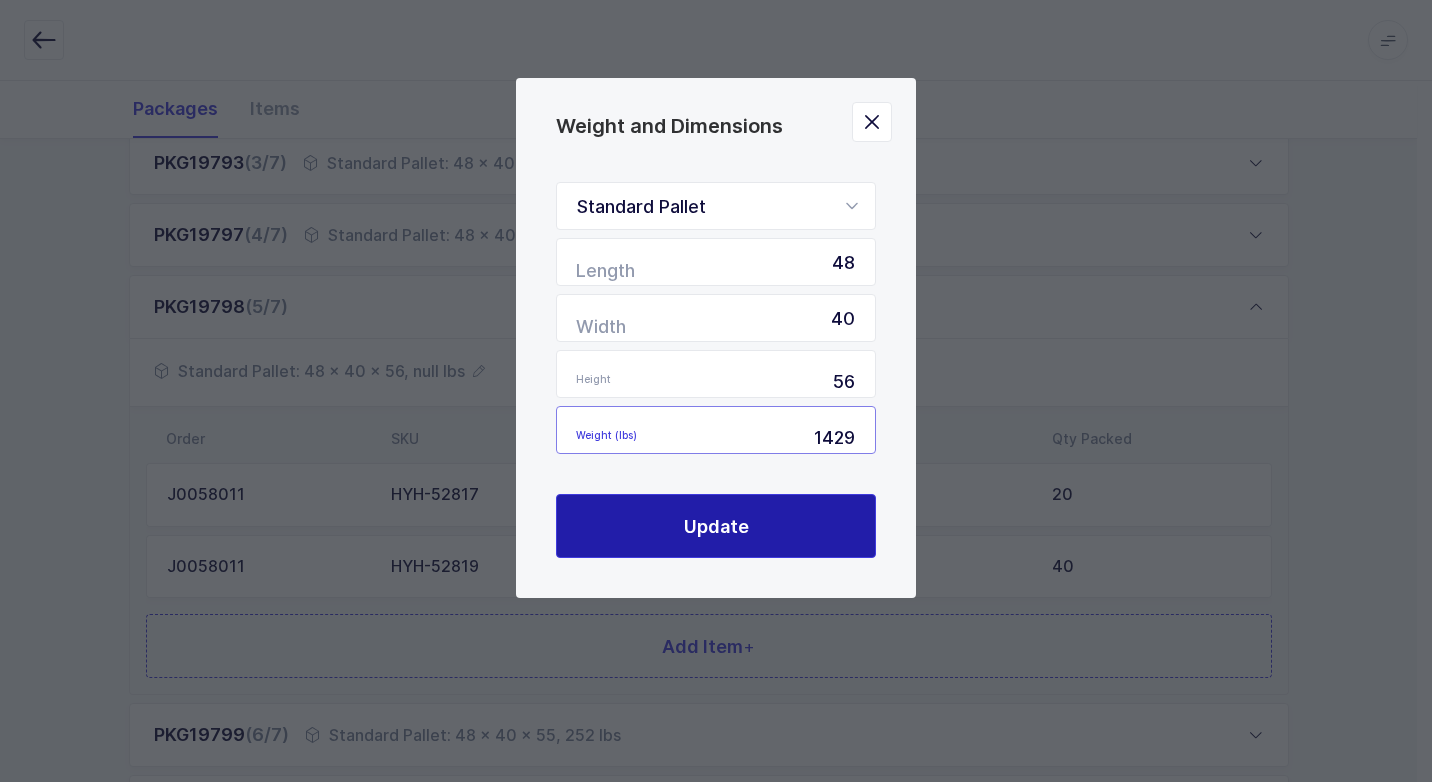 type on "1429" 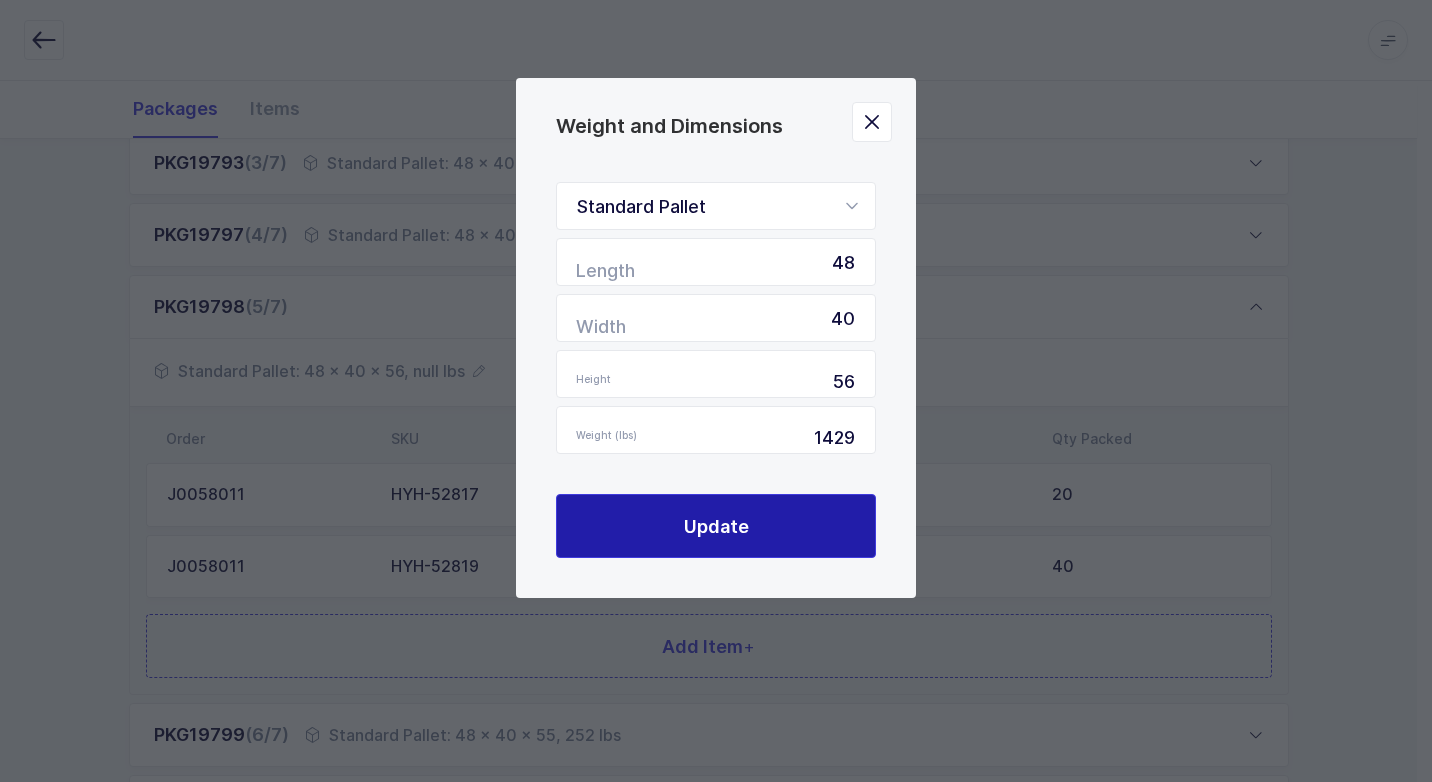 click on "Update" at bounding box center (716, 526) 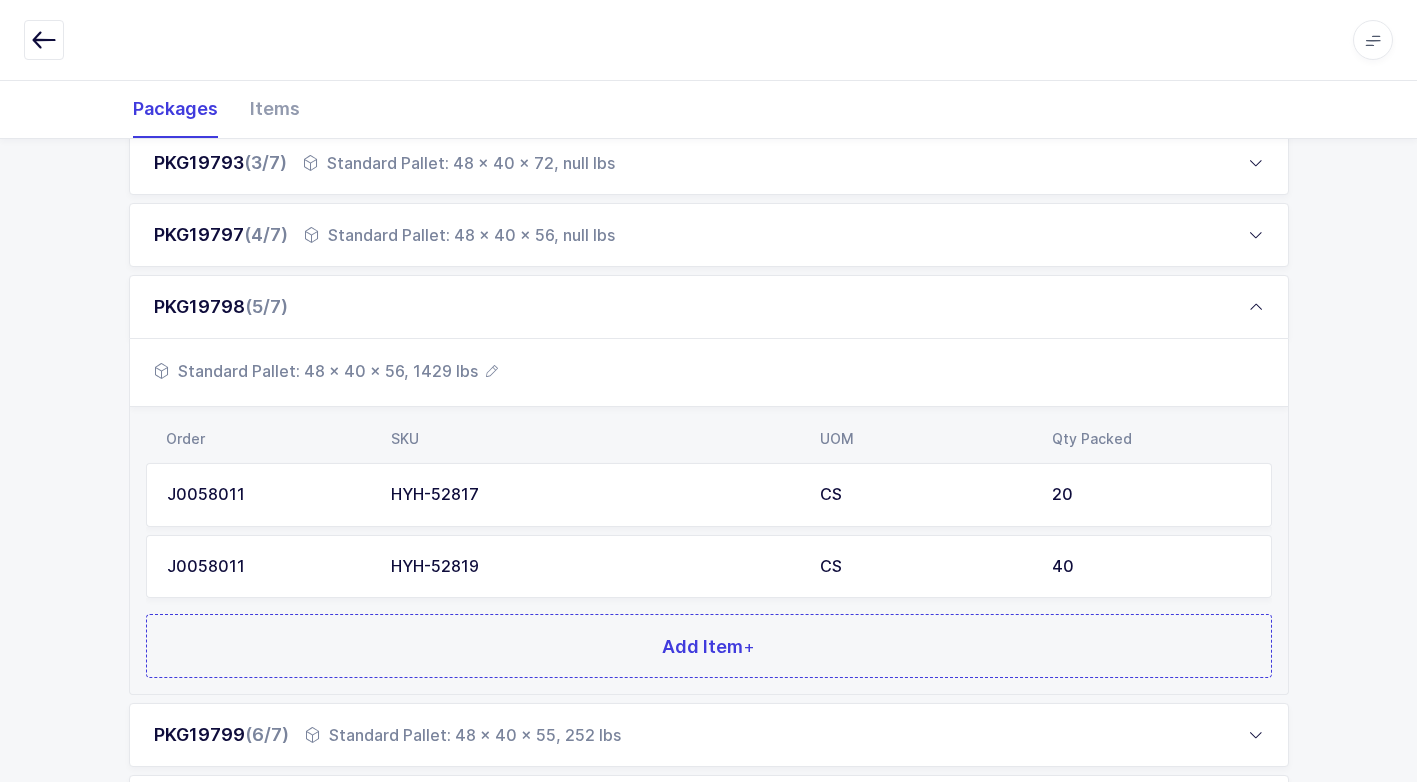 click on "PKG19797
(4/7)
Standard Pallet: 48 x 40 x 56, null lbs" at bounding box center (709, 235) 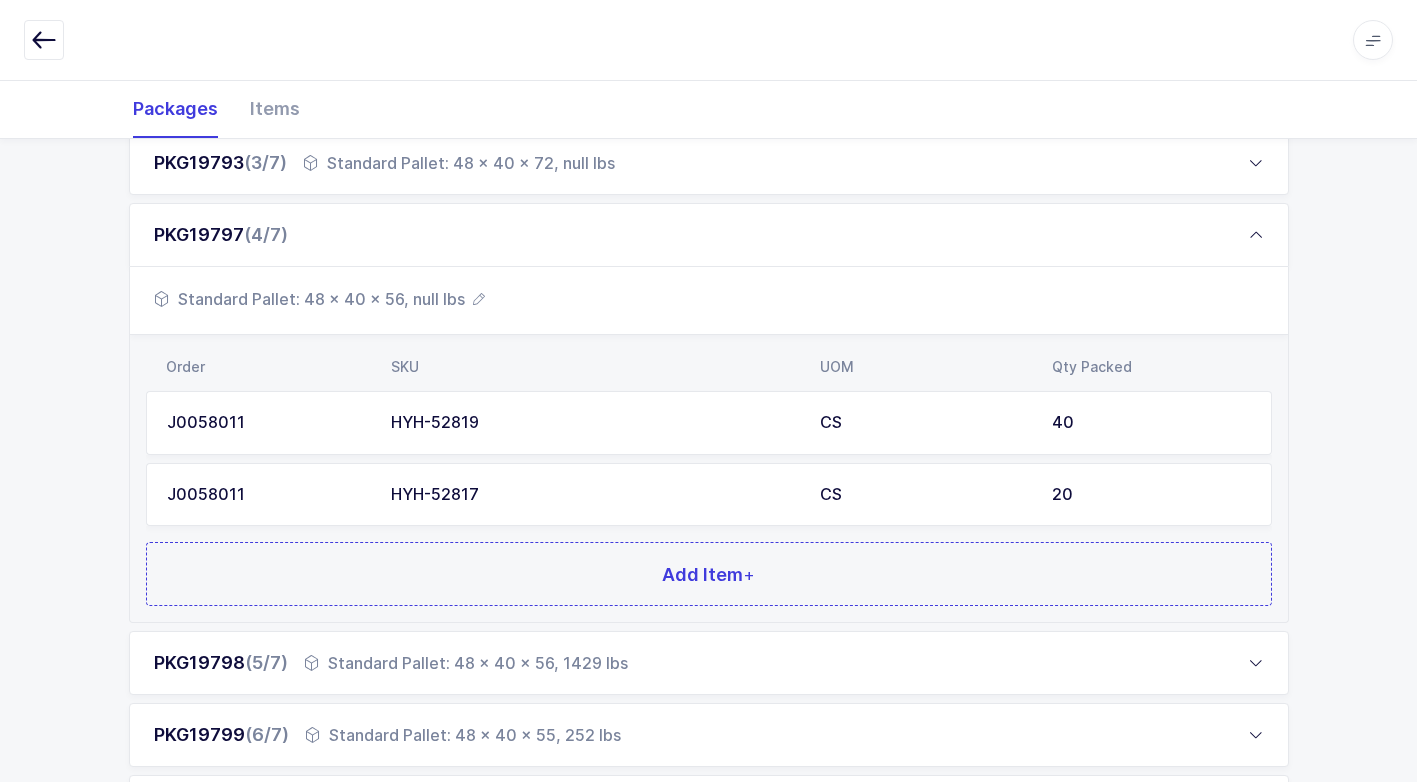 click on "Standard Pallet: 48 x 40 x 56, null lbs" at bounding box center [319, 299] 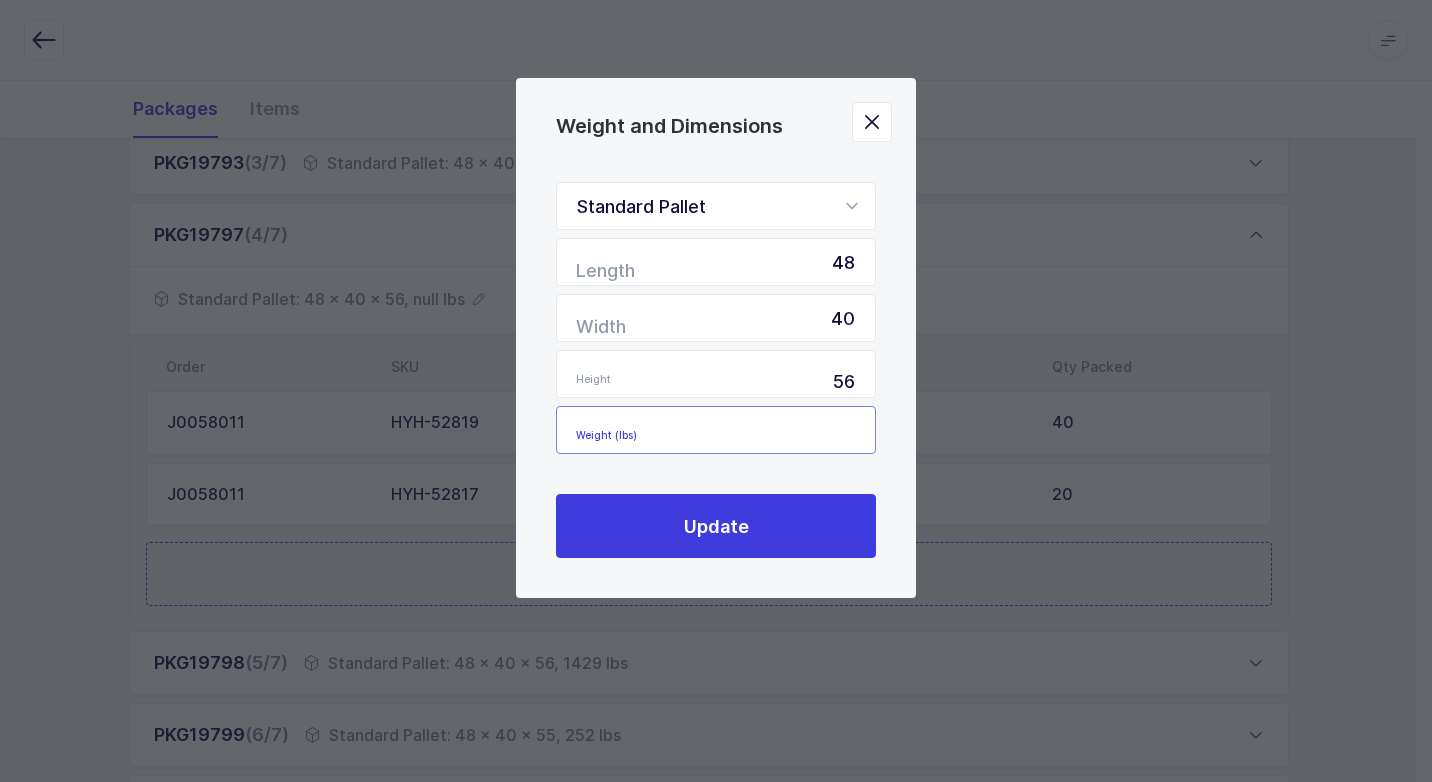 click at bounding box center (716, 430) 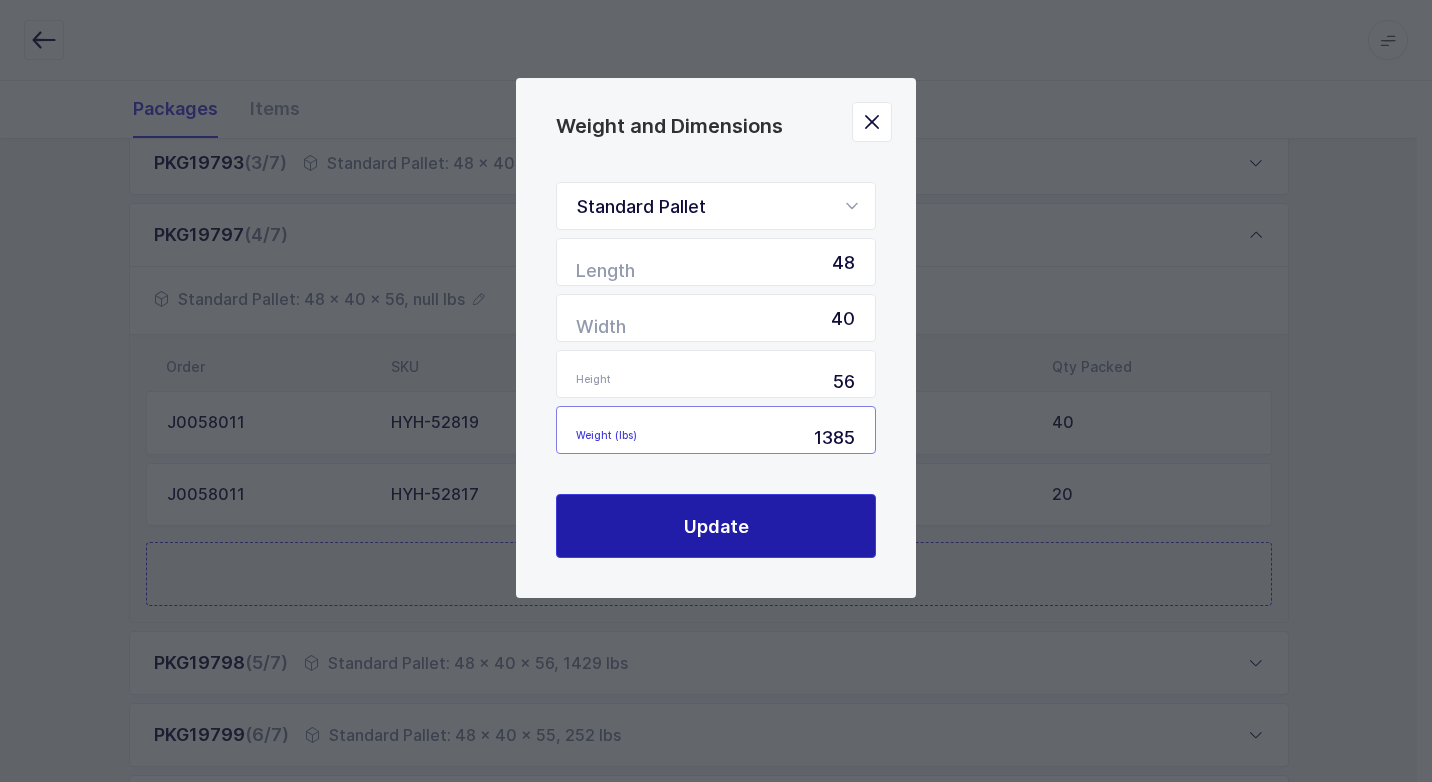 type on "1385" 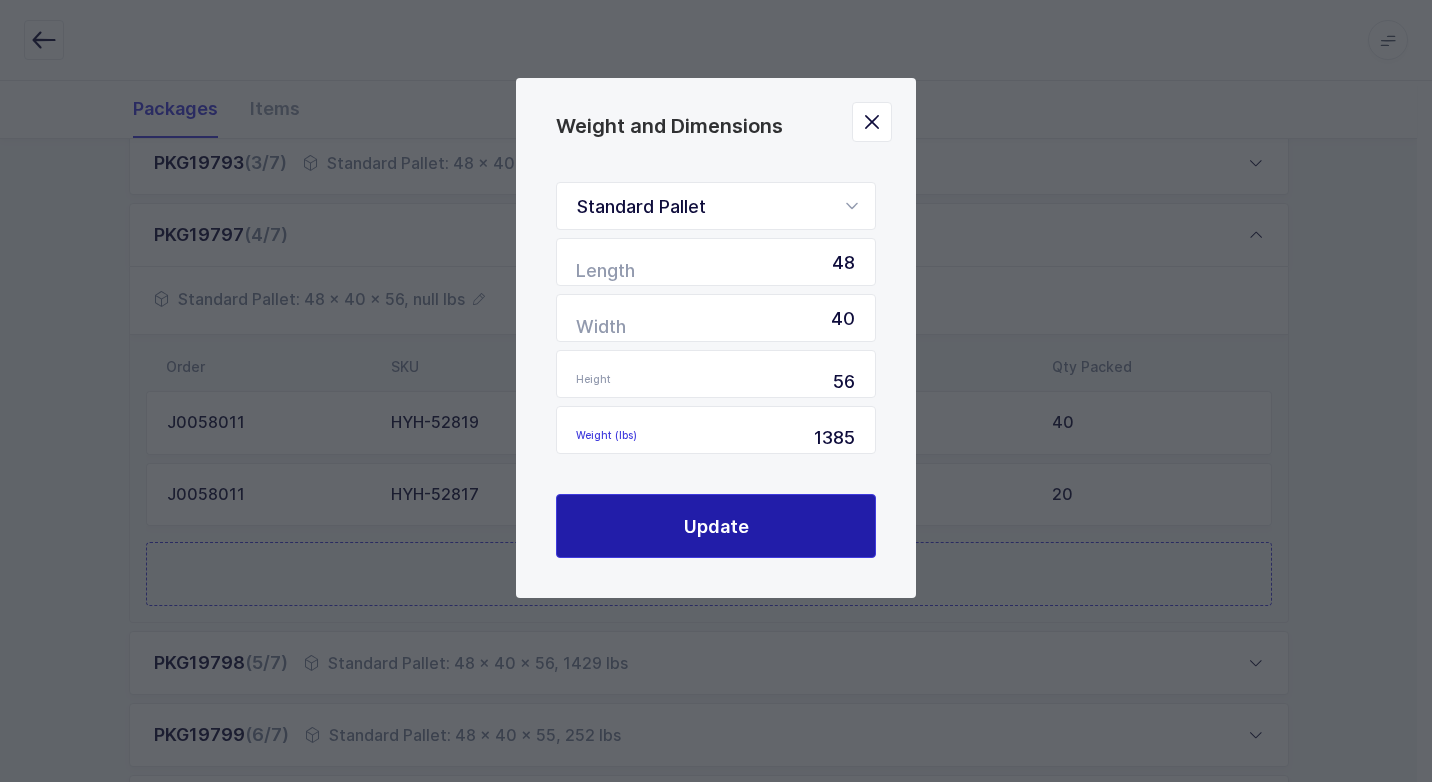 click on "Update" at bounding box center (716, 526) 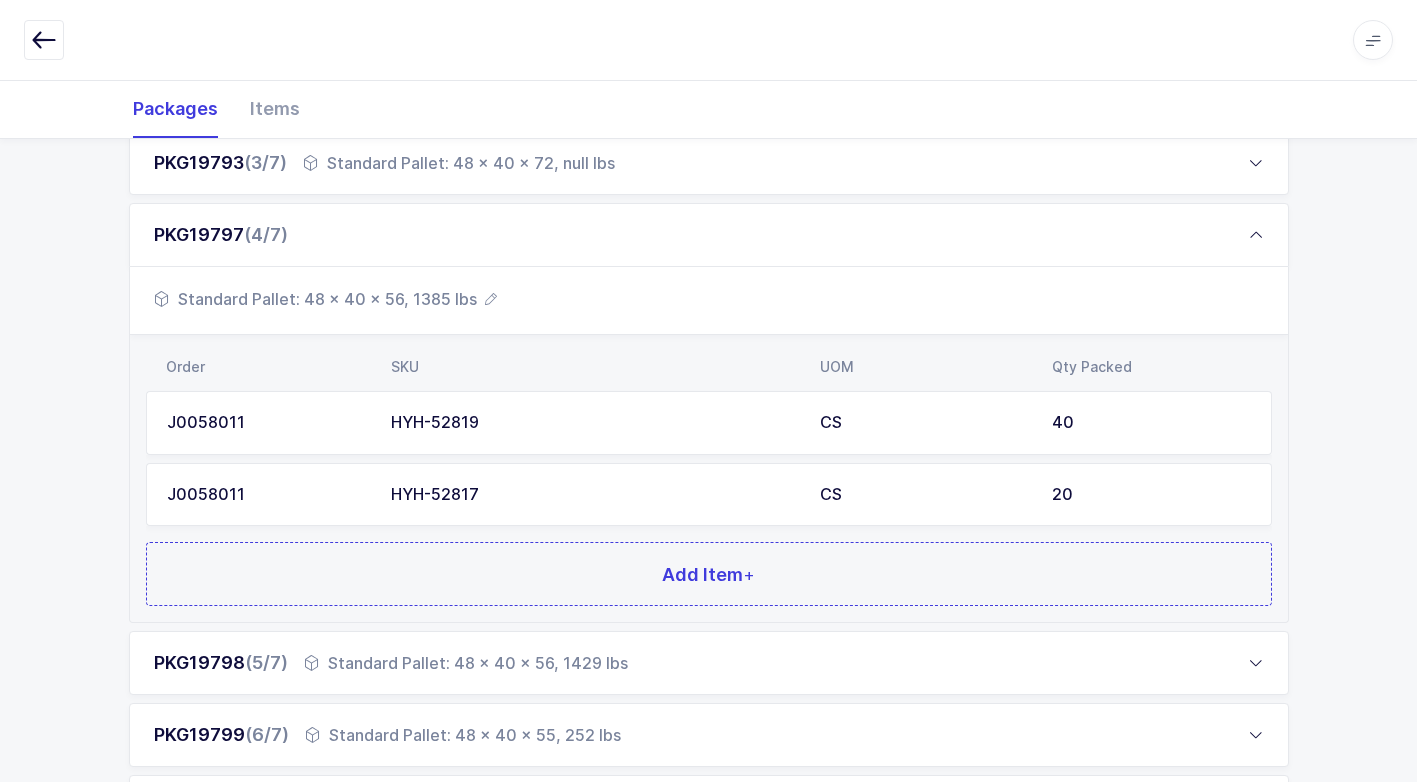 click on "Standard Pallet: 48 x 40 x 72, null lbs" at bounding box center [459, 163] 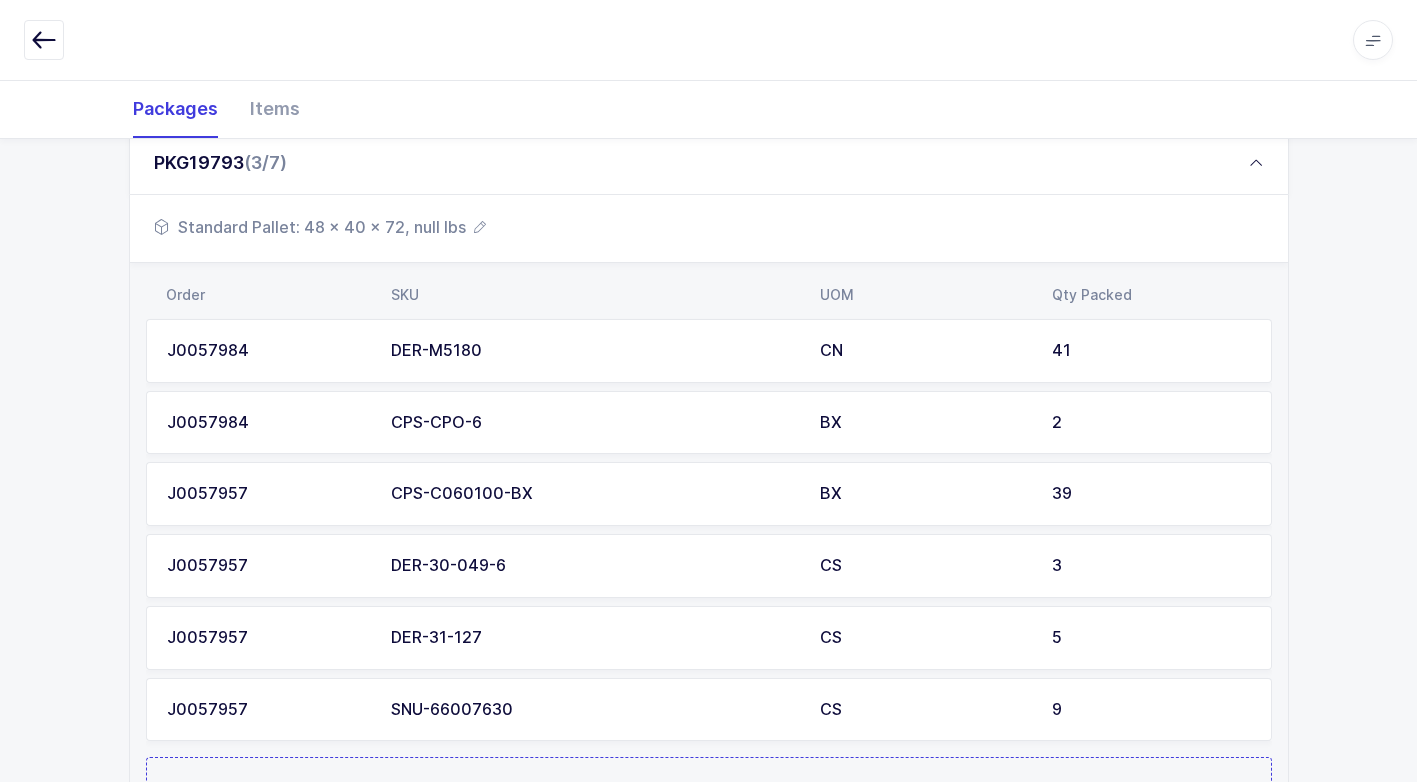 drag, startPoint x: 370, startPoint y: 236, endPoint x: 400, endPoint y: 234, distance: 30.066593 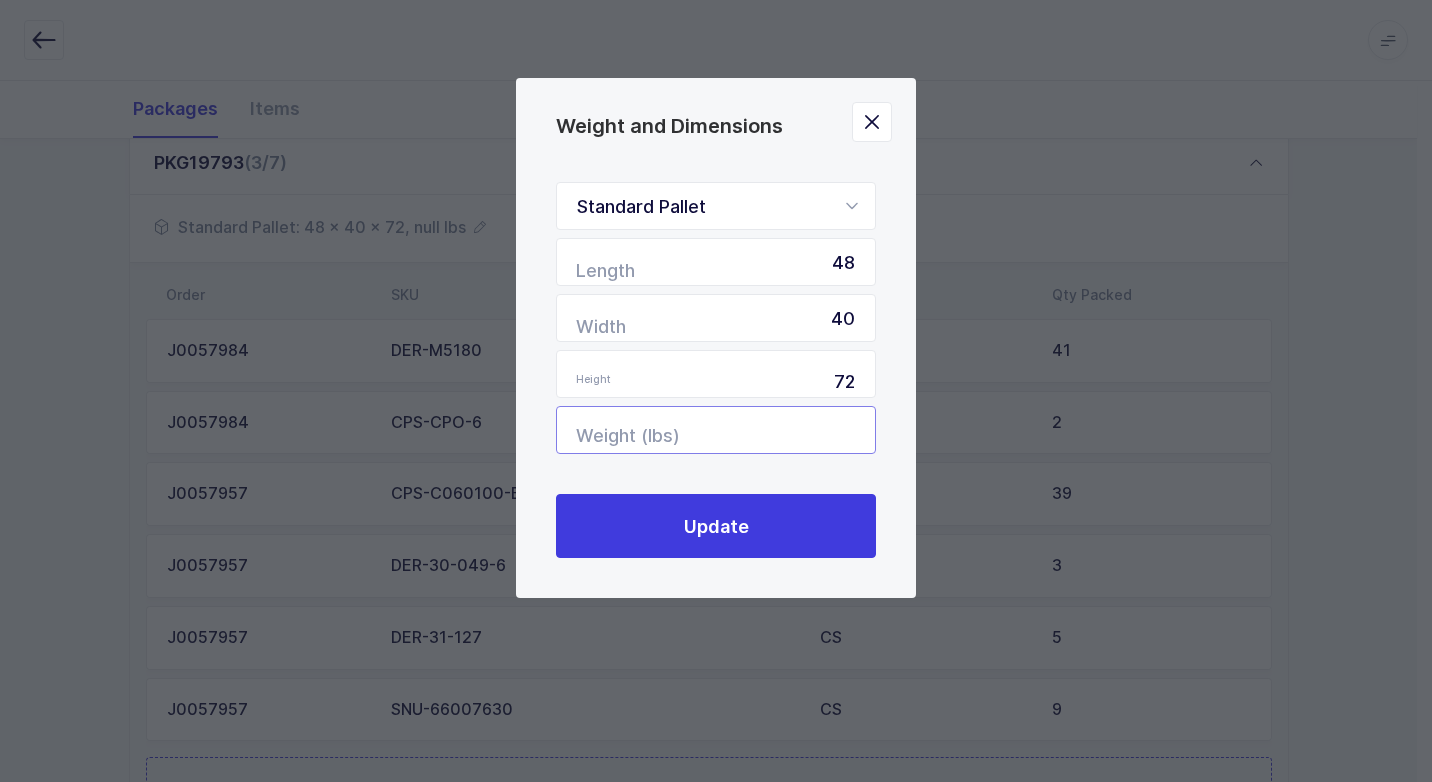 drag, startPoint x: 791, startPoint y: 438, endPoint x: 752, endPoint y: 434, distance: 39.20459 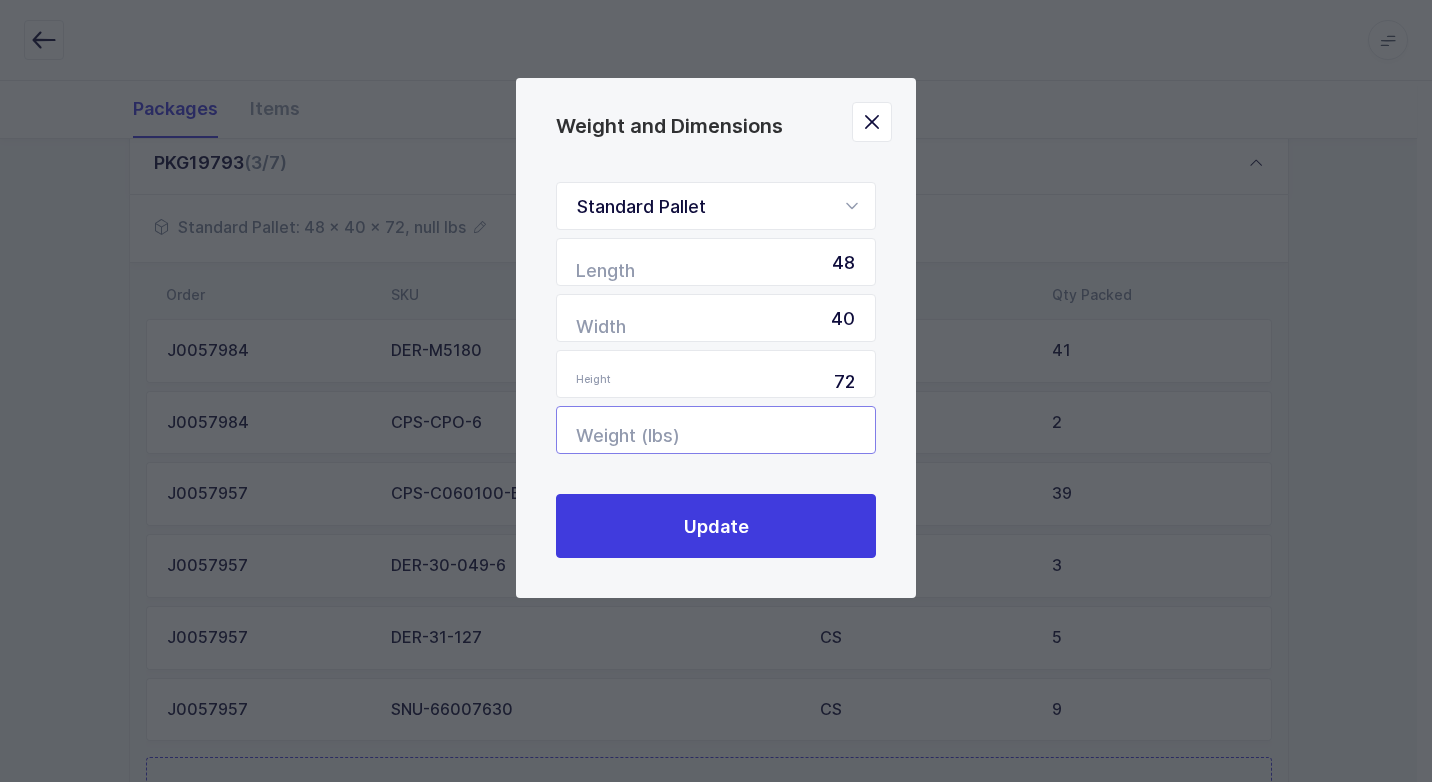 click at bounding box center (716, 430) 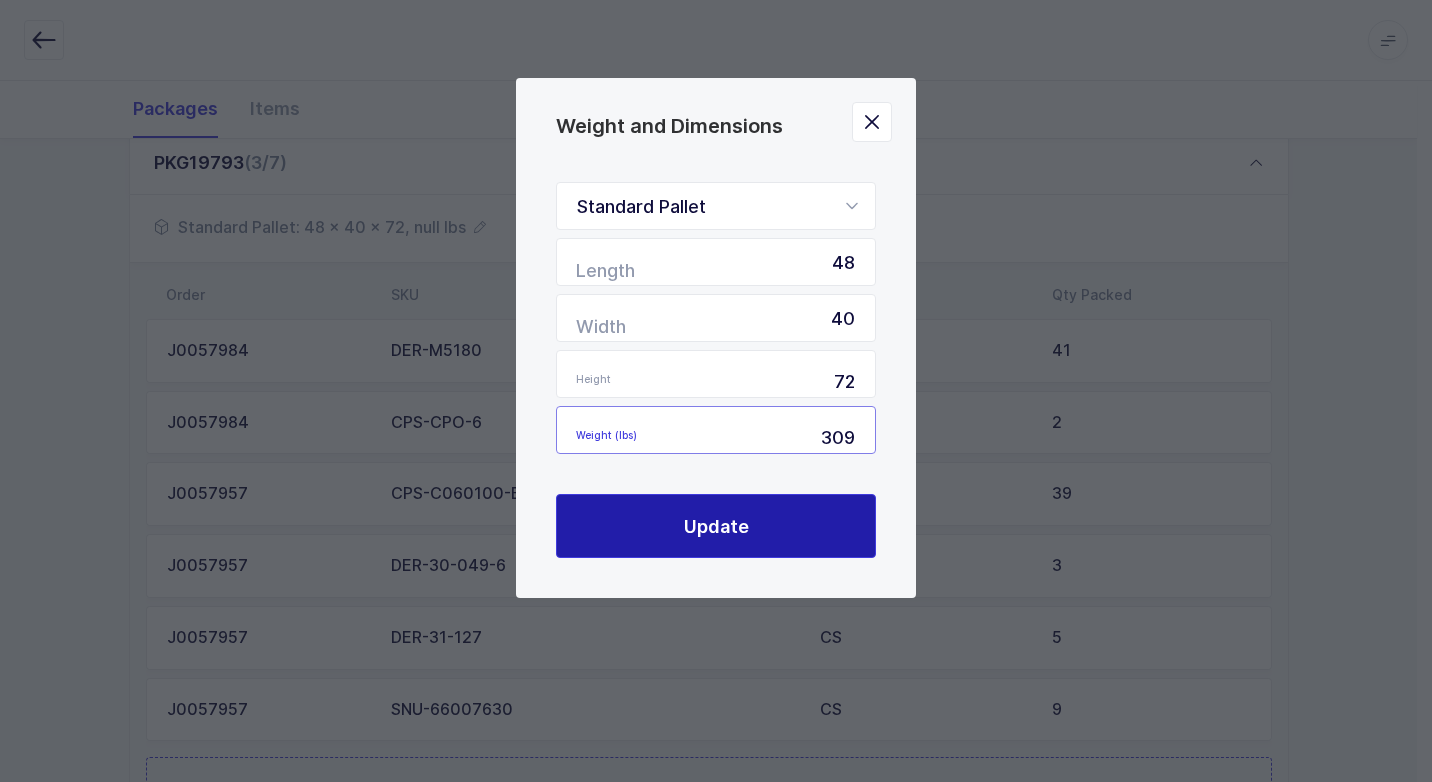 type on "309" 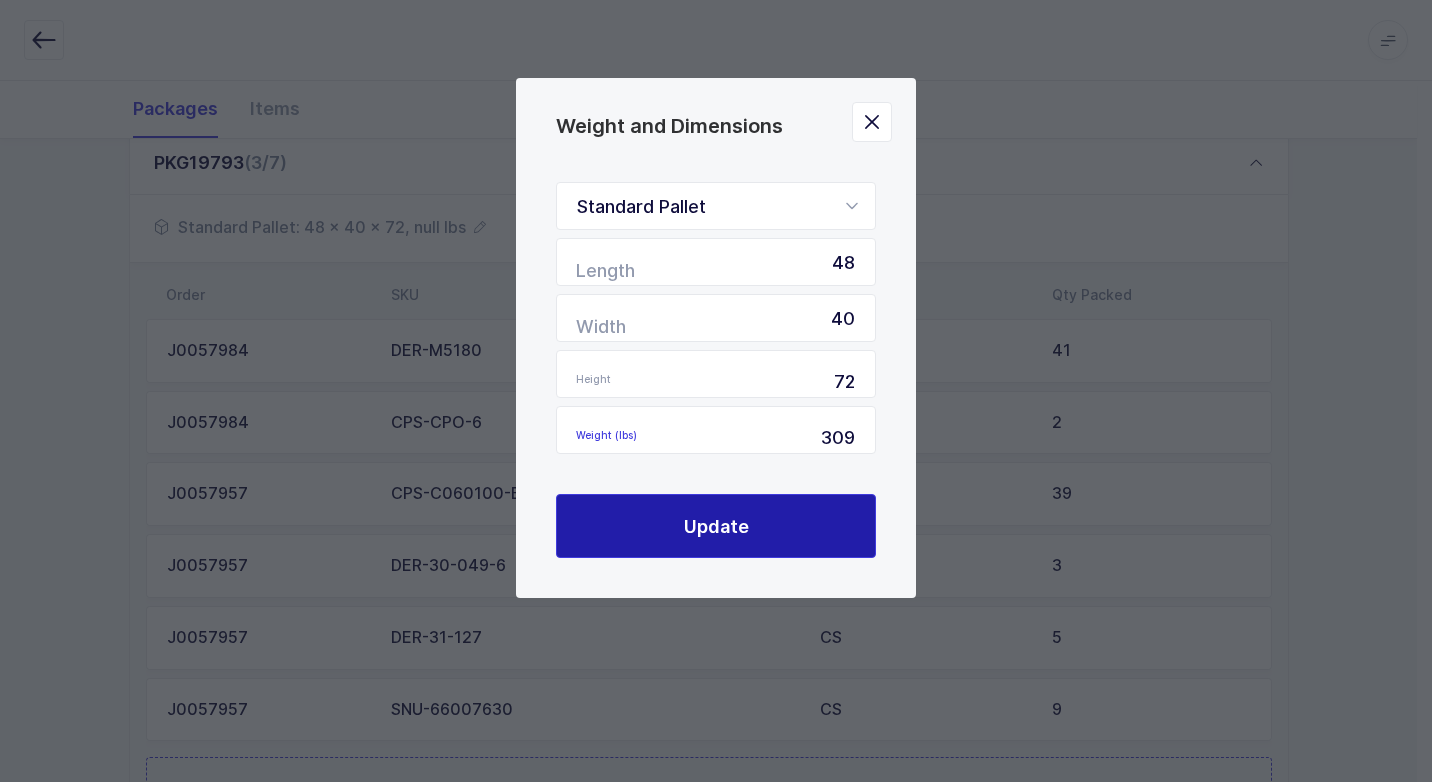click on "Update" at bounding box center (716, 526) 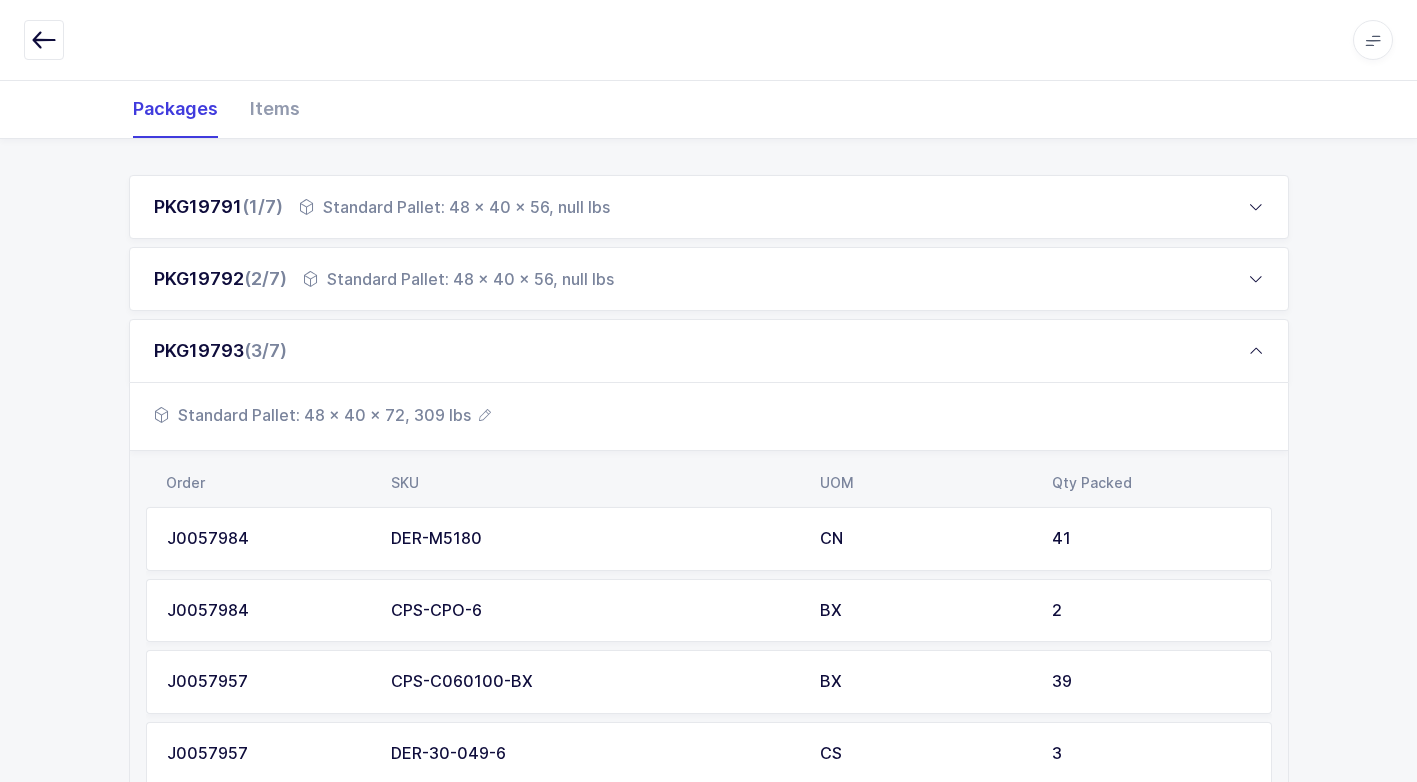 scroll, scrollTop: 256, scrollLeft: 0, axis: vertical 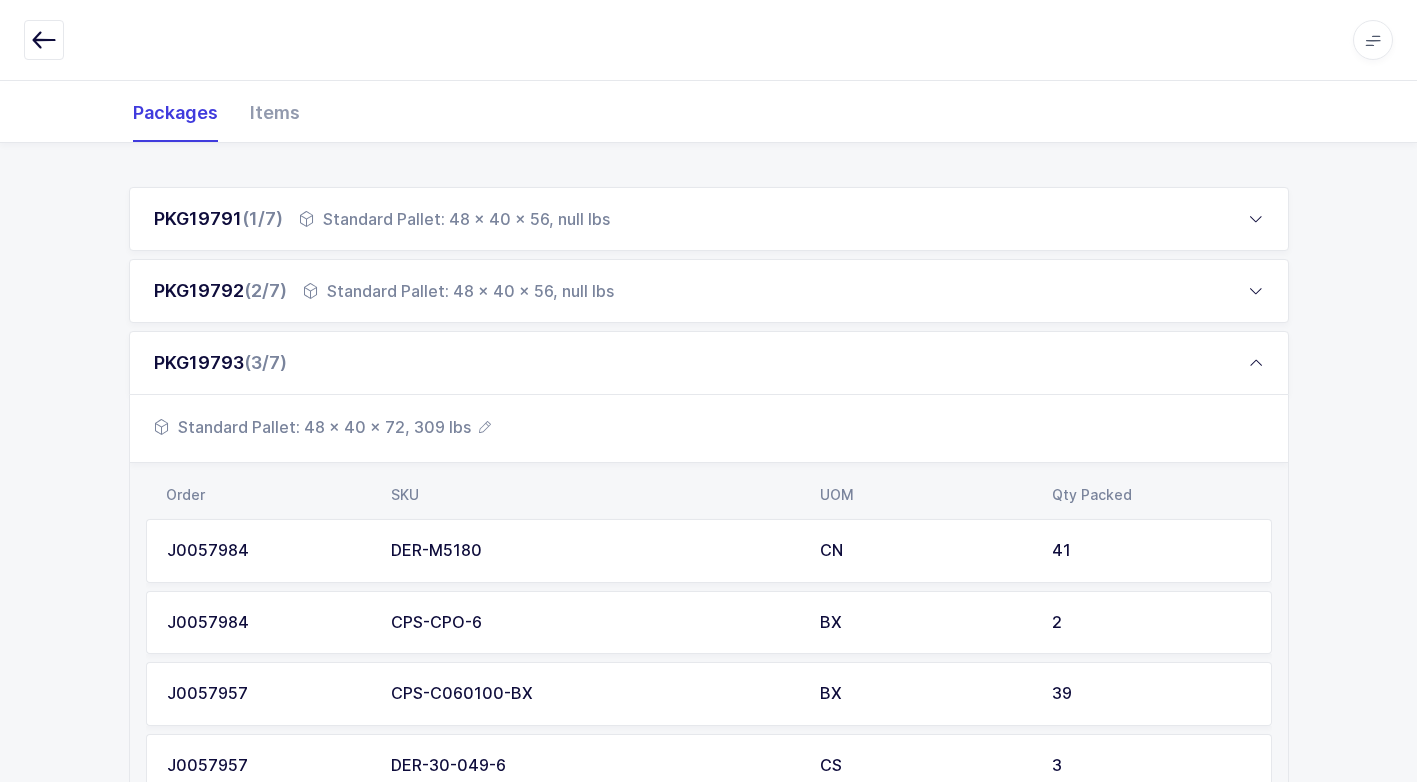 click on "Standard Pallet: 48 x 40 x 56, null lbs" at bounding box center [458, 291] 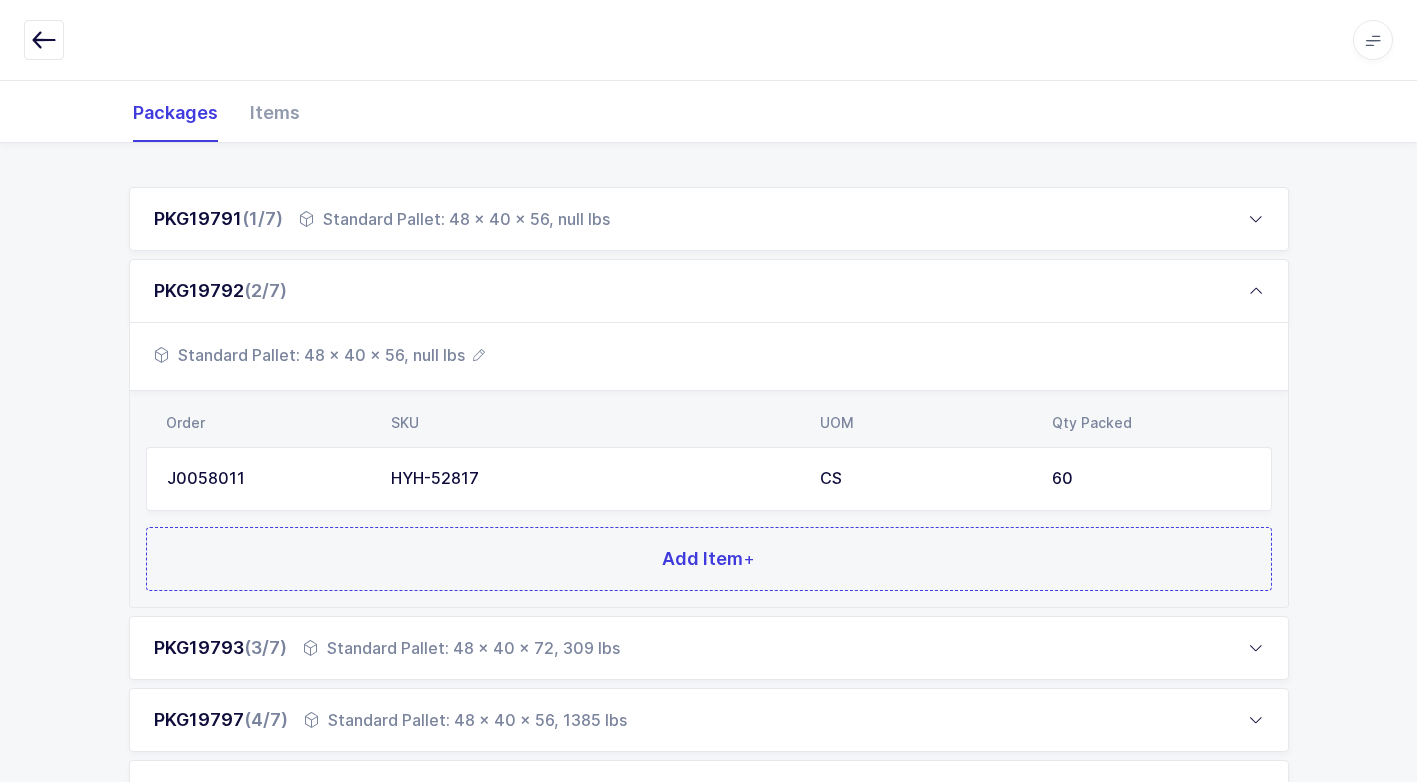 click on "Standard Pallet: 48 x 40 x 56, null lbs" at bounding box center [319, 355] 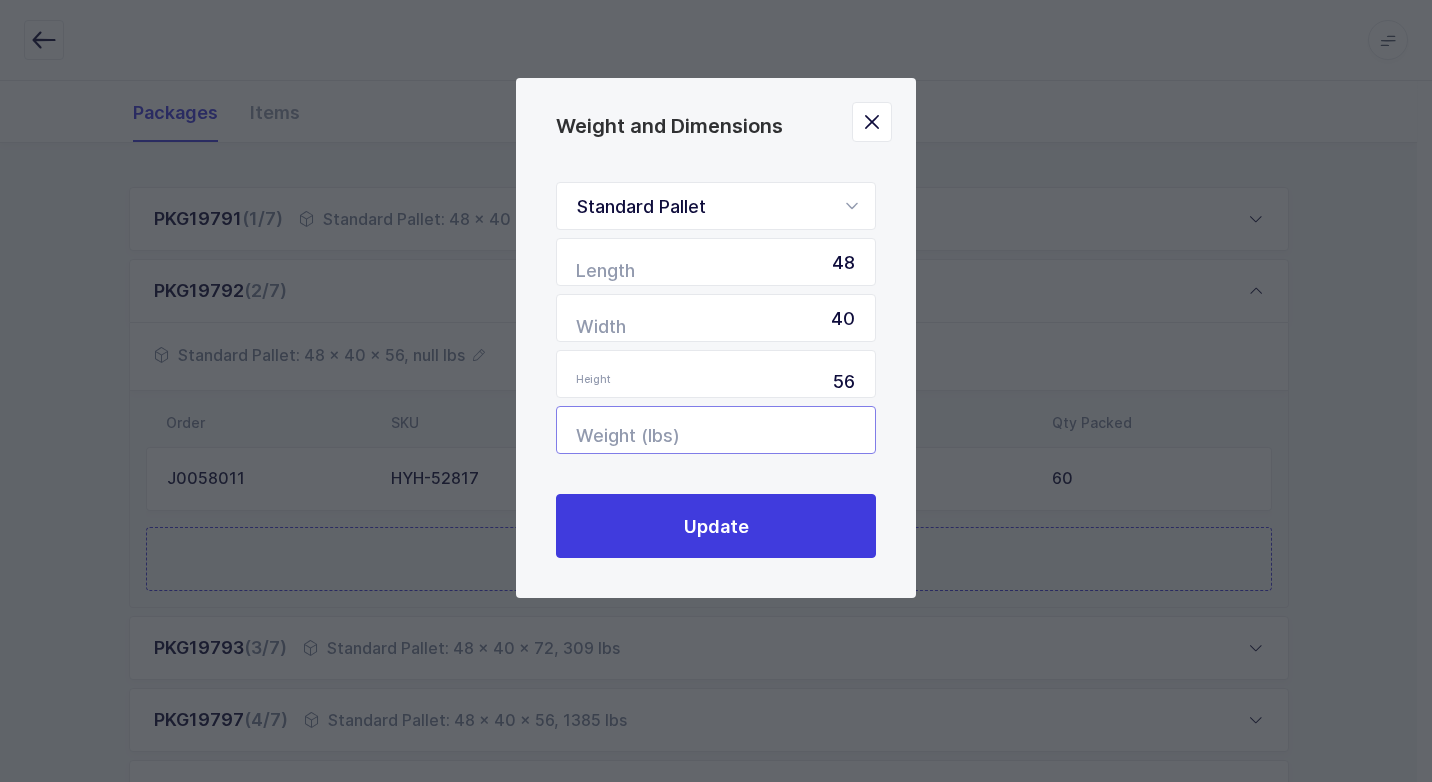 click at bounding box center (716, 430) 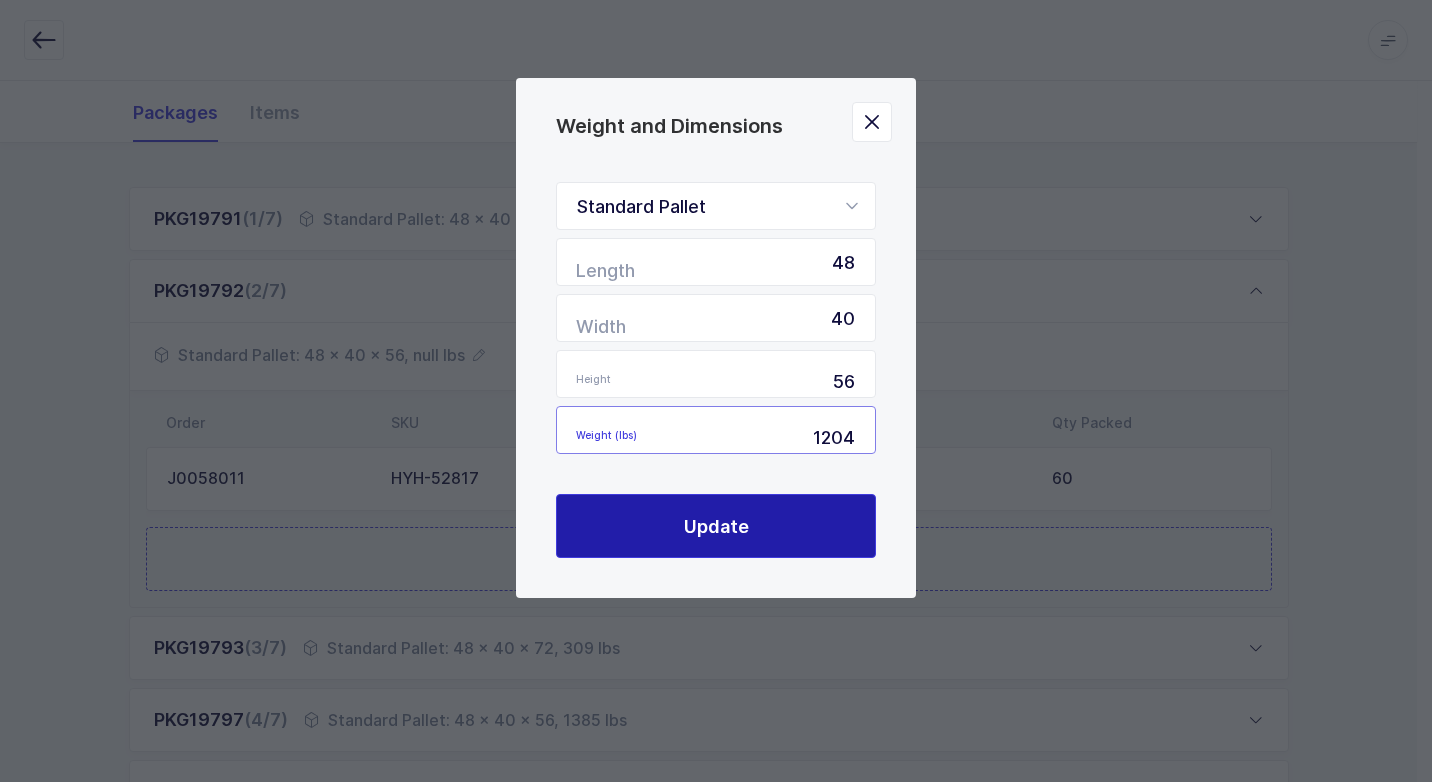 type on "1204" 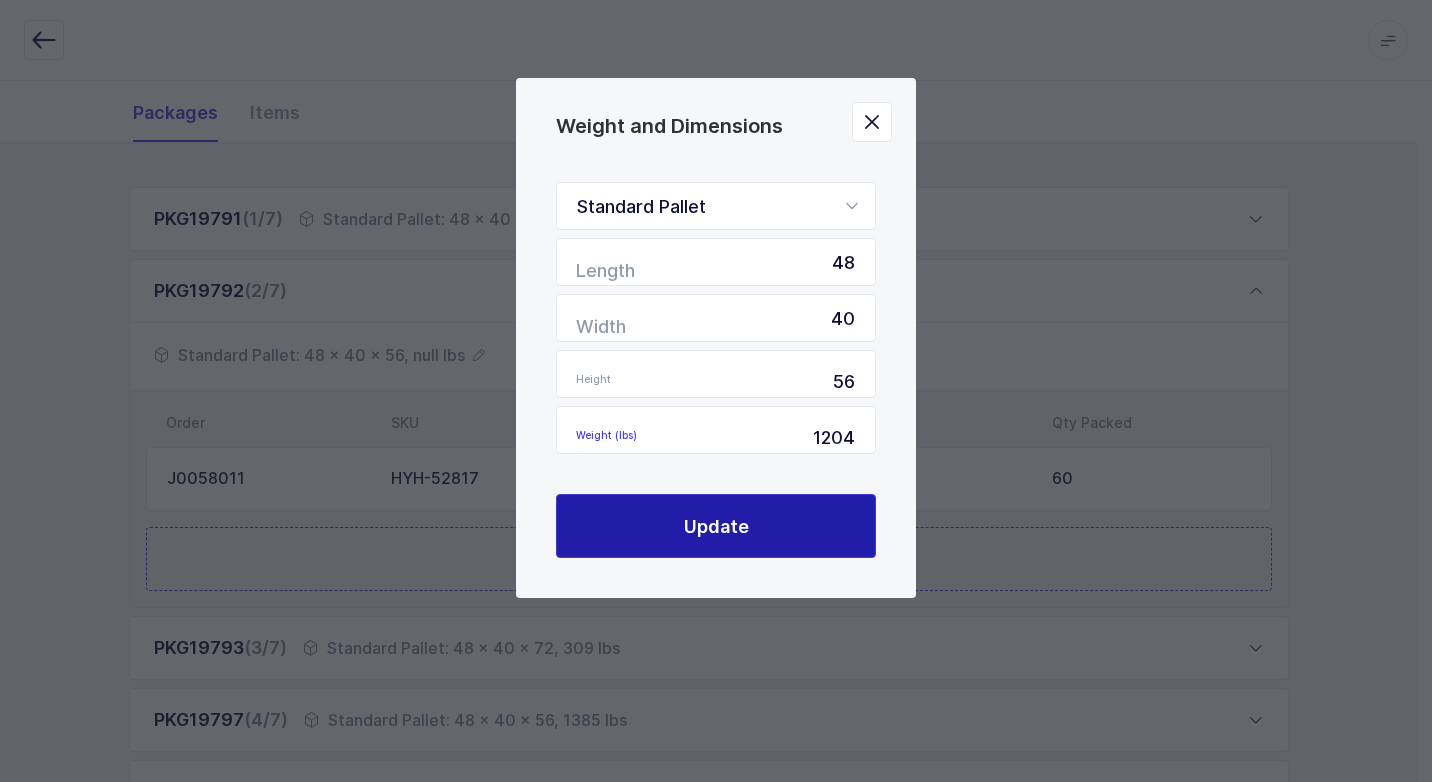 click on "Update" at bounding box center [716, 526] 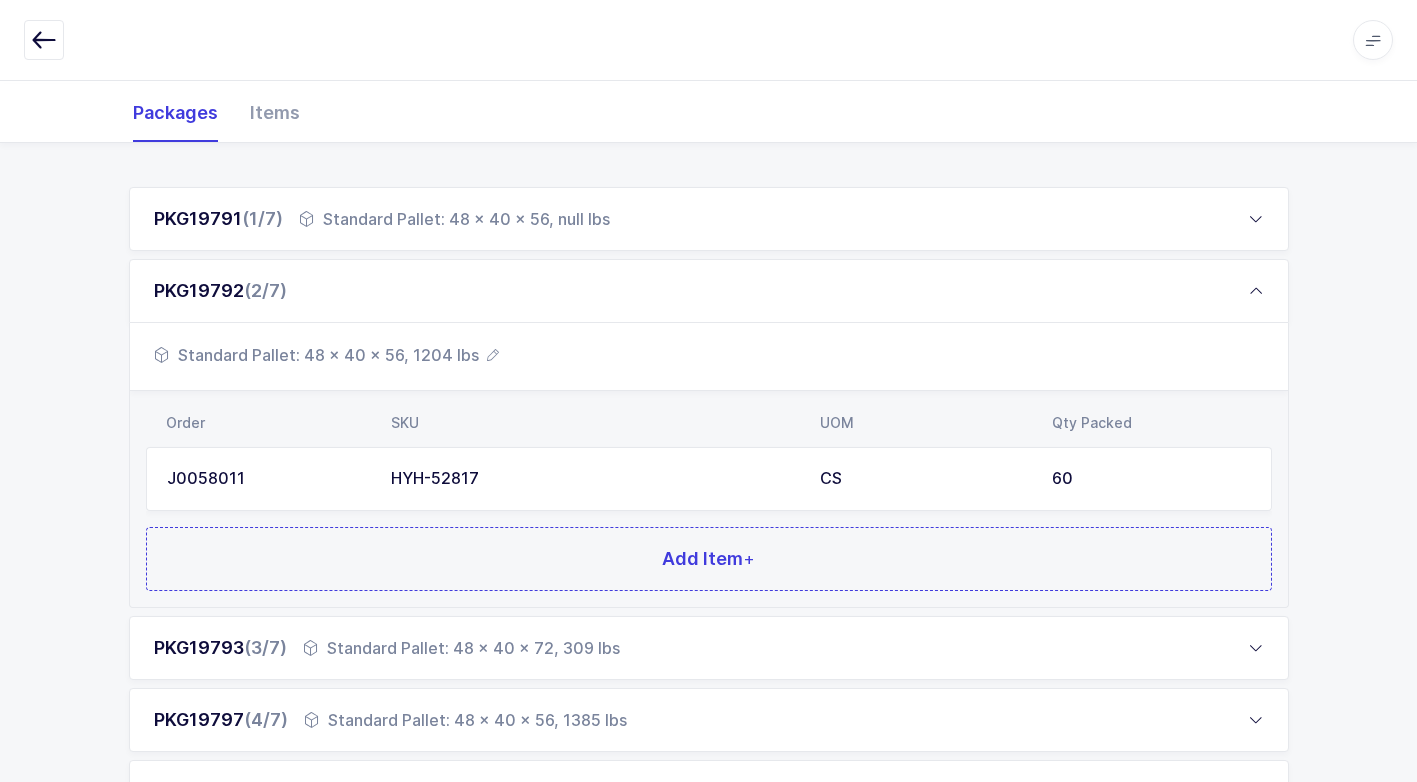 click on "Standard Pallet: 48 x 40 x 56, null lbs" at bounding box center [454, 219] 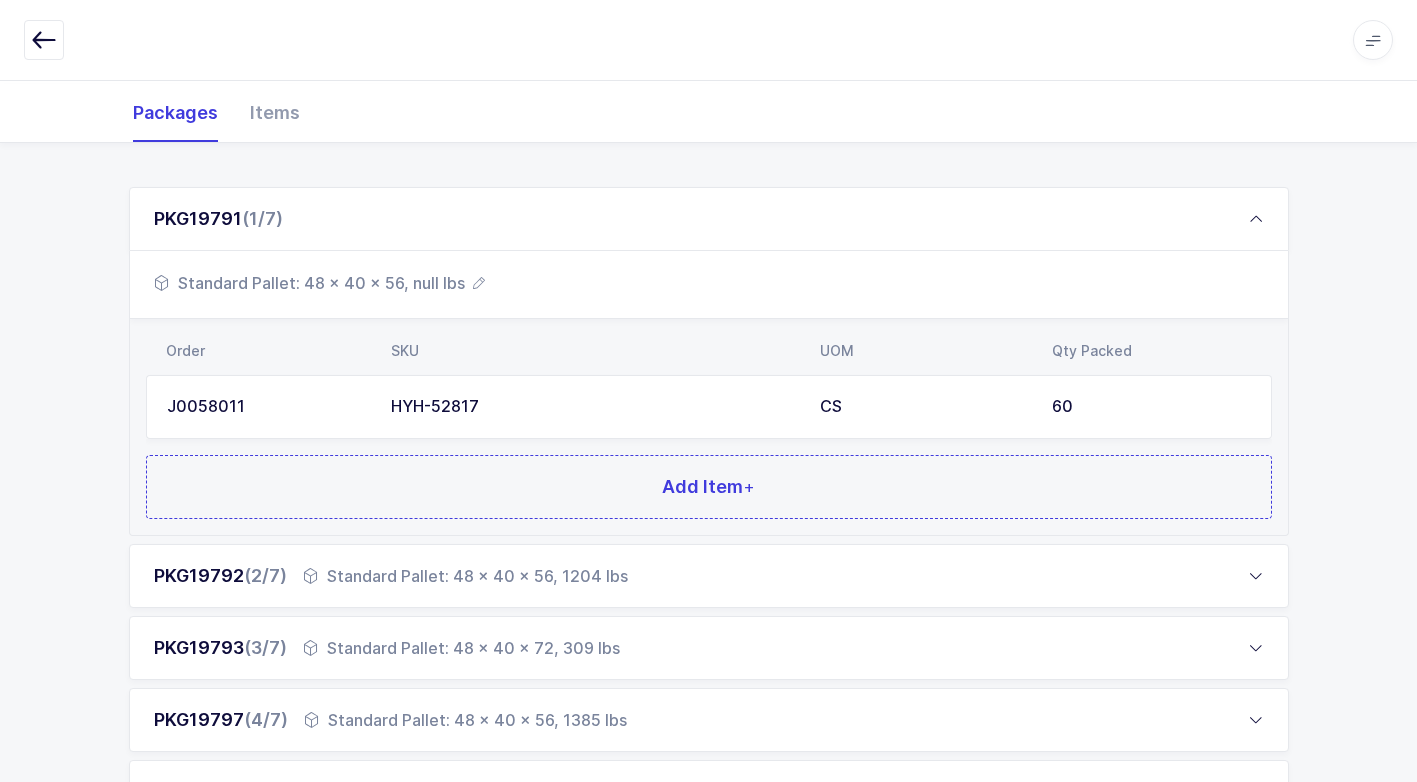 click on "Standard Pallet: 48 x 40 x 56, null lbs" at bounding box center [319, 283] 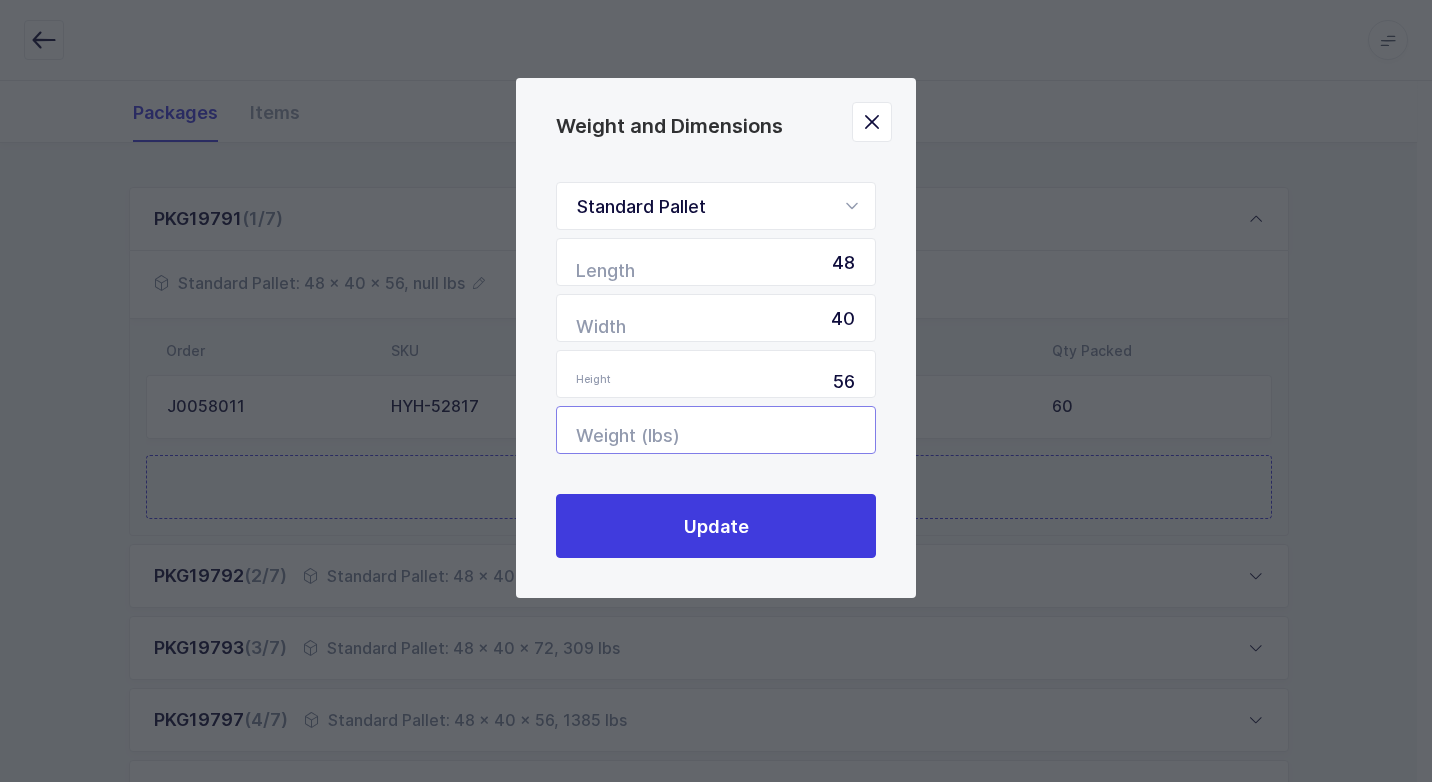 click at bounding box center [716, 430] 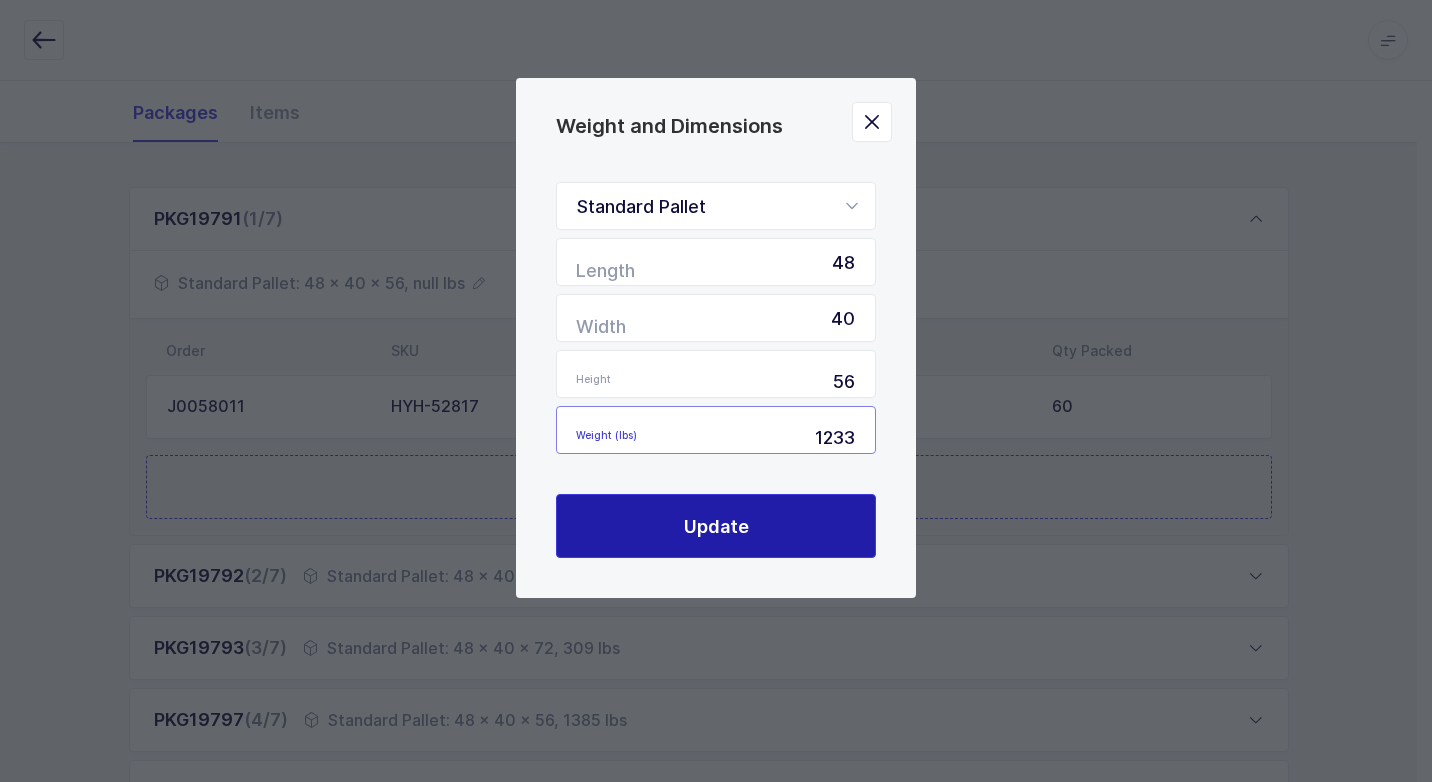 type on "1233" 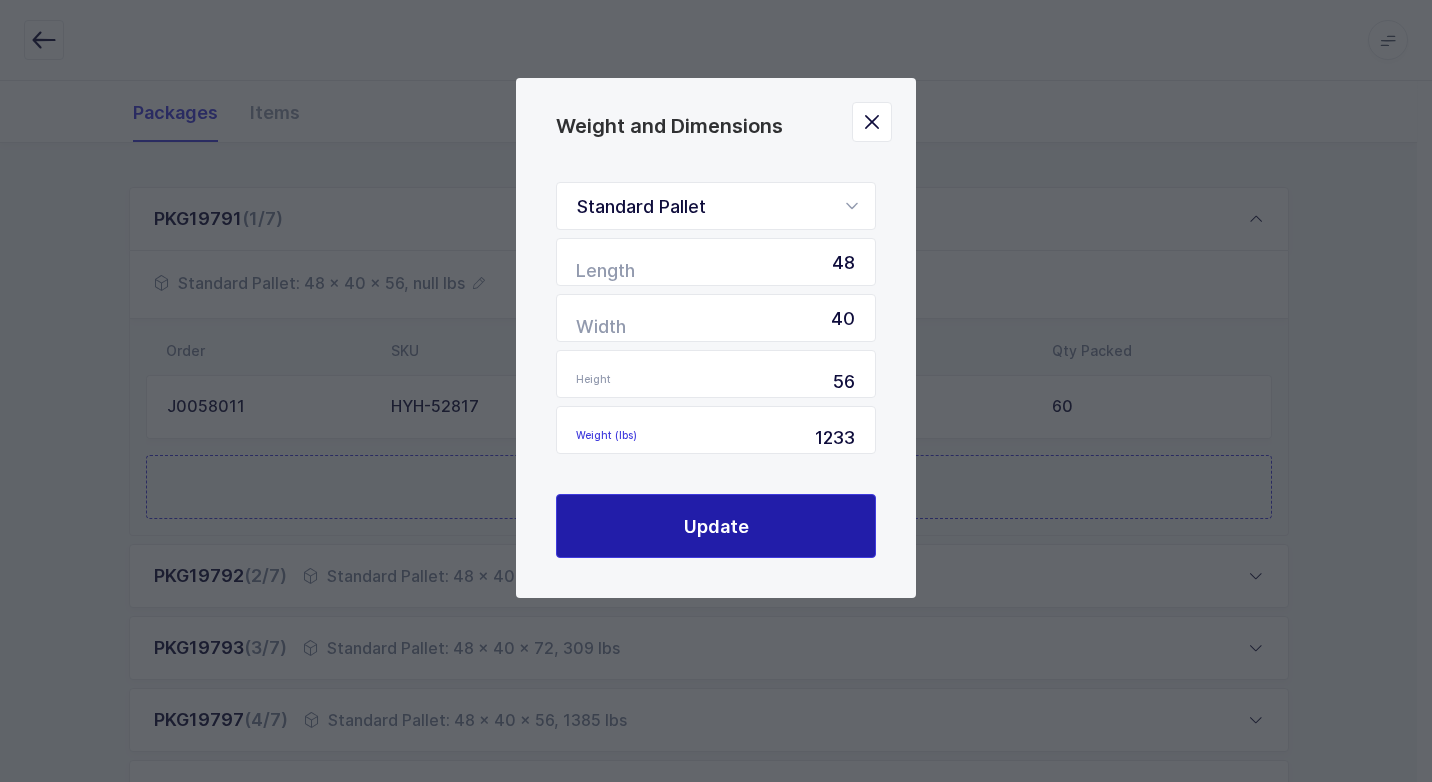 click on "Update" at bounding box center (716, 526) 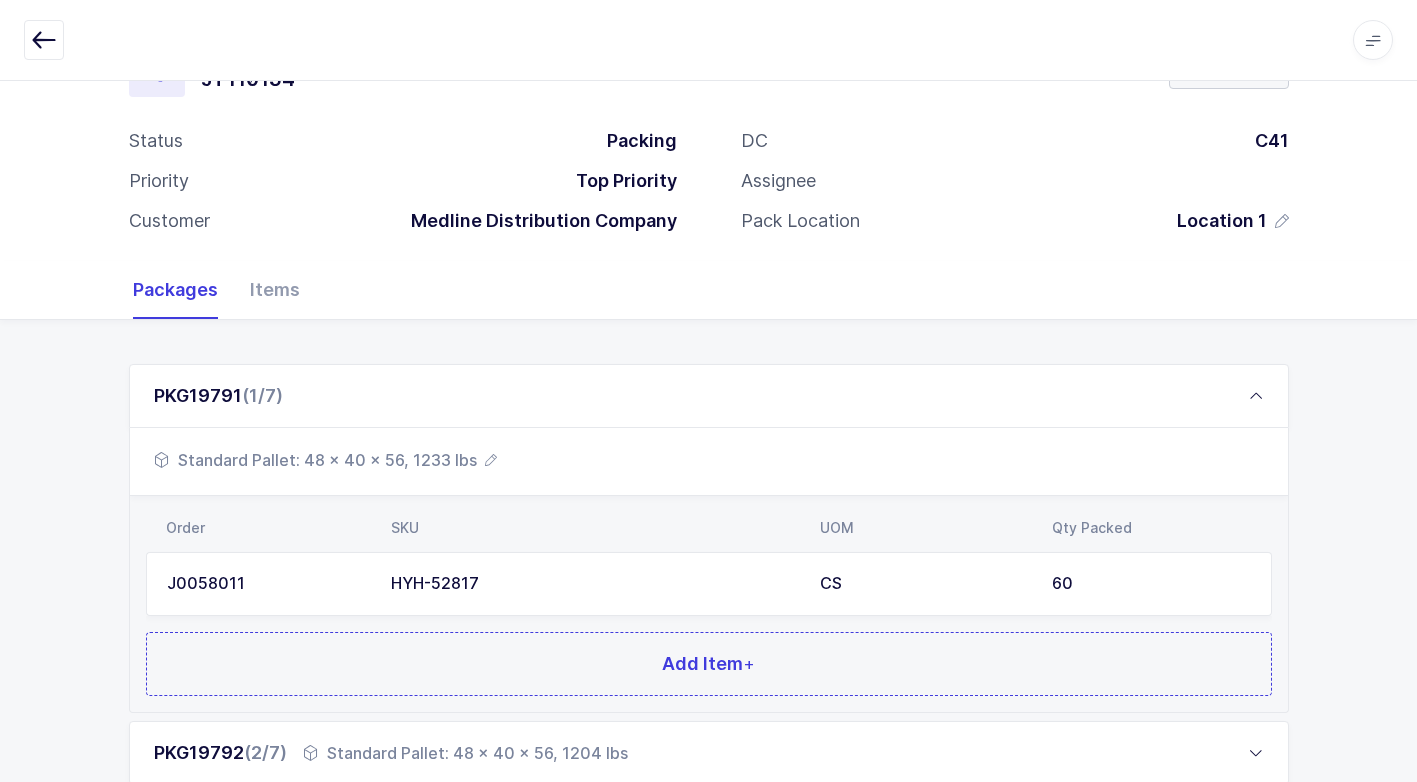 scroll, scrollTop: 0, scrollLeft: 0, axis: both 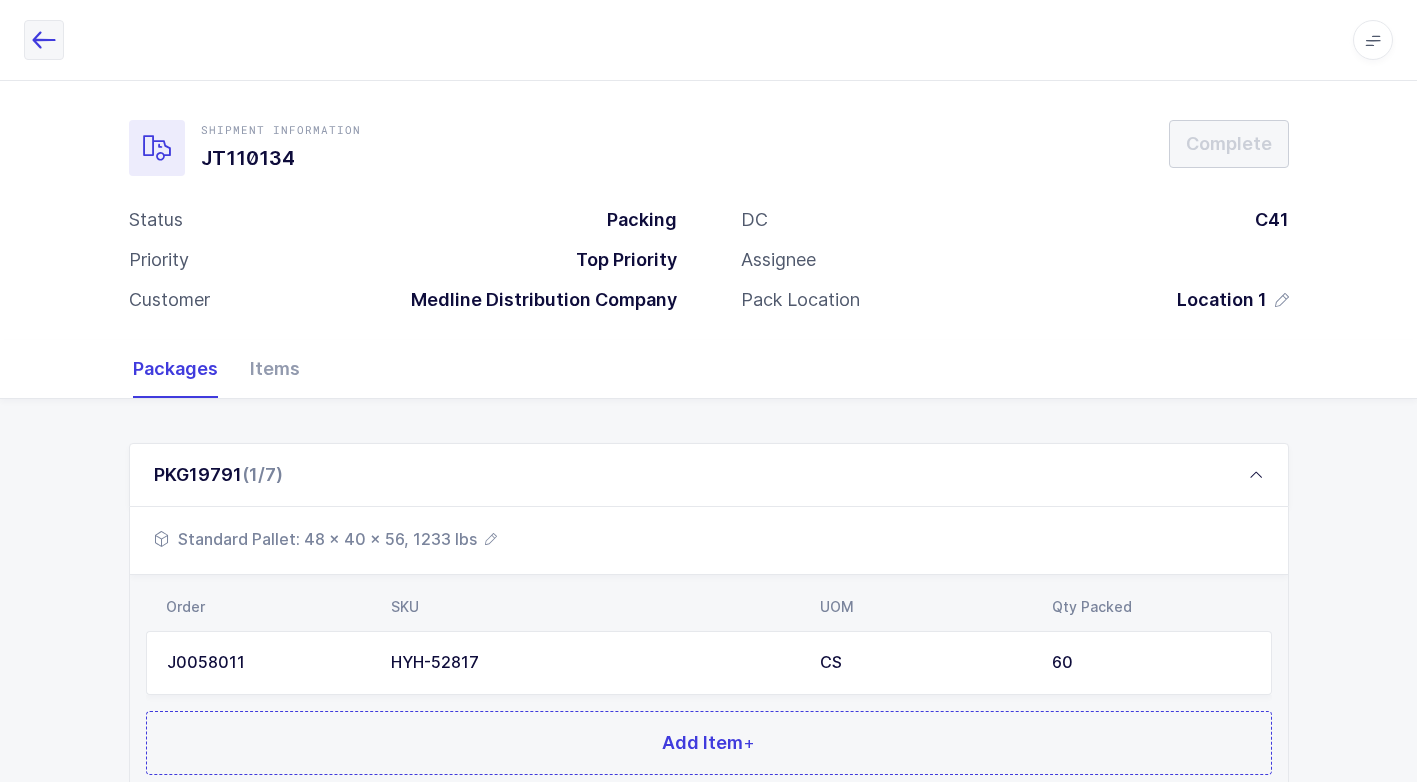 click at bounding box center (44, 40) 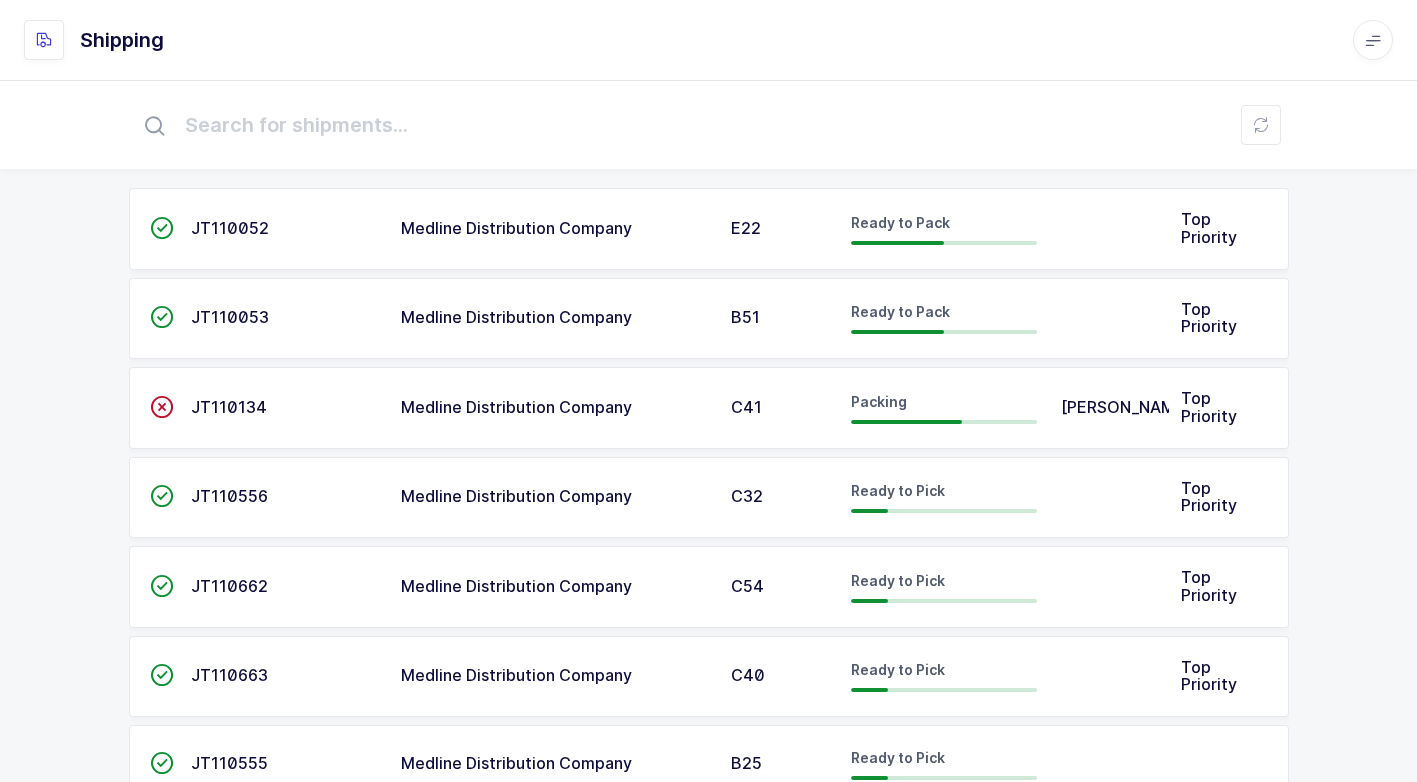 scroll, scrollTop: 0, scrollLeft: 0, axis: both 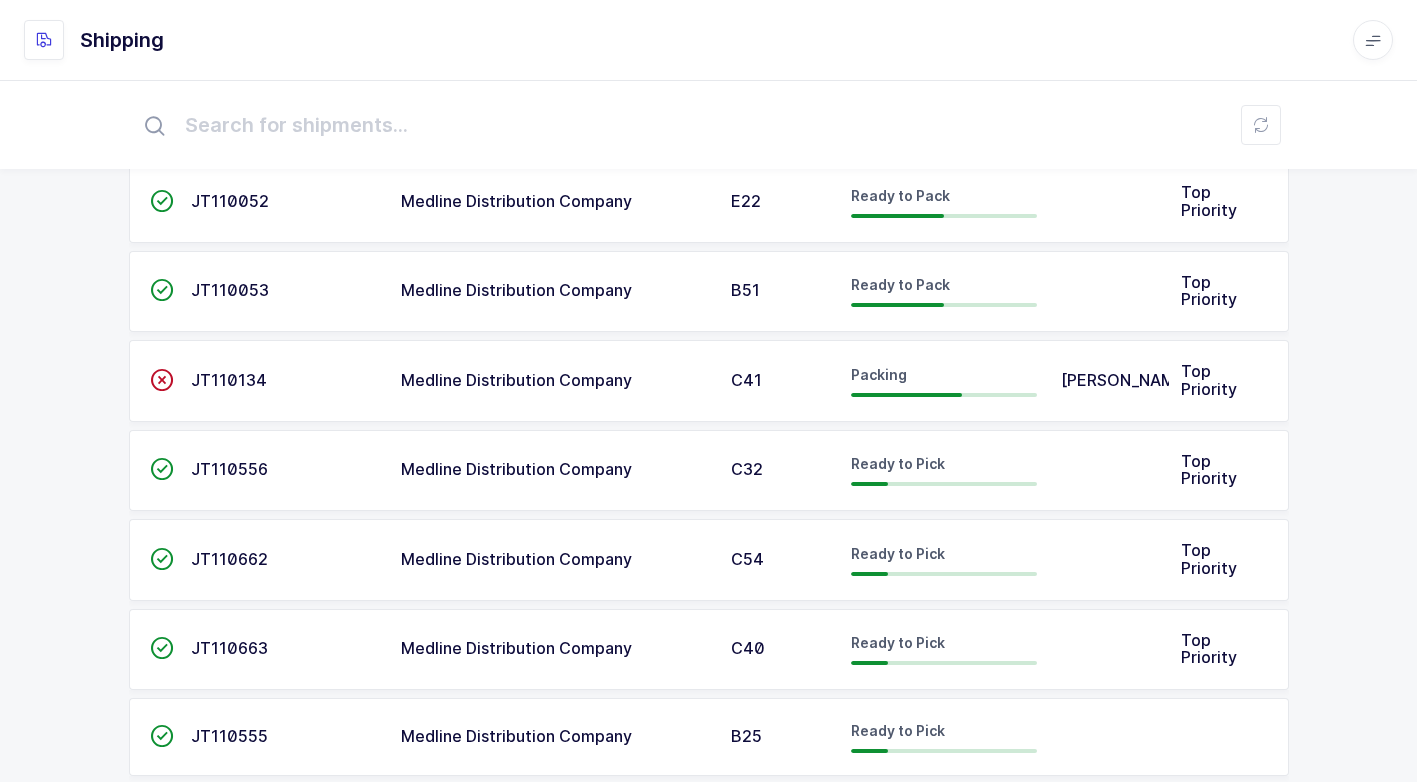 click on "Medline Distribution Company" at bounding box center [516, 559] 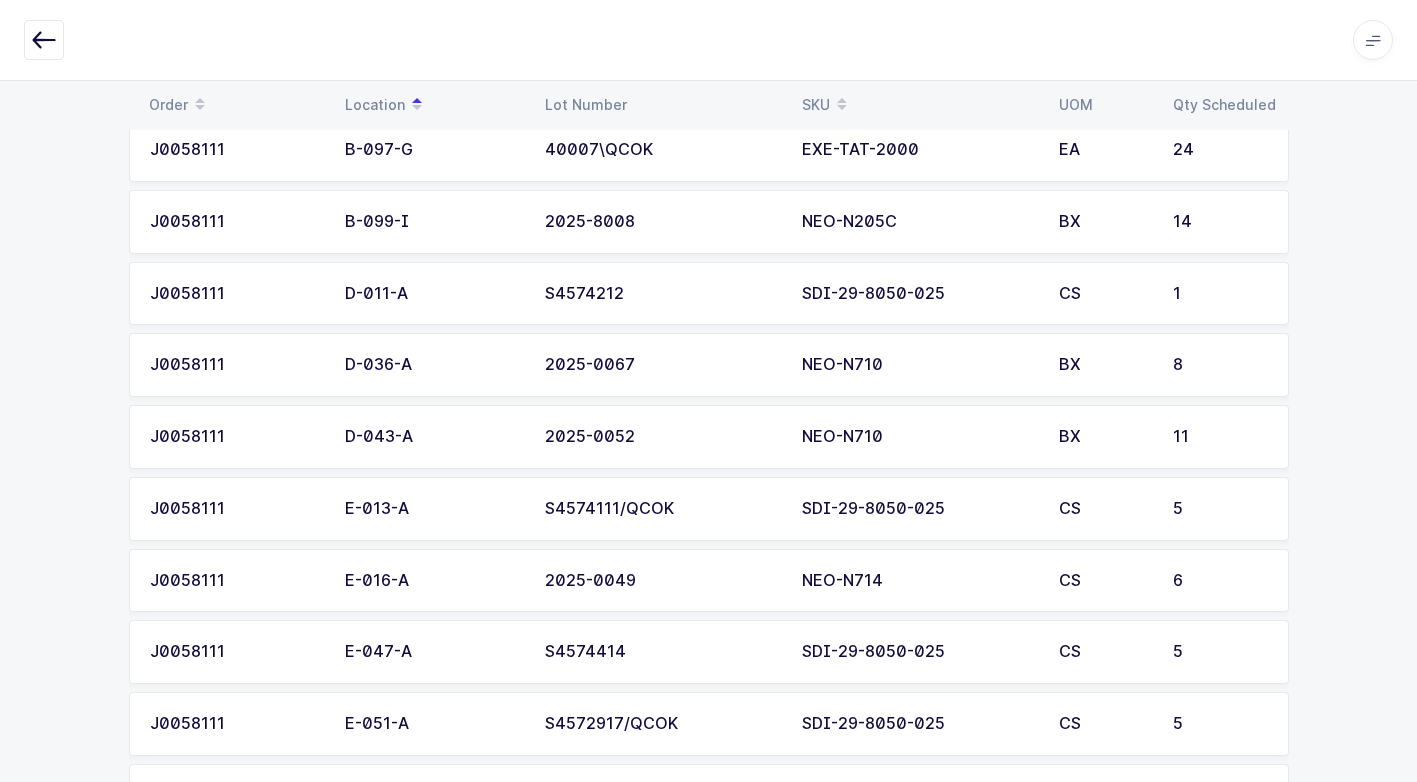 scroll, scrollTop: 0, scrollLeft: 0, axis: both 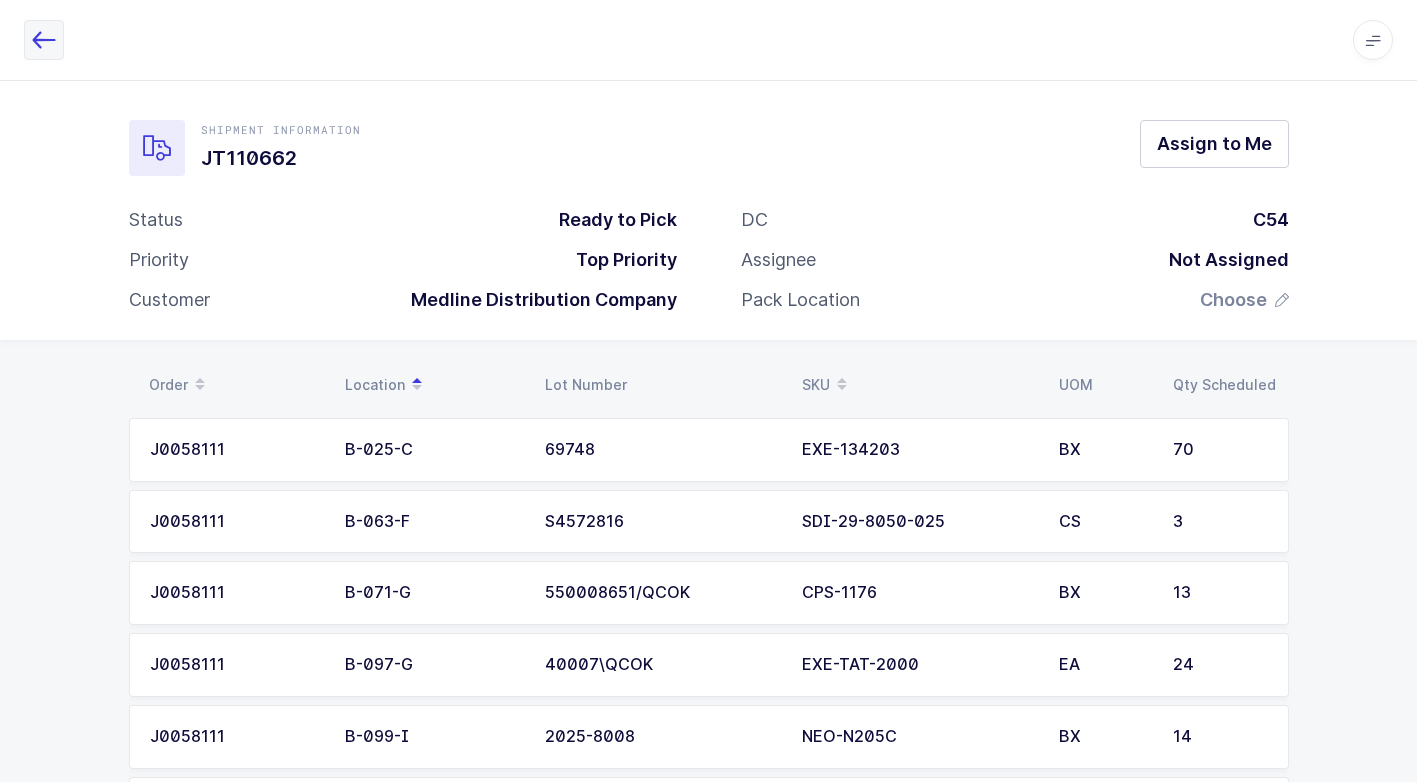 click at bounding box center [44, 40] 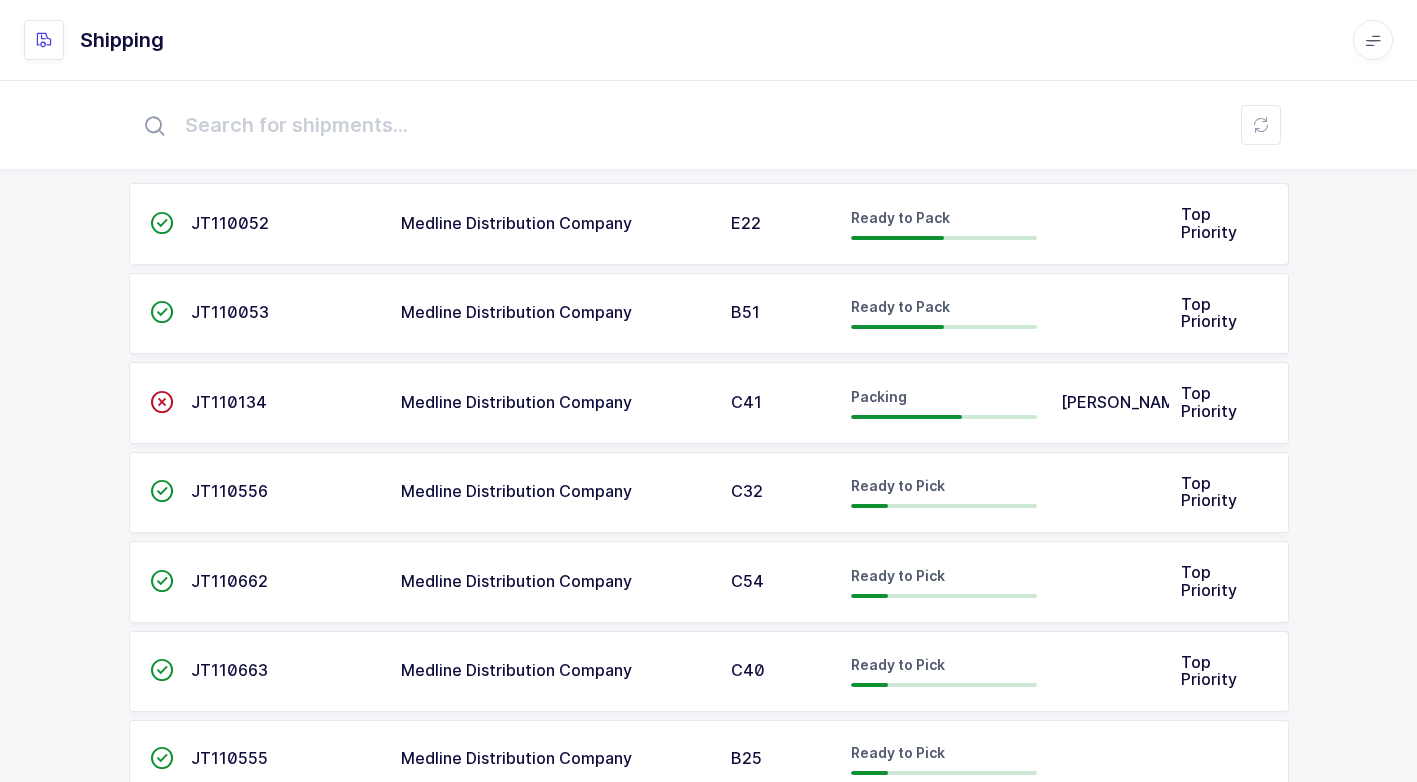 scroll, scrollTop: 100, scrollLeft: 0, axis: vertical 